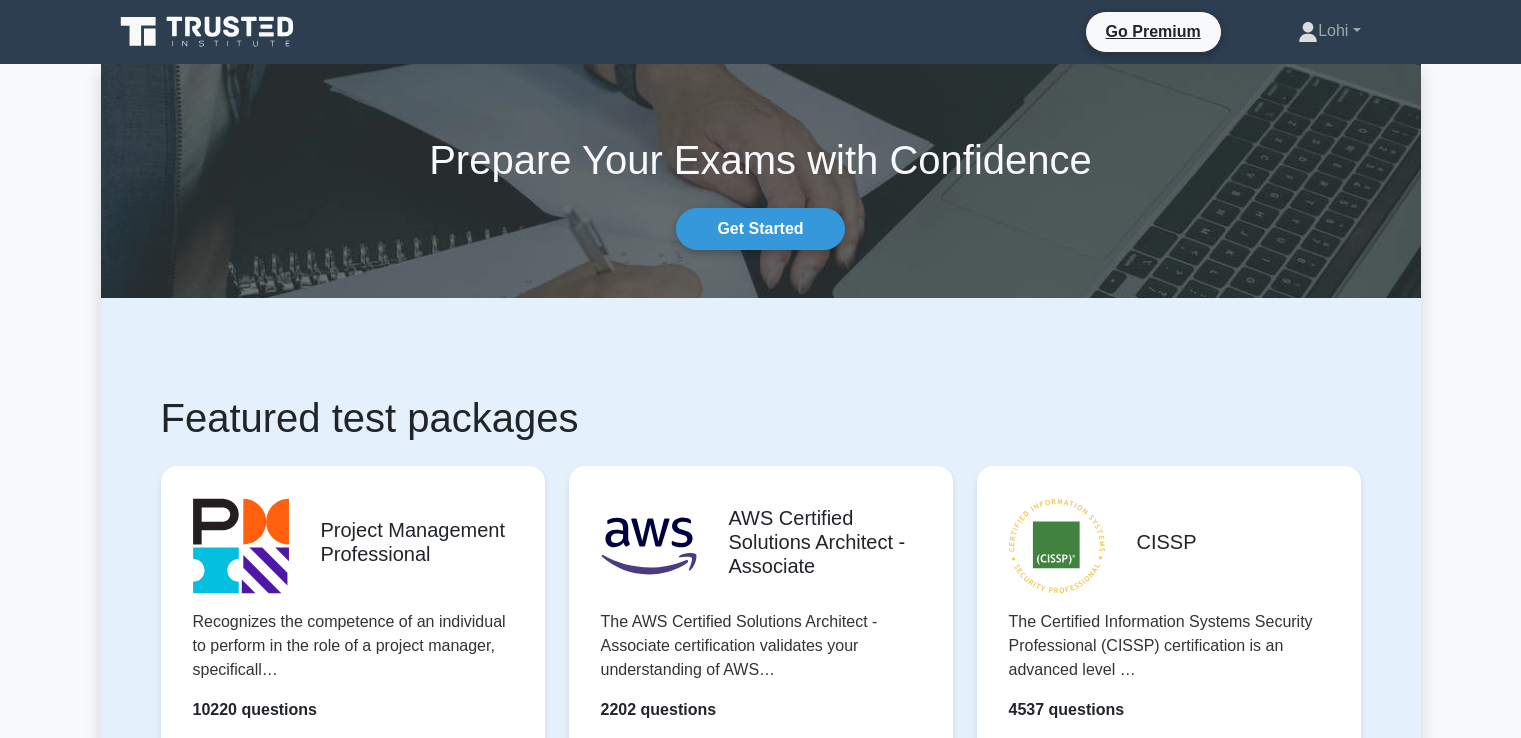 scroll, scrollTop: 0, scrollLeft: 0, axis: both 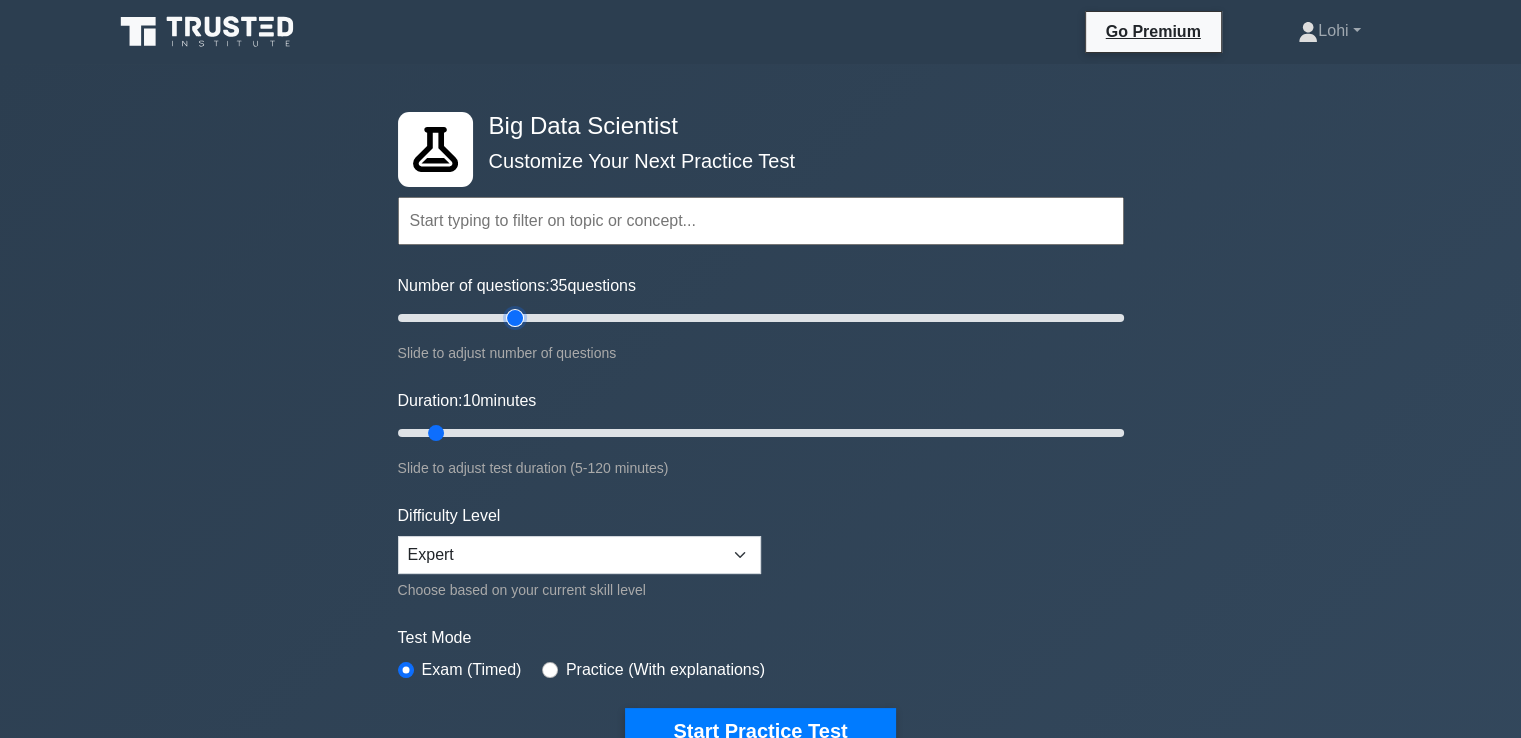 click on "Number of questions:  35  questions" at bounding box center (761, 318) 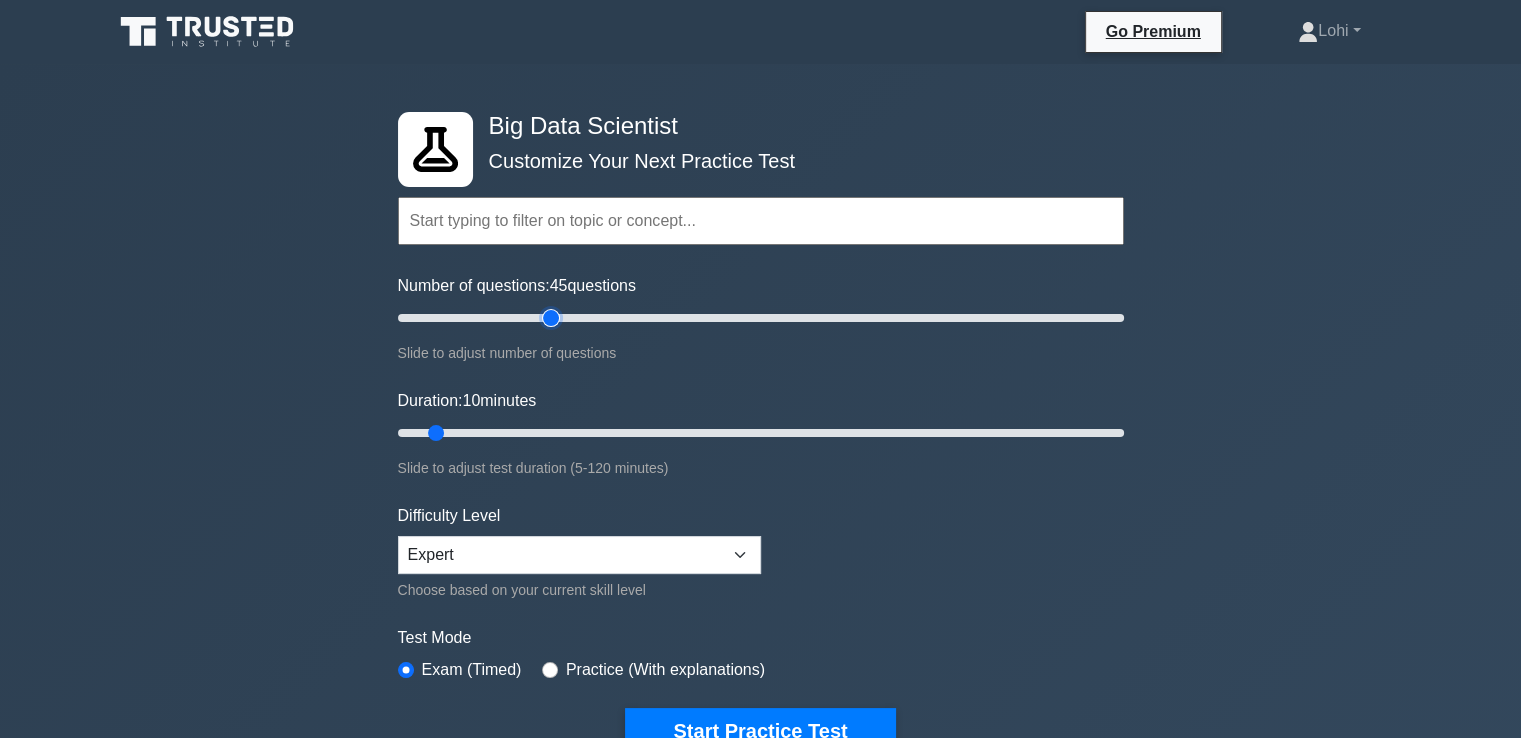 click on "Number of questions:  45  questions" at bounding box center [761, 318] 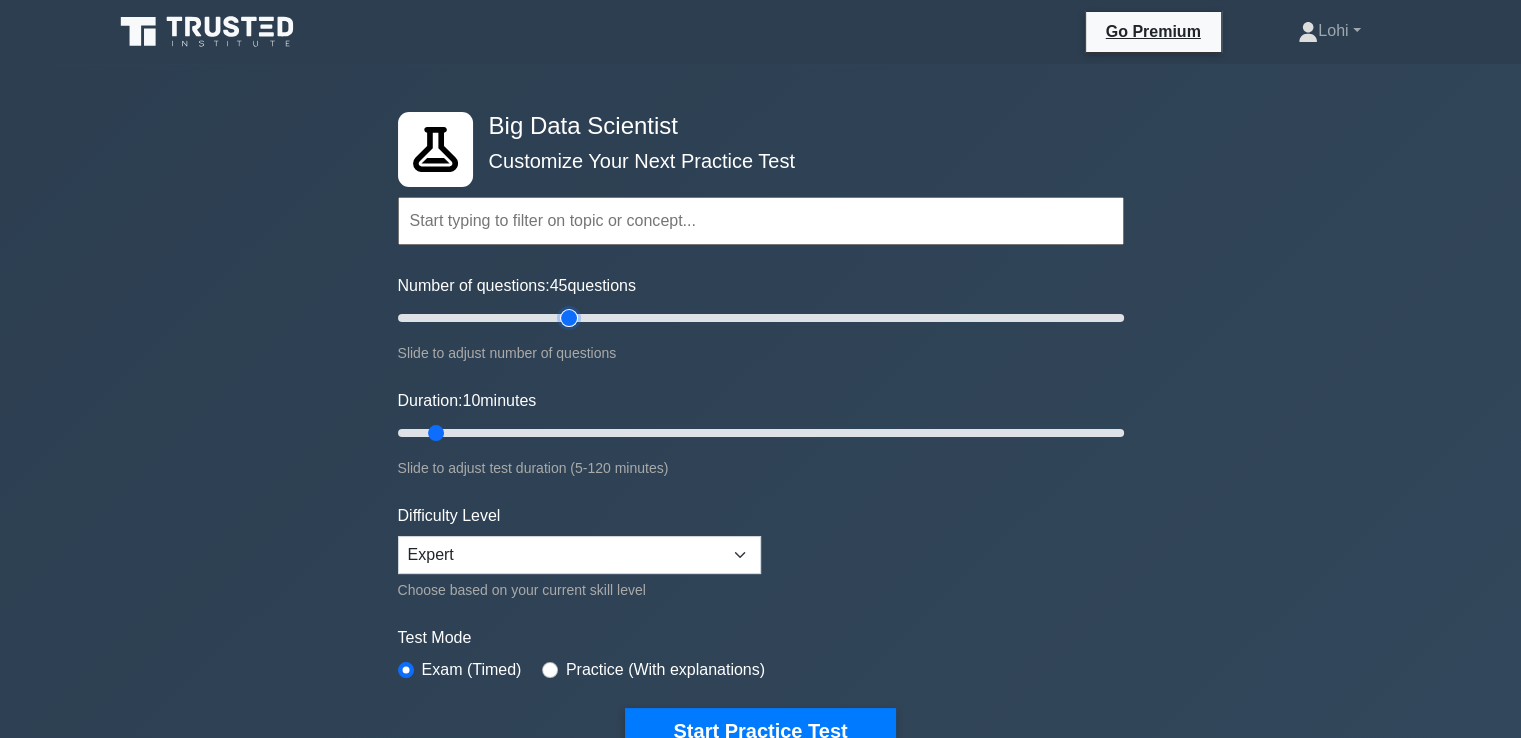type on "50" 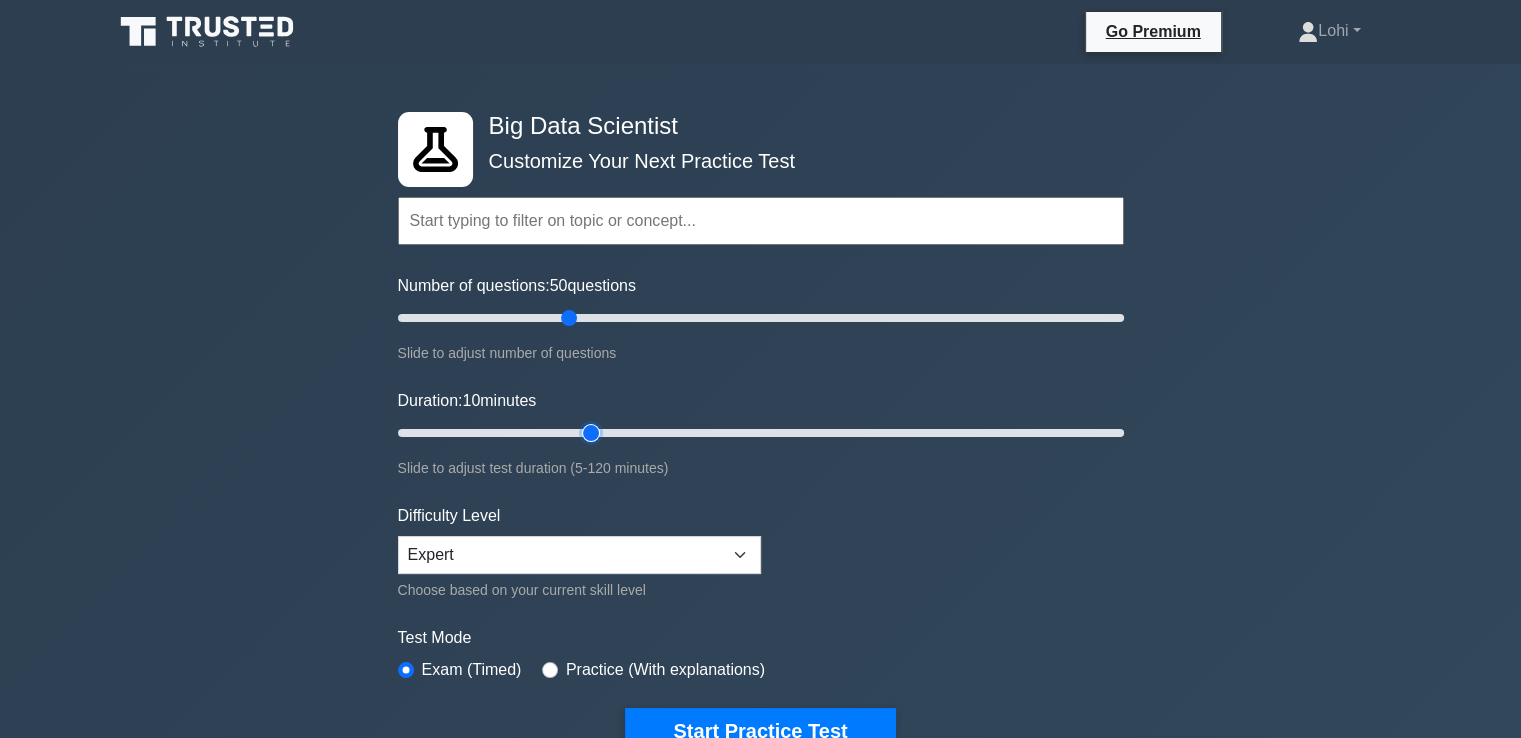 click on "Duration:  10  minutes" at bounding box center [761, 433] 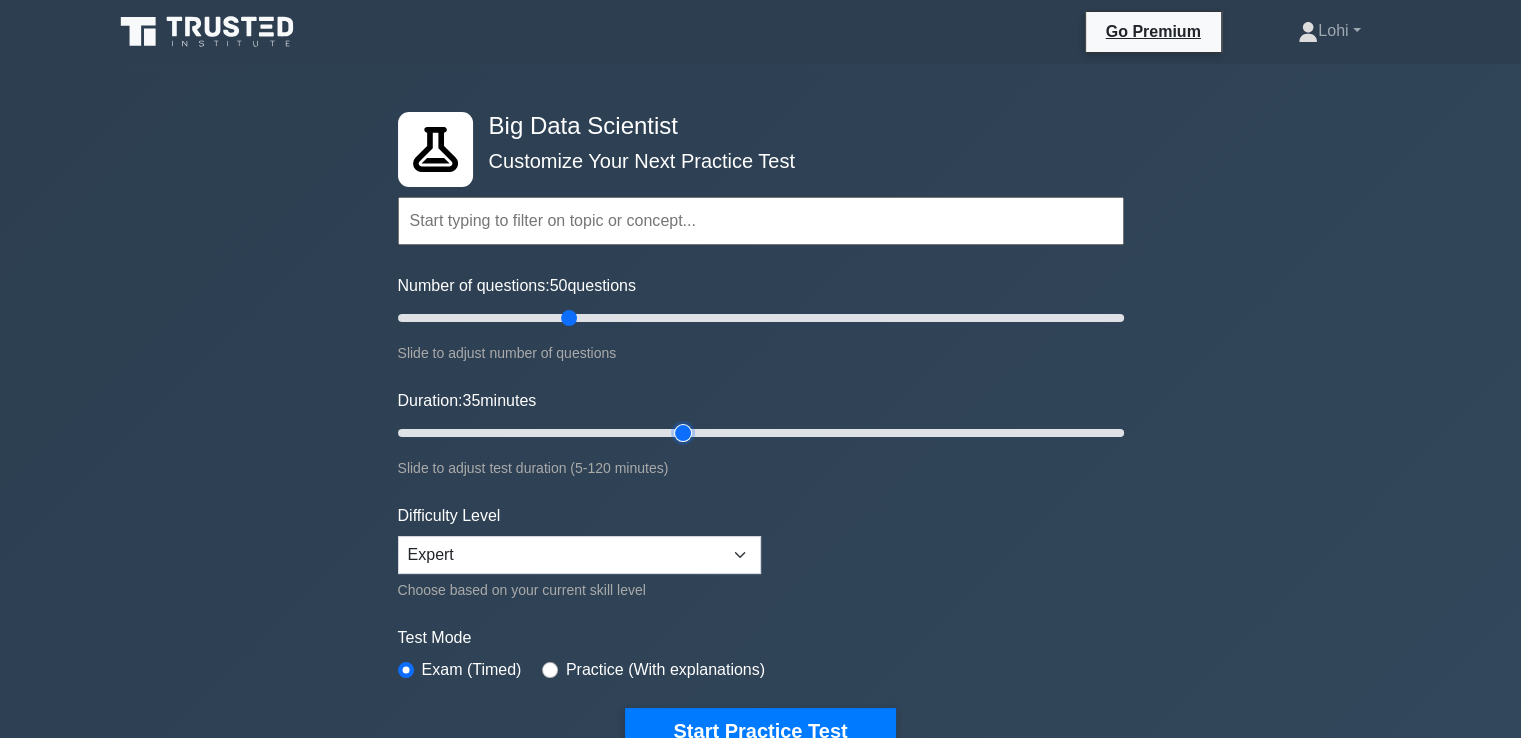 click on "Duration:  35  minutes" at bounding box center (761, 433) 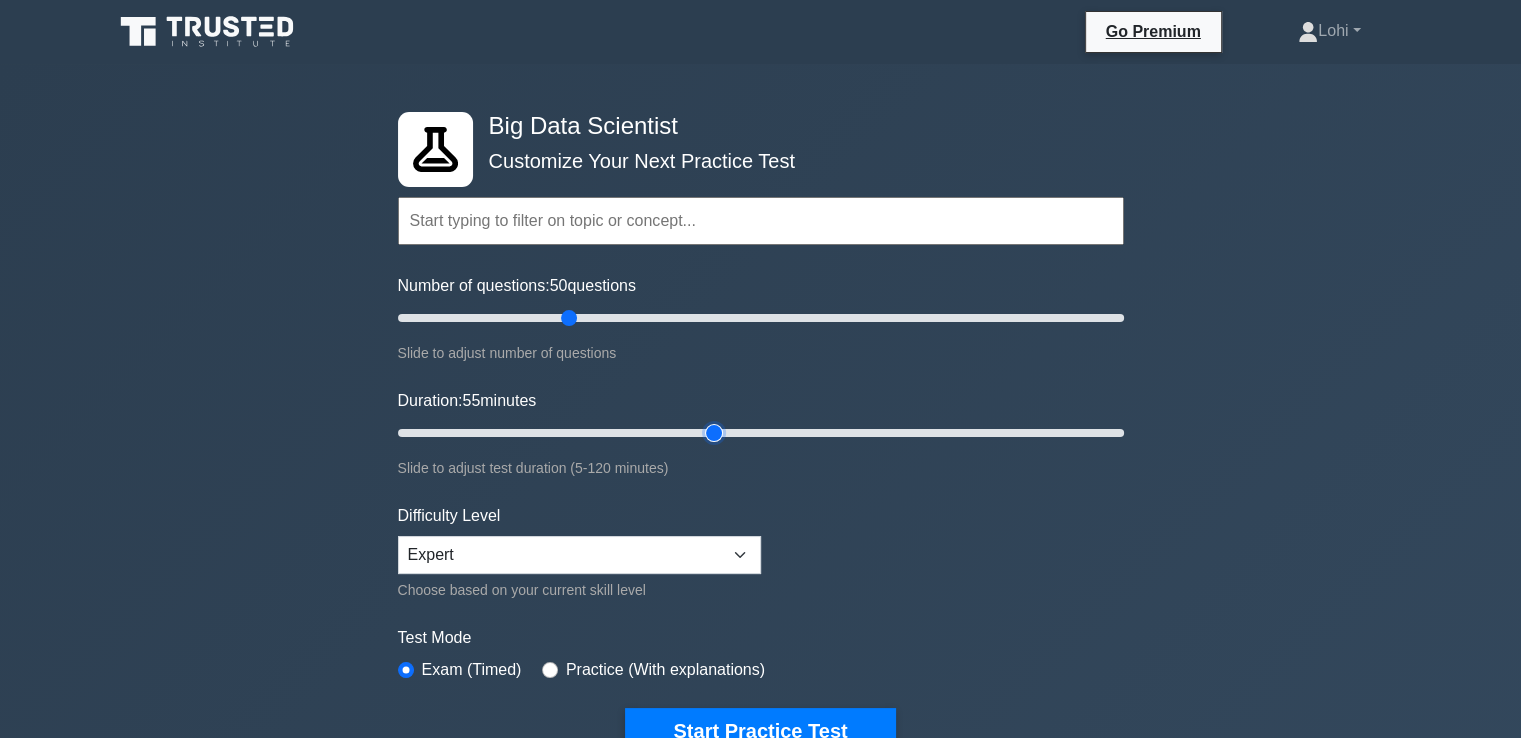 click on "Duration:  55  minutes" at bounding box center (761, 433) 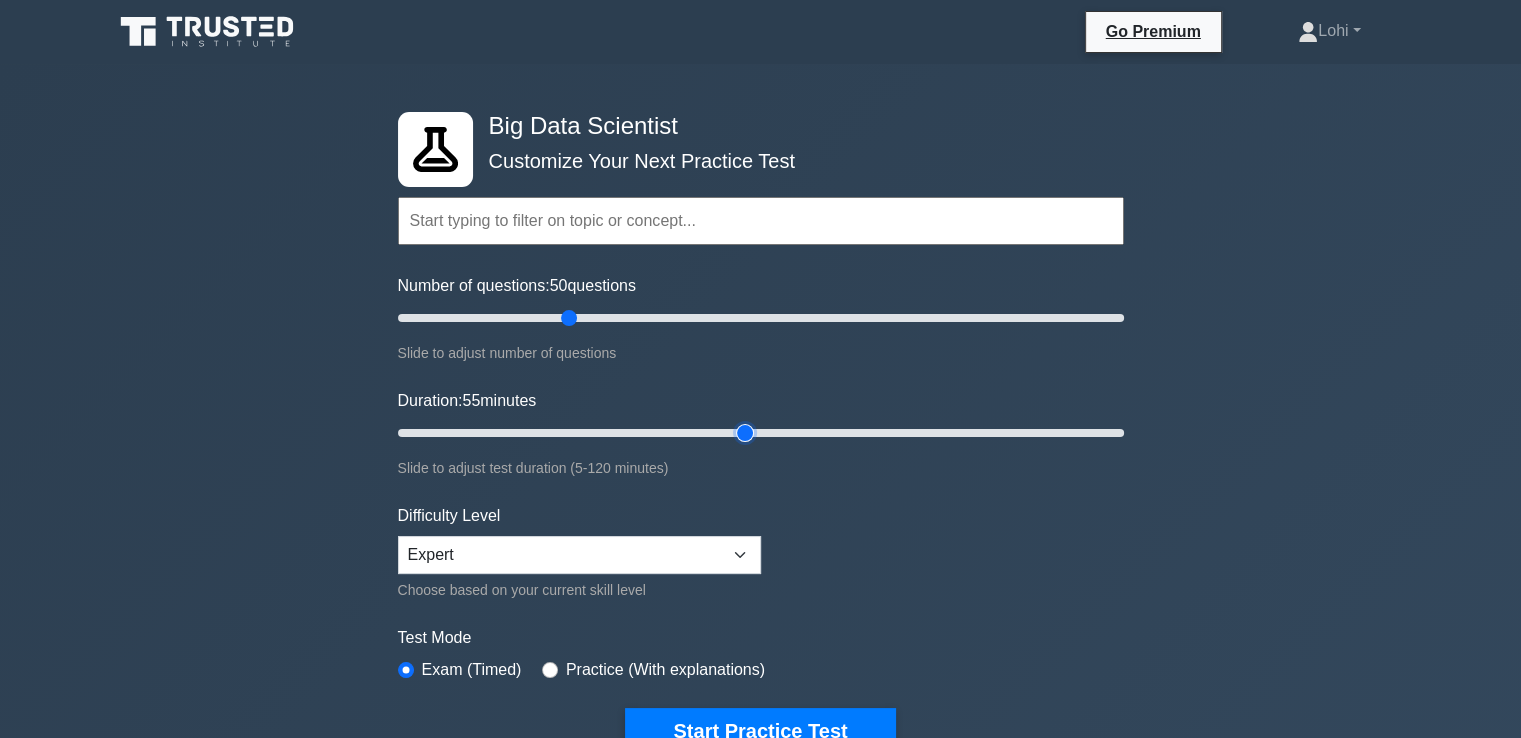 type on "60" 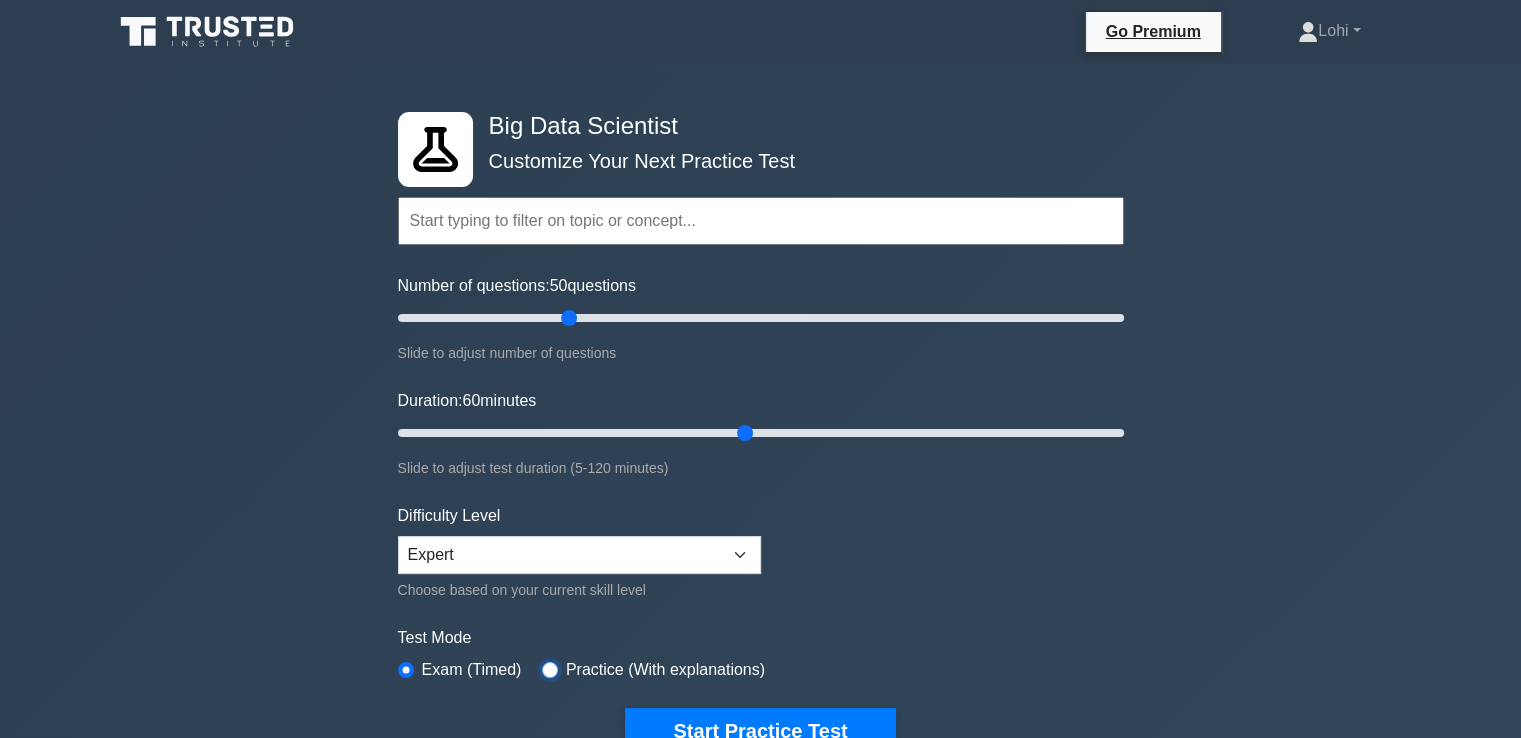 click at bounding box center (550, 670) 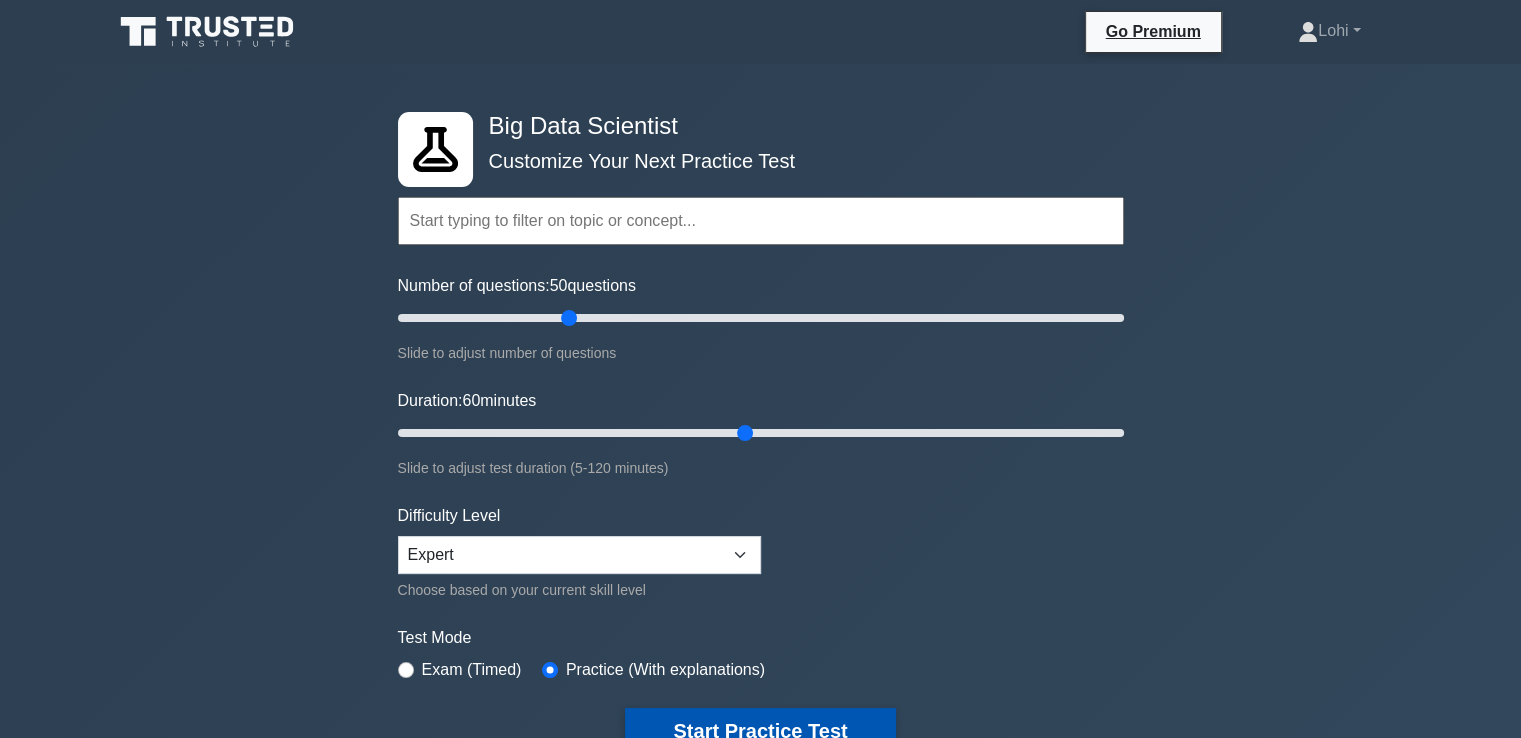 click on "Start Practice Test" at bounding box center [760, 731] 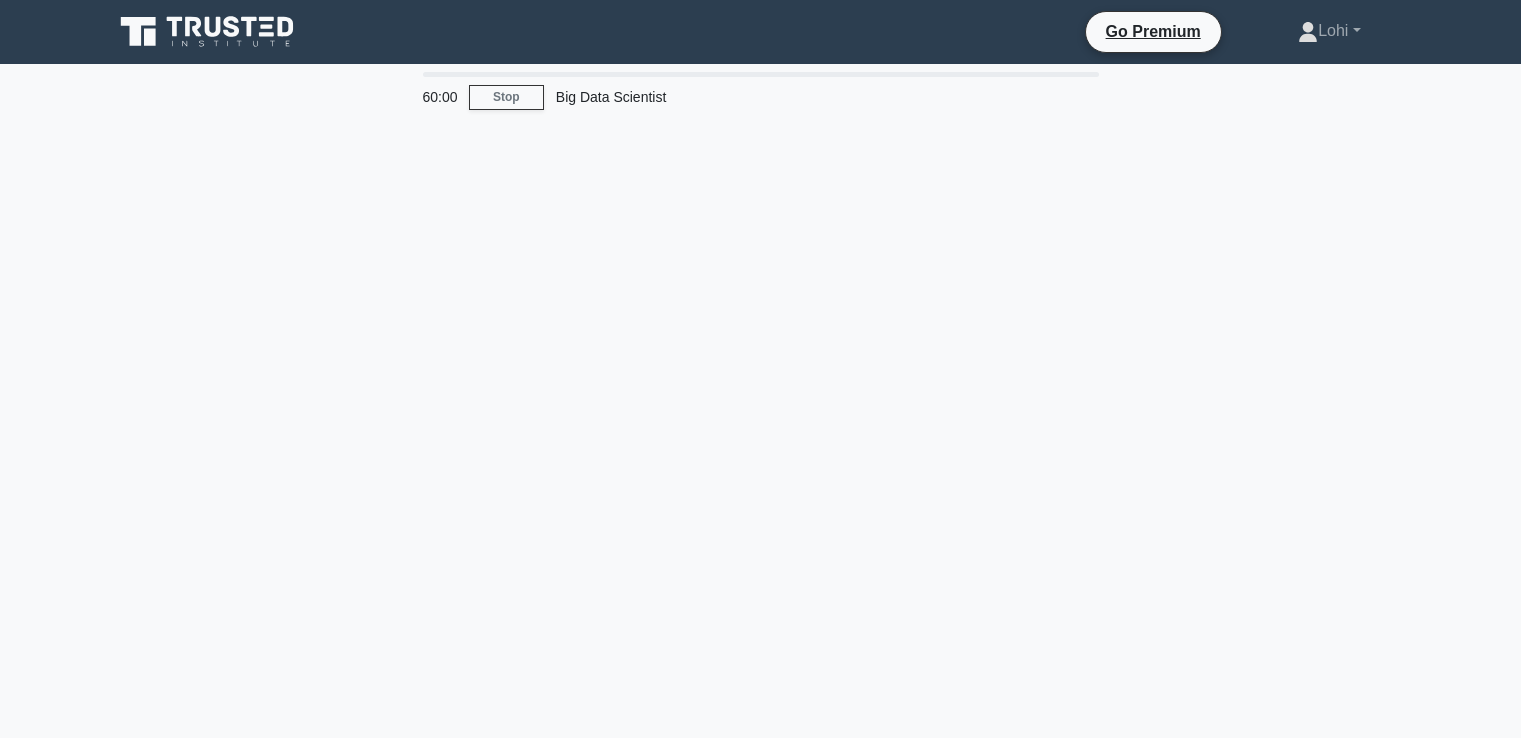 scroll, scrollTop: 0, scrollLeft: 0, axis: both 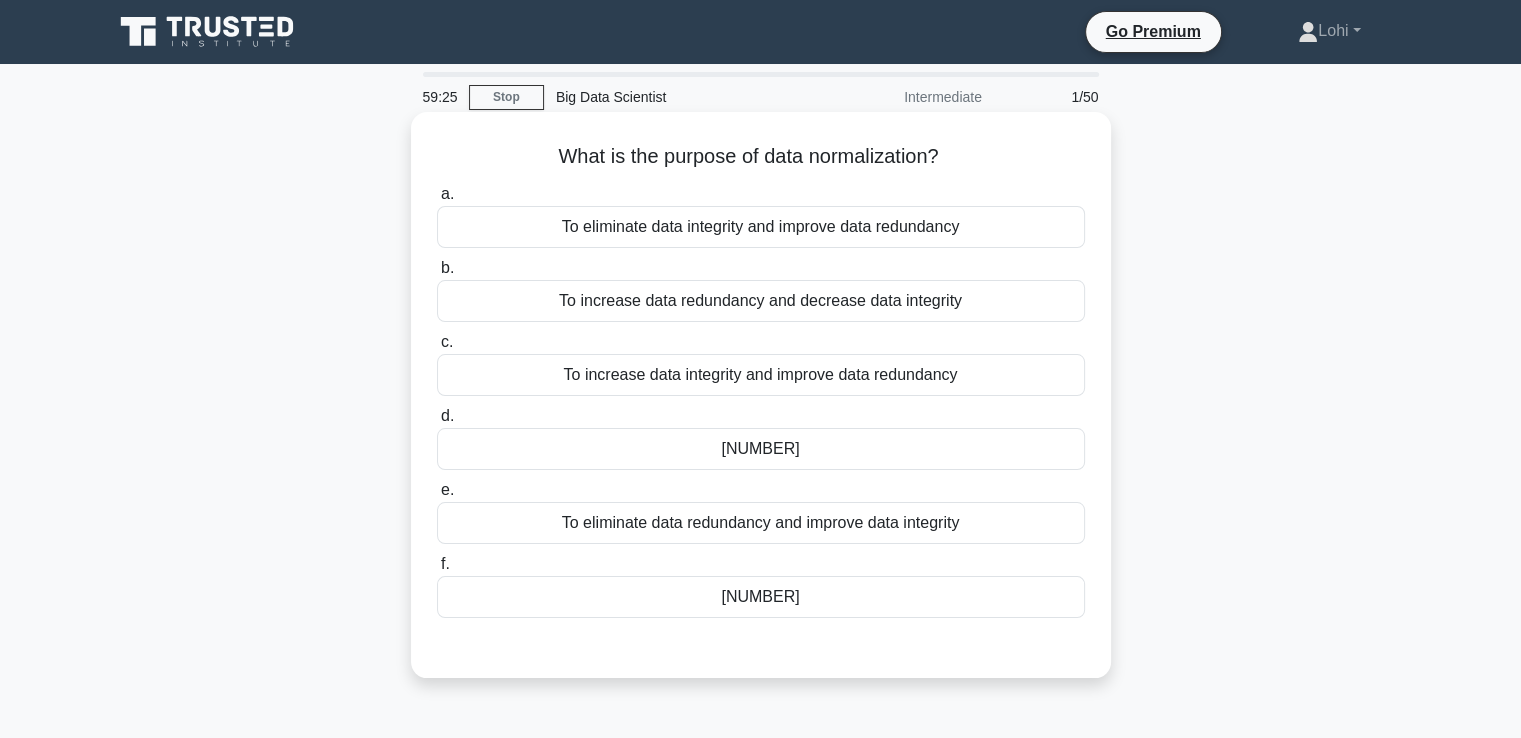 click on "To eliminate data redundancy and improve data integrity" at bounding box center (761, 523) 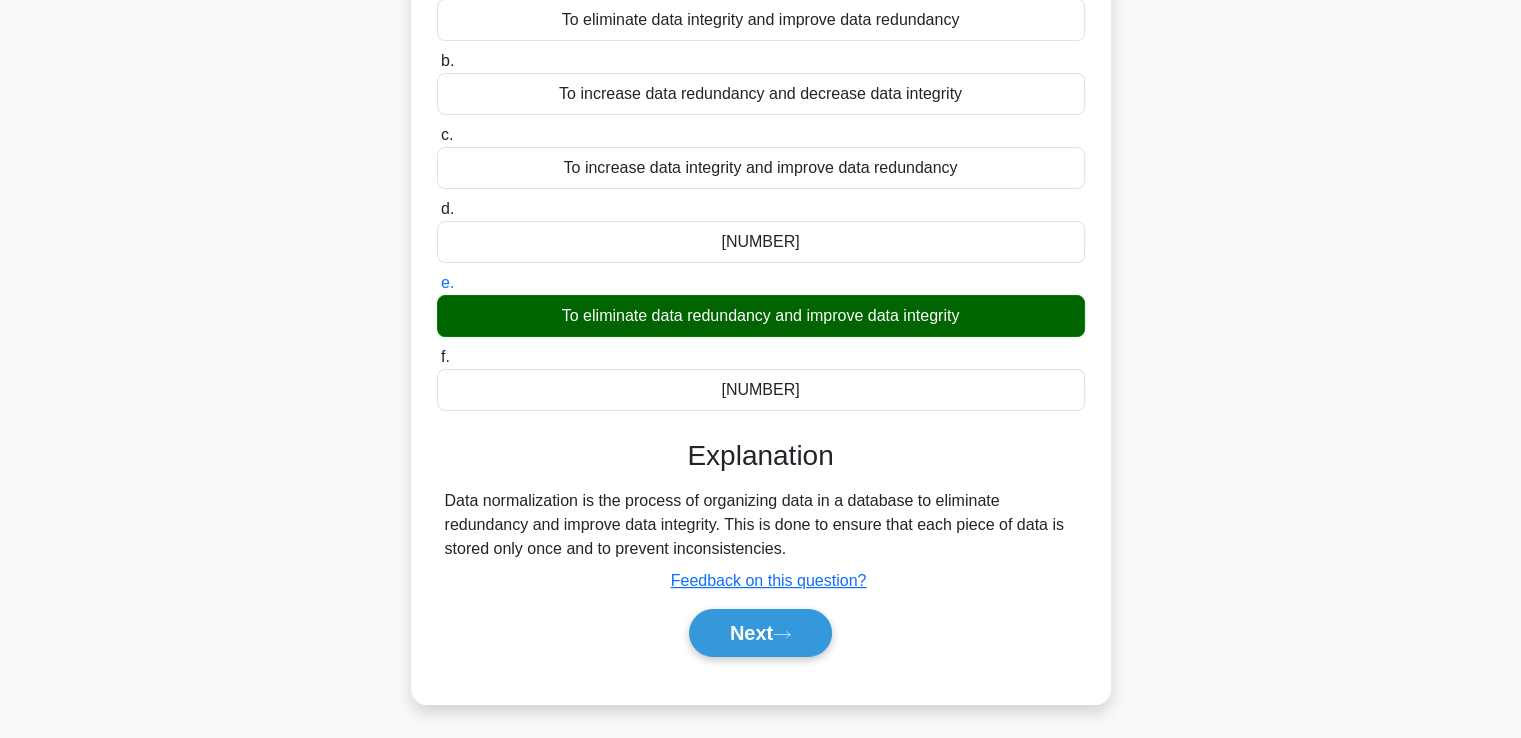scroll, scrollTop: 306, scrollLeft: 0, axis: vertical 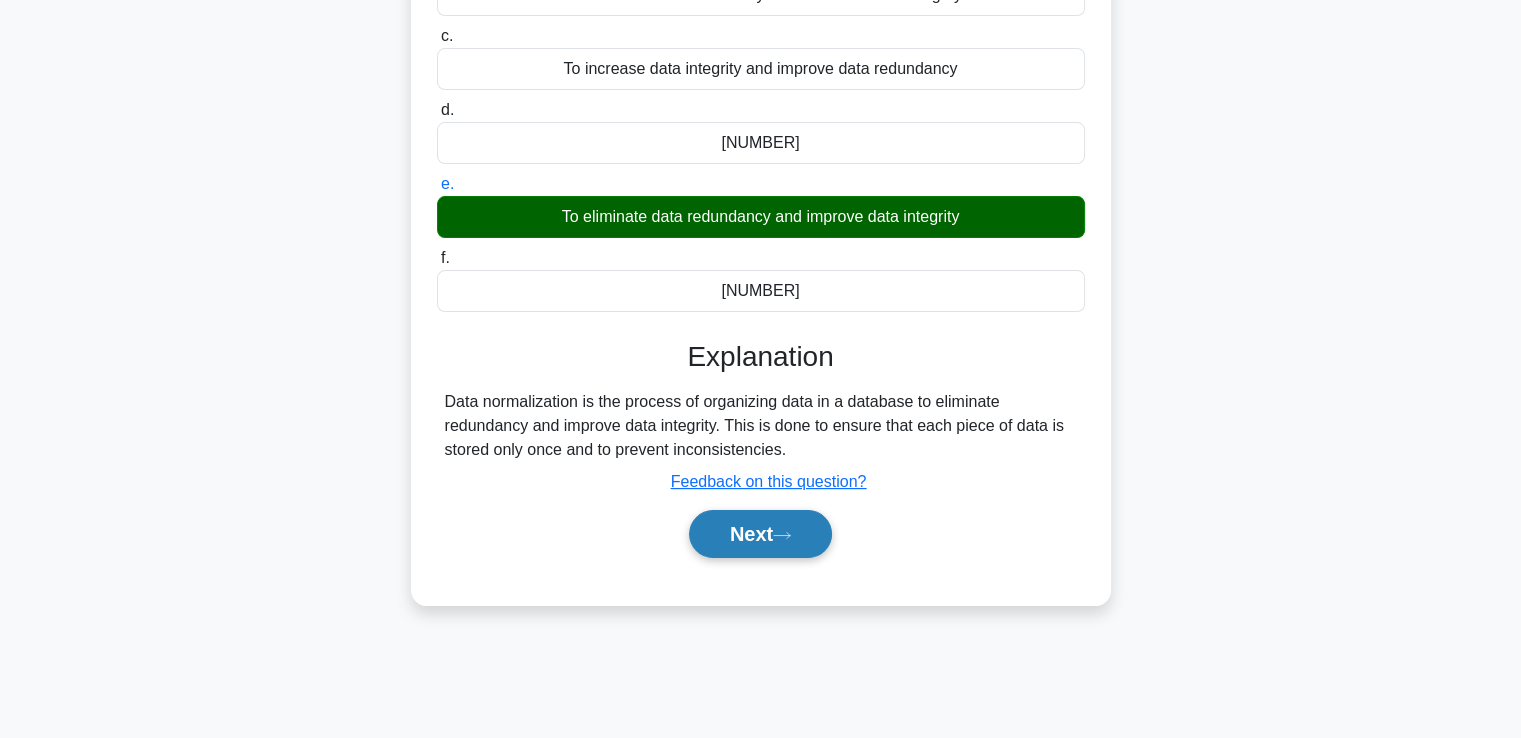 click on "Next" at bounding box center [760, 534] 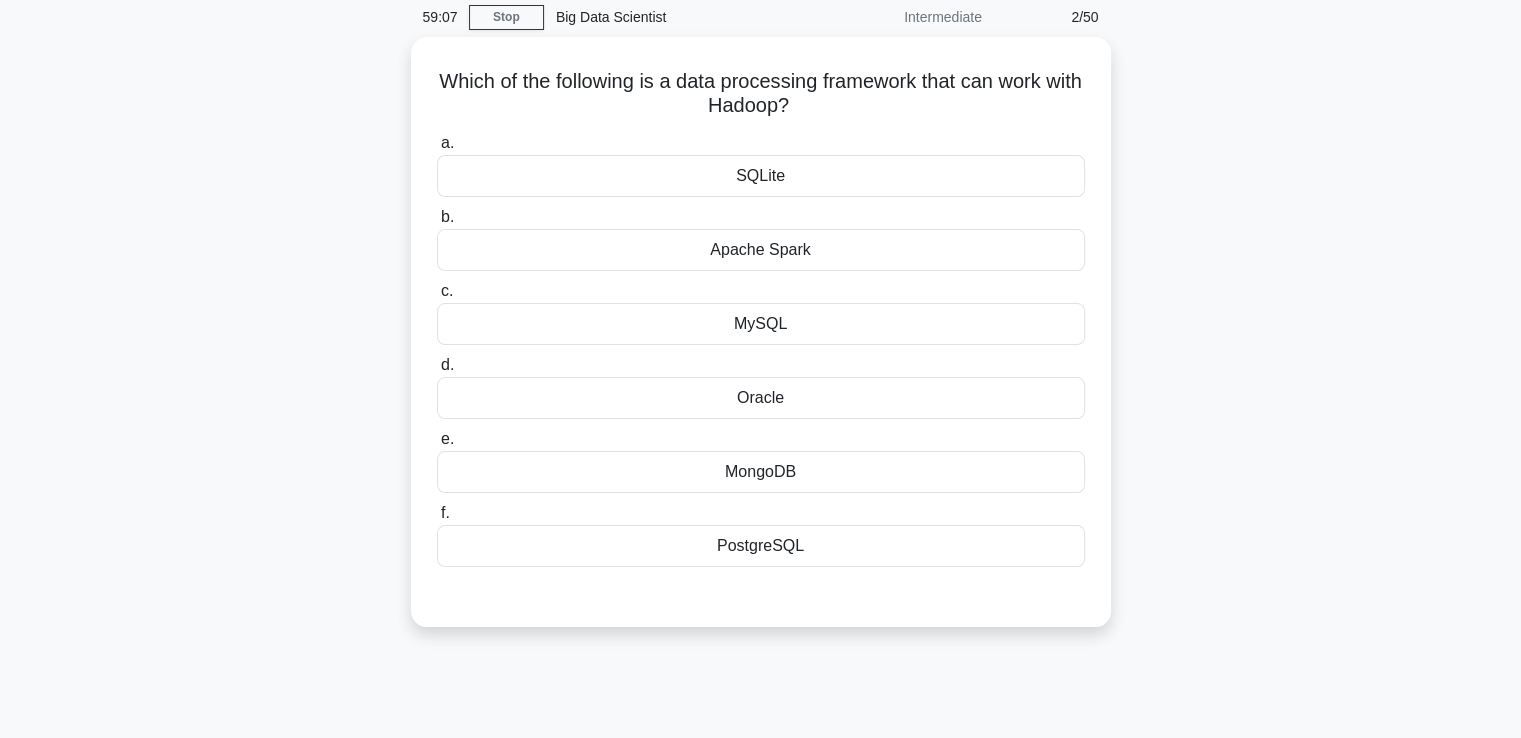 scroll, scrollTop: 0, scrollLeft: 0, axis: both 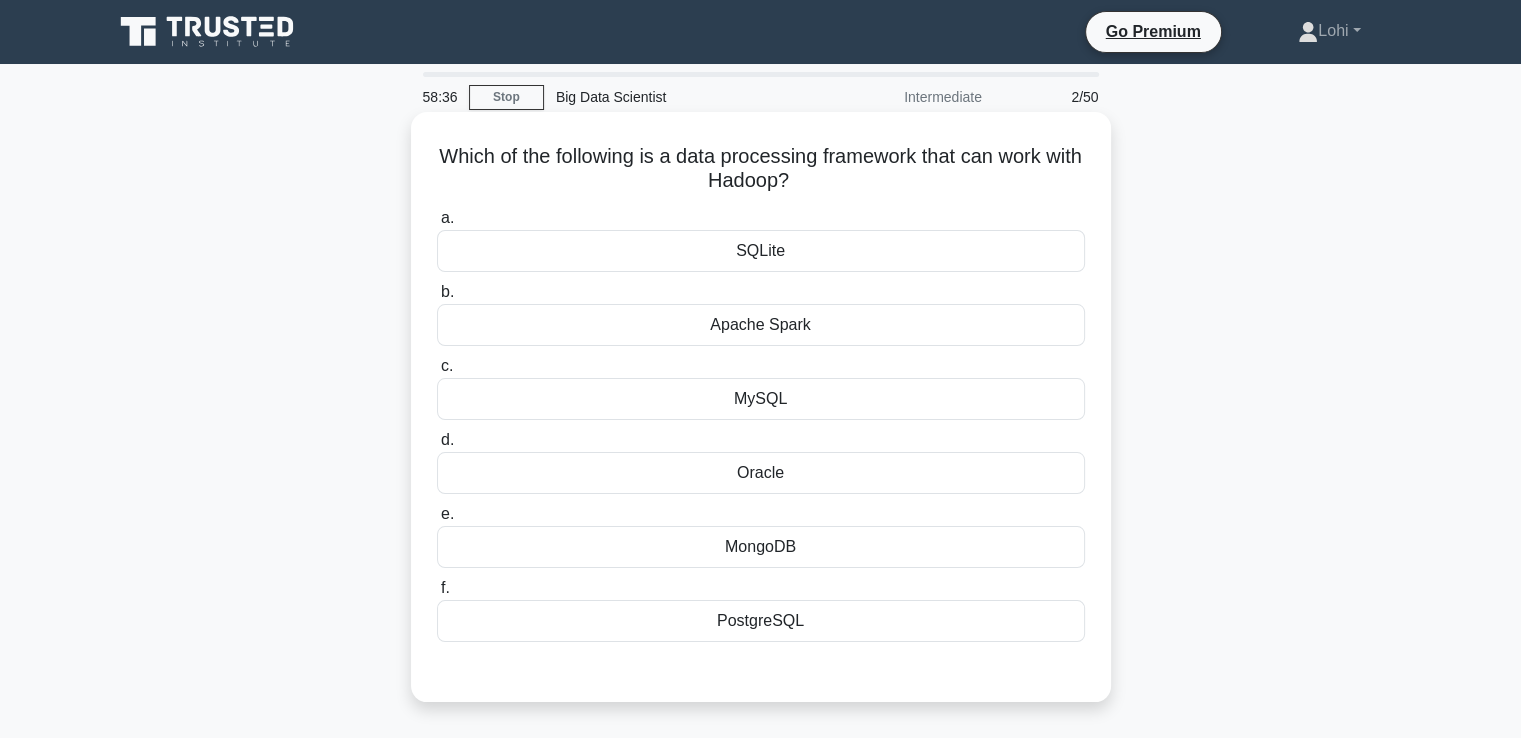 click on "Apache Spark" at bounding box center (761, 325) 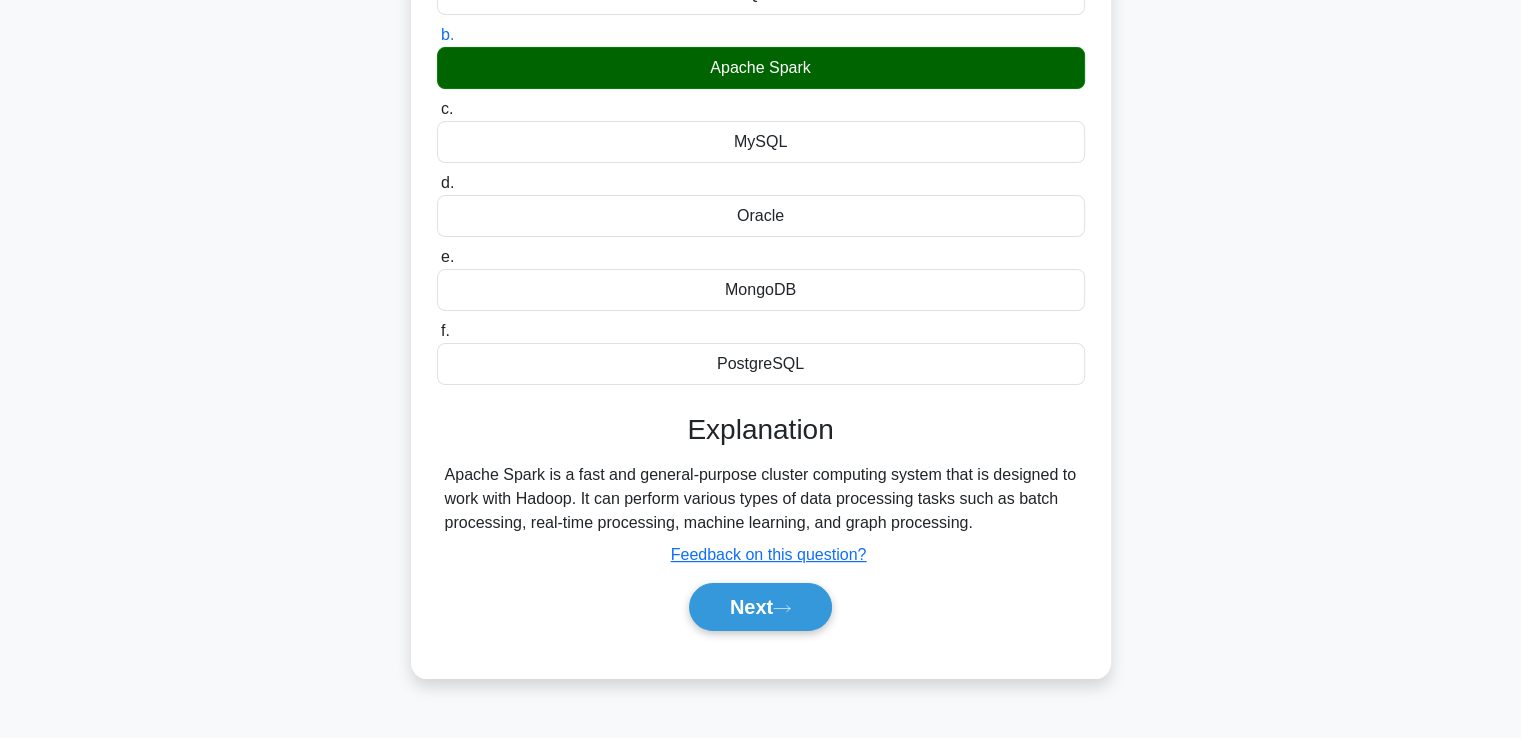 scroll, scrollTop: 280, scrollLeft: 0, axis: vertical 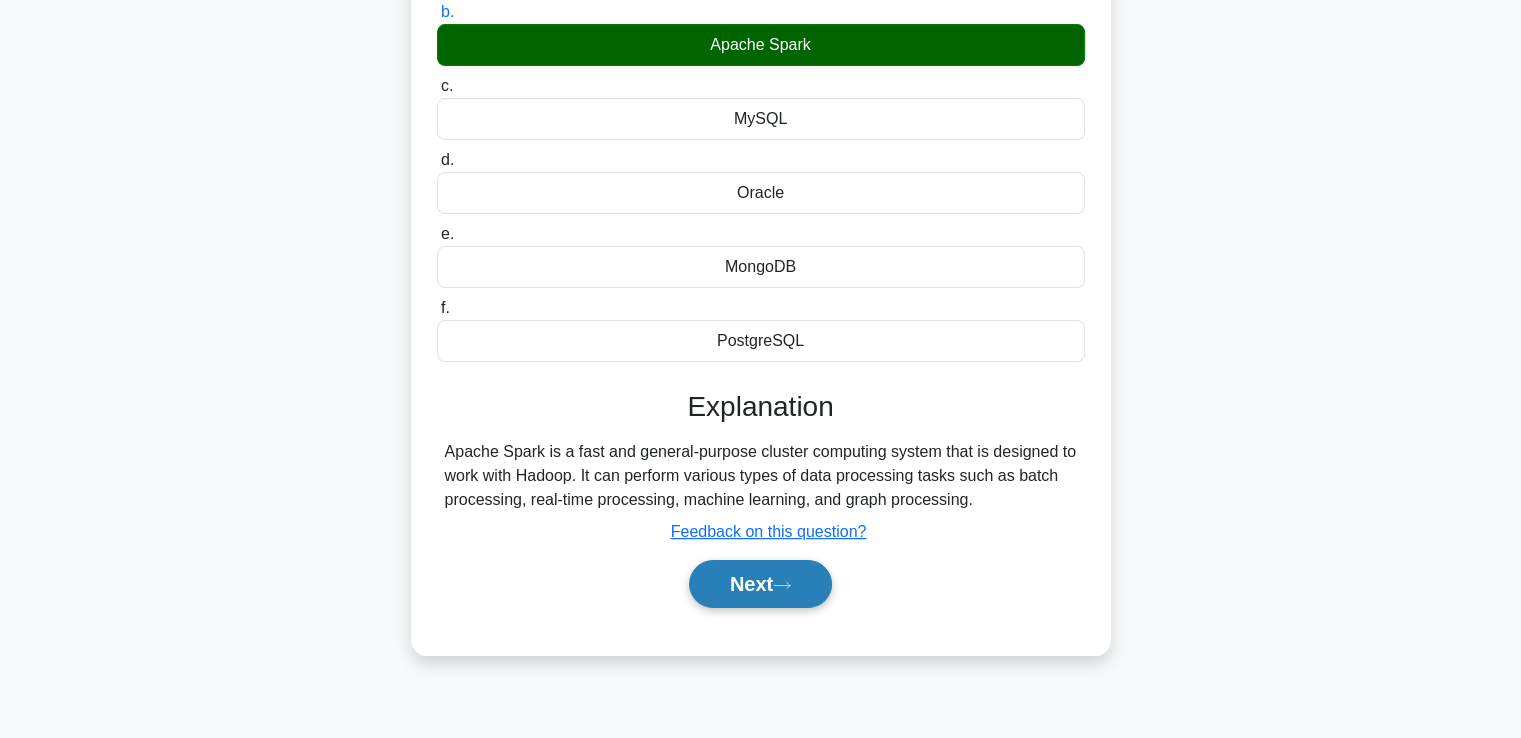 click on "Next" at bounding box center [760, 584] 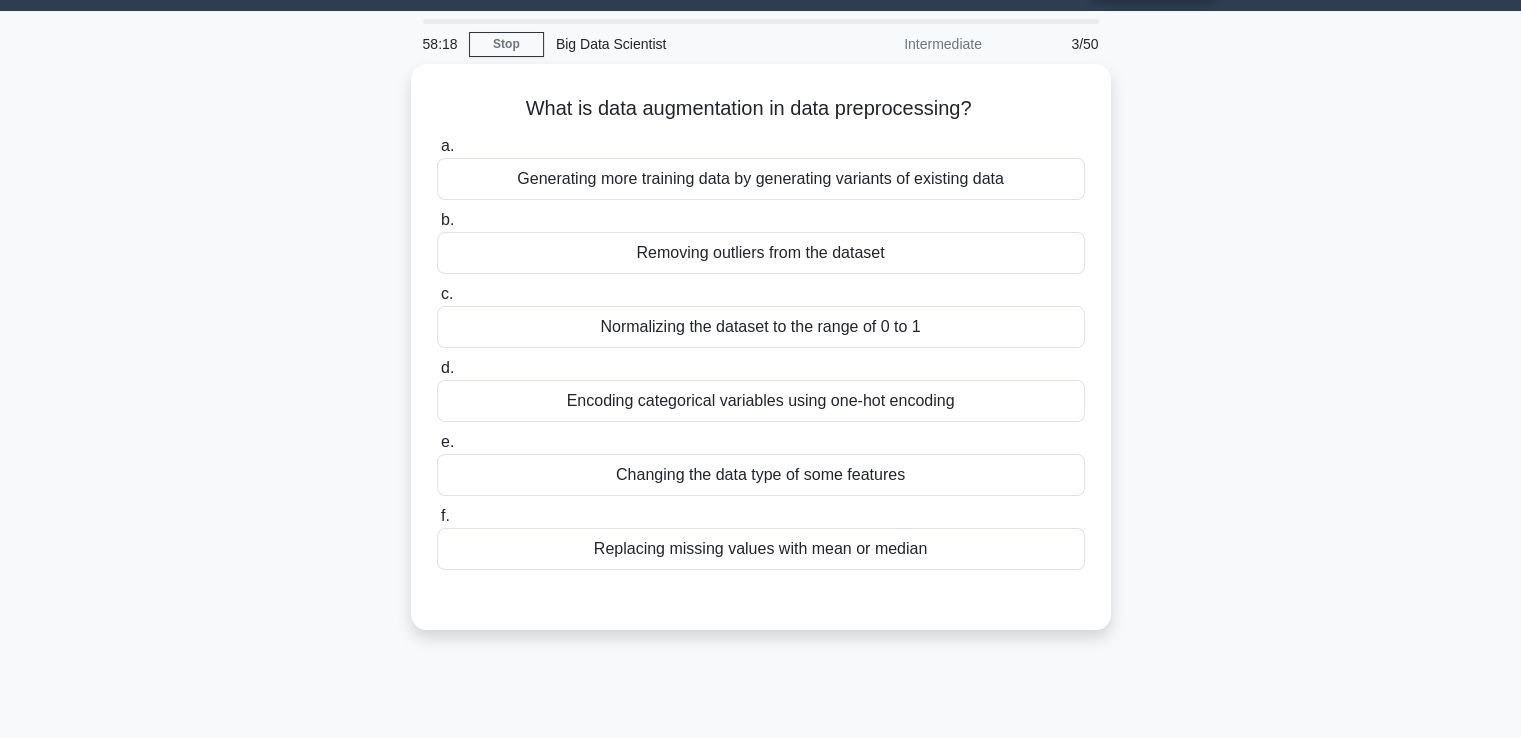 scroll, scrollTop: 0, scrollLeft: 0, axis: both 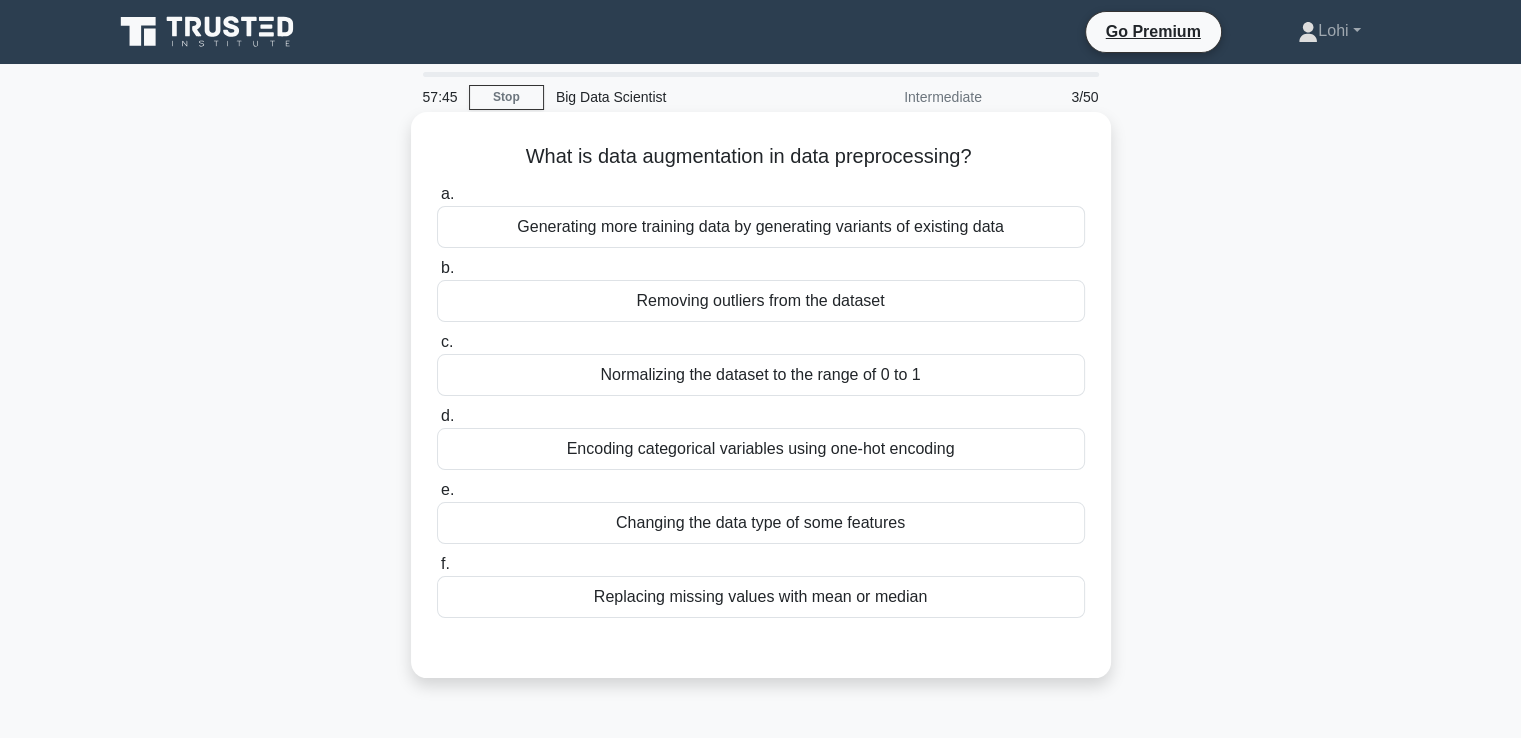 click on "Generating more training data by generating variants of existing data" at bounding box center [761, 227] 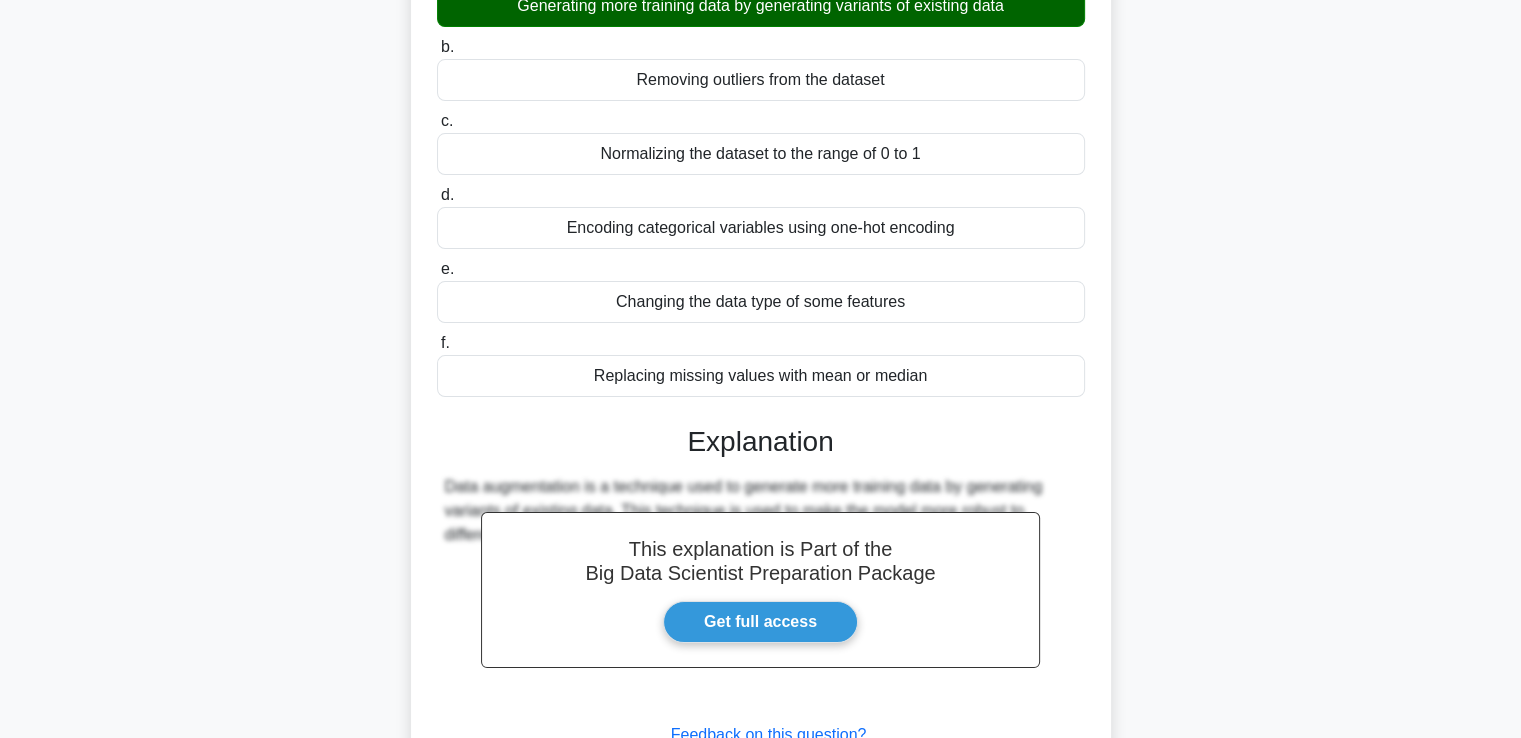 scroll, scrollTop: 377, scrollLeft: 0, axis: vertical 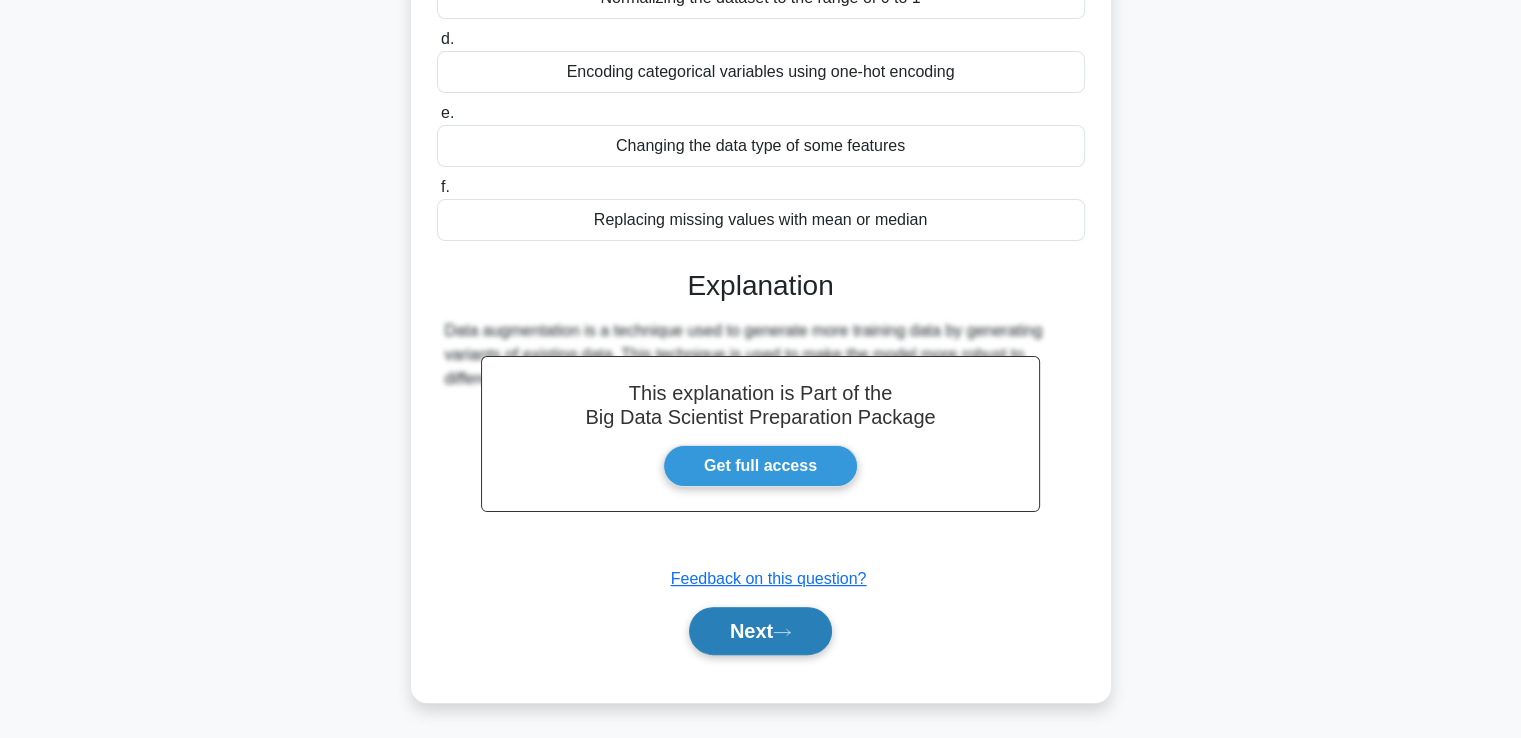 click on "Next" at bounding box center (760, 631) 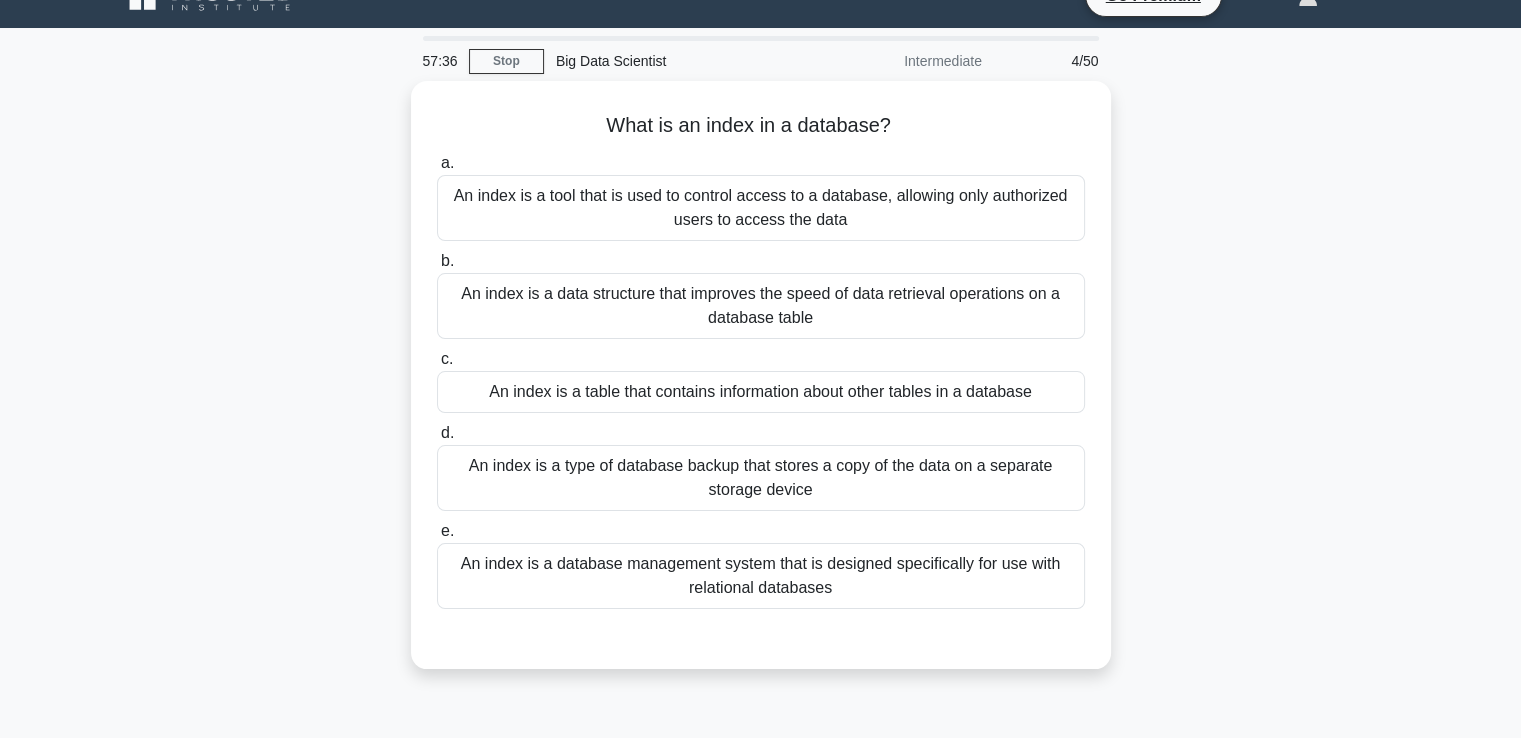 scroll, scrollTop: 0, scrollLeft: 0, axis: both 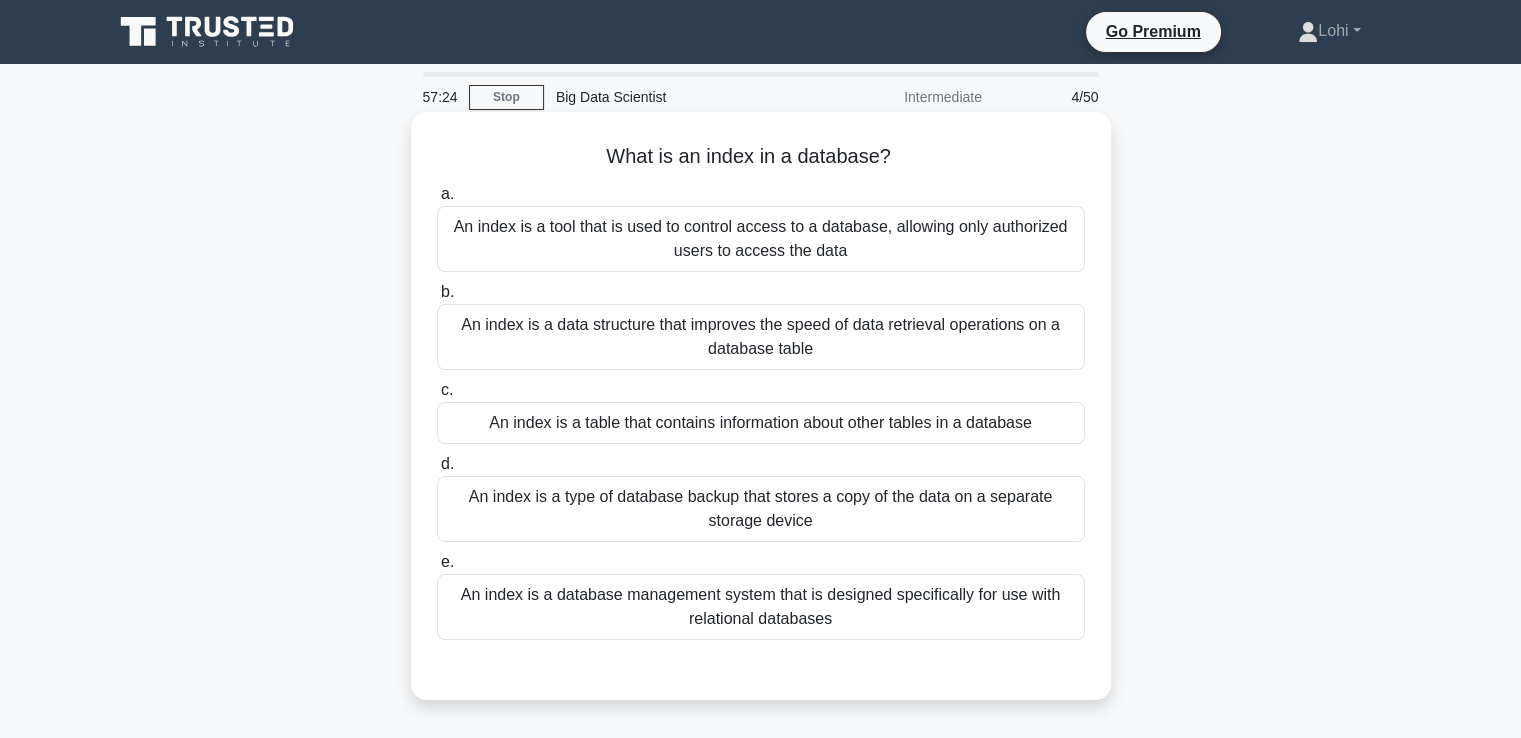 click on "An index is a data structure that improves the speed of data retrieval operations on a database table" at bounding box center [761, 337] 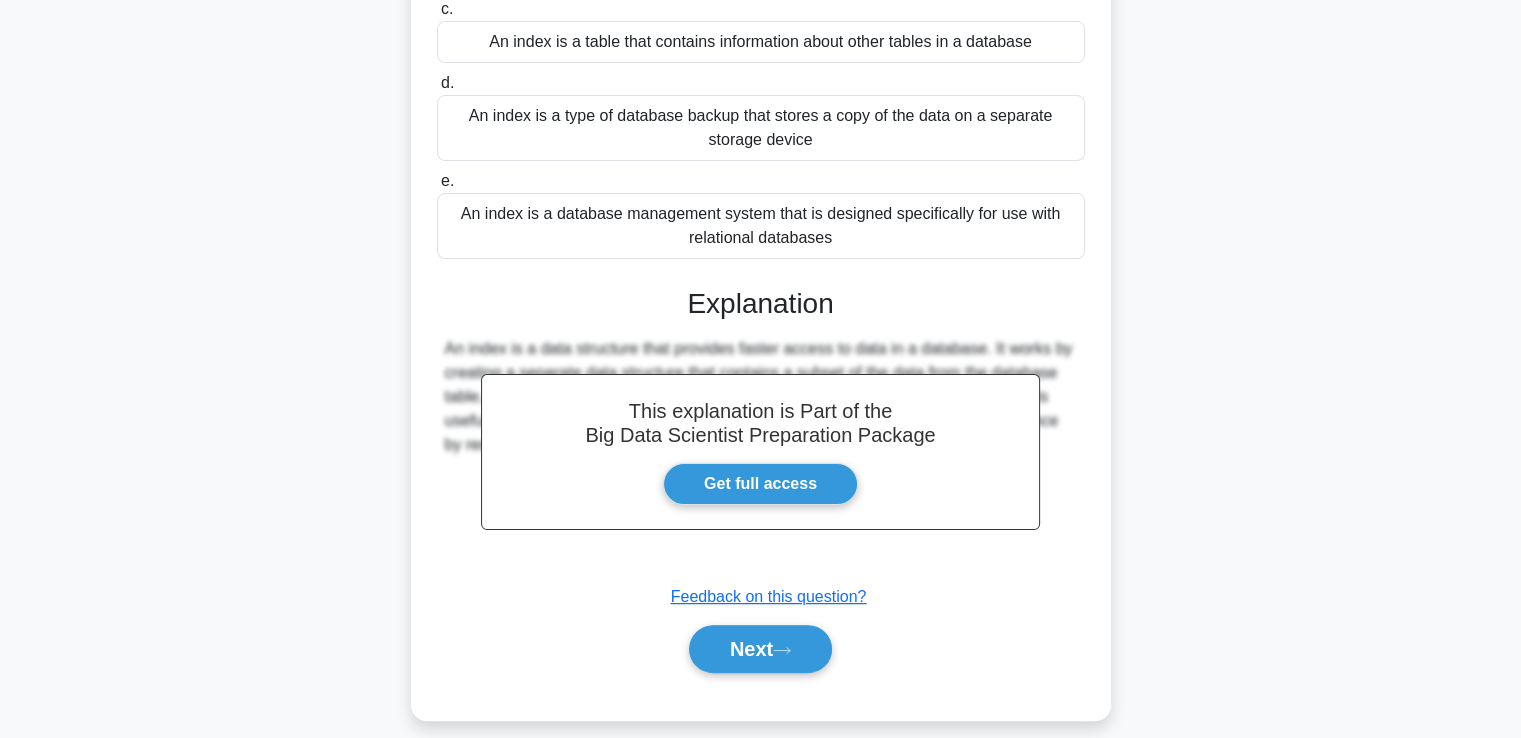 scroll, scrollTop: 400, scrollLeft: 0, axis: vertical 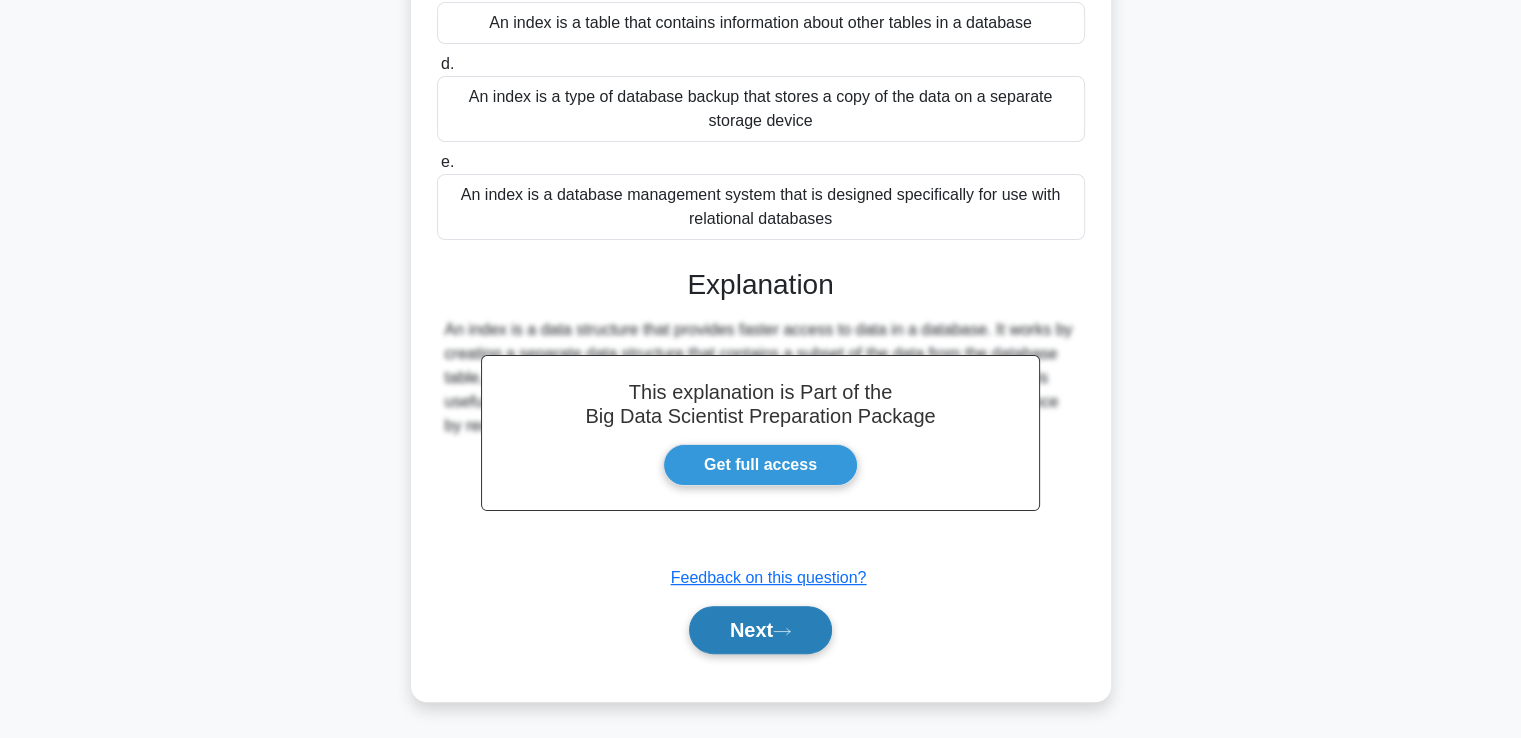click on "Next" at bounding box center (760, 630) 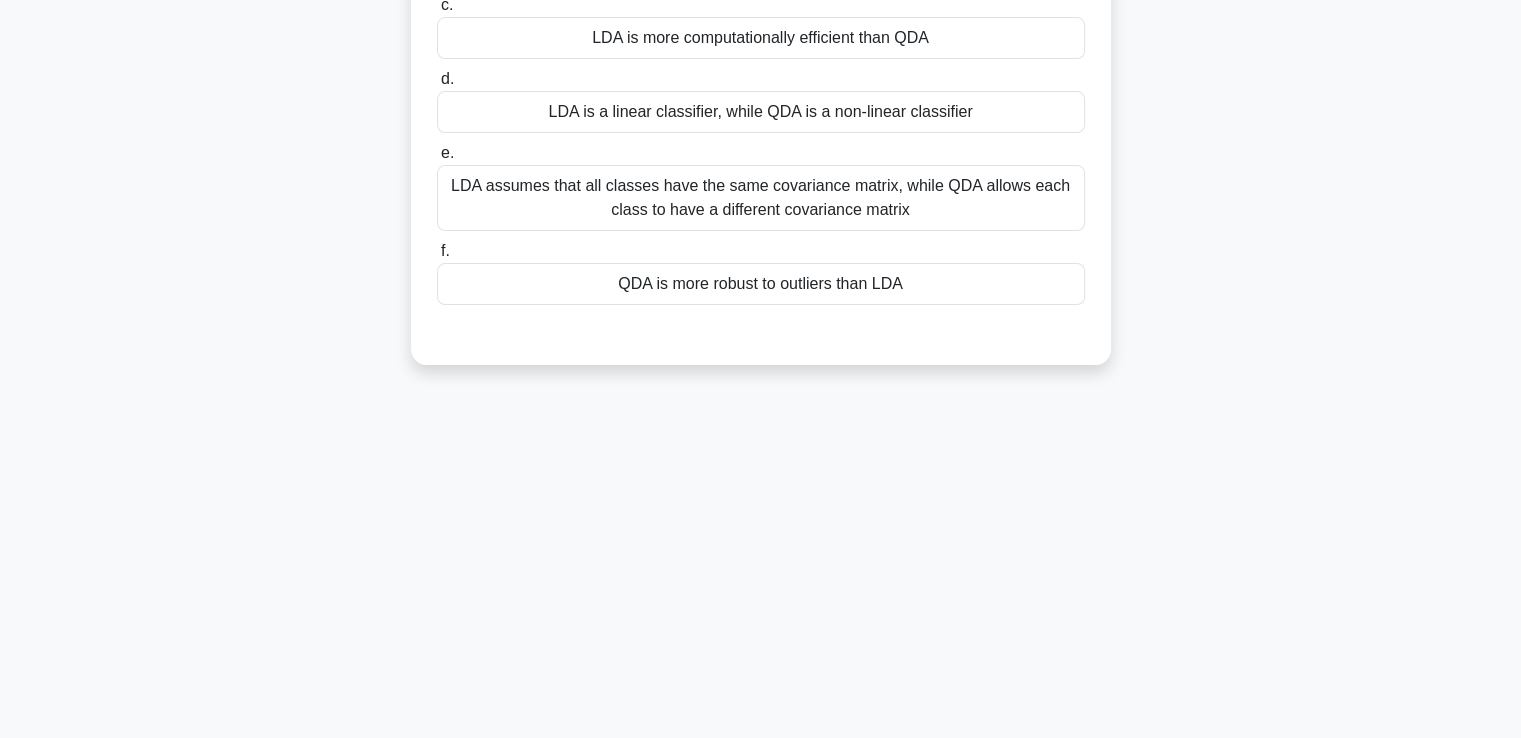 scroll, scrollTop: 343, scrollLeft: 0, axis: vertical 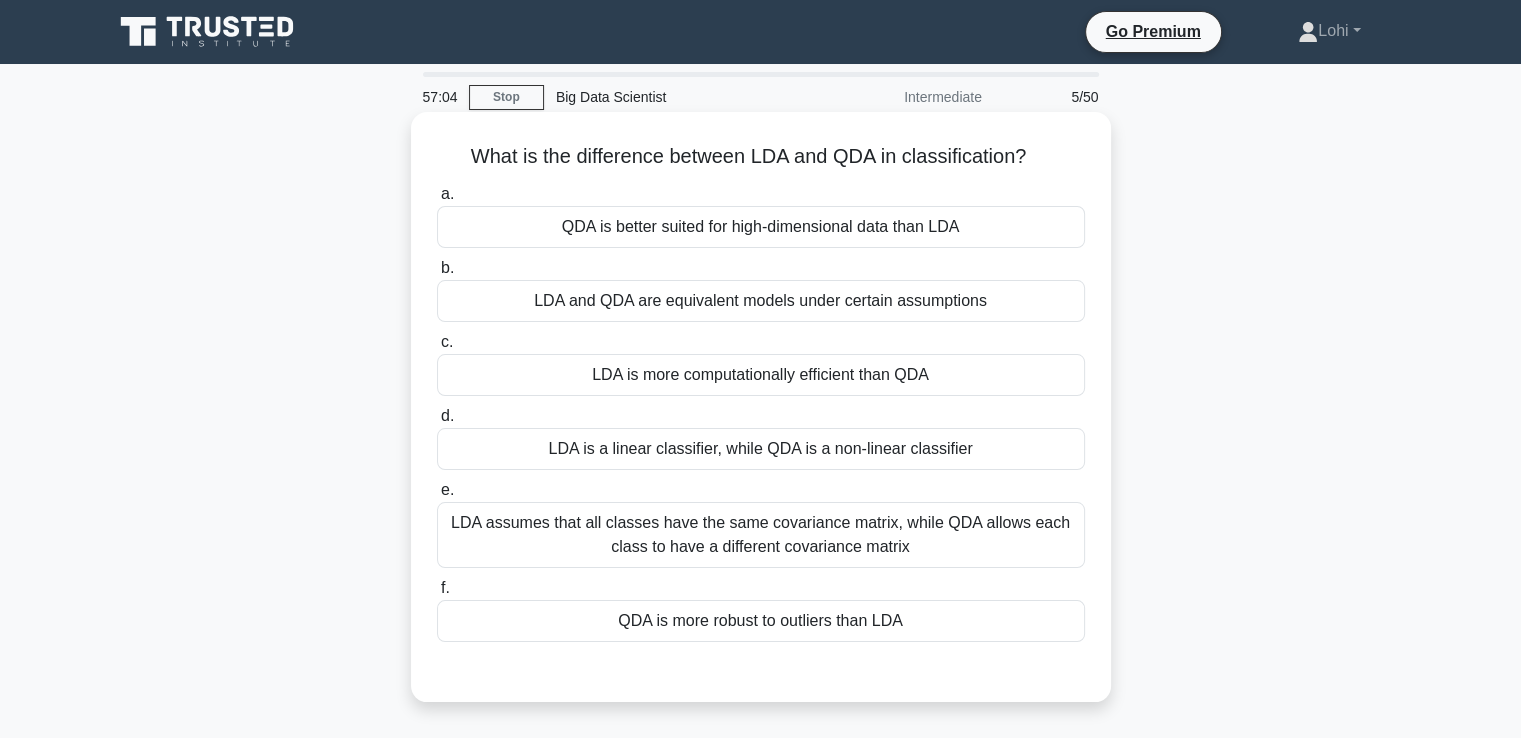 click on "LDA assumes that all classes have the same covariance matrix, while QDA allows each class to have a different covariance matrix" at bounding box center [761, 535] 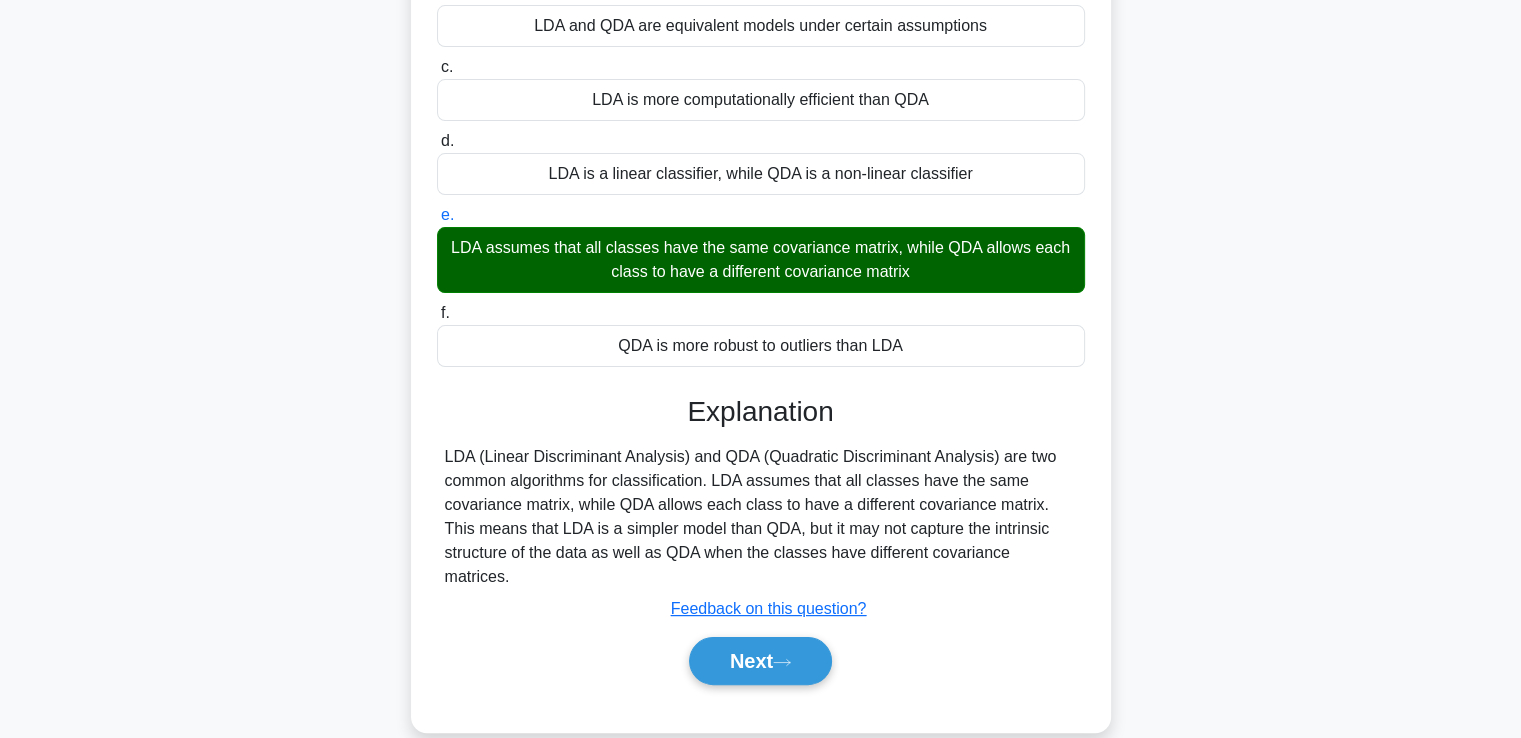 scroll, scrollTop: 343, scrollLeft: 0, axis: vertical 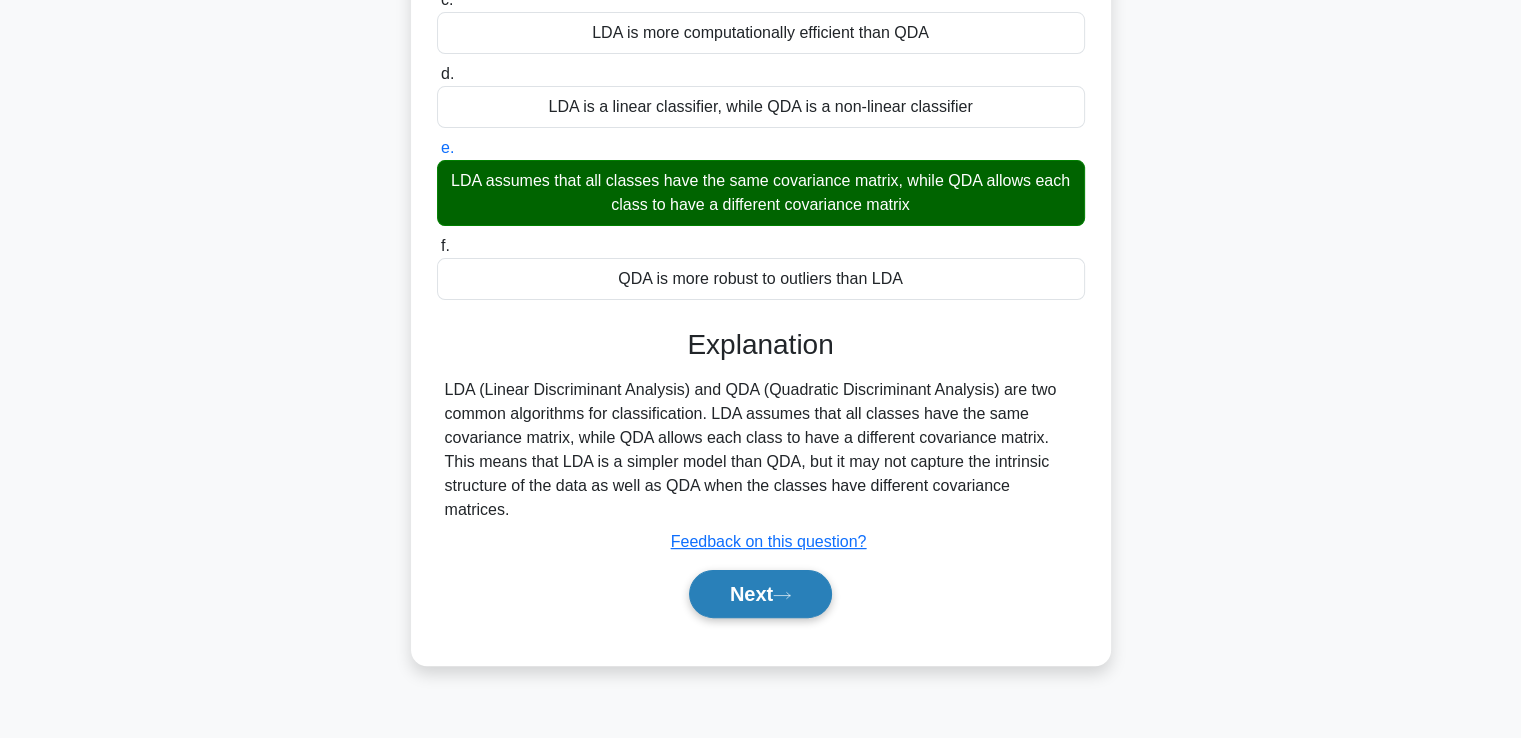 click 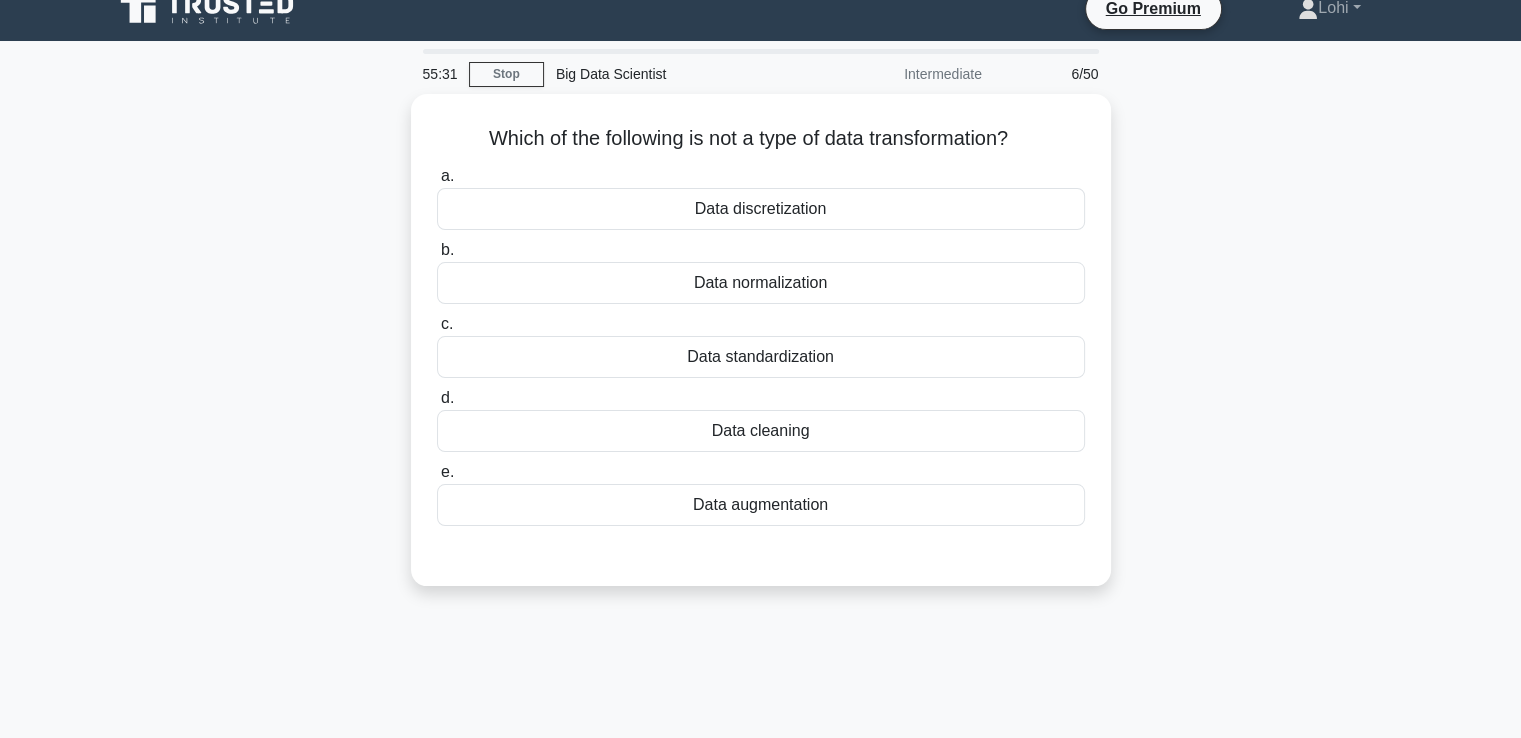 scroll, scrollTop: 0, scrollLeft: 0, axis: both 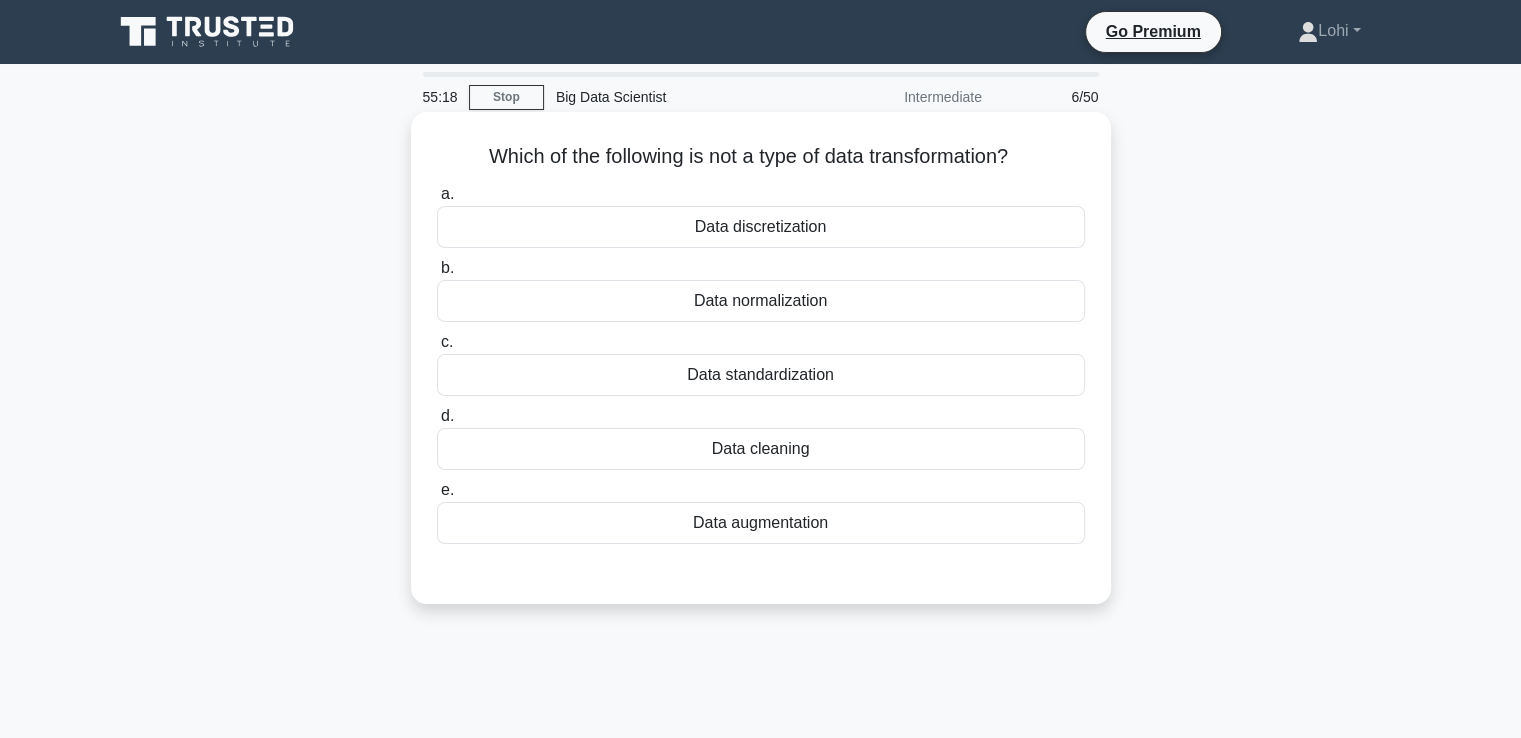 click on "Data cleaning" at bounding box center (761, 449) 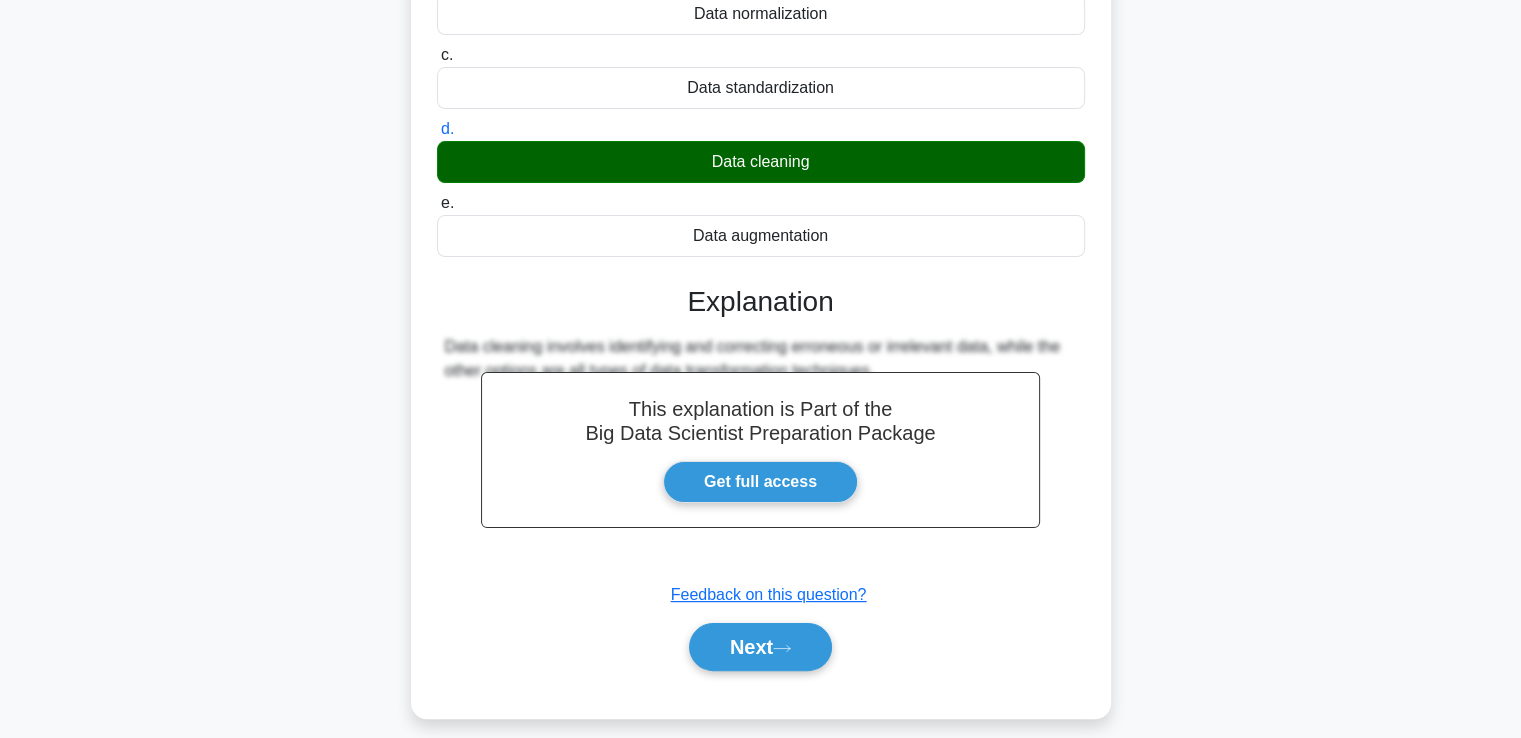 scroll, scrollTop: 343, scrollLeft: 0, axis: vertical 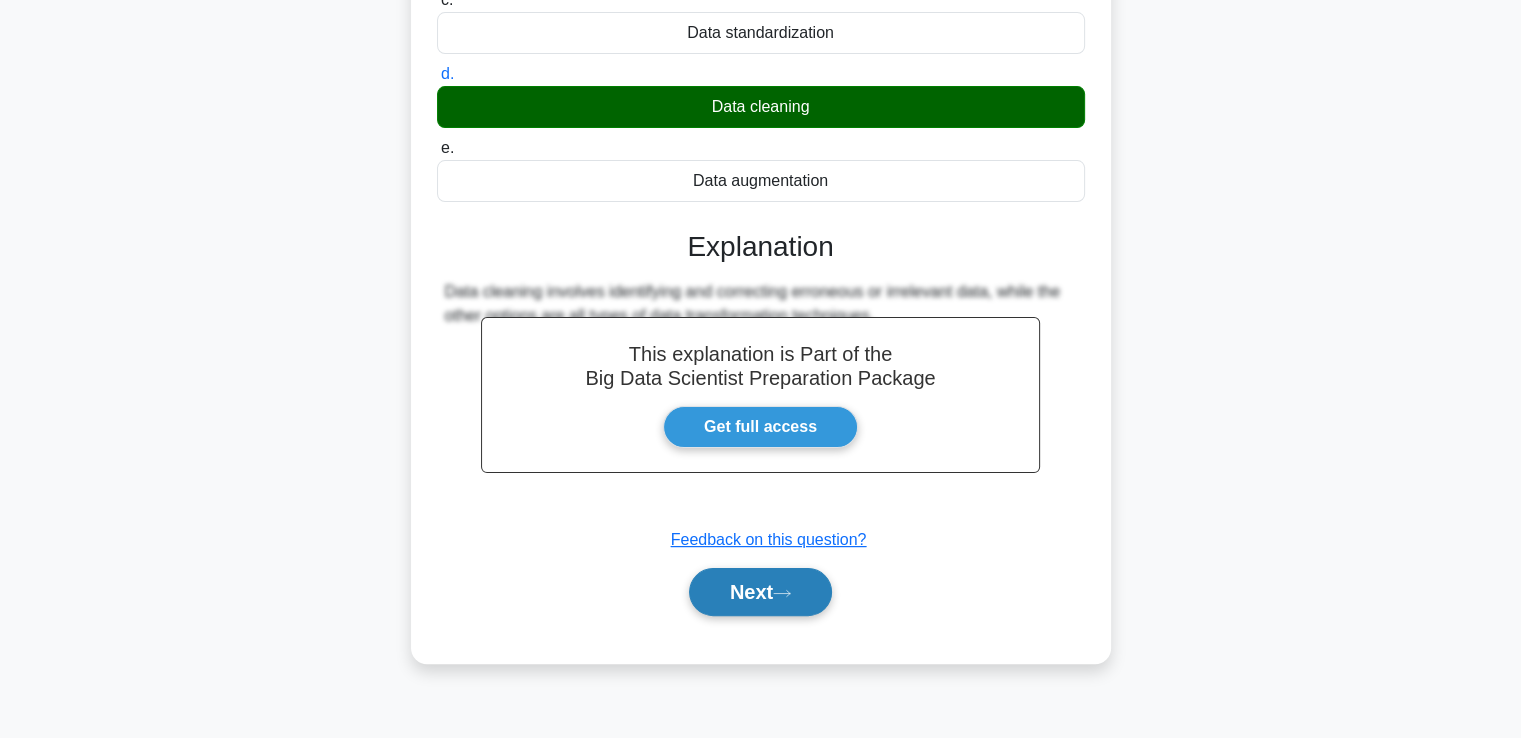 click on "Next" at bounding box center [760, 592] 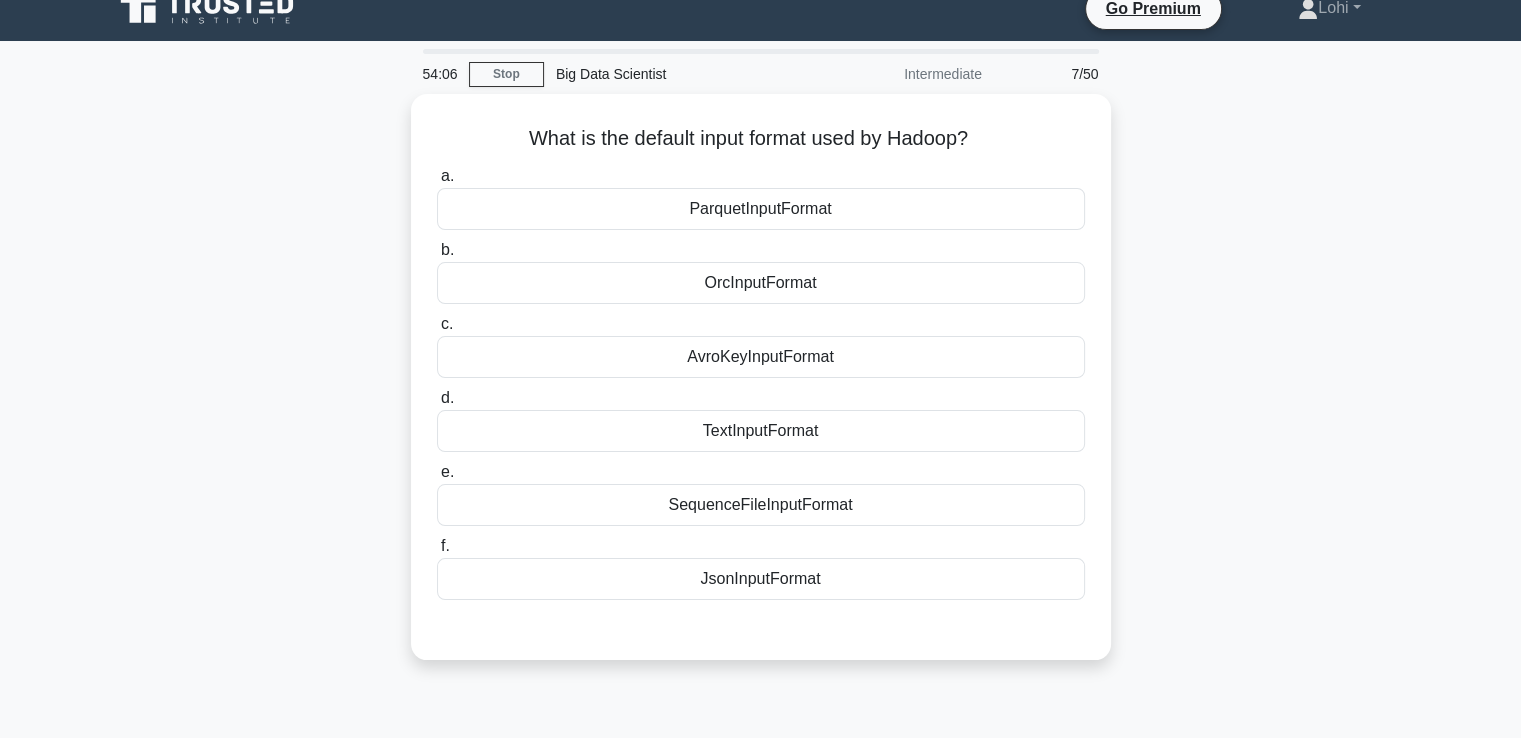 scroll, scrollTop: 0, scrollLeft: 0, axis: both 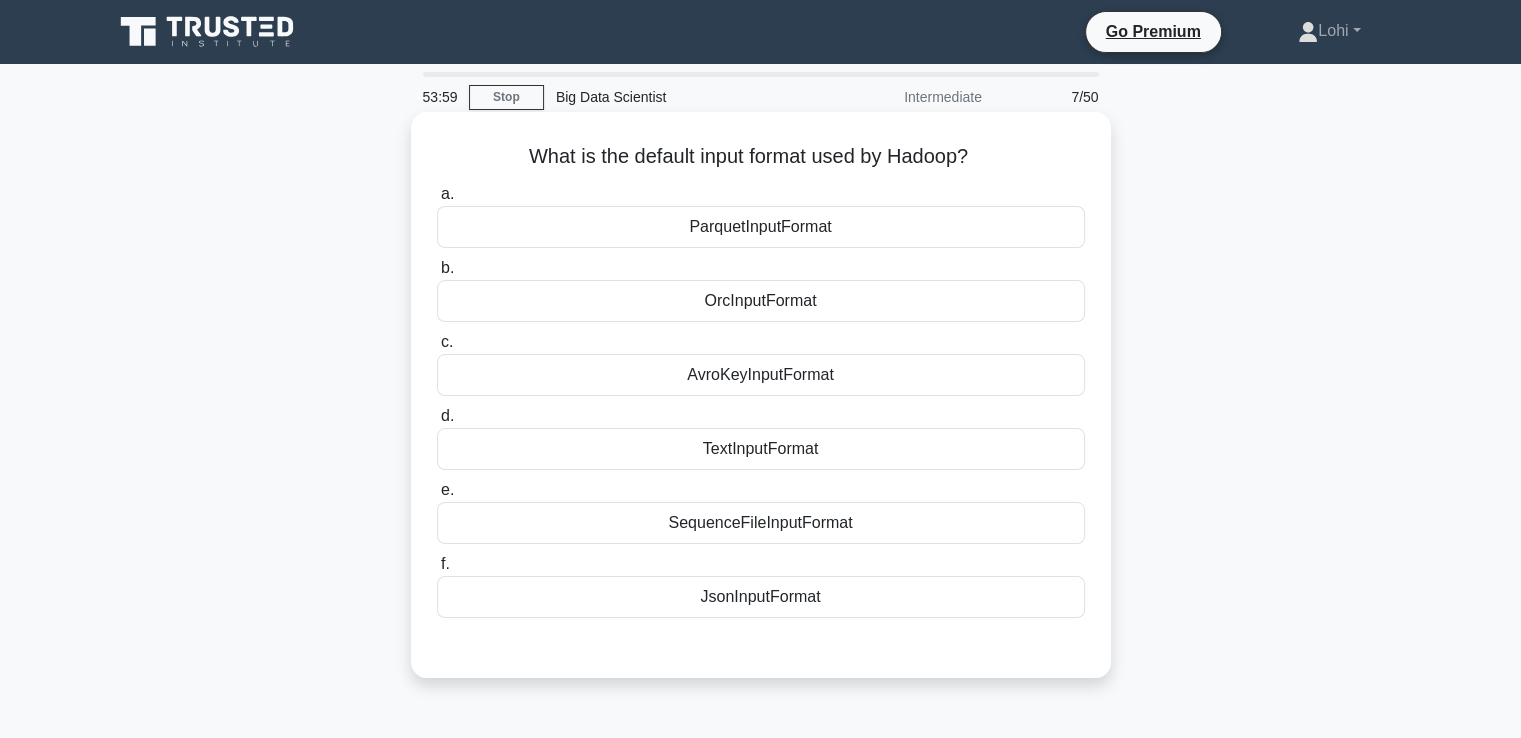 click on "TextInputFormat" at bounding box center [761, 449] 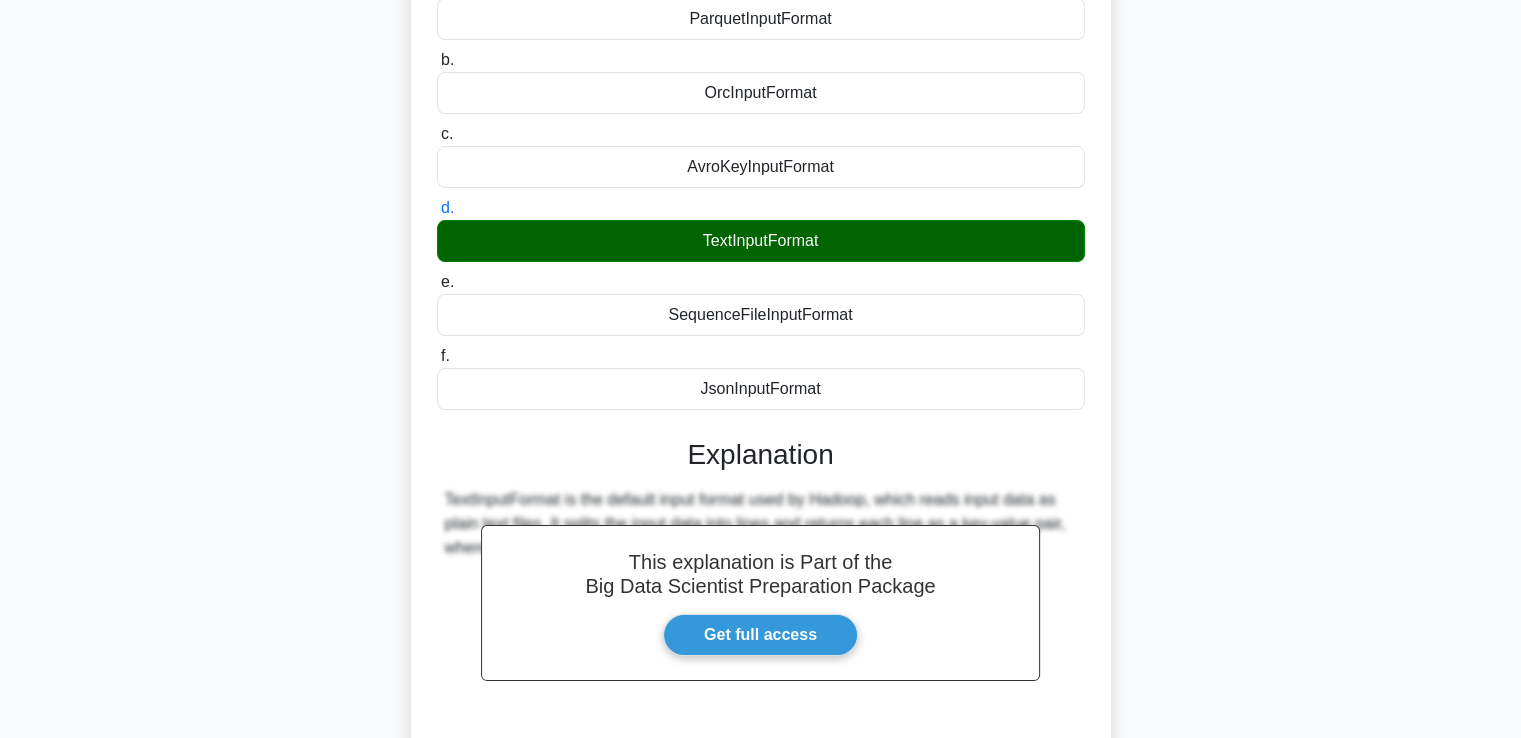 scroll, scrollTop: 377, scrollLeft: 0, axis: vertical 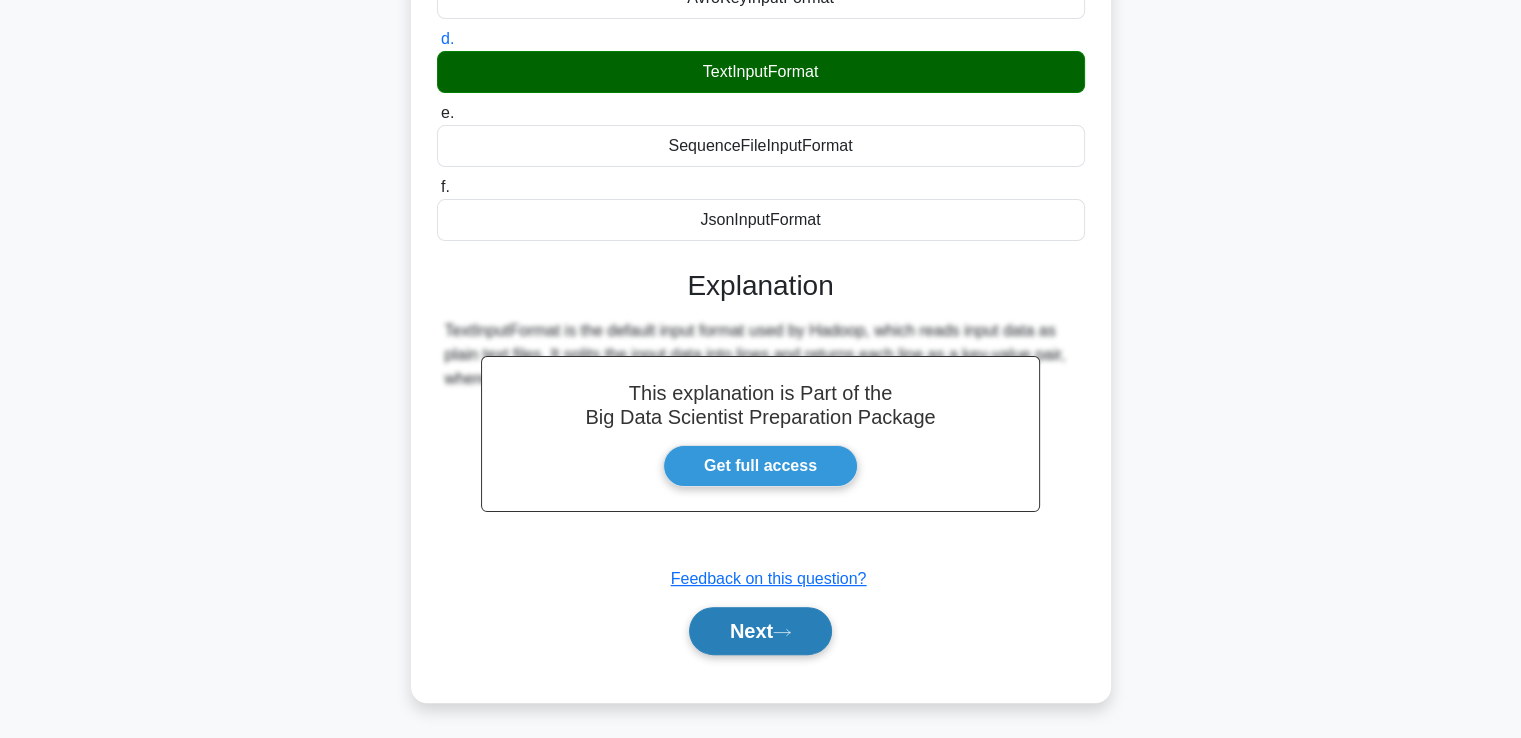 click on "Next" at bounding box center [760, 631] 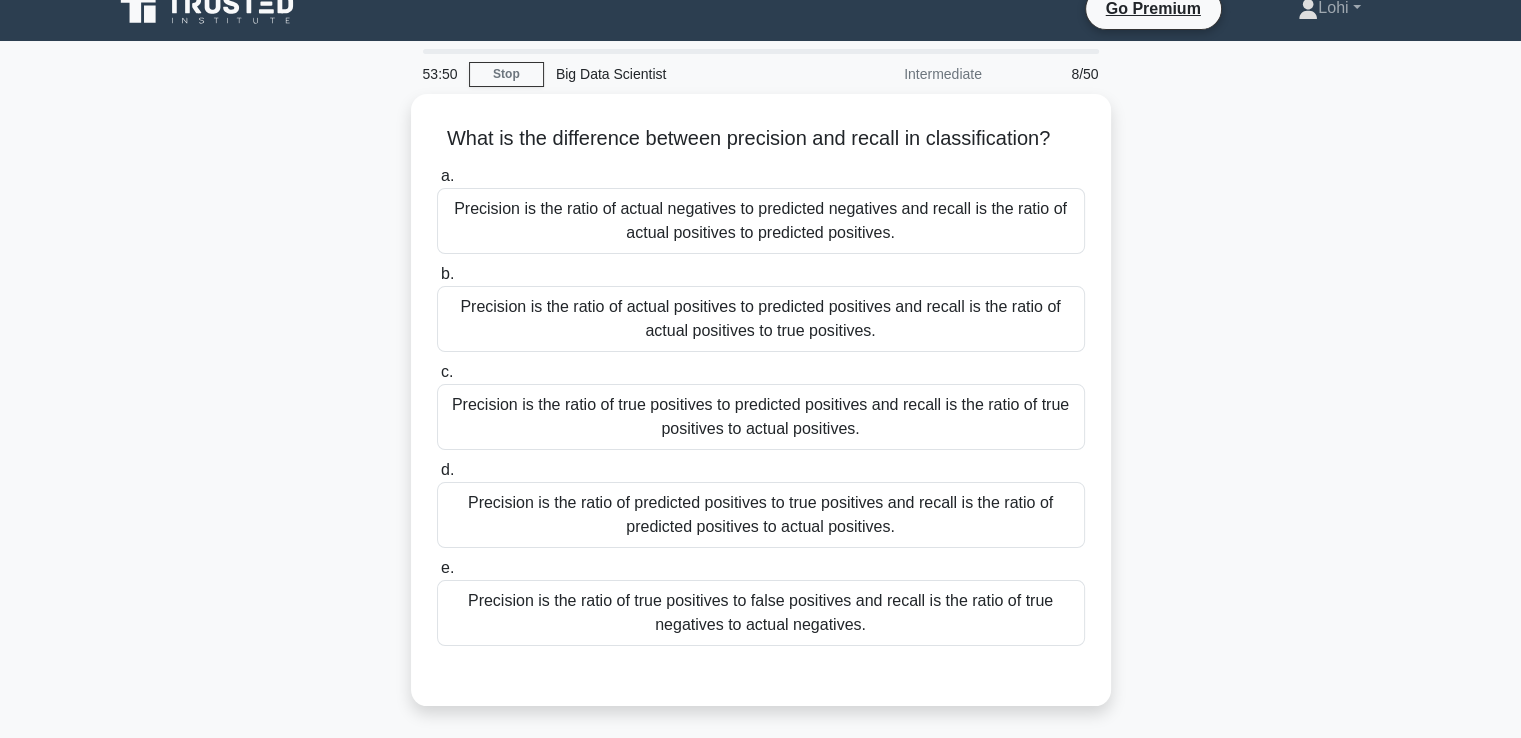 scroll, scrollTop: 0, scrollLeft: 0, axis: both 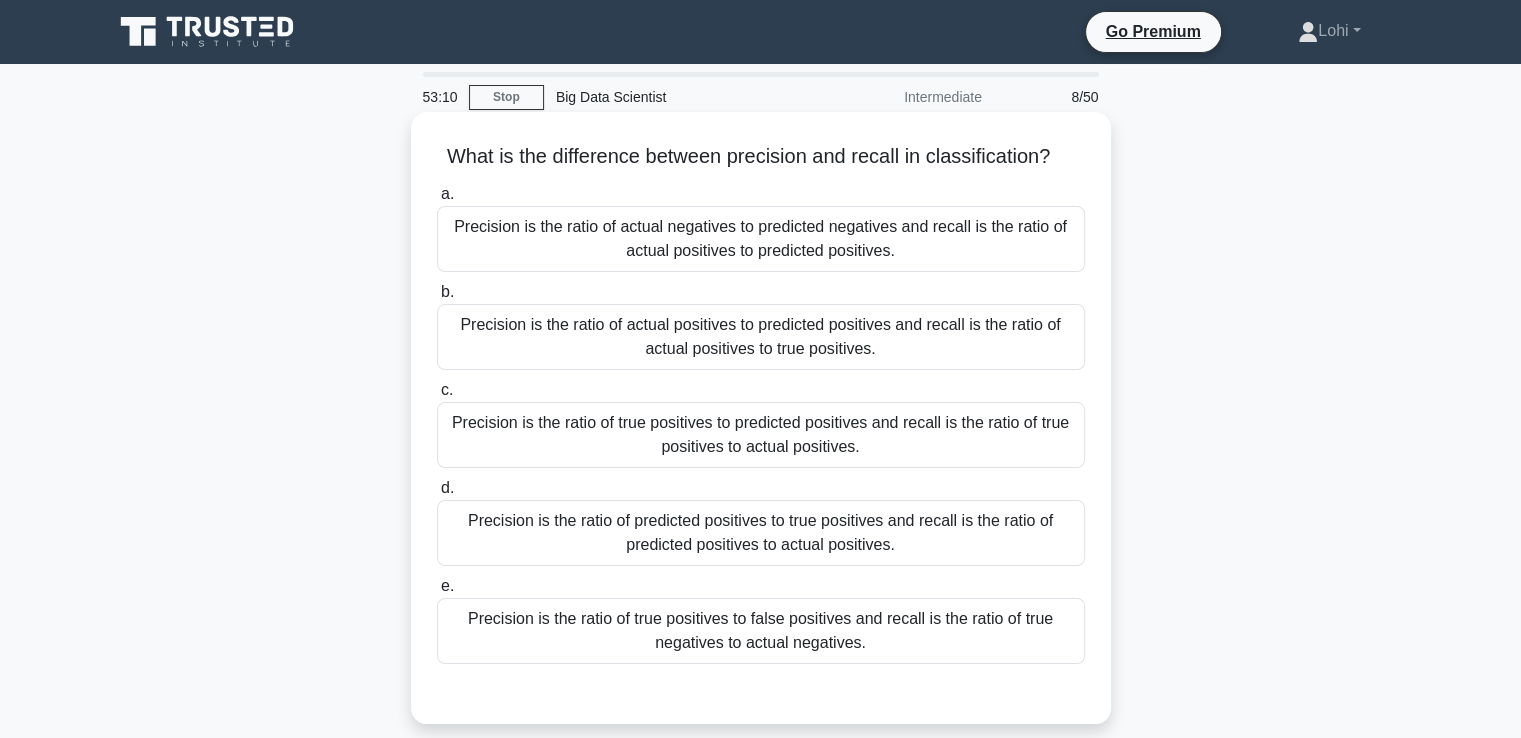 click on "Precision is the ratio of true positives to predicted positives and recall is the ratio of true positives to actual positives." at bounding box center (761, 435) 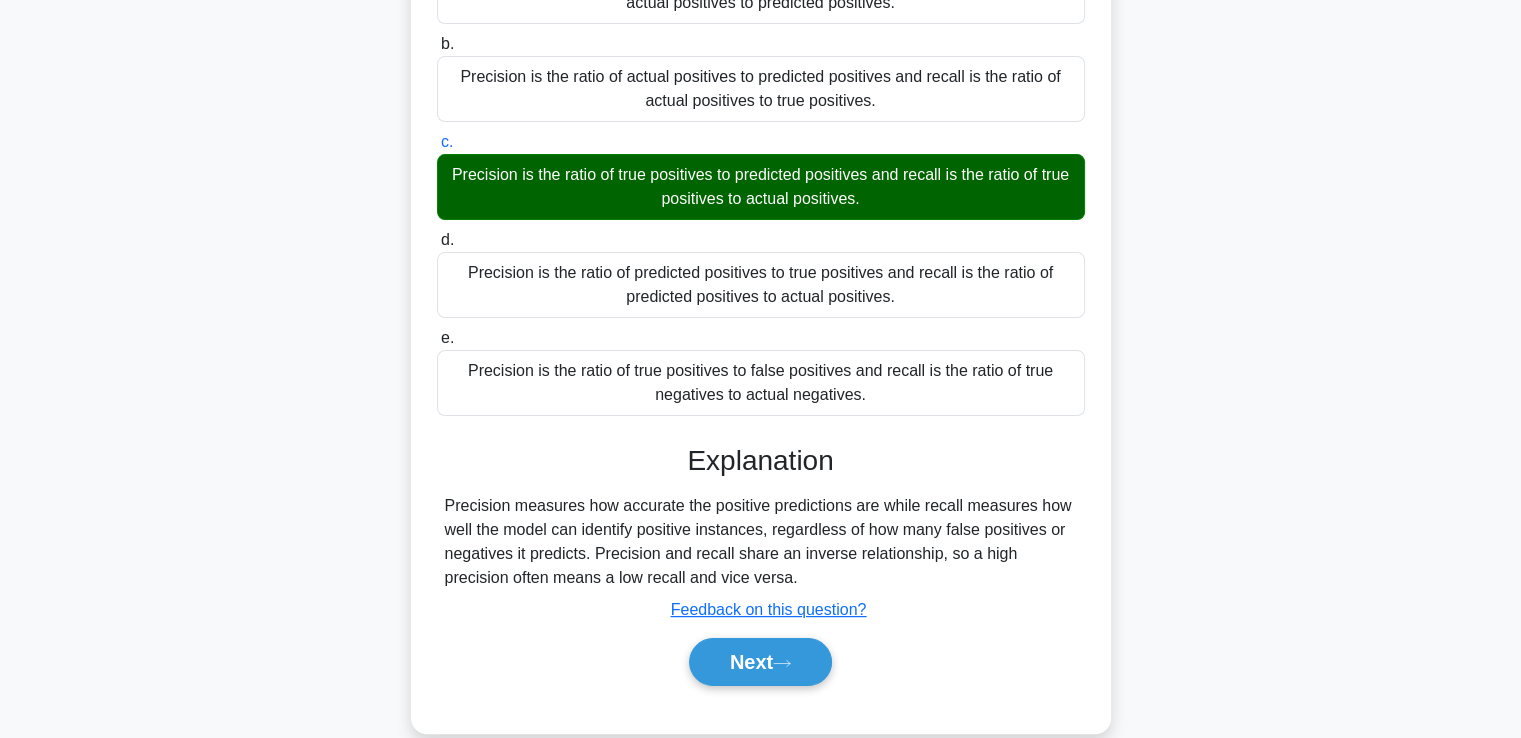 scroll, scrollTop: 343, scrollLeft: 0, axis: vertical 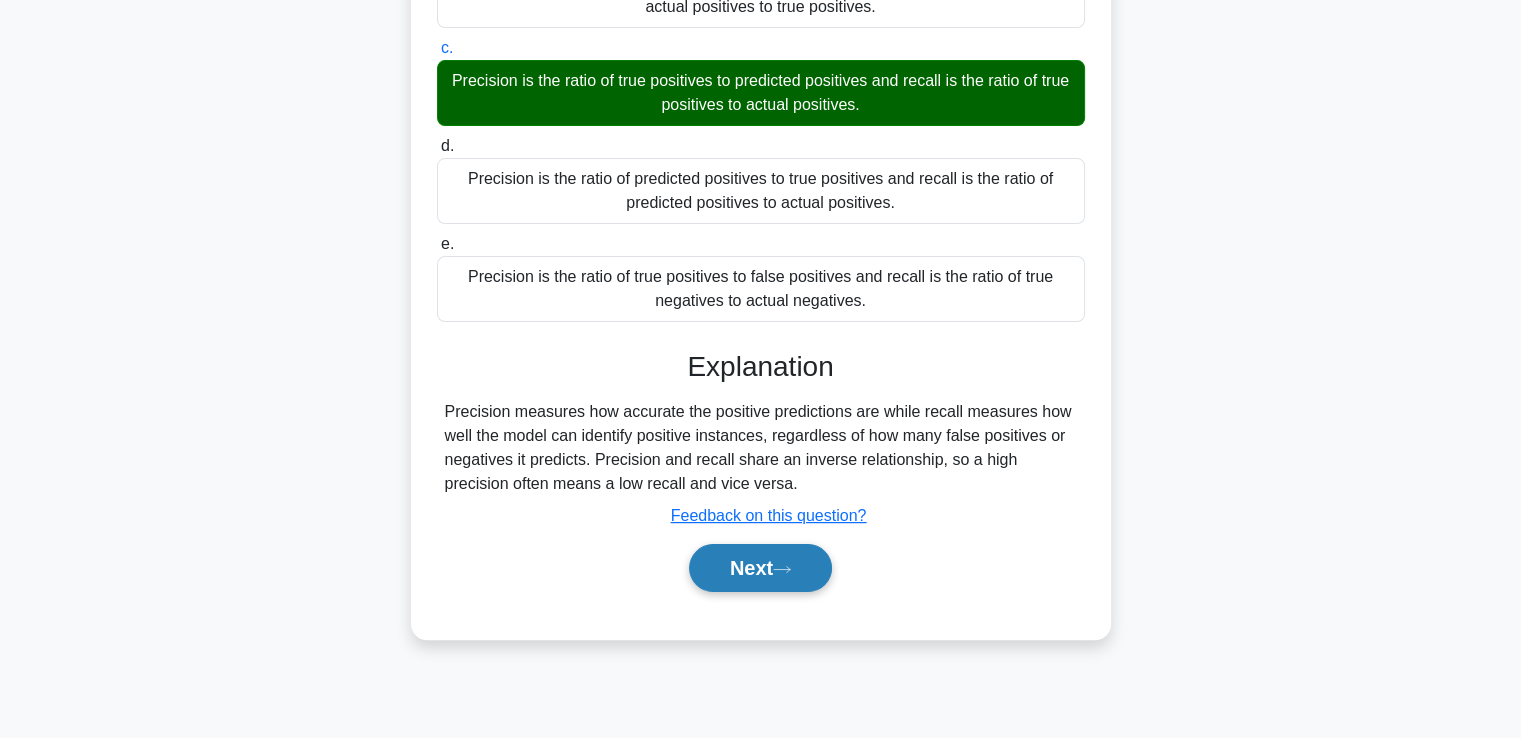 click on "Next" at bounding box center (760, 568) 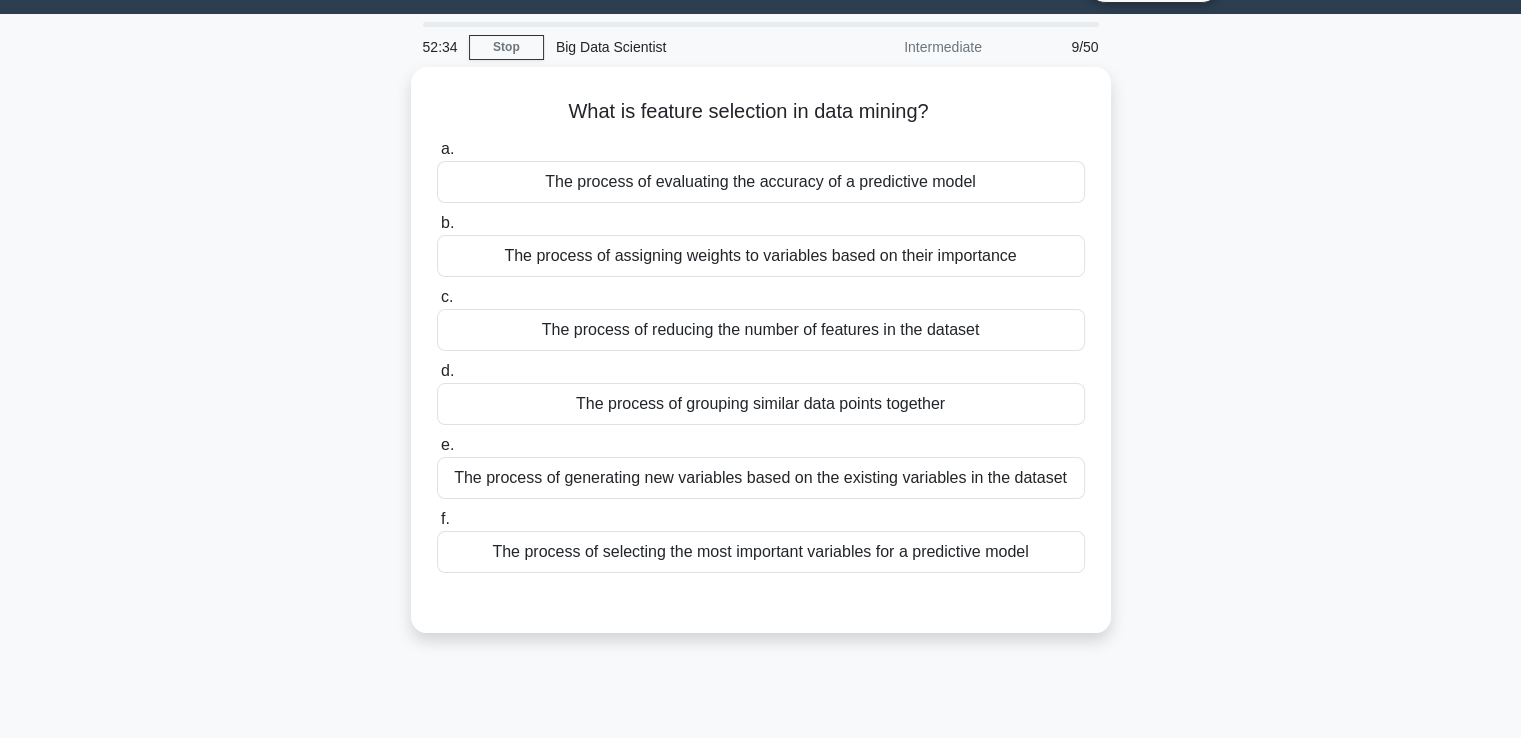 scroll, scrollTop: 0, scrollLeft: 0, axis: both 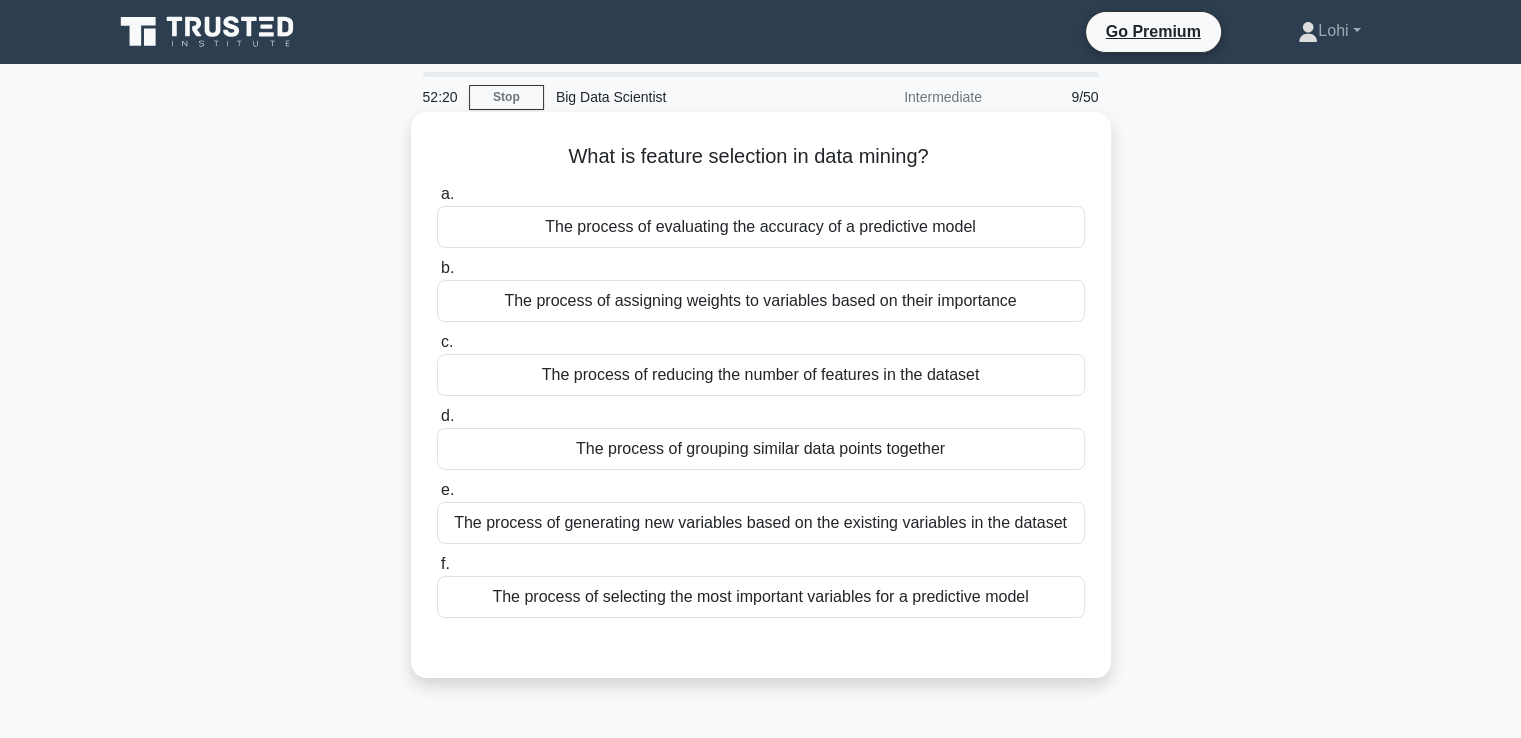 click on "The process of selecting the most important variables for a predictive model" at bounding box center (761, 597) 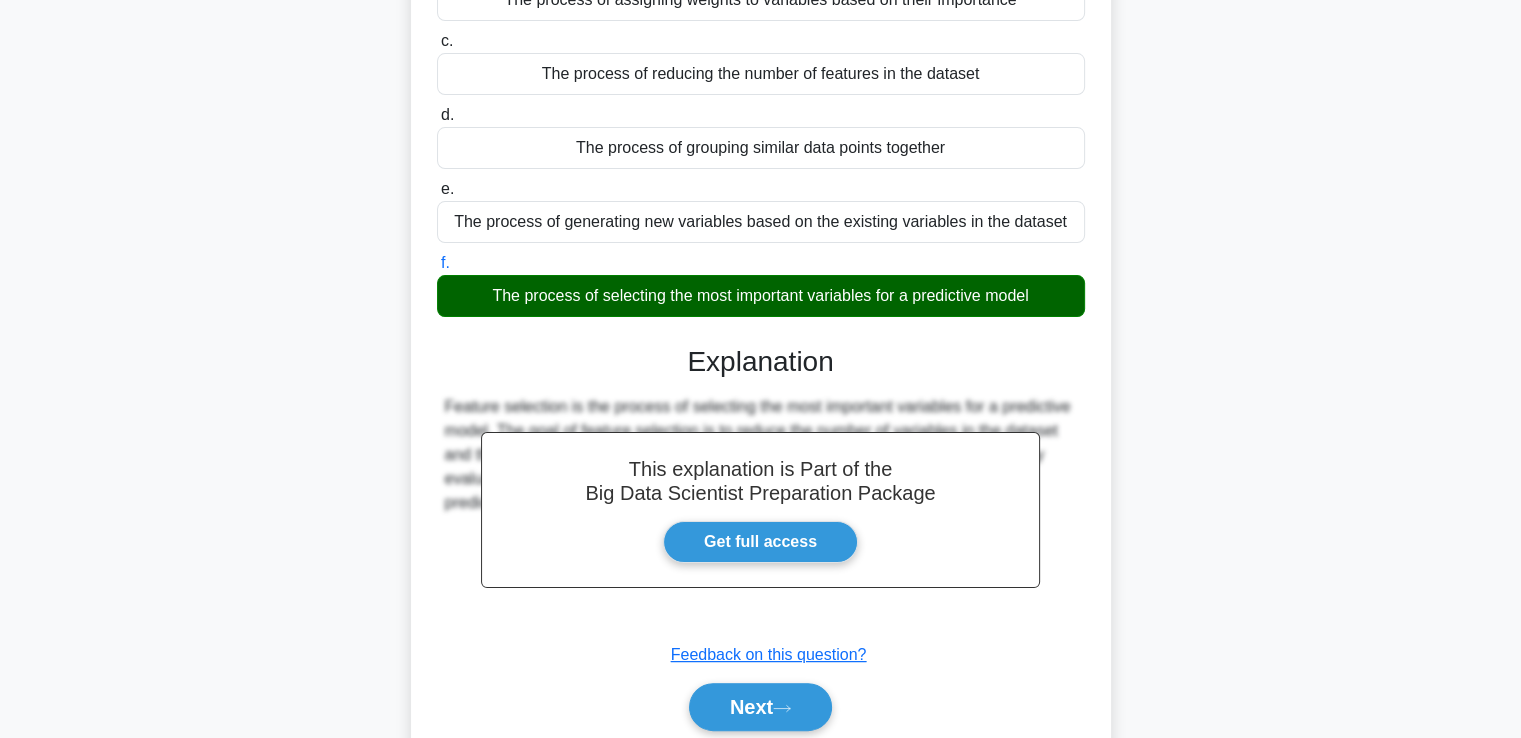 scroll, scrollTop: 377, scrollLeft: 0, axis: vertical 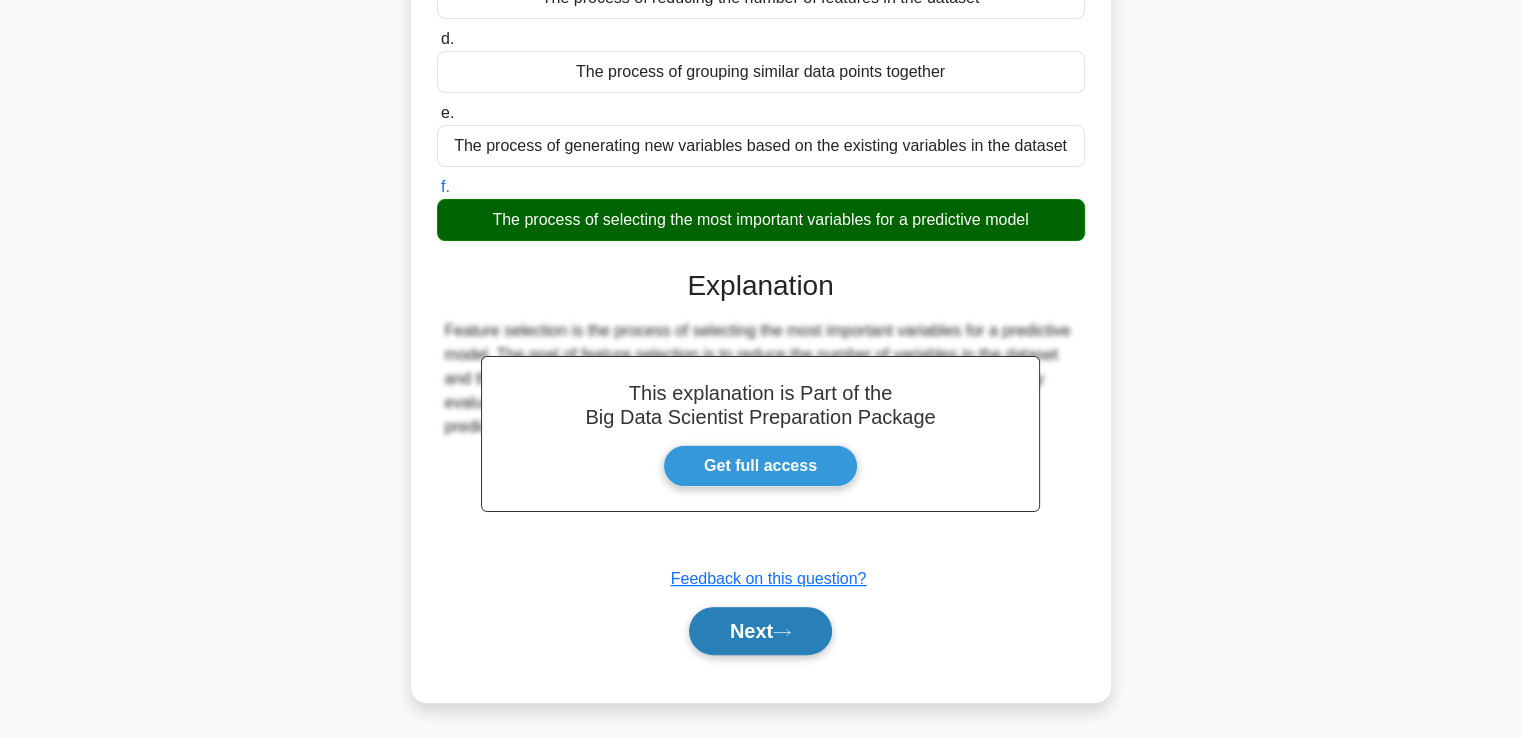 click on "Next" at bounding box center [760, 631] 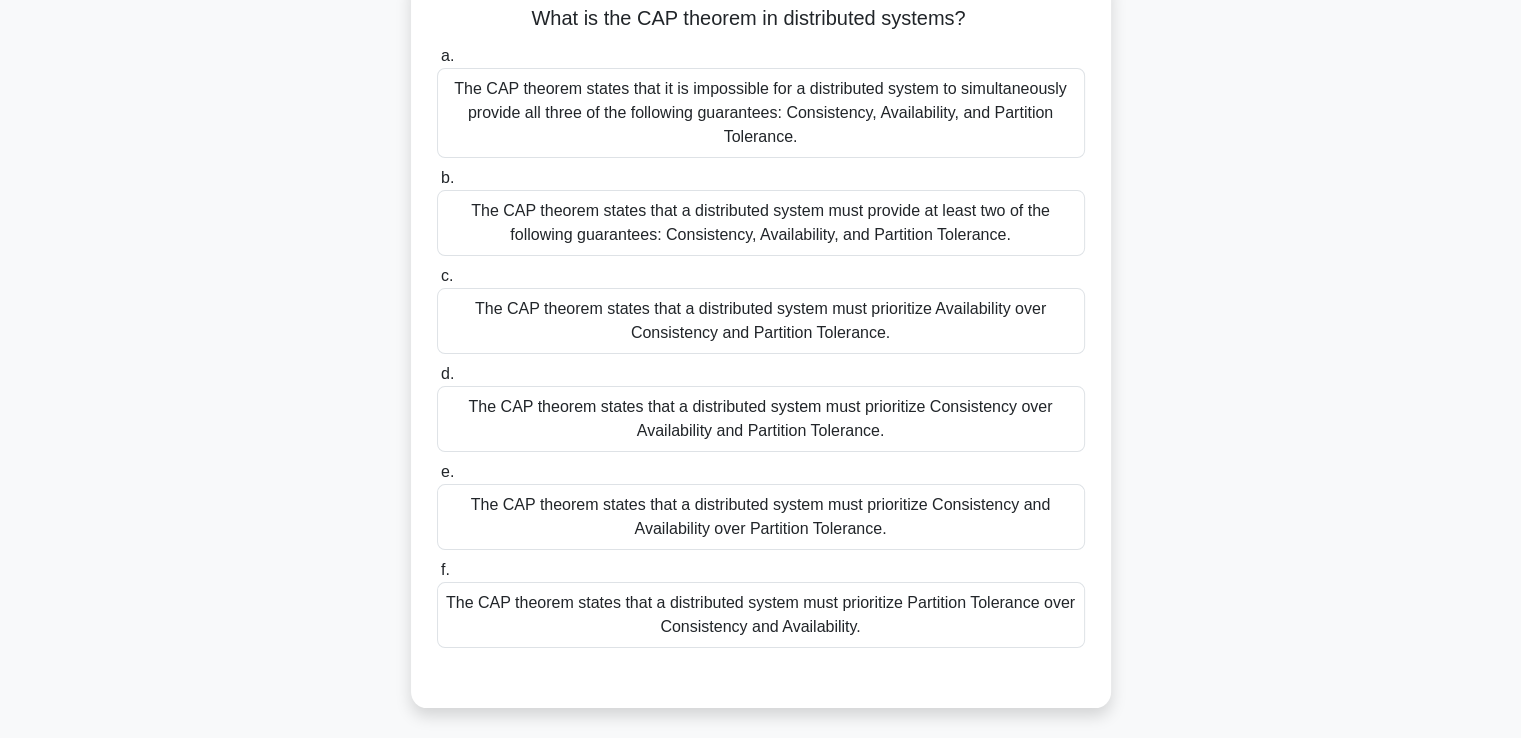scroll, scrollTop: 0, scrollLeft: 0, axis: both 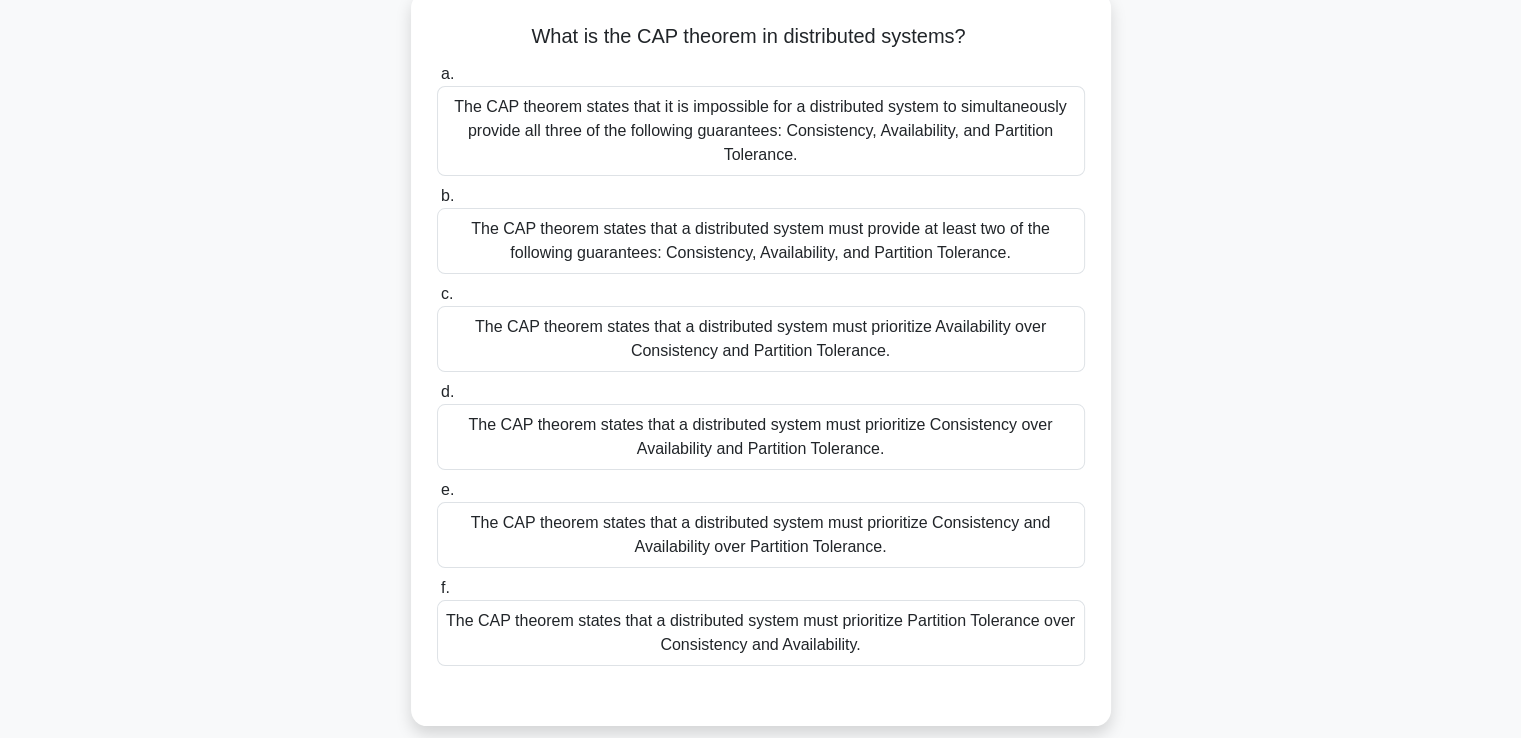 click on "The CAP theorem states that it is impossible for a distributed system to simultaneously provide all three of the following guarantees: Consistency, Availability, and Partition Tolerance." at bounding box center (761, 131) 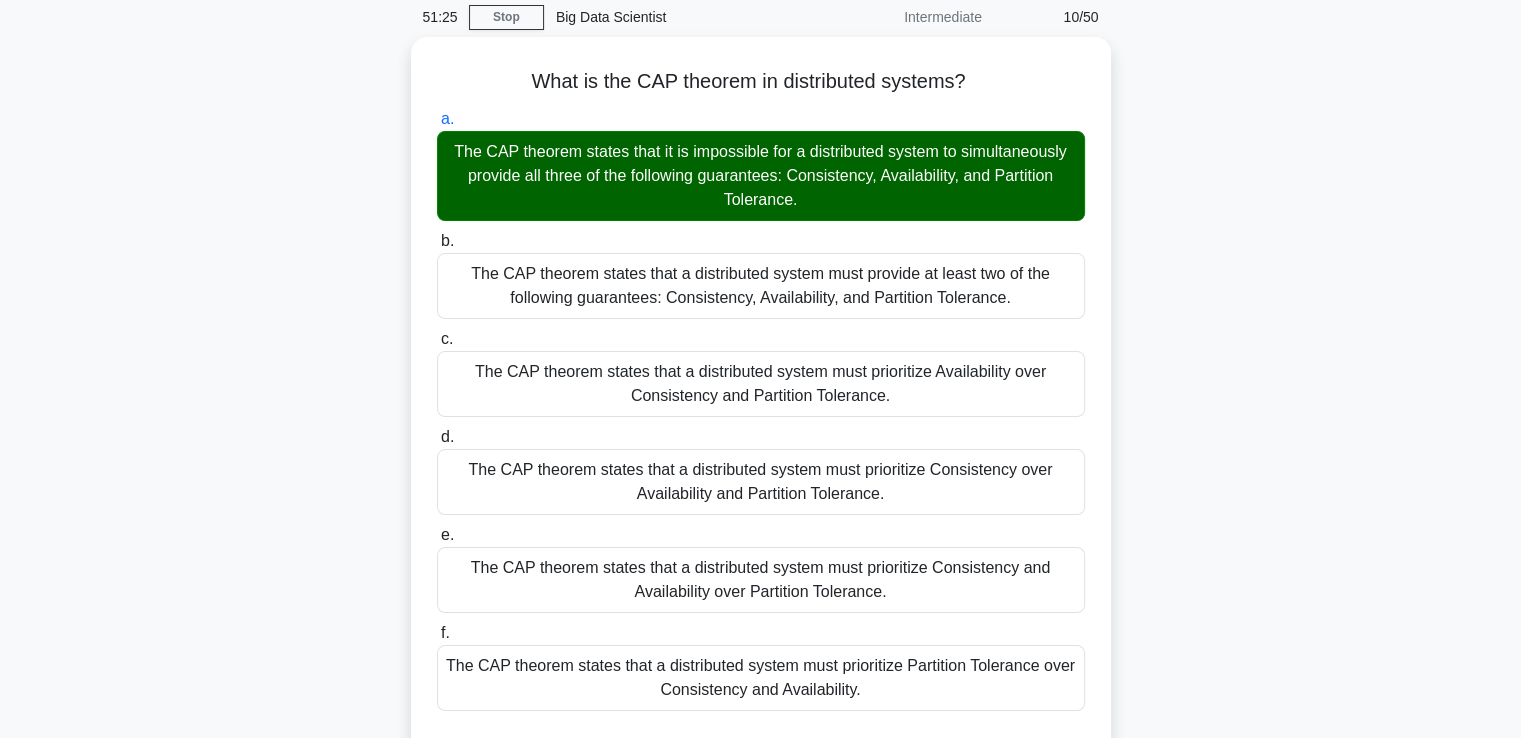 scroll, scrollTop: 40, scrollLeft: 0, axis: vertical 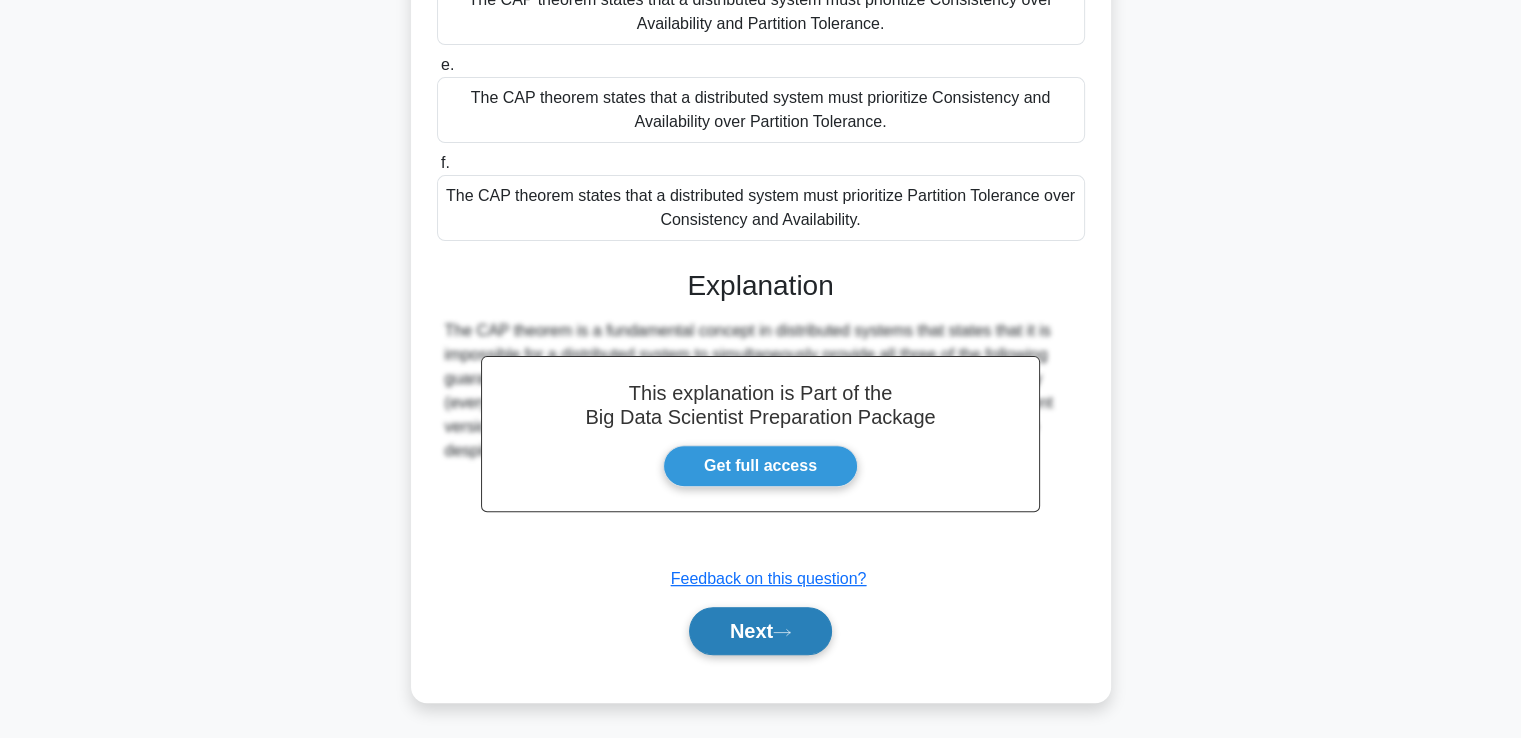 click on "Next" at bounding box center (760, 631) 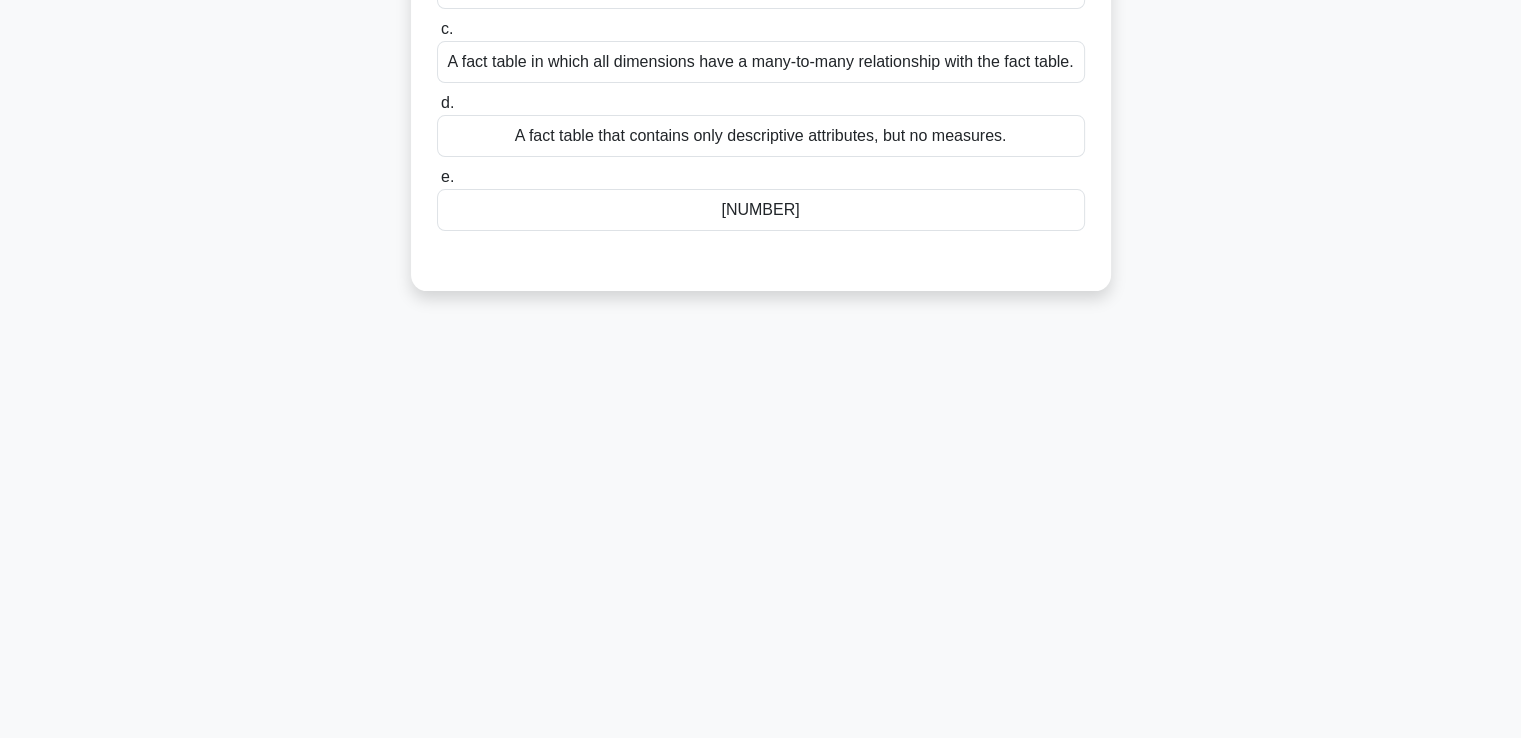 scroll, scrollTop: 343, scrollLeft: 0, axis: vertical 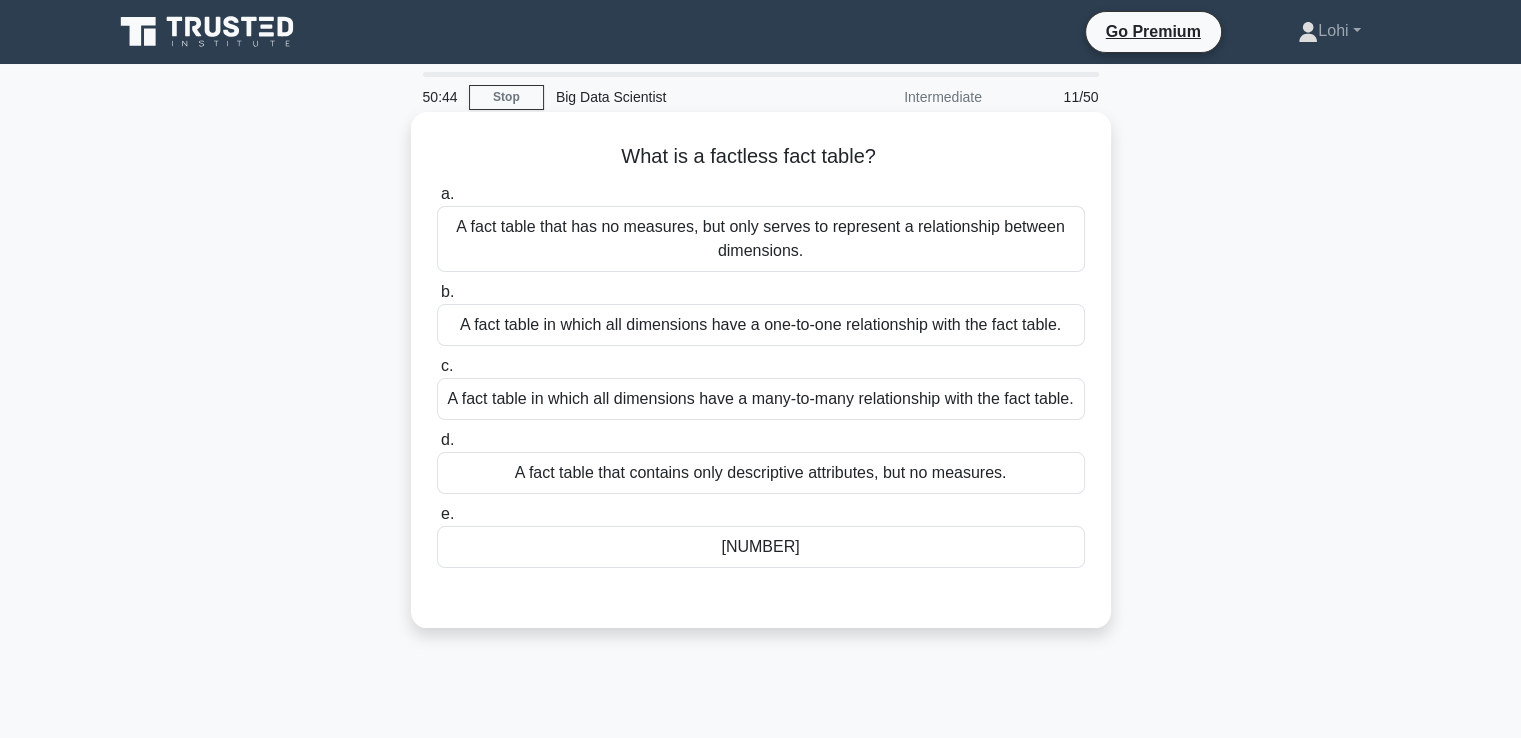 drag, startPoint x: 620, startPoint y: 157, endPoint x: 886, endPoint y: 133, distance: 267.0805 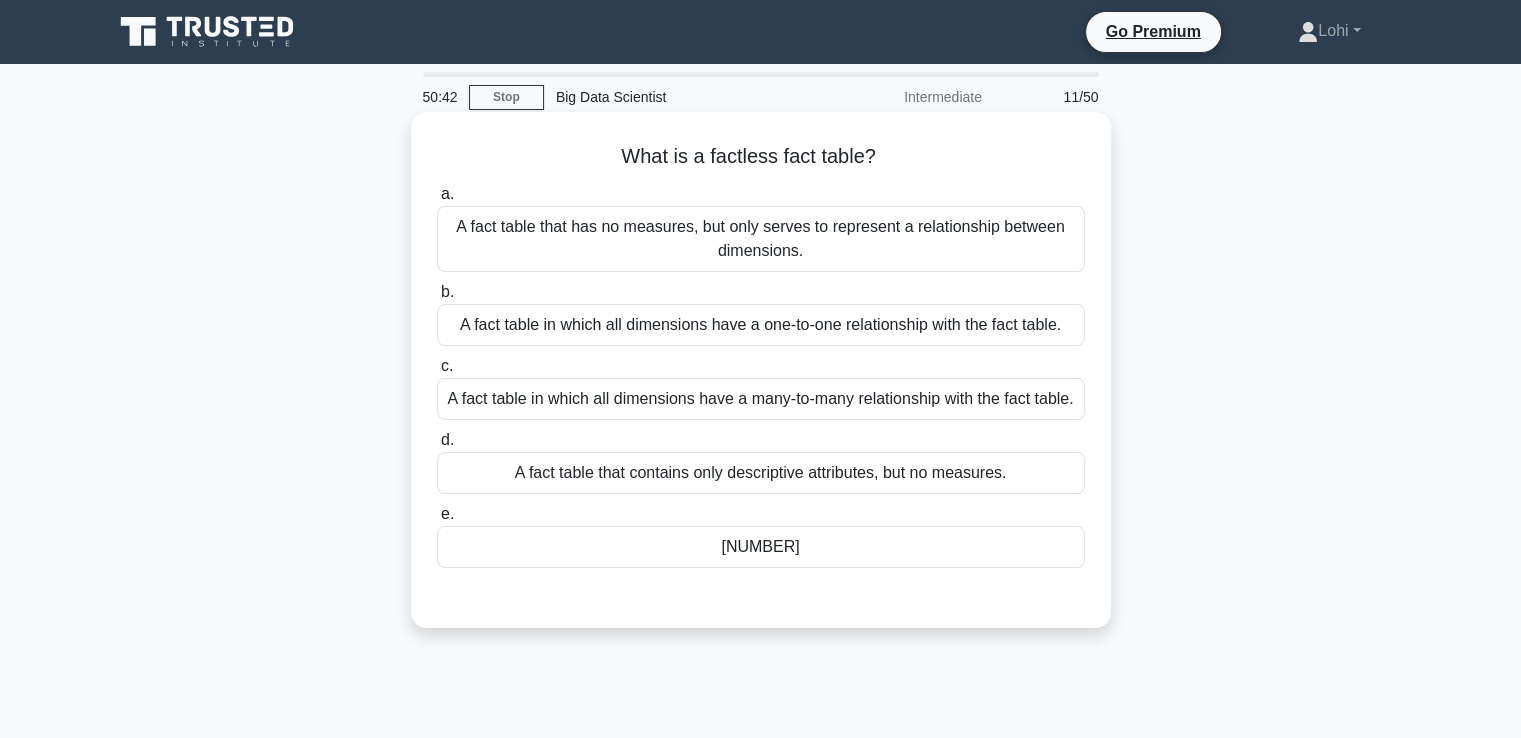 copy on "What is a factless fact table?" 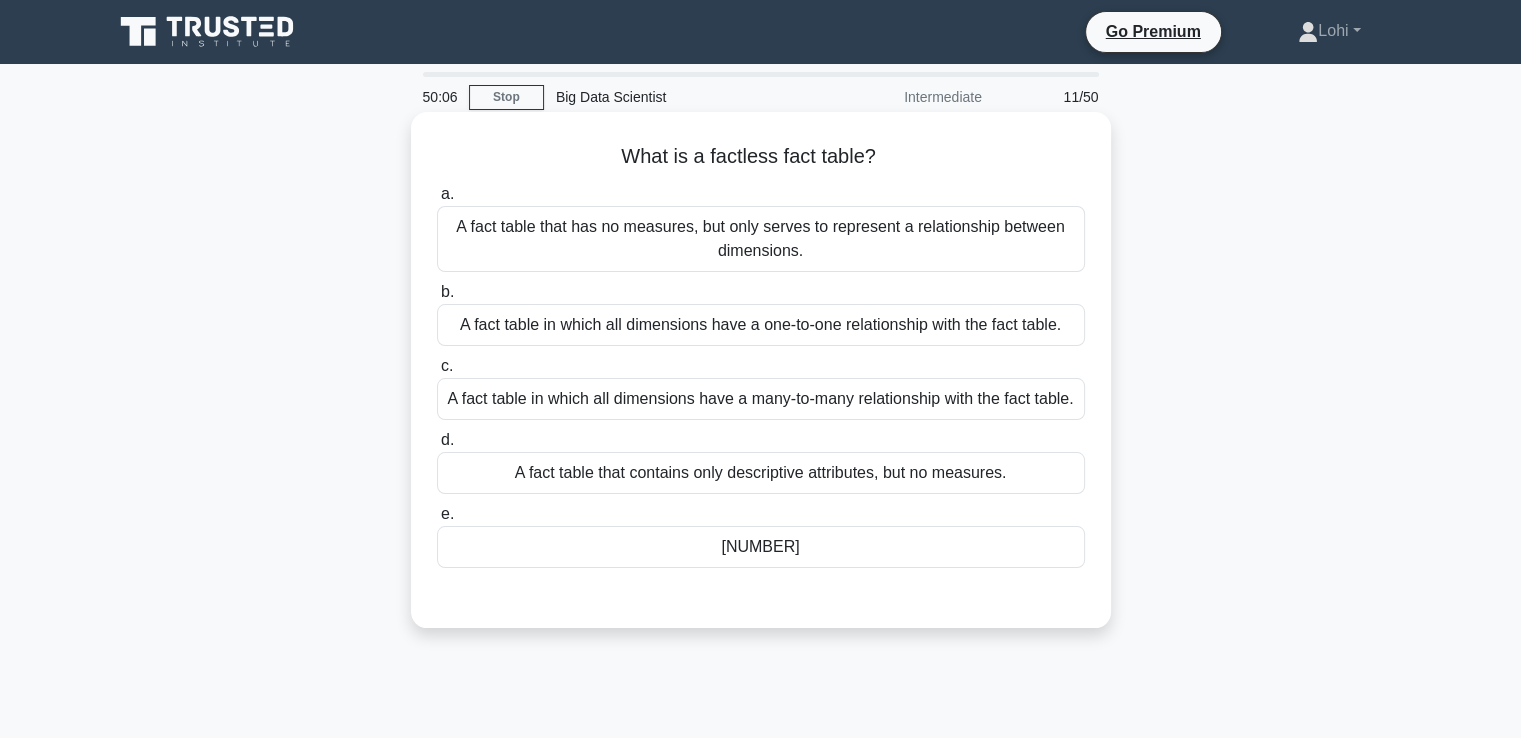 click on "A fact table that has no measures, but only serves to represent a relationship between dimensions." at bounding box center [761, 239] 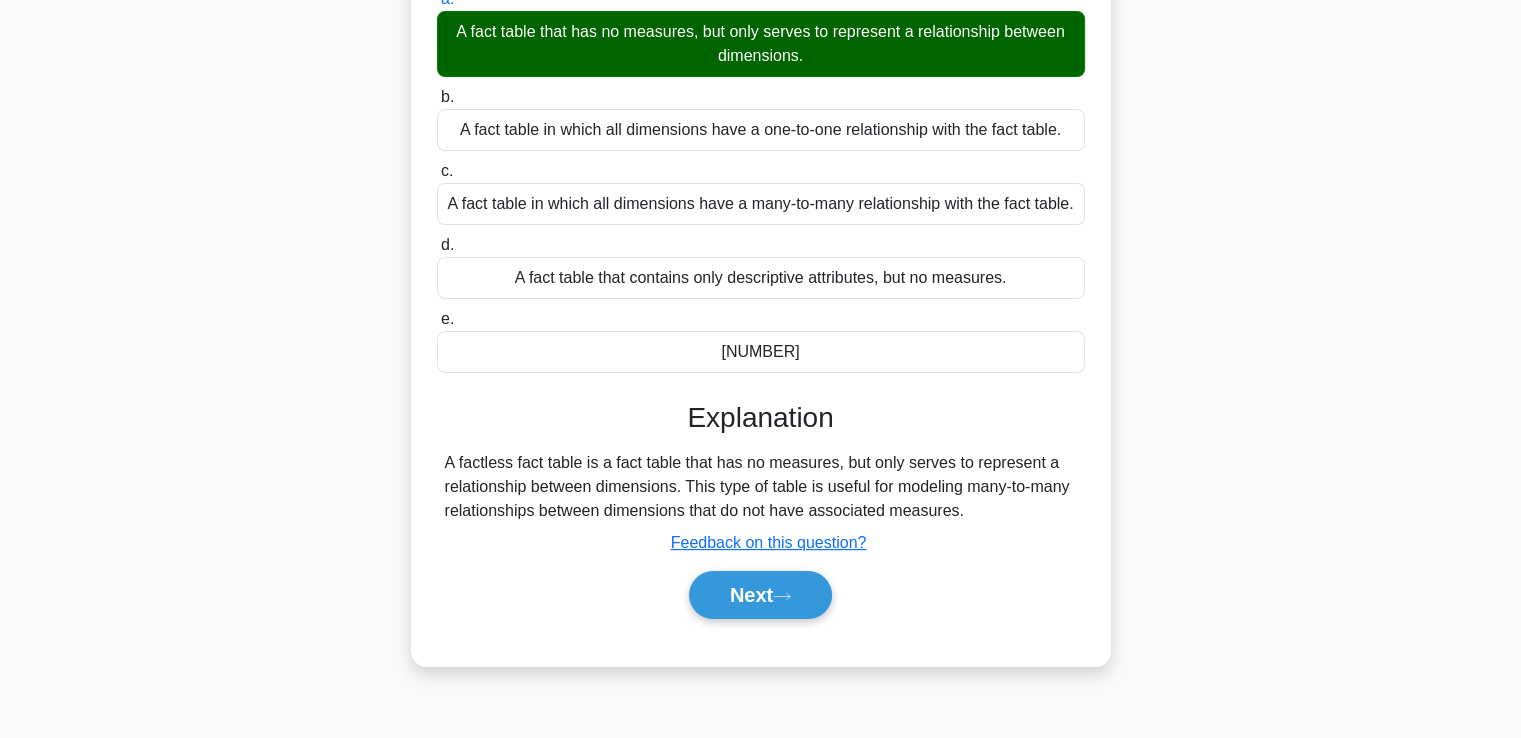 scroll, scrollTop: 240, scrollLeft: 0, axis: vertical 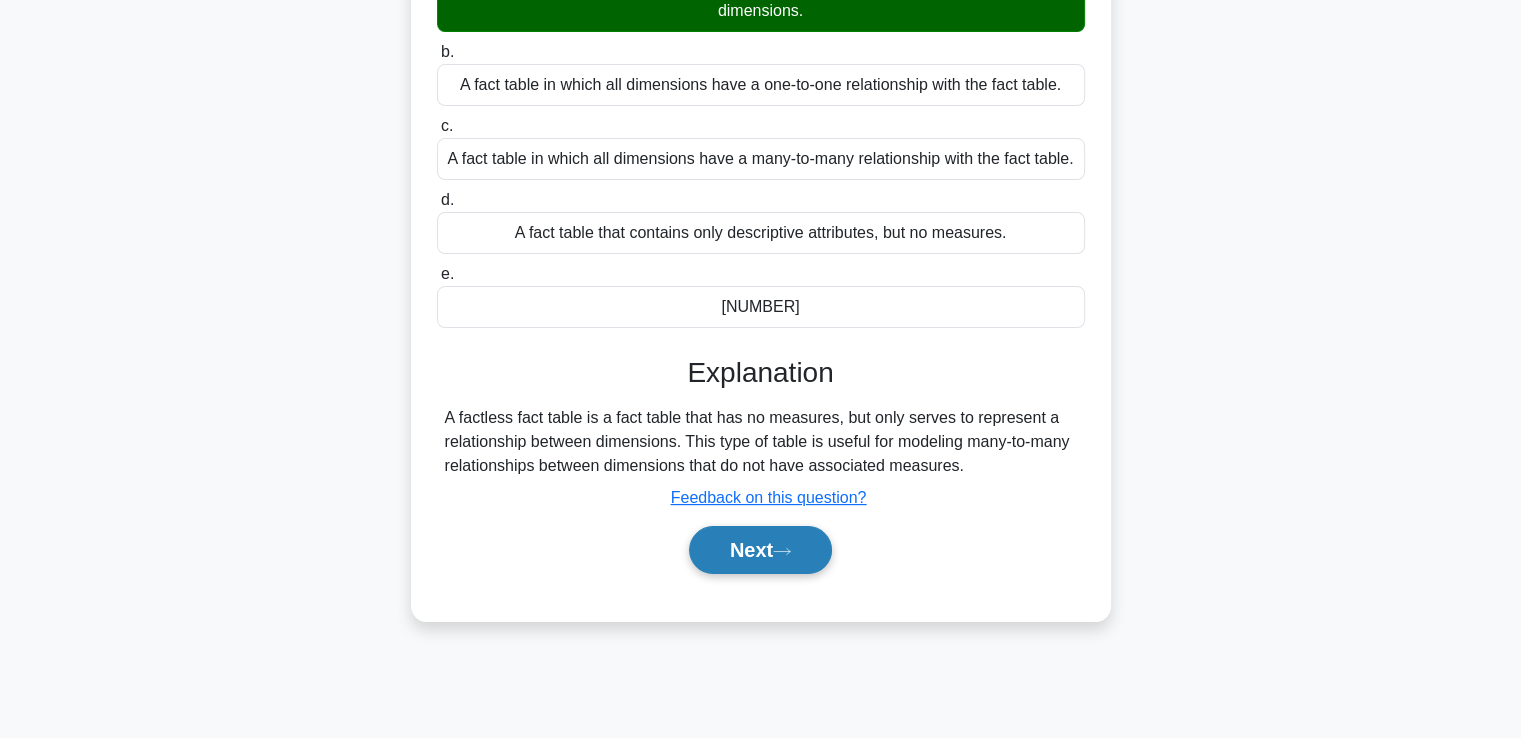 click on "Next" at bounding box center [760, 550] 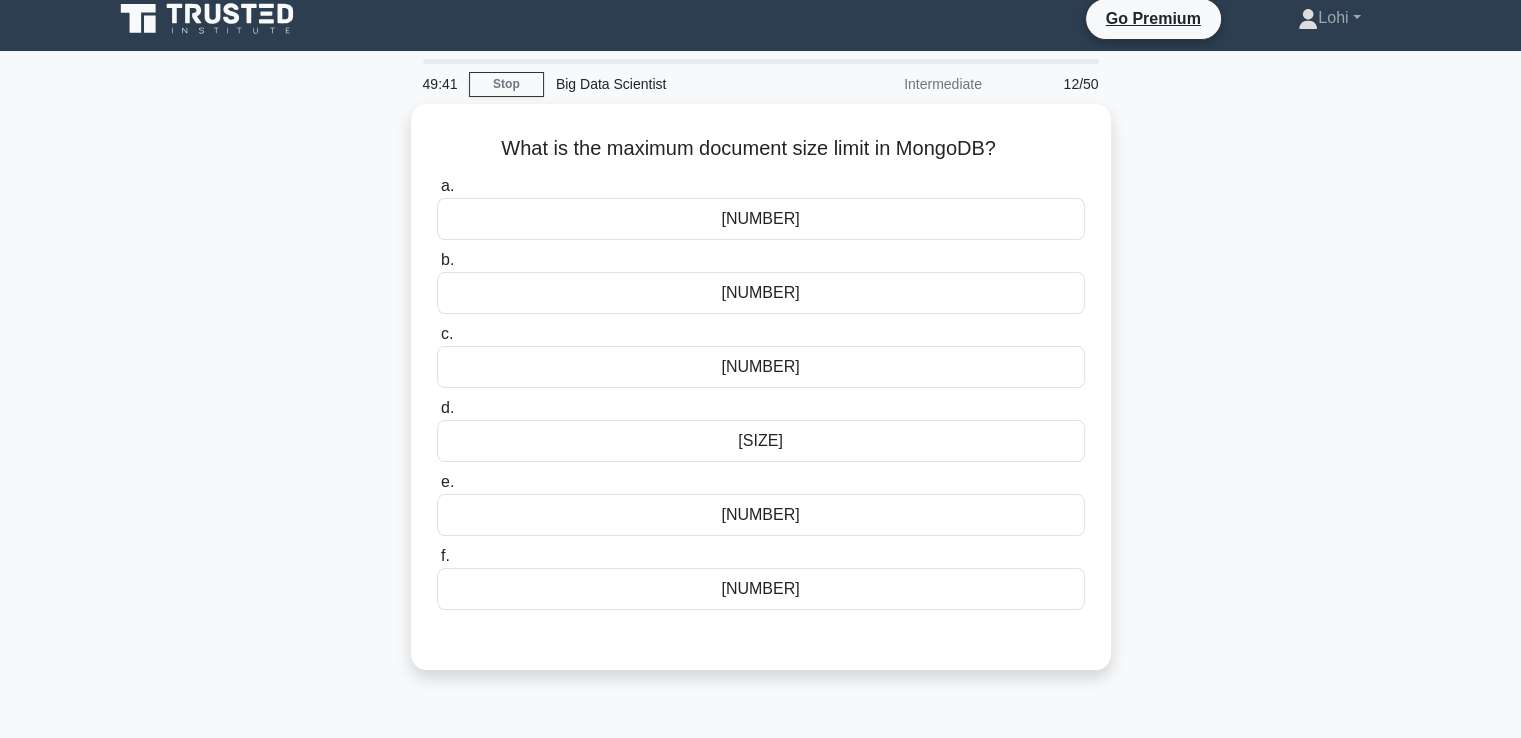 scroll, scrollTop: 0, scrollLeft: 0, axis: both 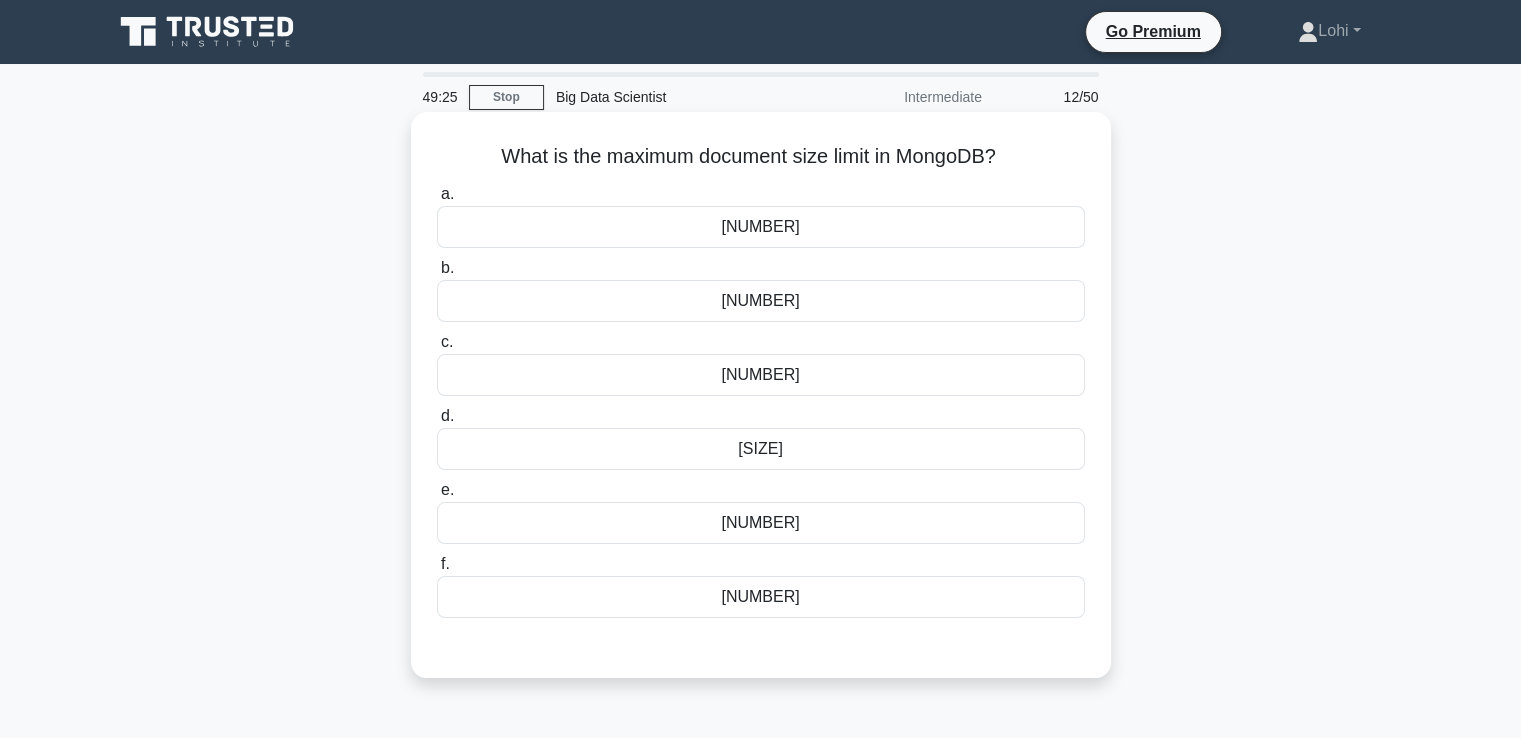 drag, startPoint x: 495, startPoint y: 156, endPoint x: 1019, endPoint y: 161, distance: 524.02386 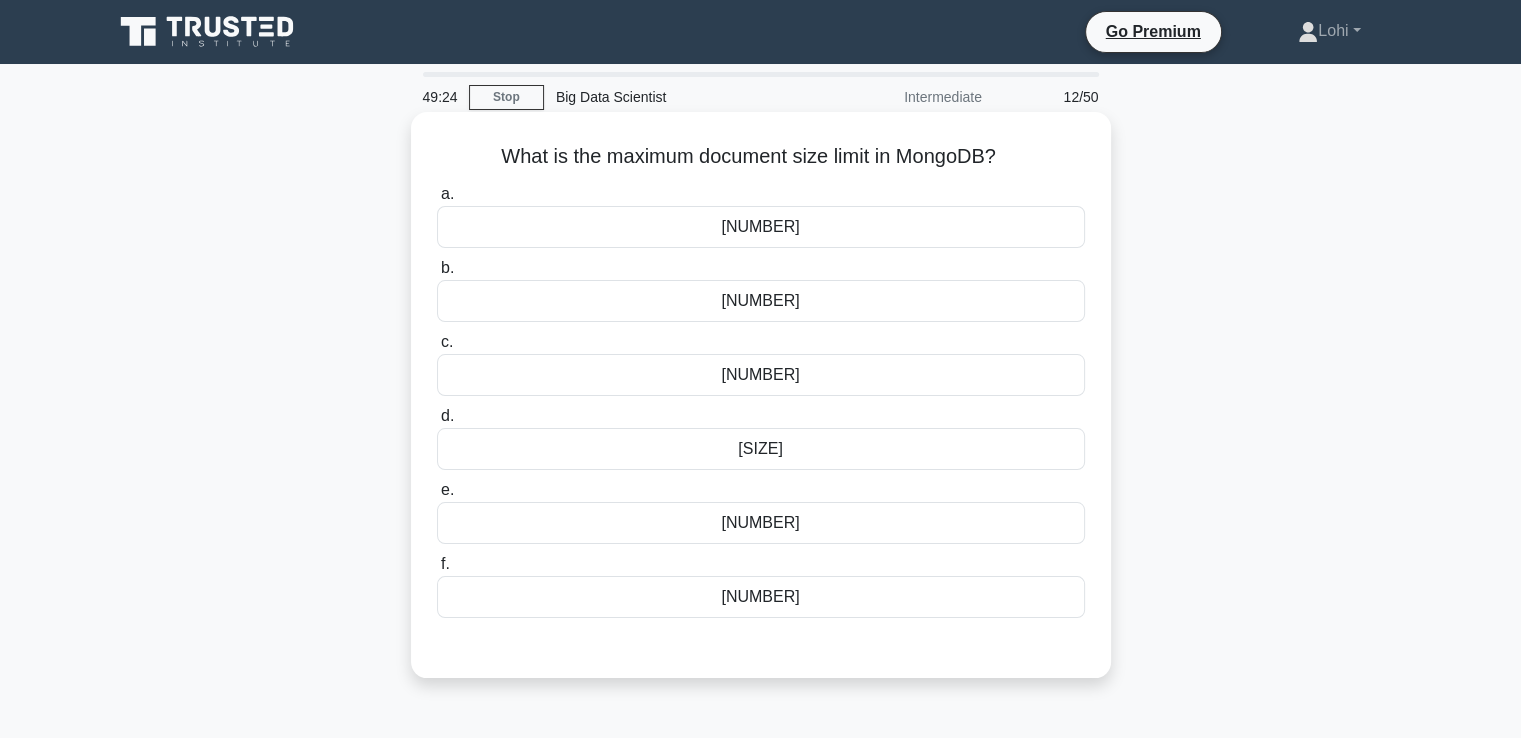 copy on "What is the maximum document size limit in MongoDB?" 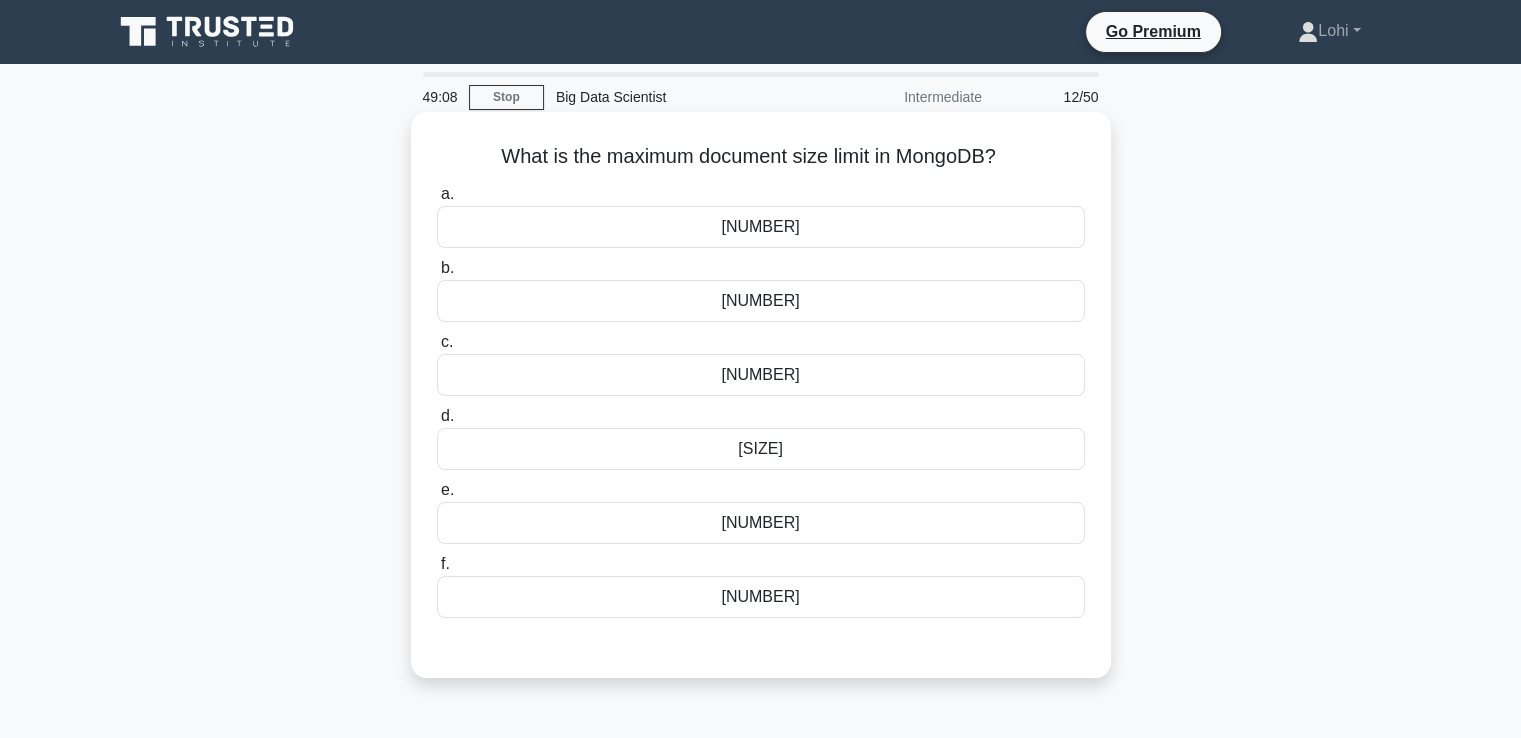 click on "[NUMBER]" at bounding box center [761, 597] 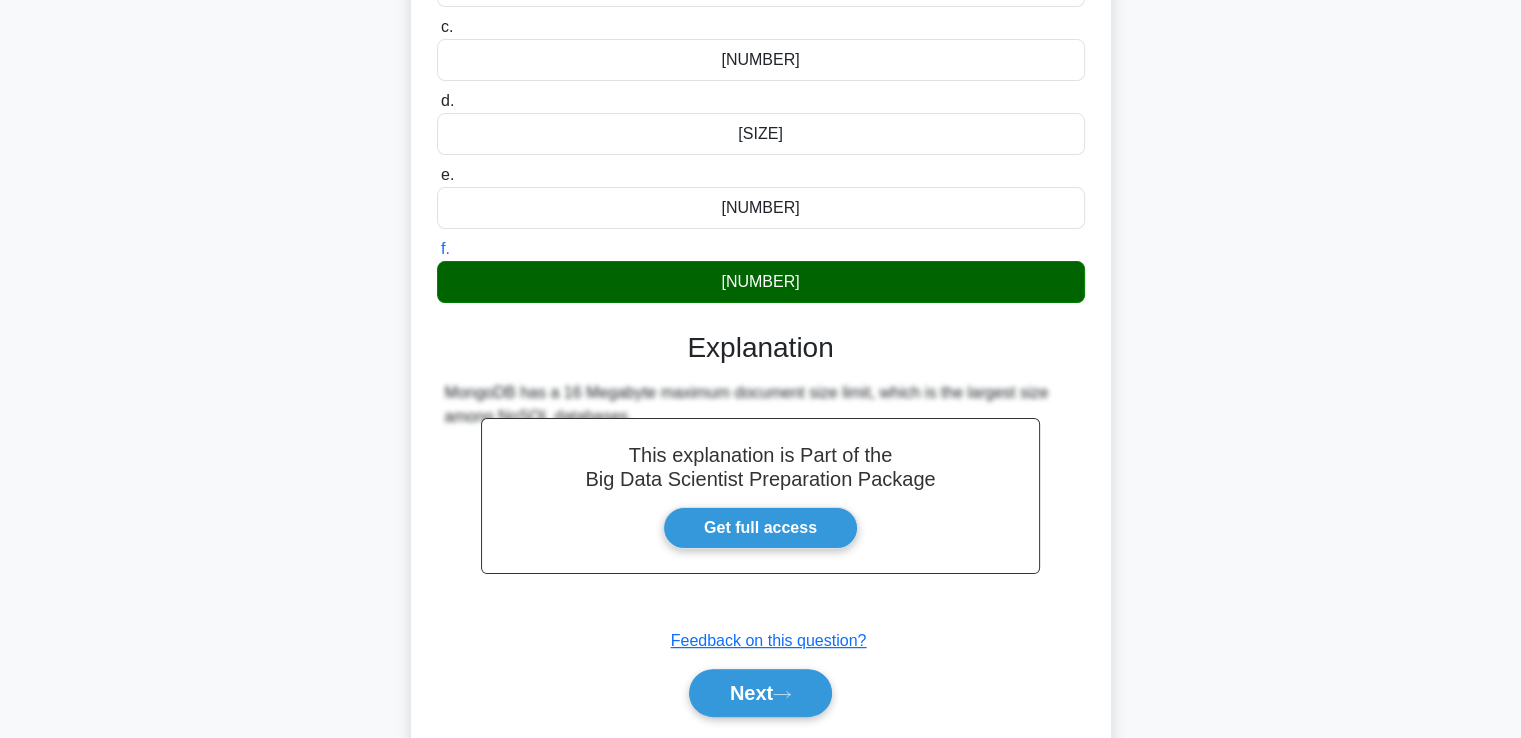 scroll, scrollTop: 377, scrollLeft: 0, axis: vertical 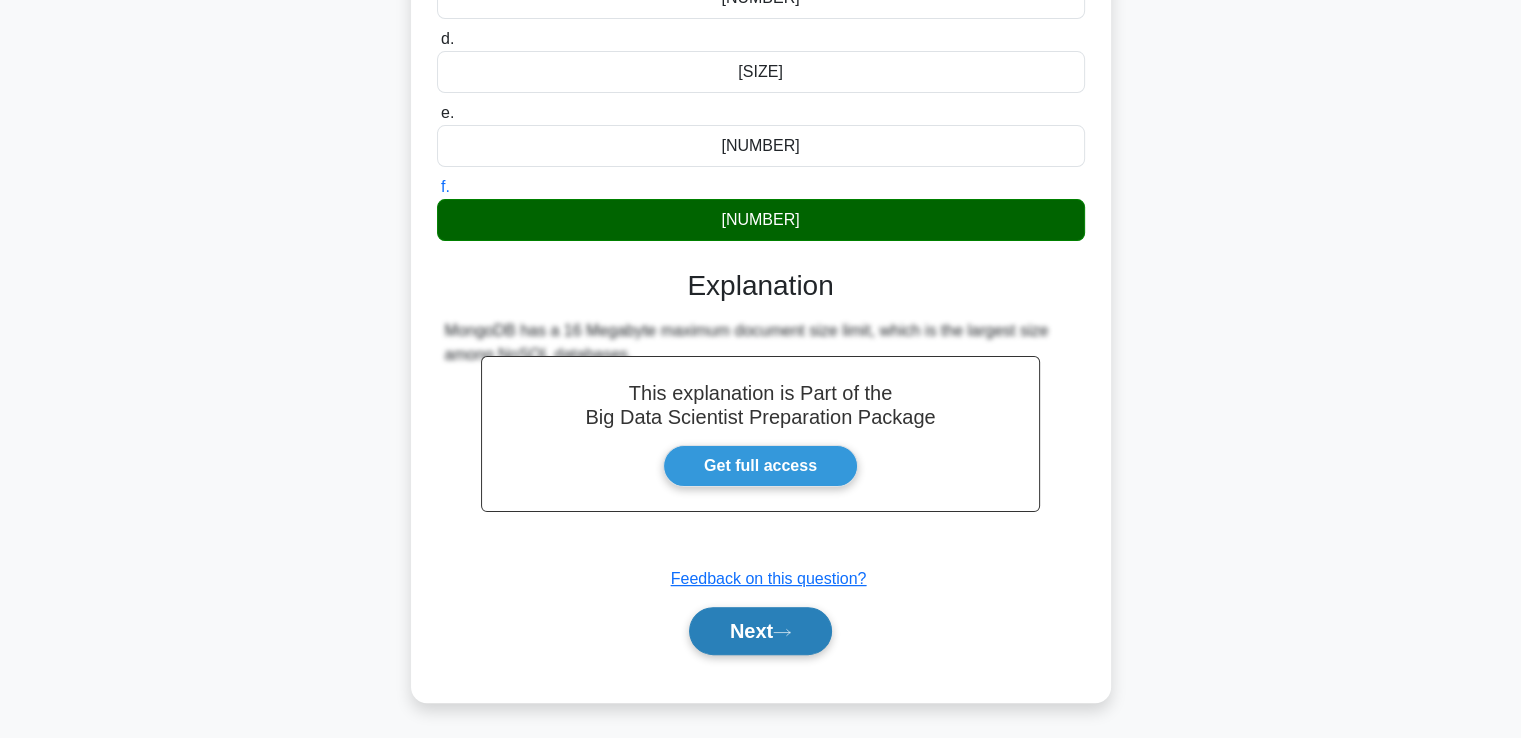 click on "Next" at bounding box center [760, 631] 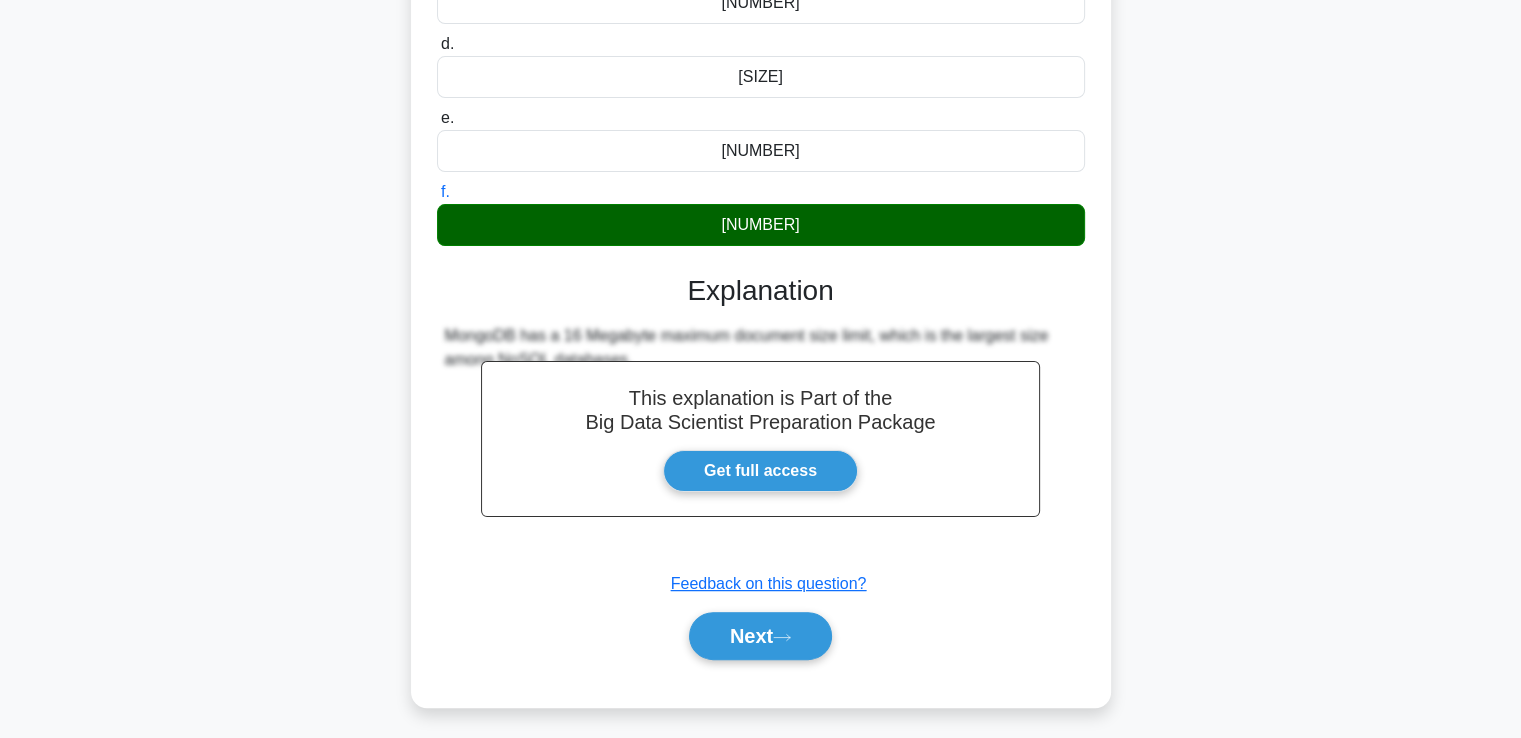 scroll, scrollTop: 343, scrollLeft: 0, axis: vertical 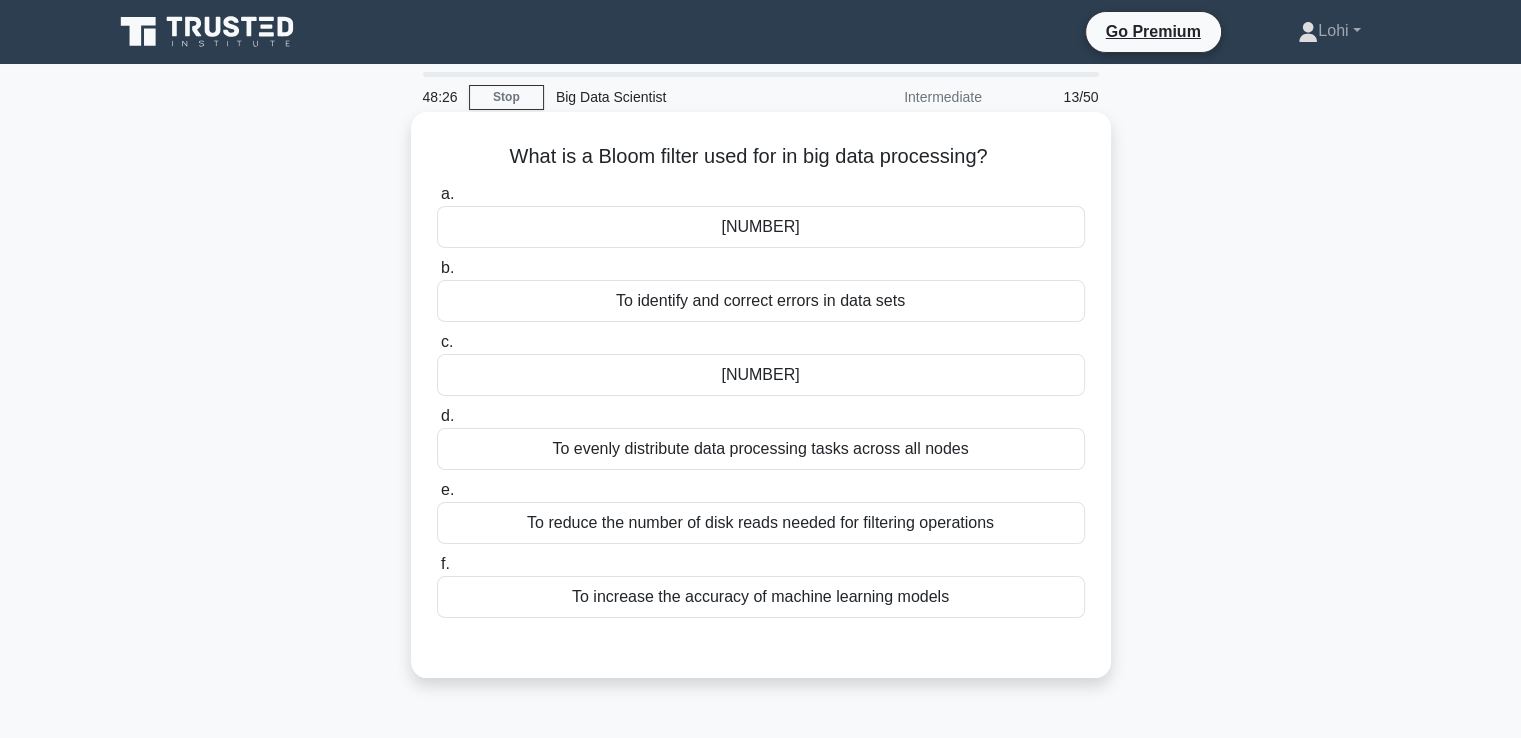 click on "To reduce the number of disk reads needed for filtering operations" at bounding box center [761, 523] 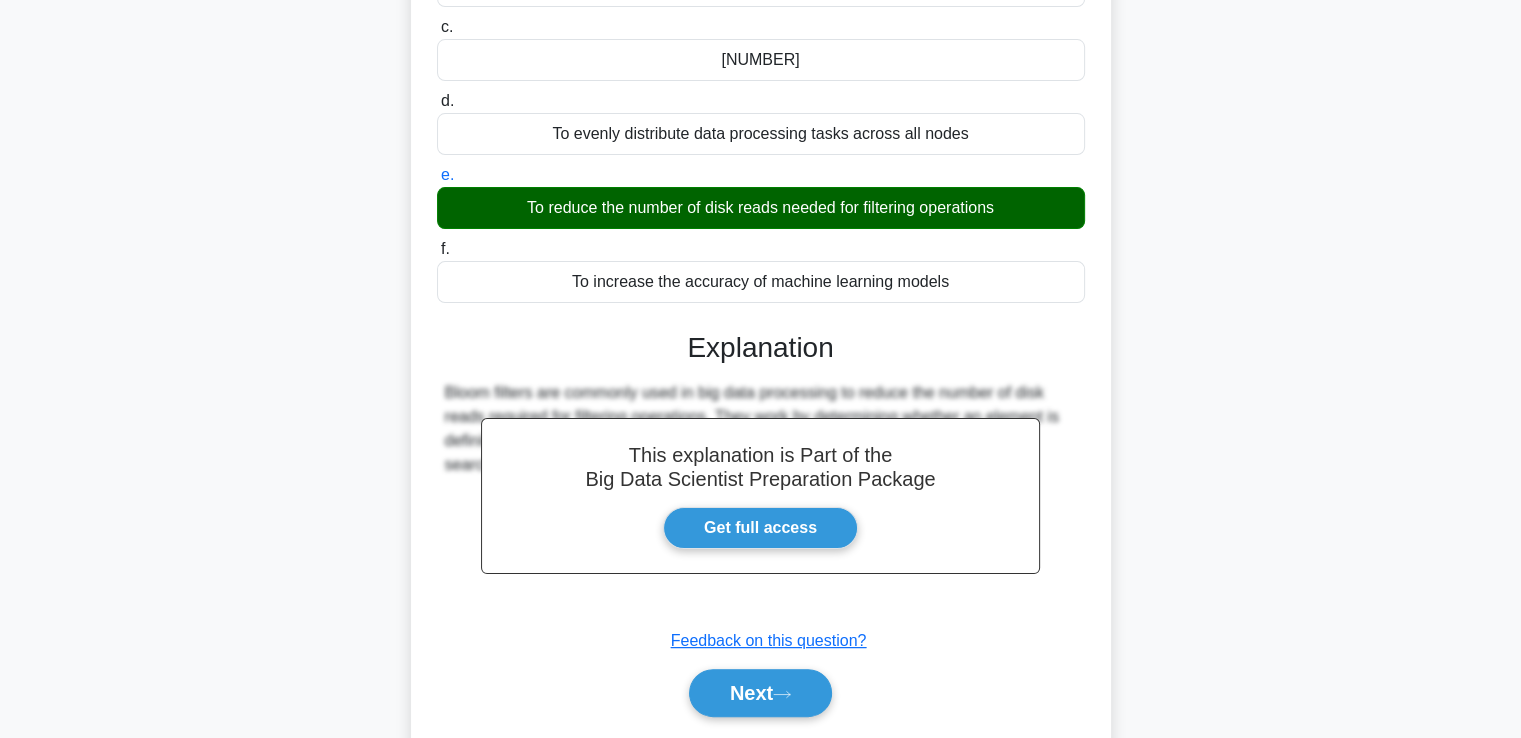 scroll, scrollTop: 377, scrollLeft: 0, axis: vertical 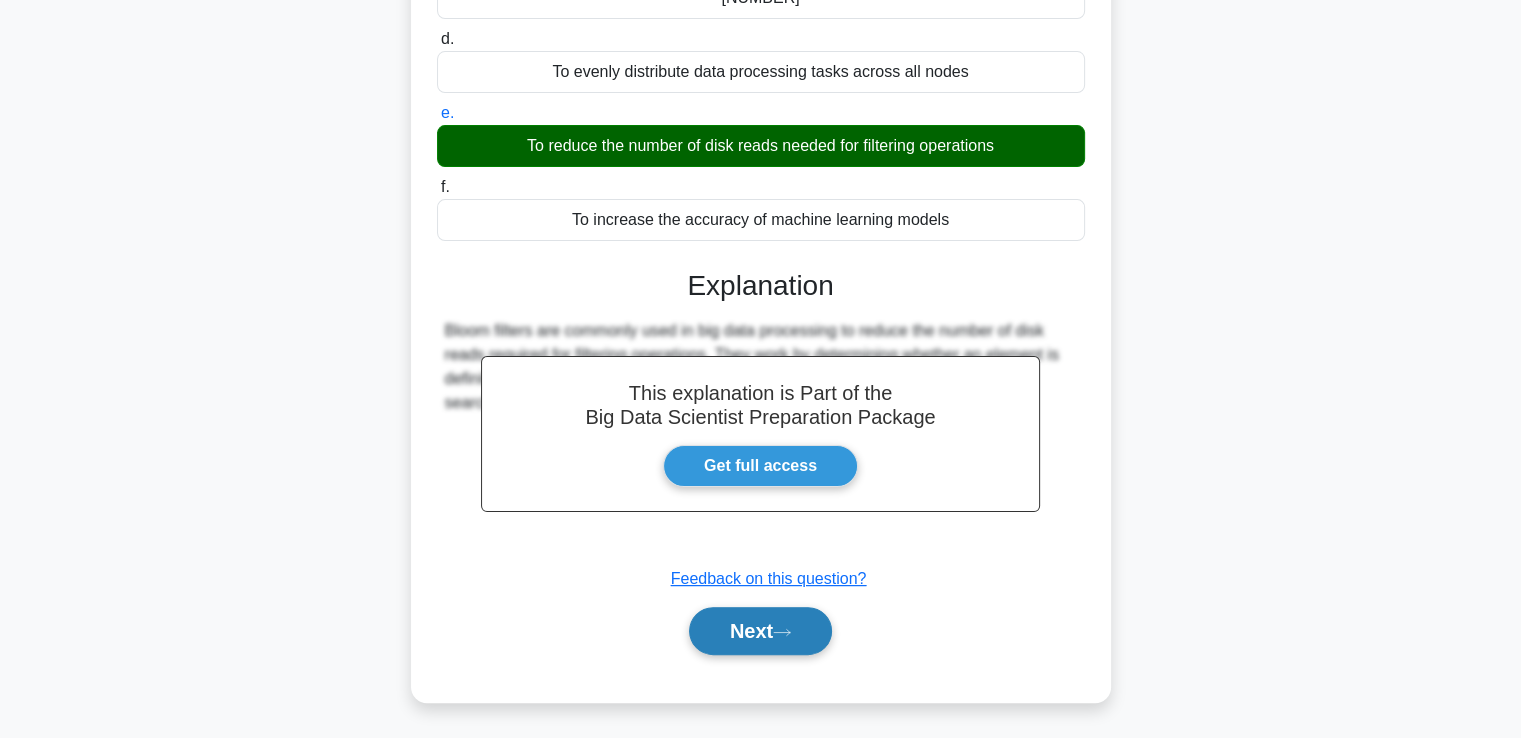 click on "Next" at bounding box center (760, 631) 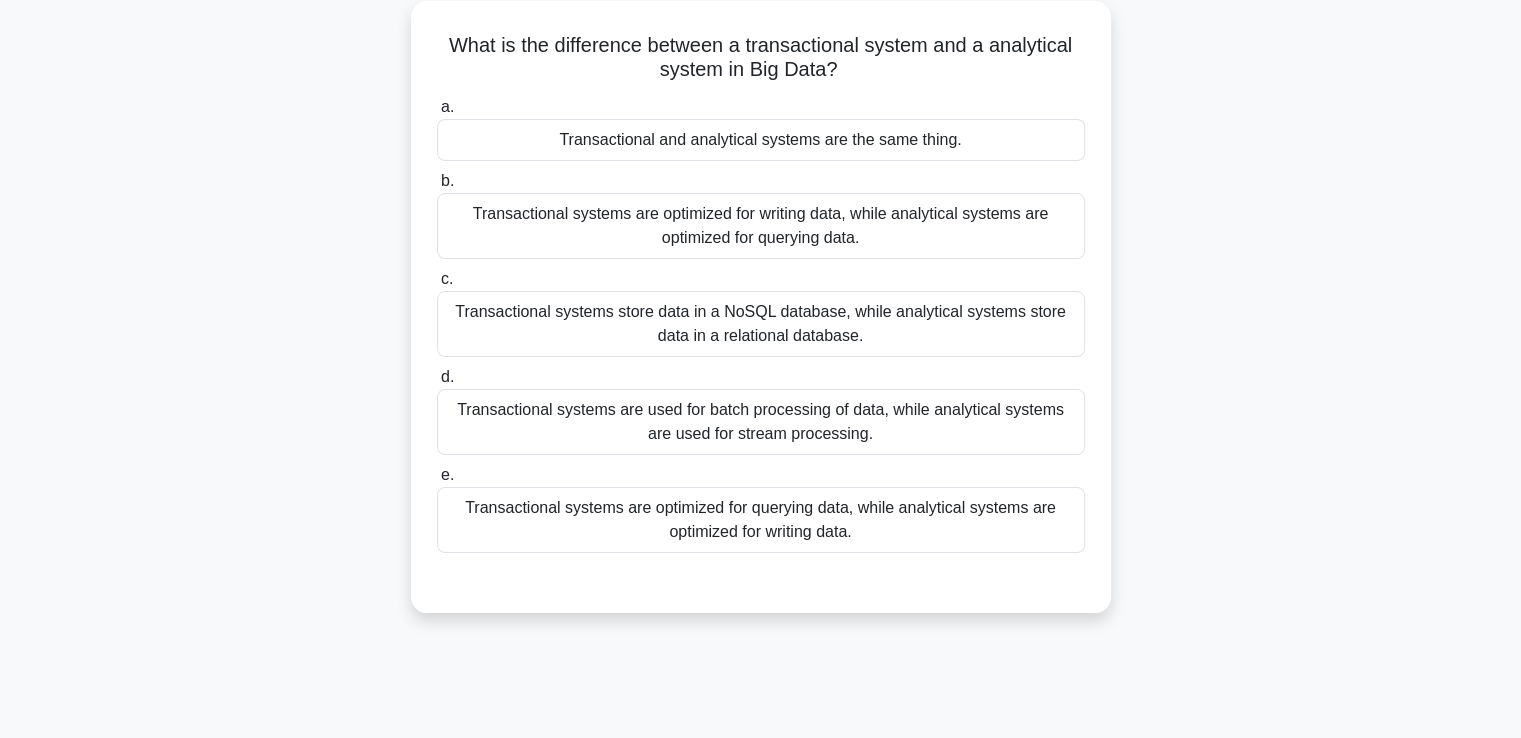 scroll, scrollTop: 0, scrollLeft: 0, axis: both 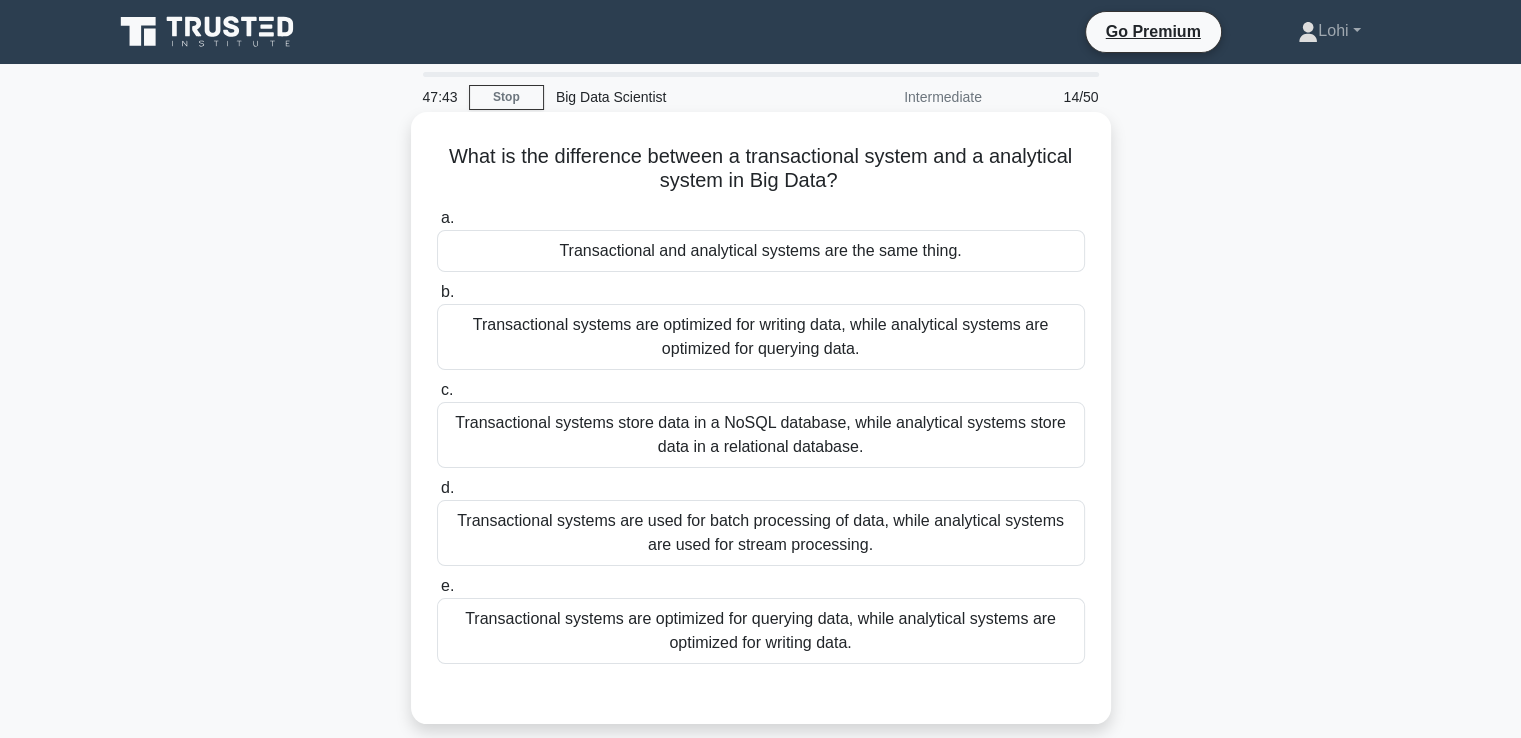 click on "Transactional systems are optimized for writing data, while analytical systems are optimized for querying data." at bounding box center (761, 337) 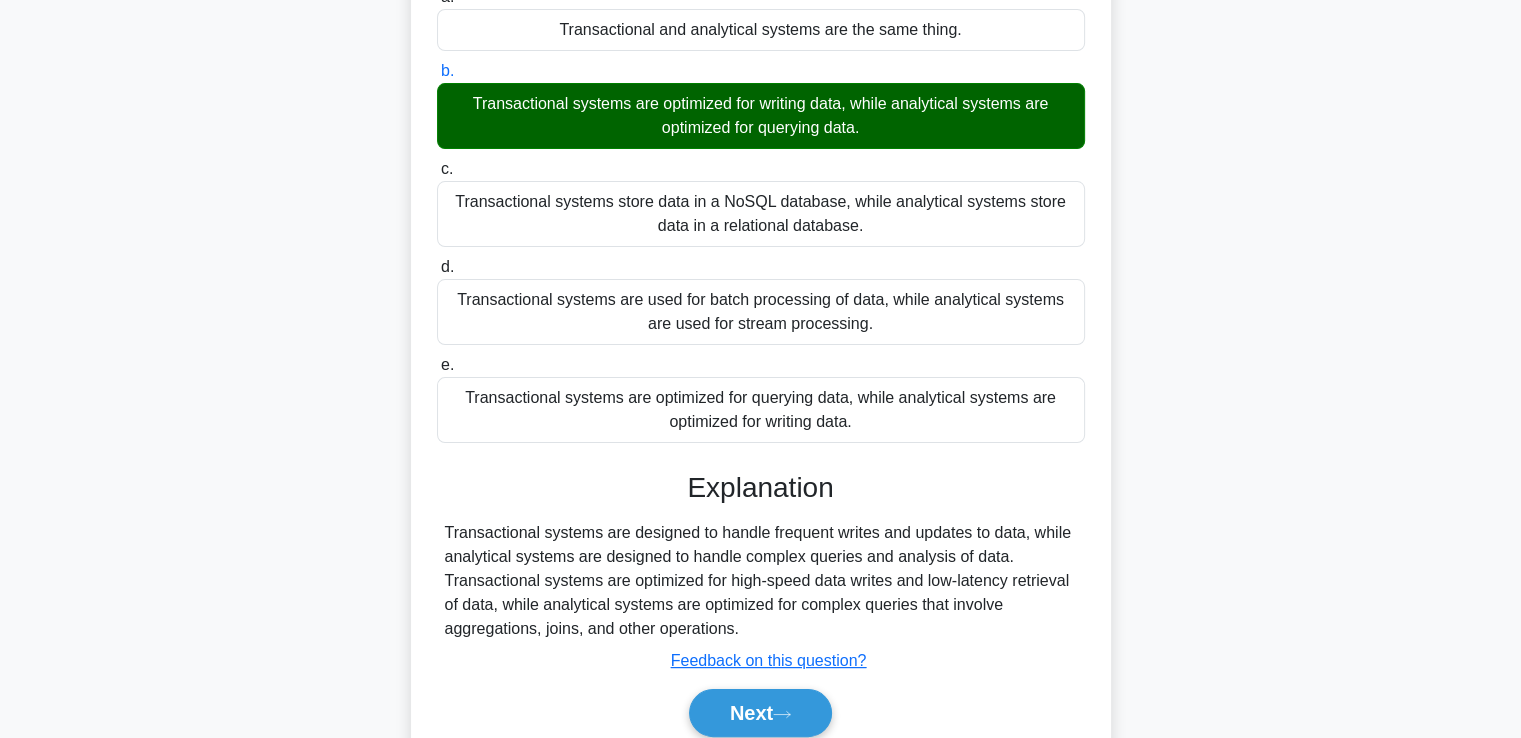 scroll, scrollTop: 252, scrollLeft: 0, axis: vertical 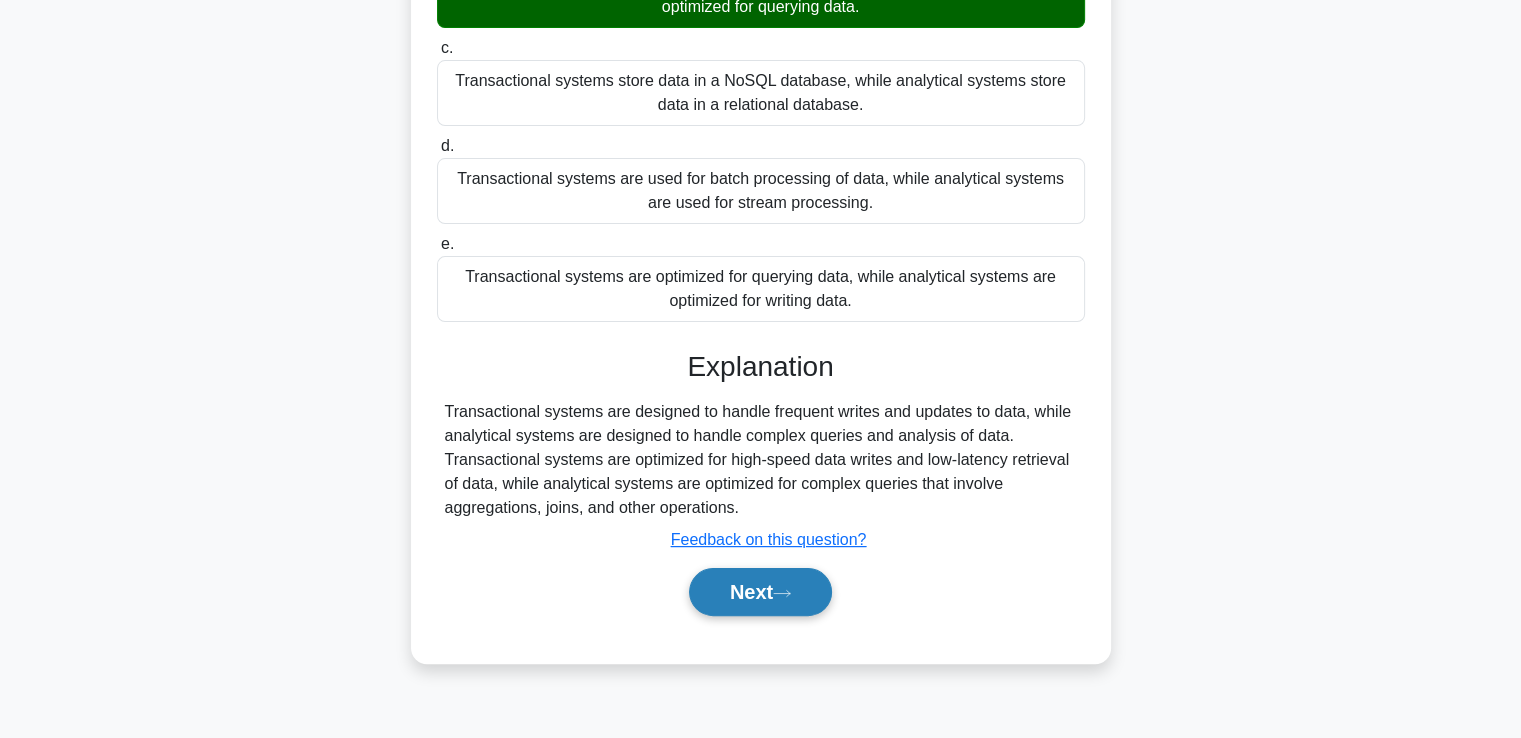 click on "Next" at bounding box center (760, 592) 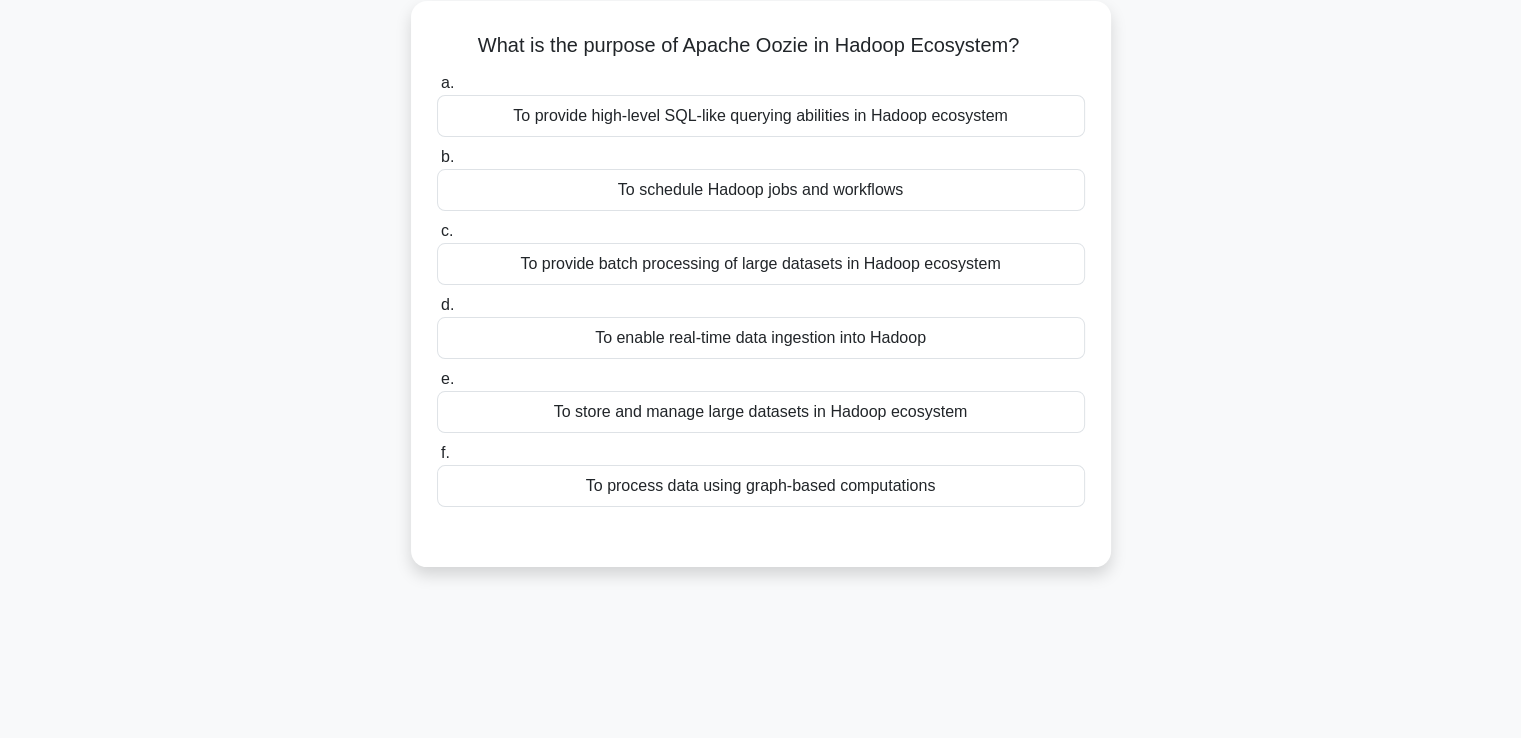 scroll, scrollTop: 0, scrollLeft: 0, axis: both 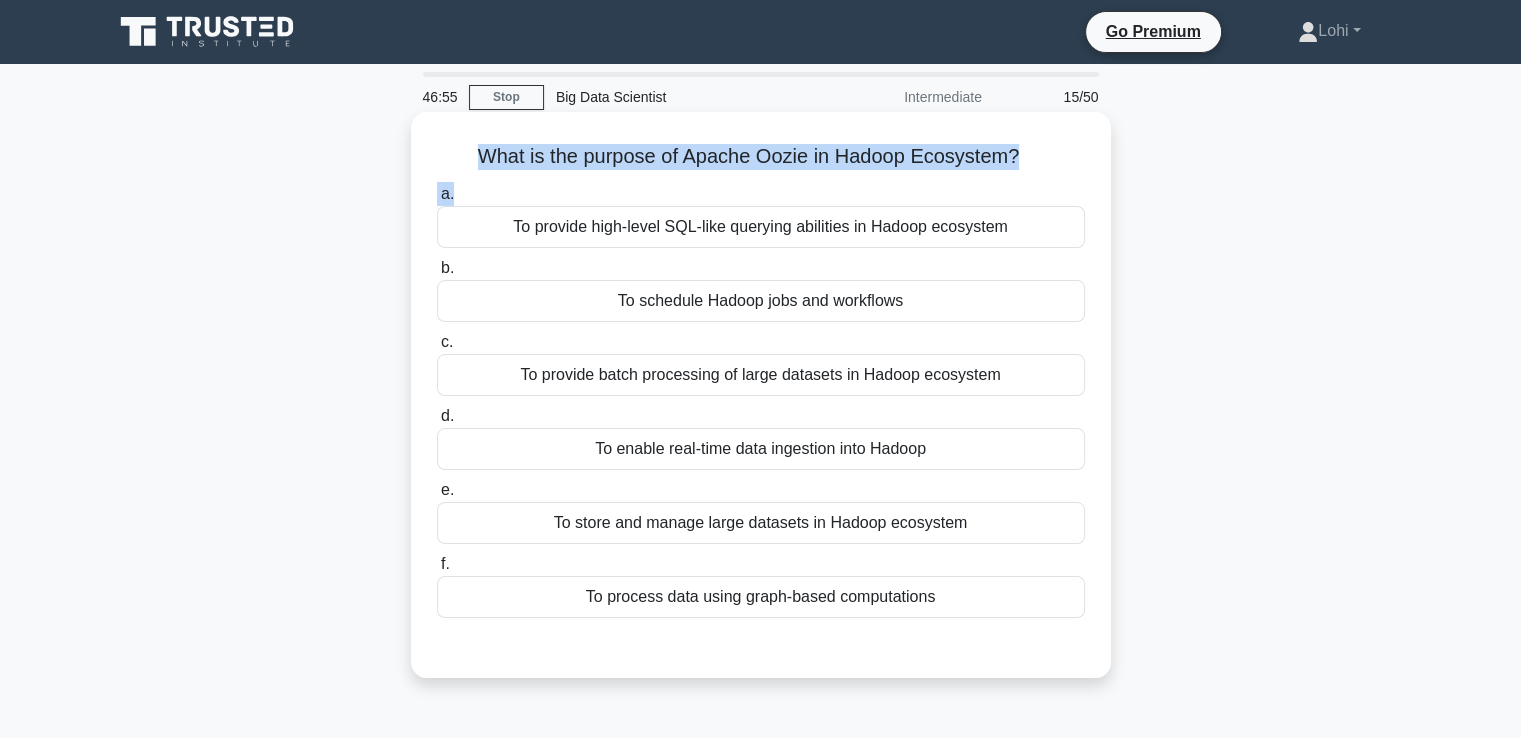 drag, startPoint x: 476, startPoint y: 150, endPoint x: 911, endPoint y: 180, distance: 436.03326 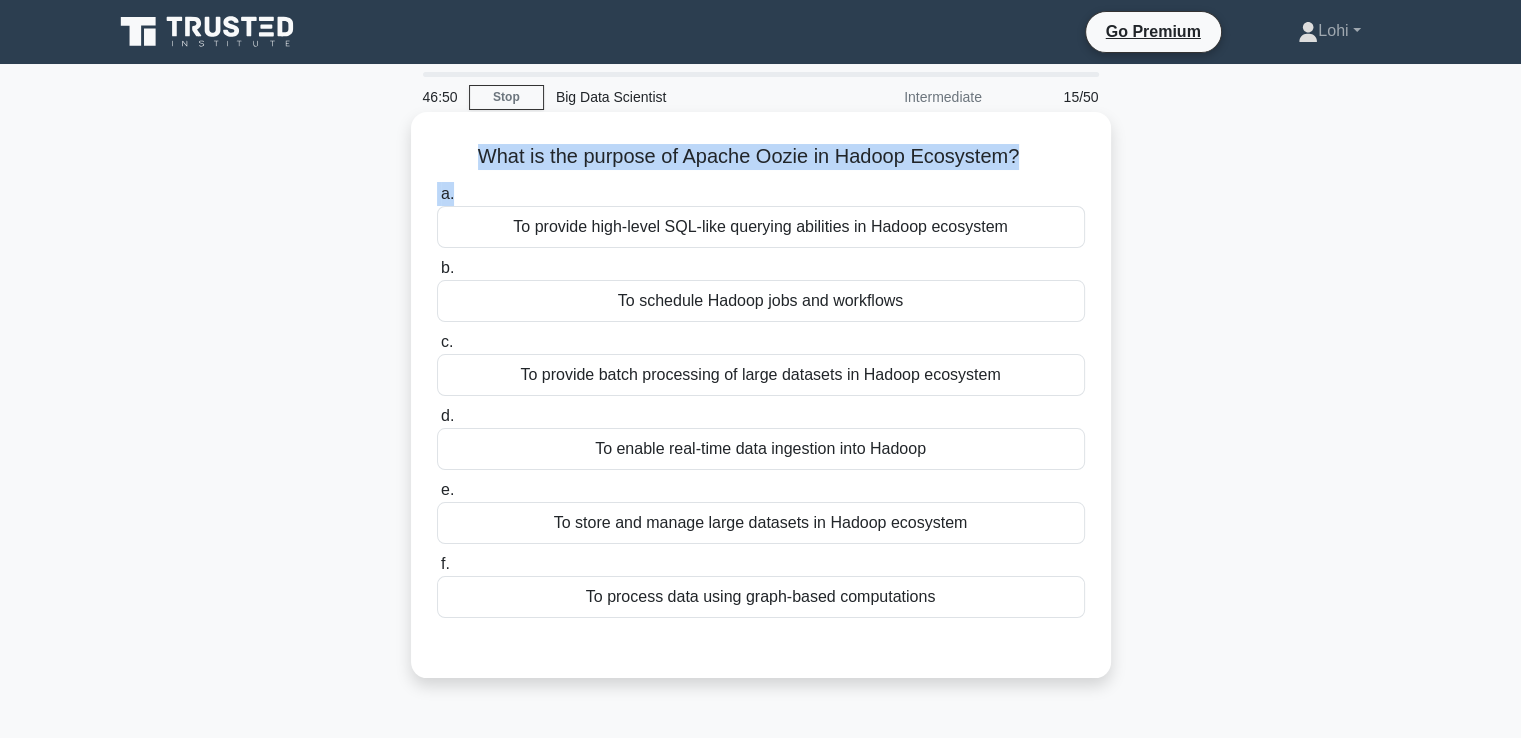 click on "What is the purpose of Apache Oozie in Hadoop Ecosystem?
.spinner_0XTQ{transform-origin:center;animation:spinner_y6GP .75s linear infinite}@keyframes spinner_y6GP{100%{transform:rotate(360deg)}}" at bounding box center (761, 157) 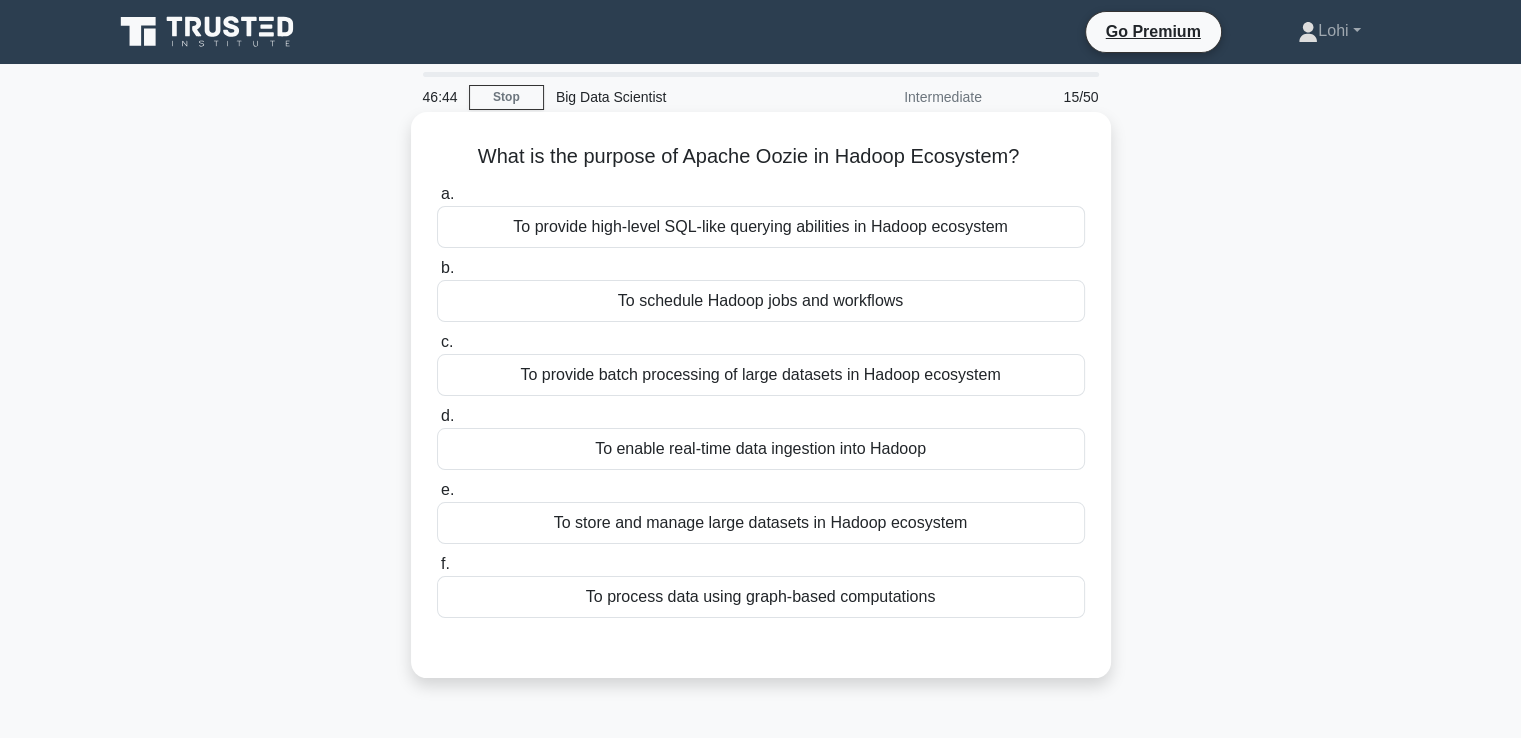 drag, startPoint x: 476, startPoint y: 150, endPoint x: 1033, endPoint y: 158, distance: 557.05743 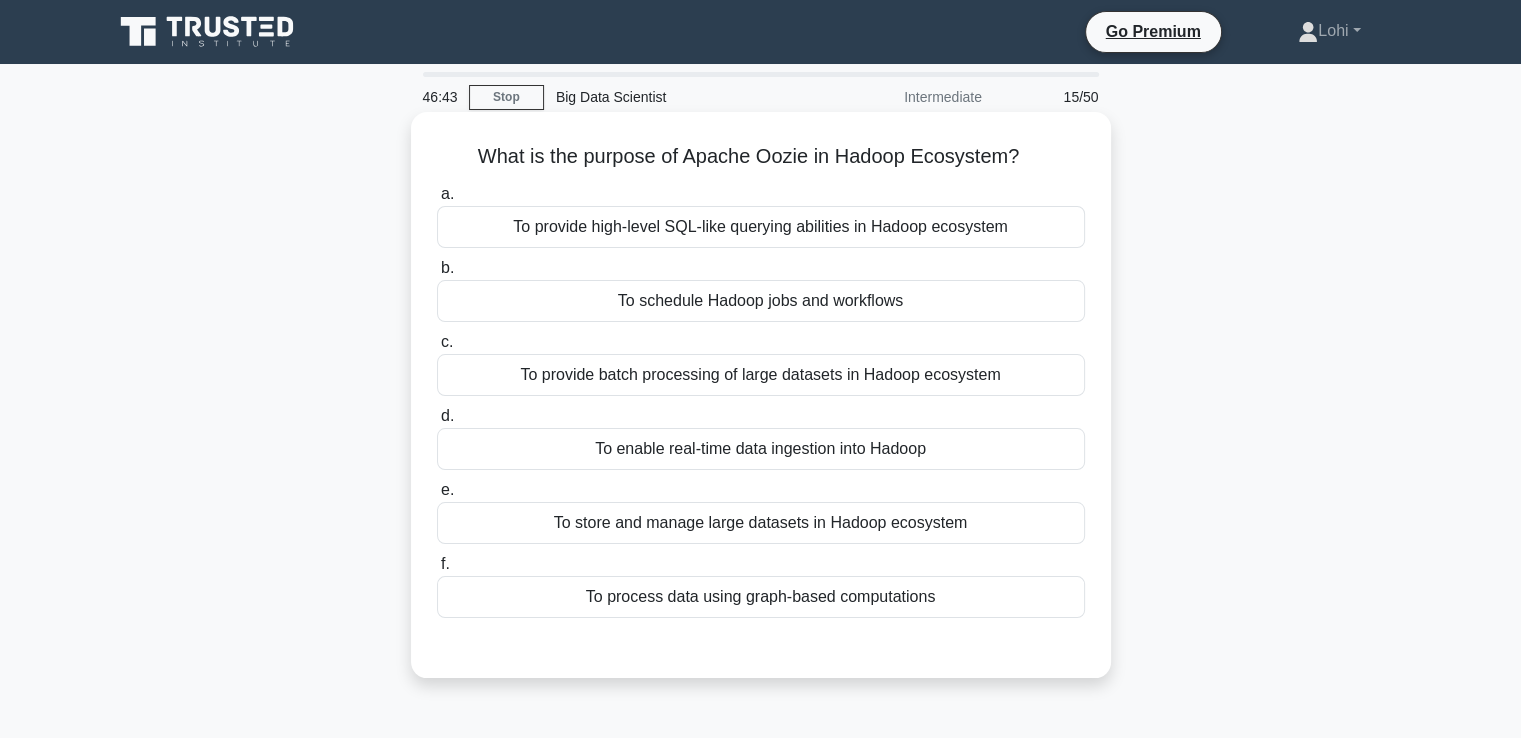 copy on "What is the purpose of Apache Oozie in Hadoop Ecosystem?" 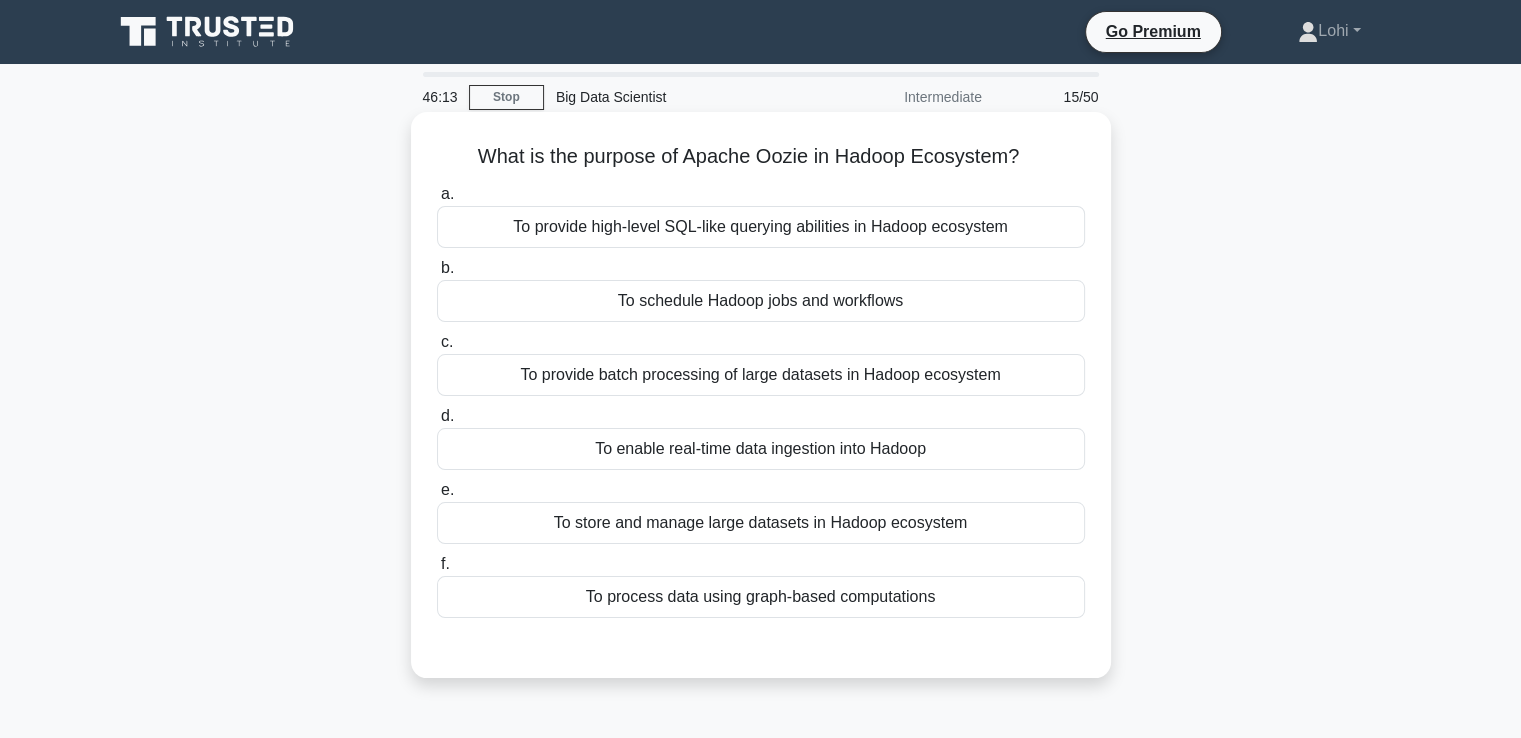 click on "To schedule Hadoop jobs and workflows" at bounding box center [761, 301] 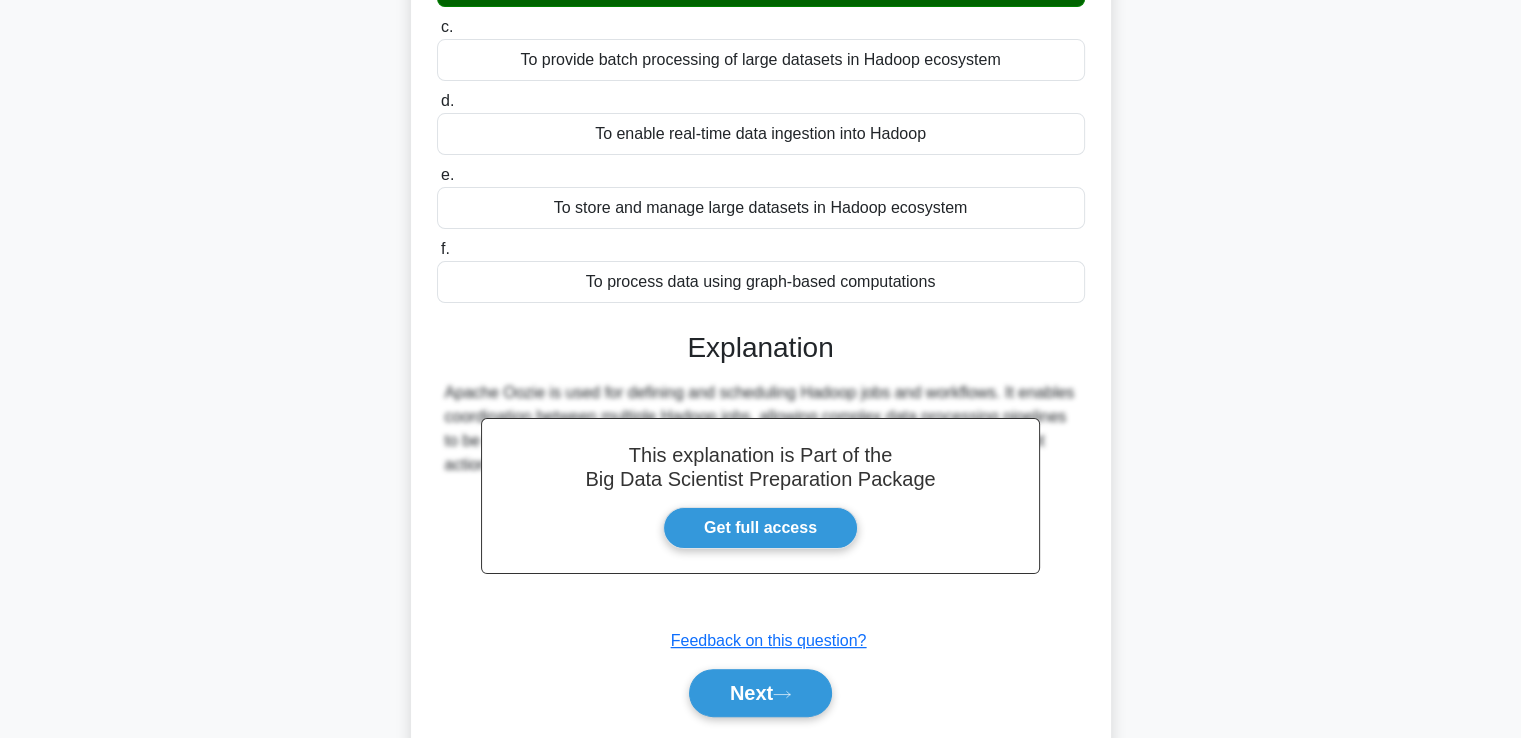 scroll, scrollTop: 377, scrollLeft: 0, axis: vertical 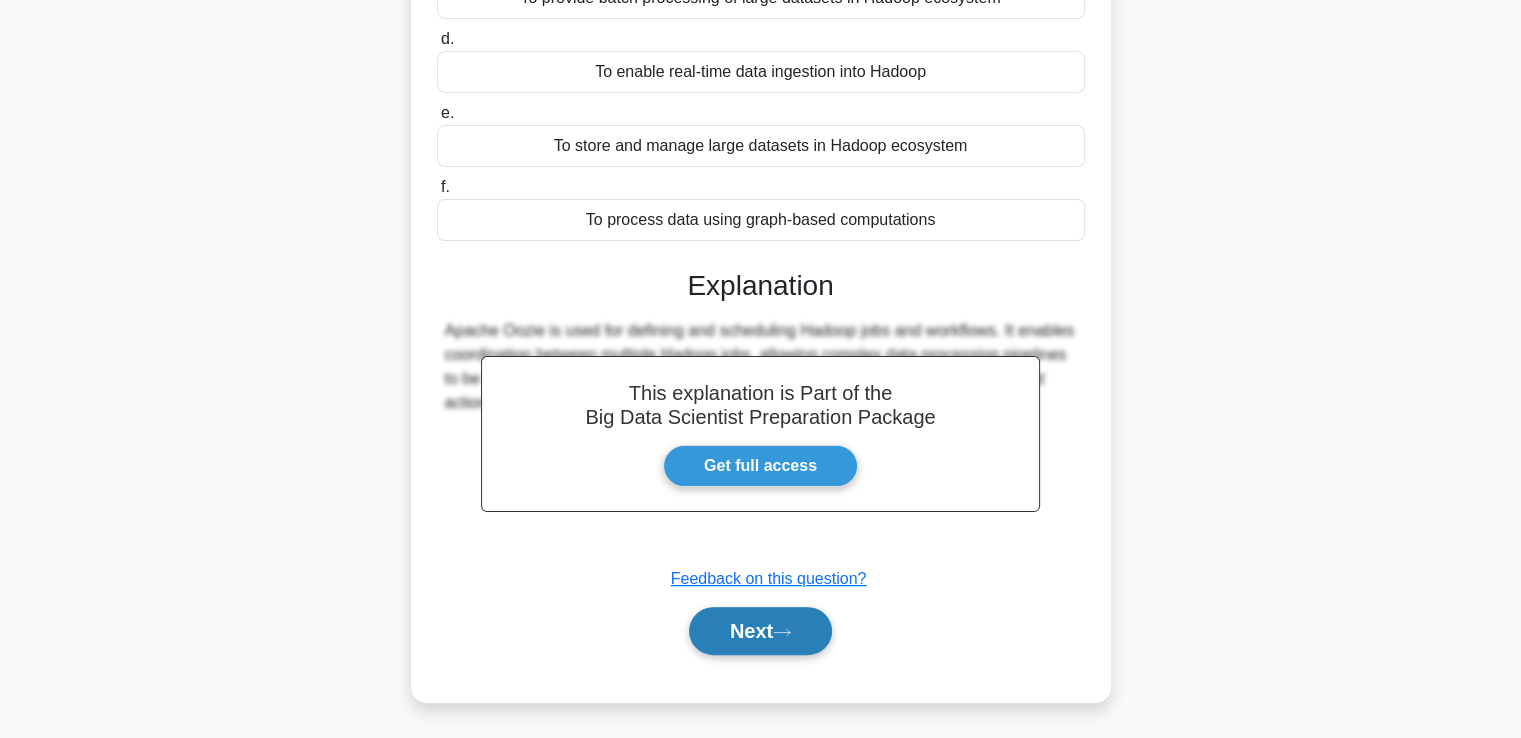 click on "Next" at bounding box center [760, 631] 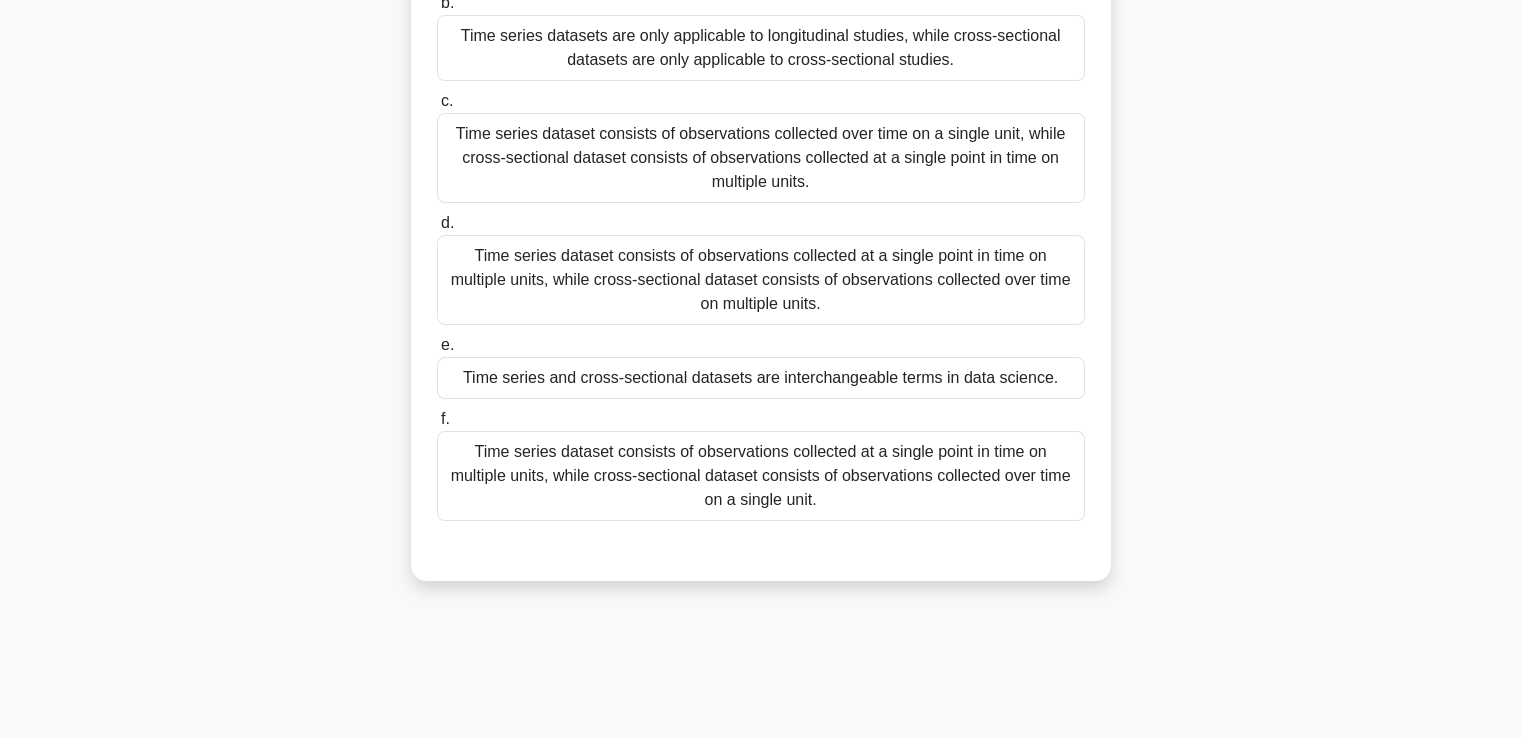 scroll, scrollTop: 343, scrollLeft: 0, axis: vertical 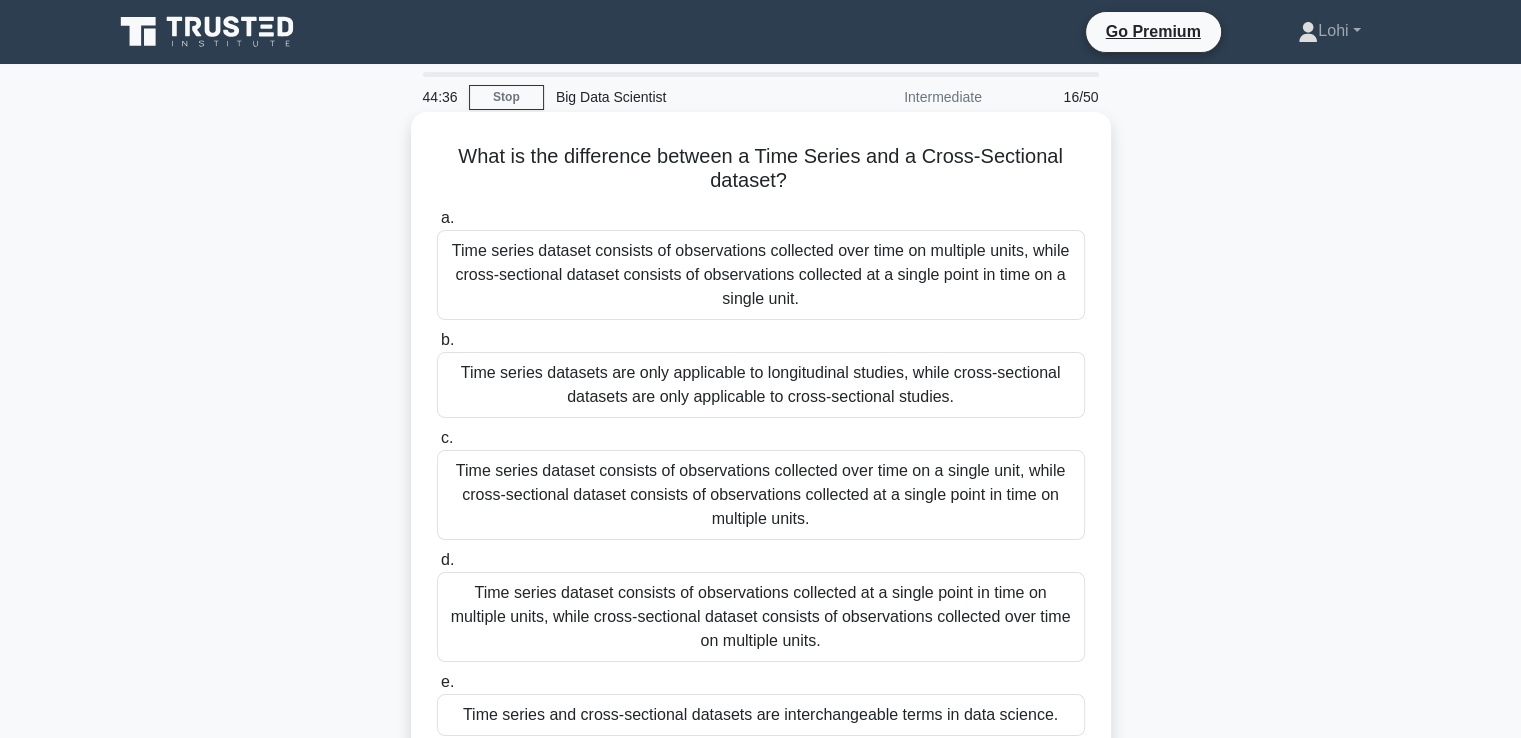 drag, startPoint x: 457, startPoint y: 151, endPoint x: 809, endPoint y: 183, distance: 353.45154 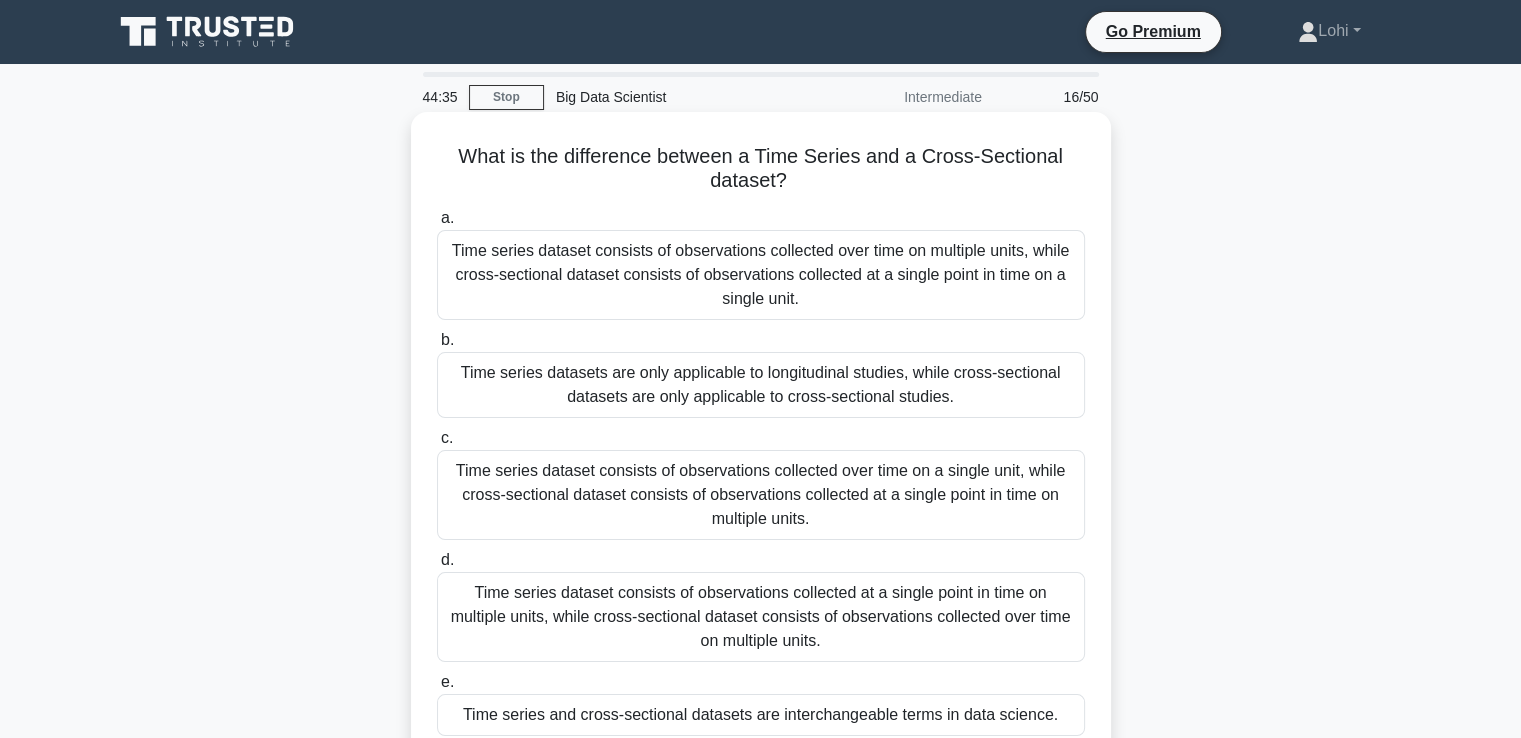 copy on "What is the difference between a Time Series and a Cross-Sectional dataset?" 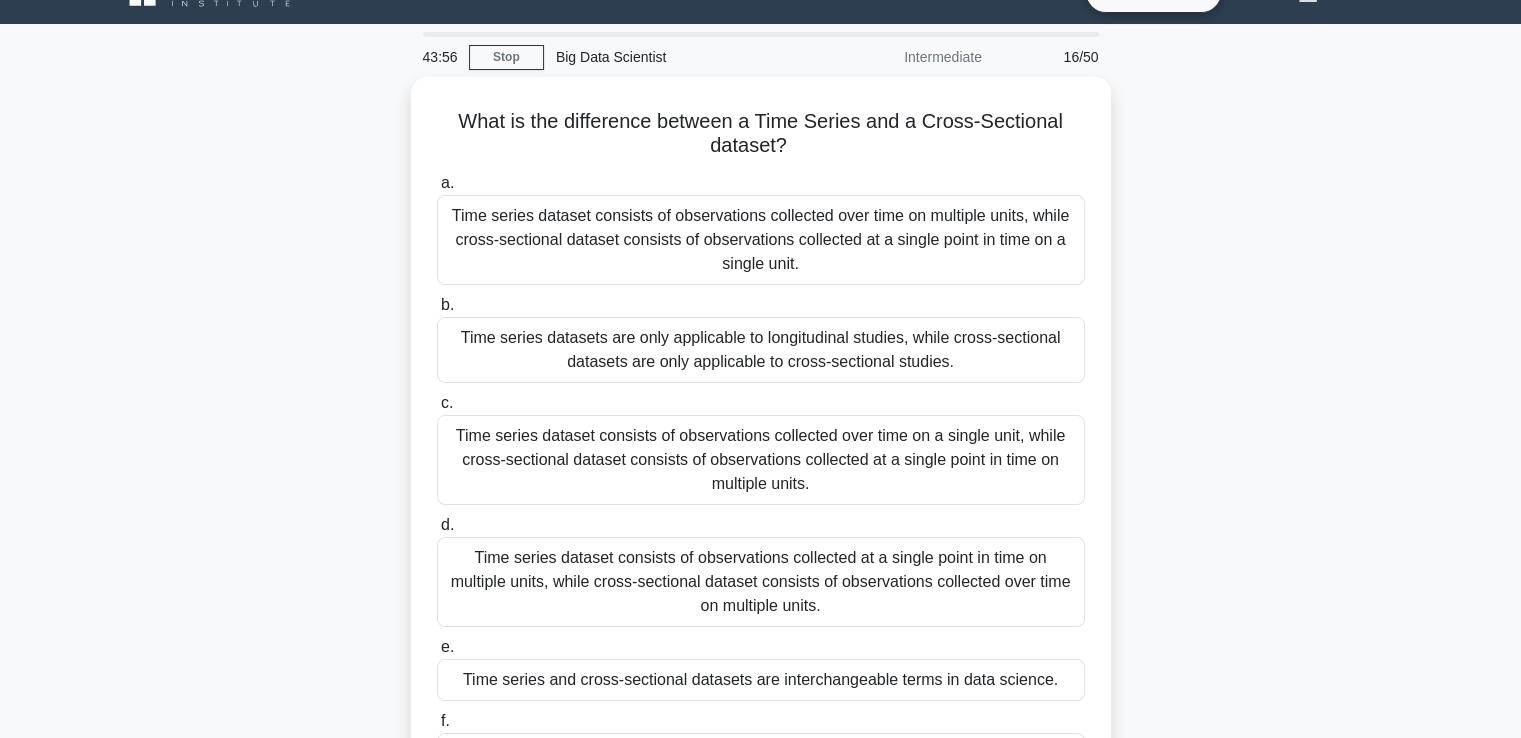 scroll, scrollTop: 213, scrollLeft: 0, axis: vertical 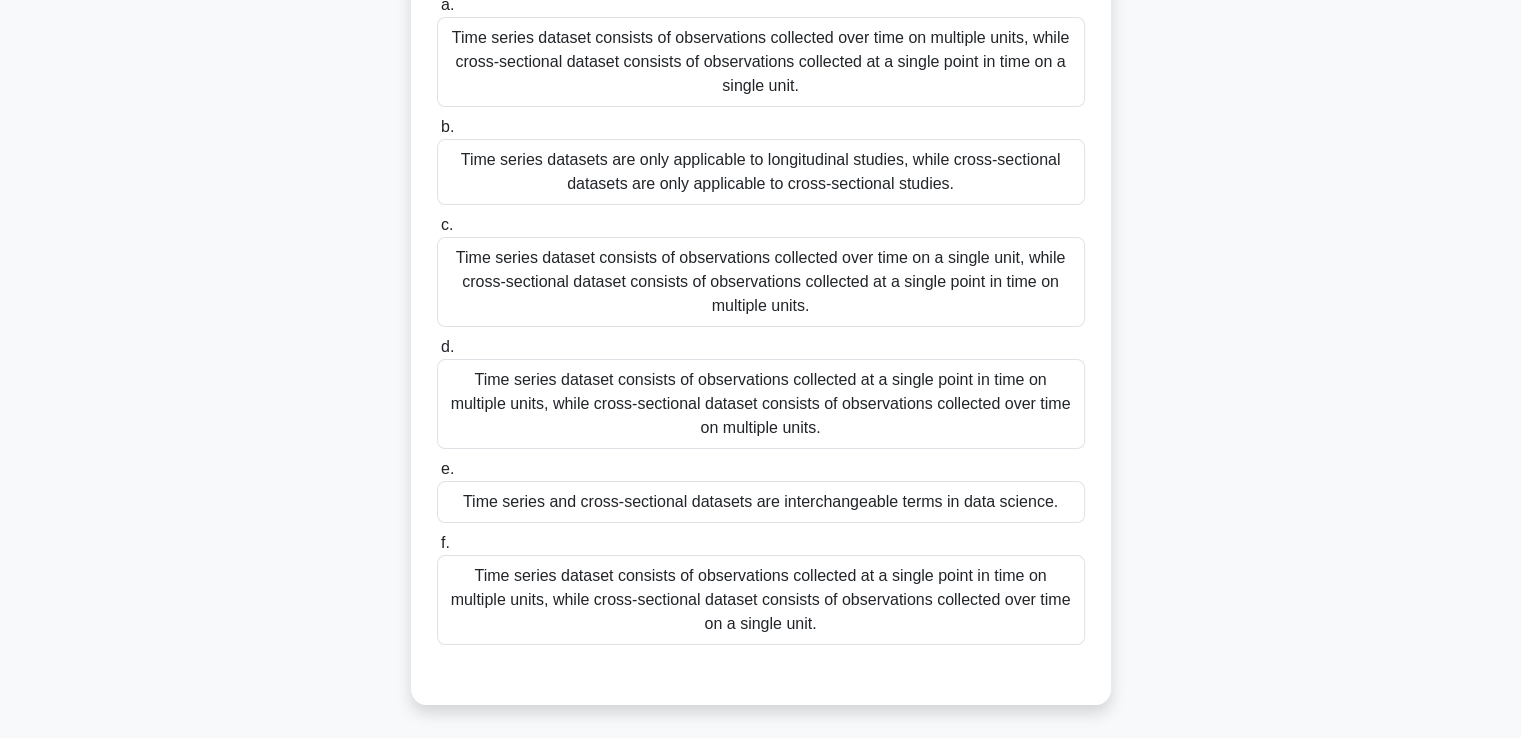click on "Time series dataset consists of observations collected over time on a single unit, while cross-sectional dataset consists of observations collected at a single point in time on multiple units." at bounding box center [761, 282] 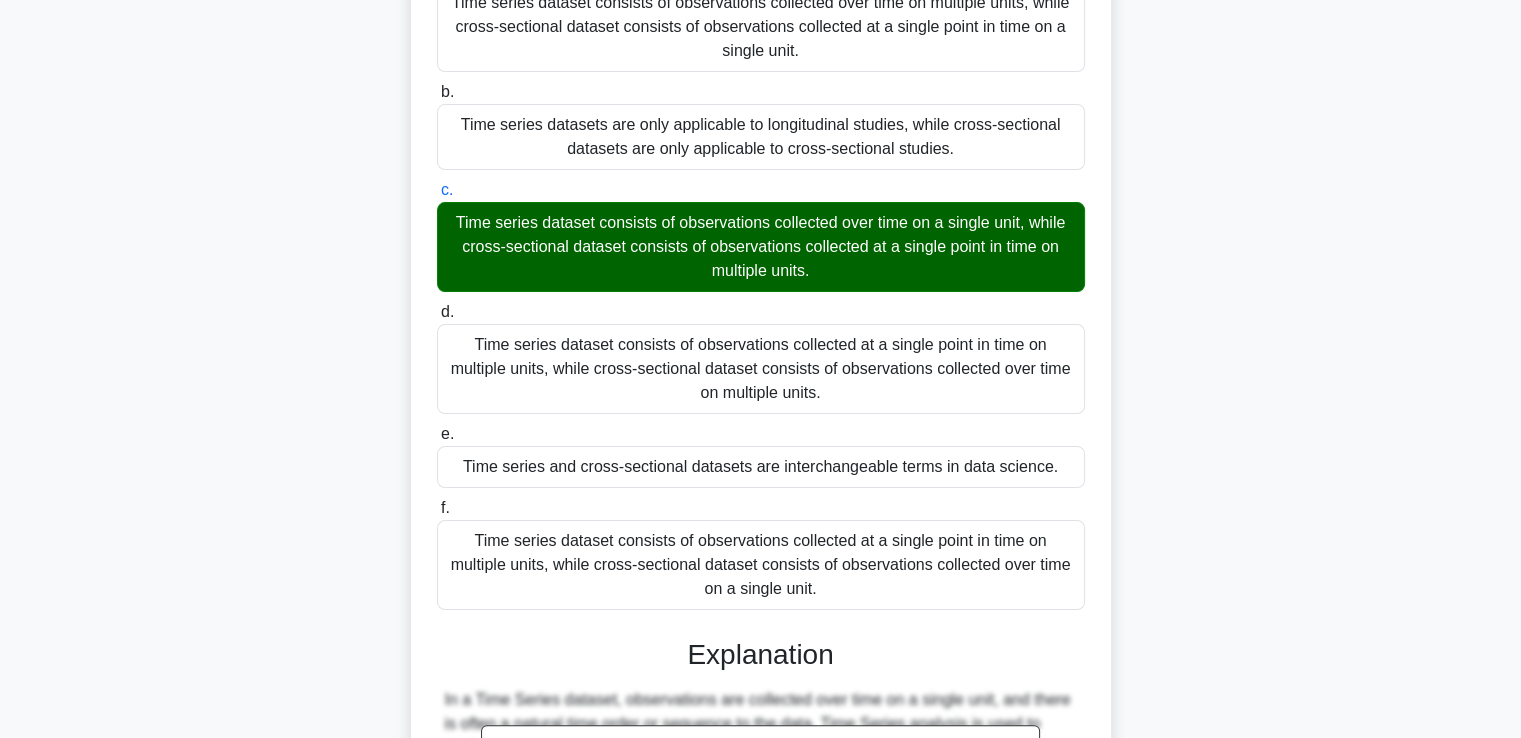 scroll, scrollTop: 332, scrollLeft: 0, axis: vertical 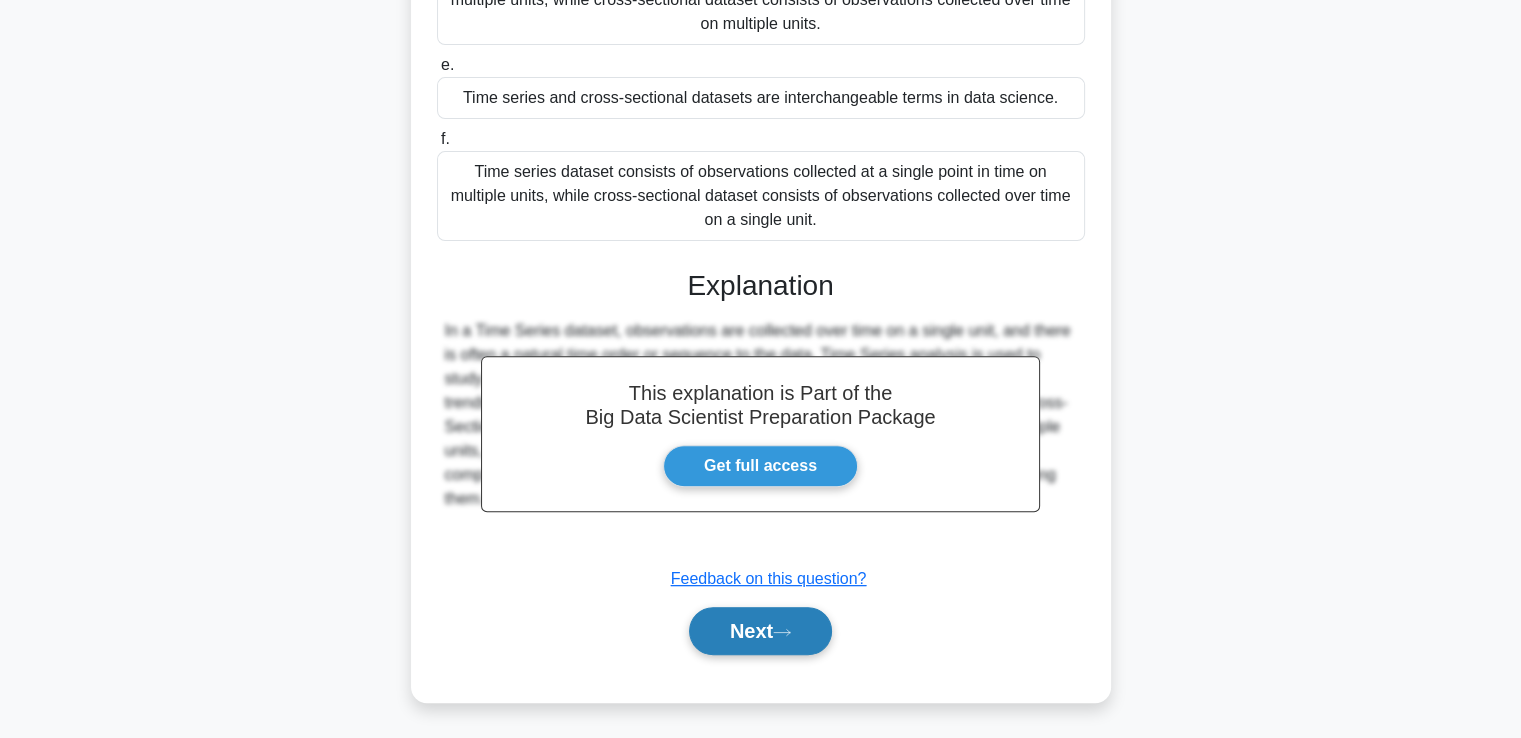 click on "Next" at bounding box center [760, 631] 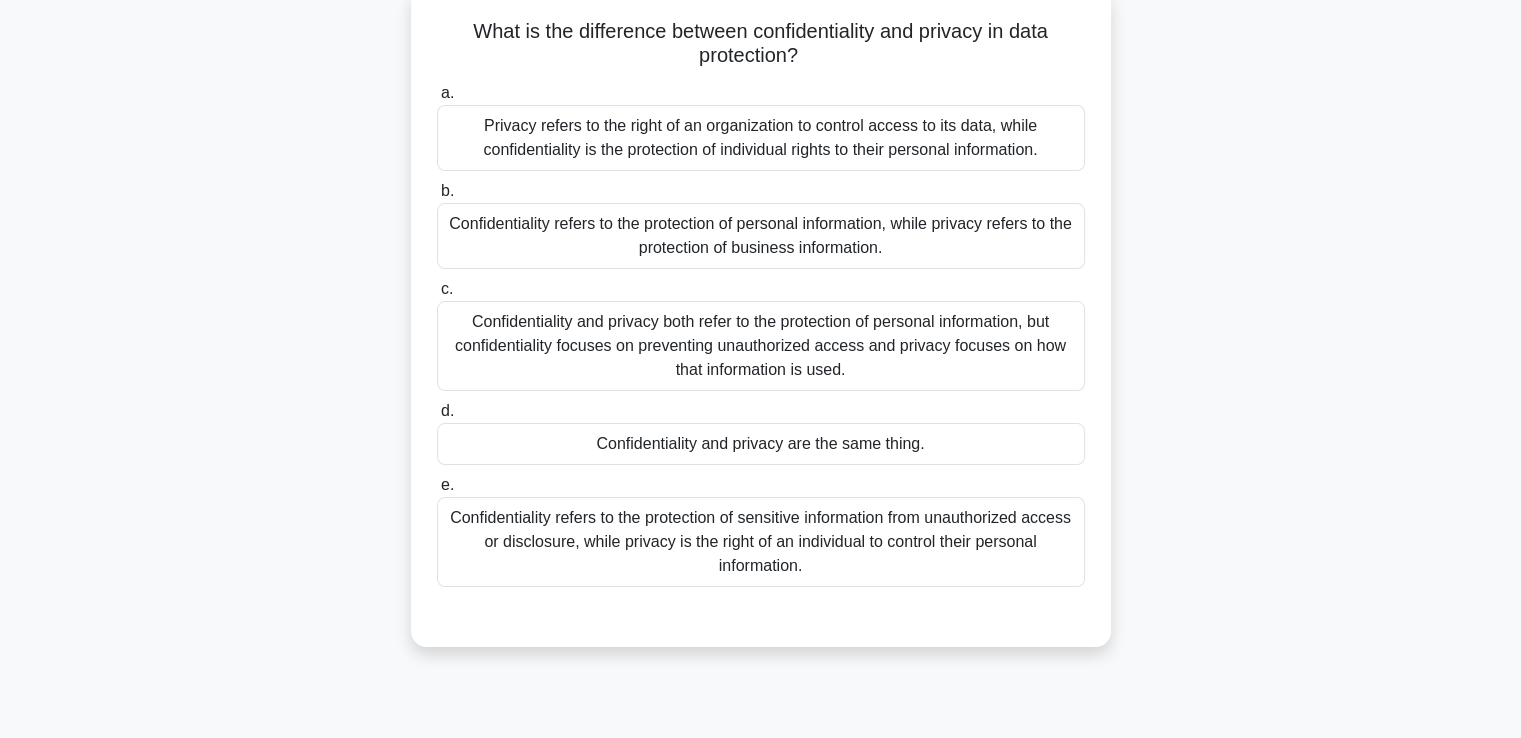 scroll, scrollTop: 0, scrollLeft: 0, axis: both 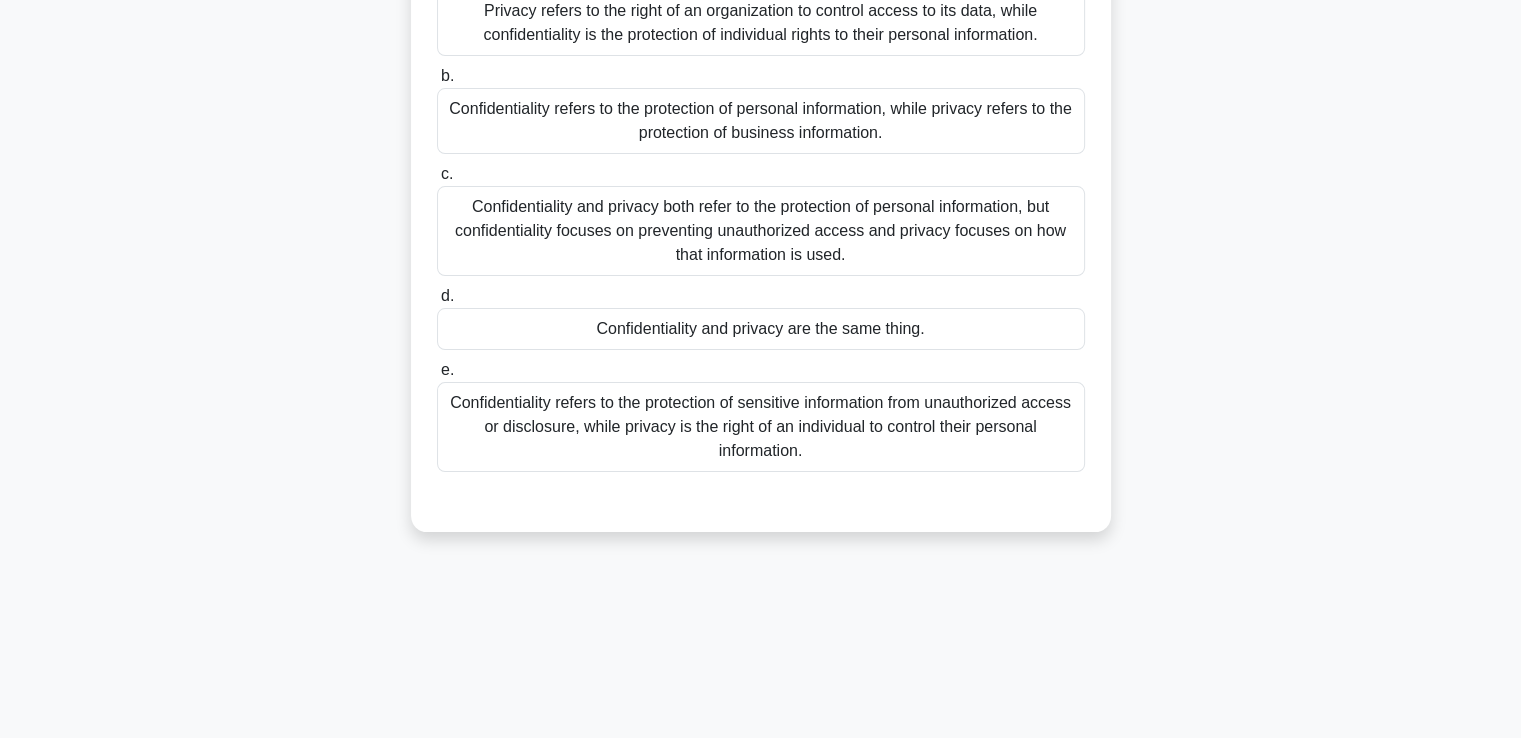 click on "Confidentiality refers to the protection of sensitive information from unauthorized access or disclosure, while privacy is the right of an individual to control their personal information." at bounding box center (761, 427) 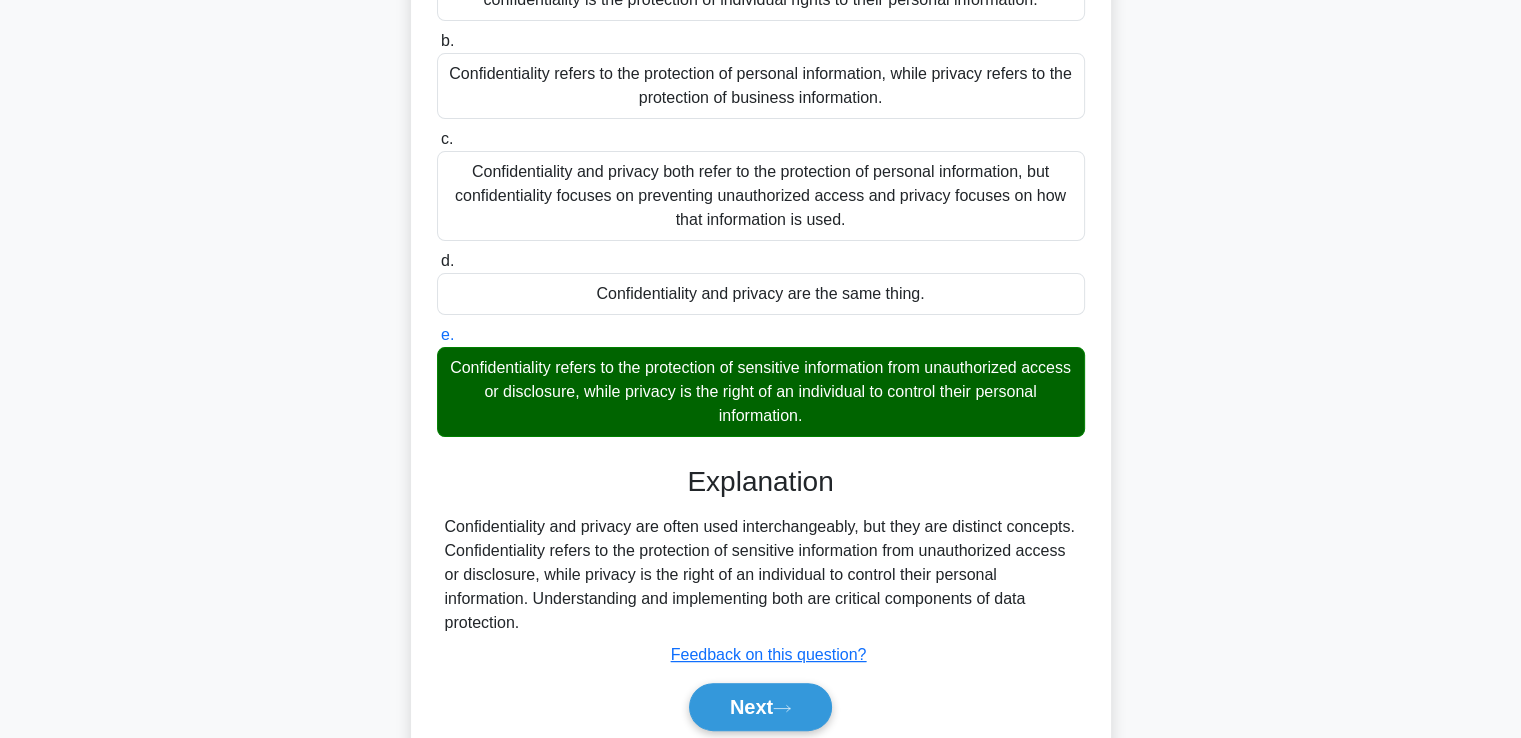 scroll, scrollTop: 352, scrollLeft: 0, axis: vertical 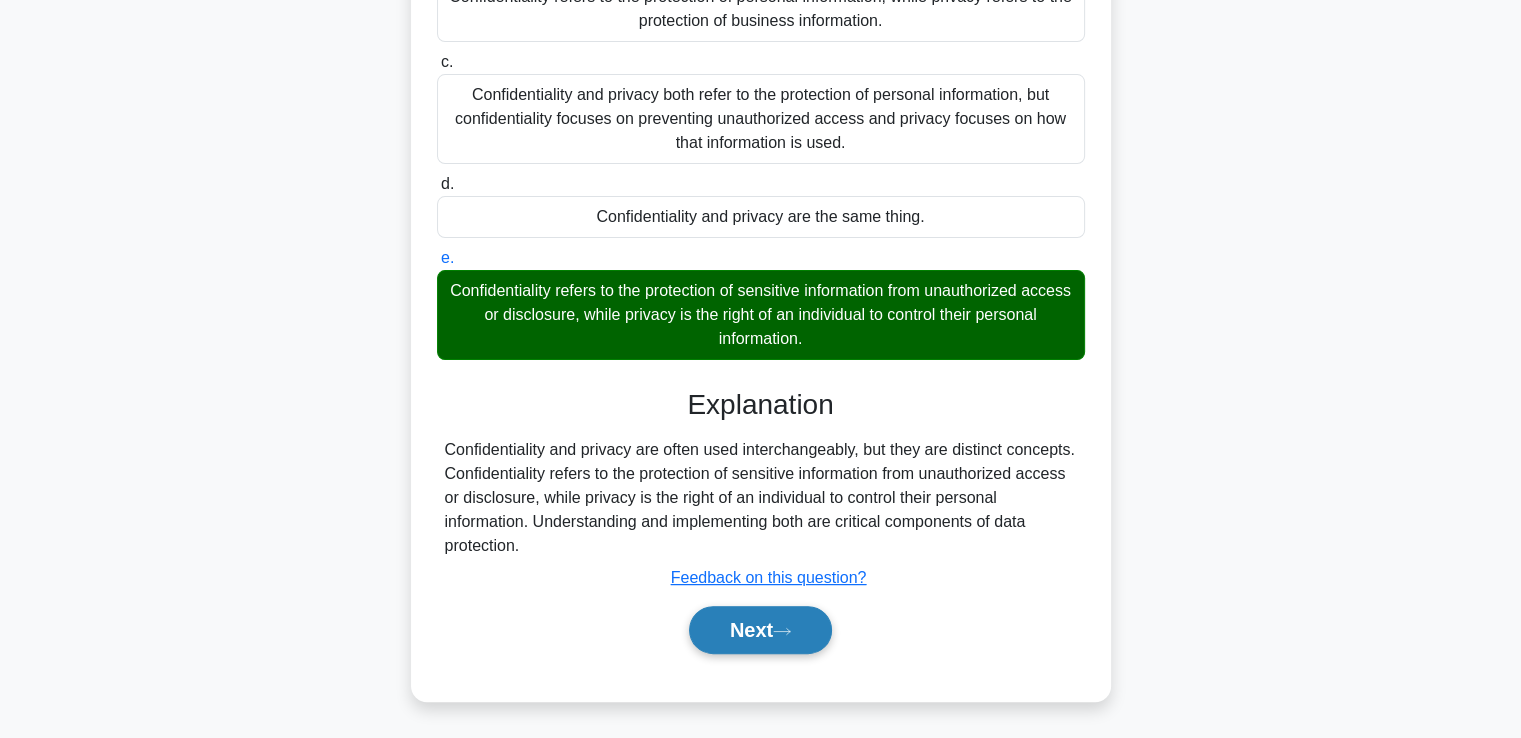 click on "Next" at bounding box center [760, 630] 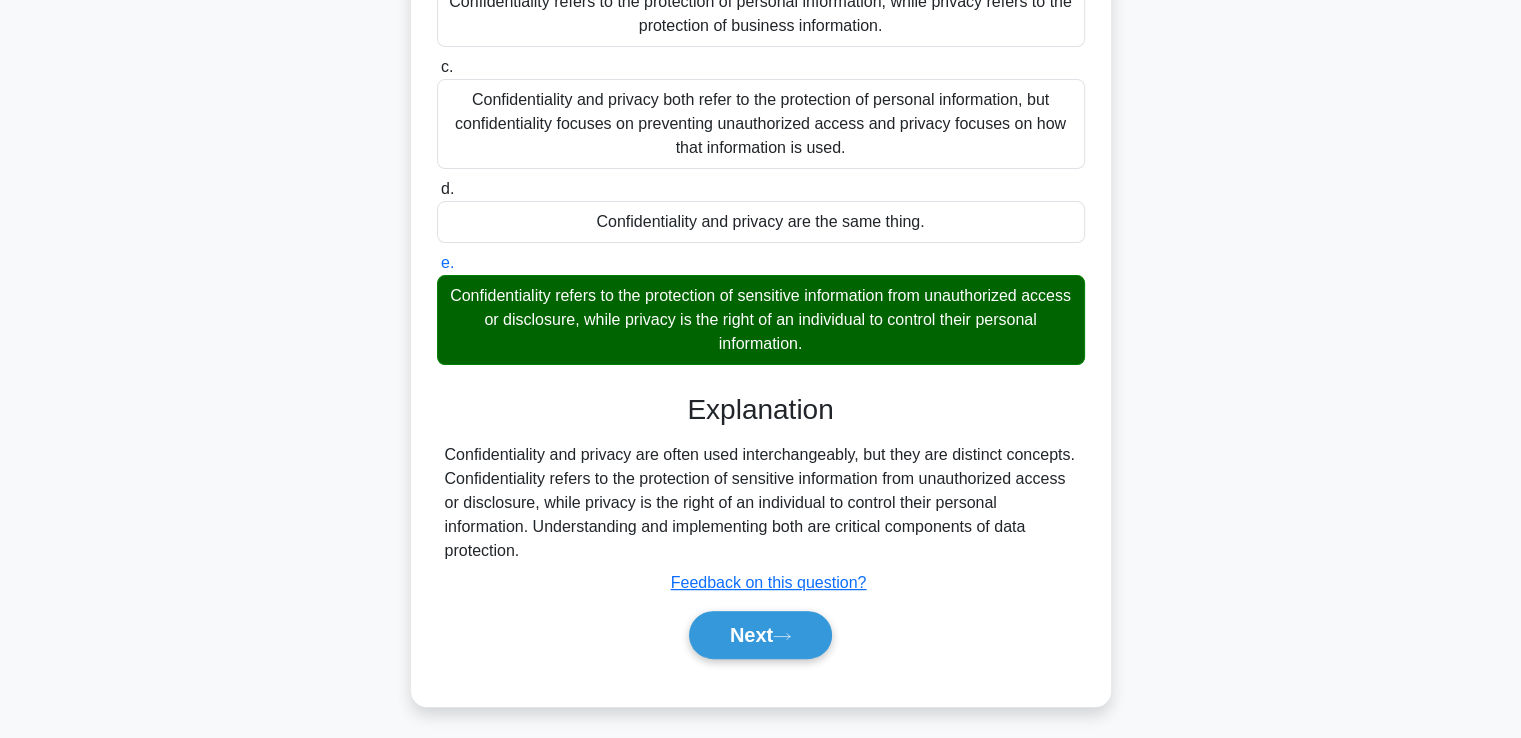 scroll, scrollTop: 343, scrollLeft: 0, axis: vertical 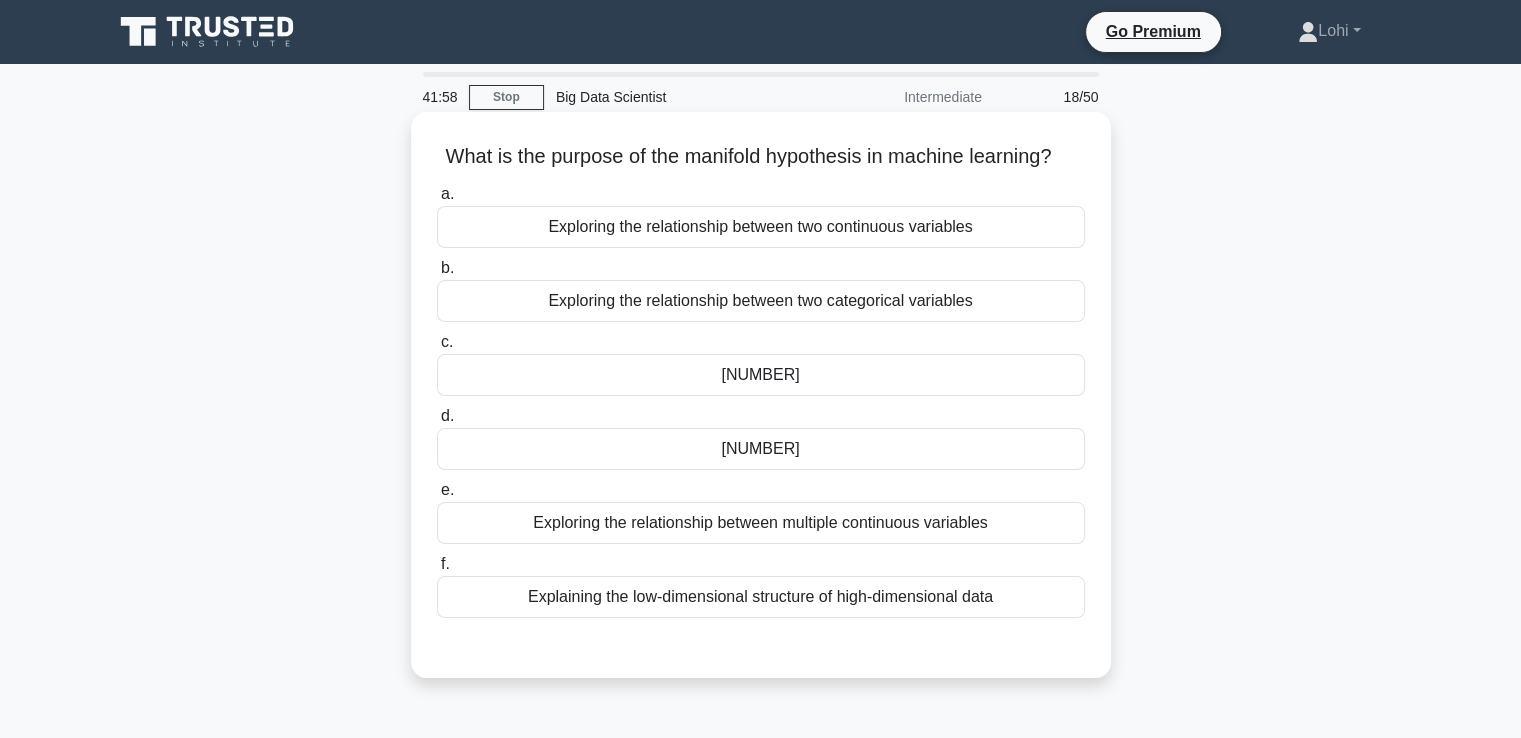 click on "Explaining the low-dimensional structure of high-dimensional data" at bounding box center (761, 597) 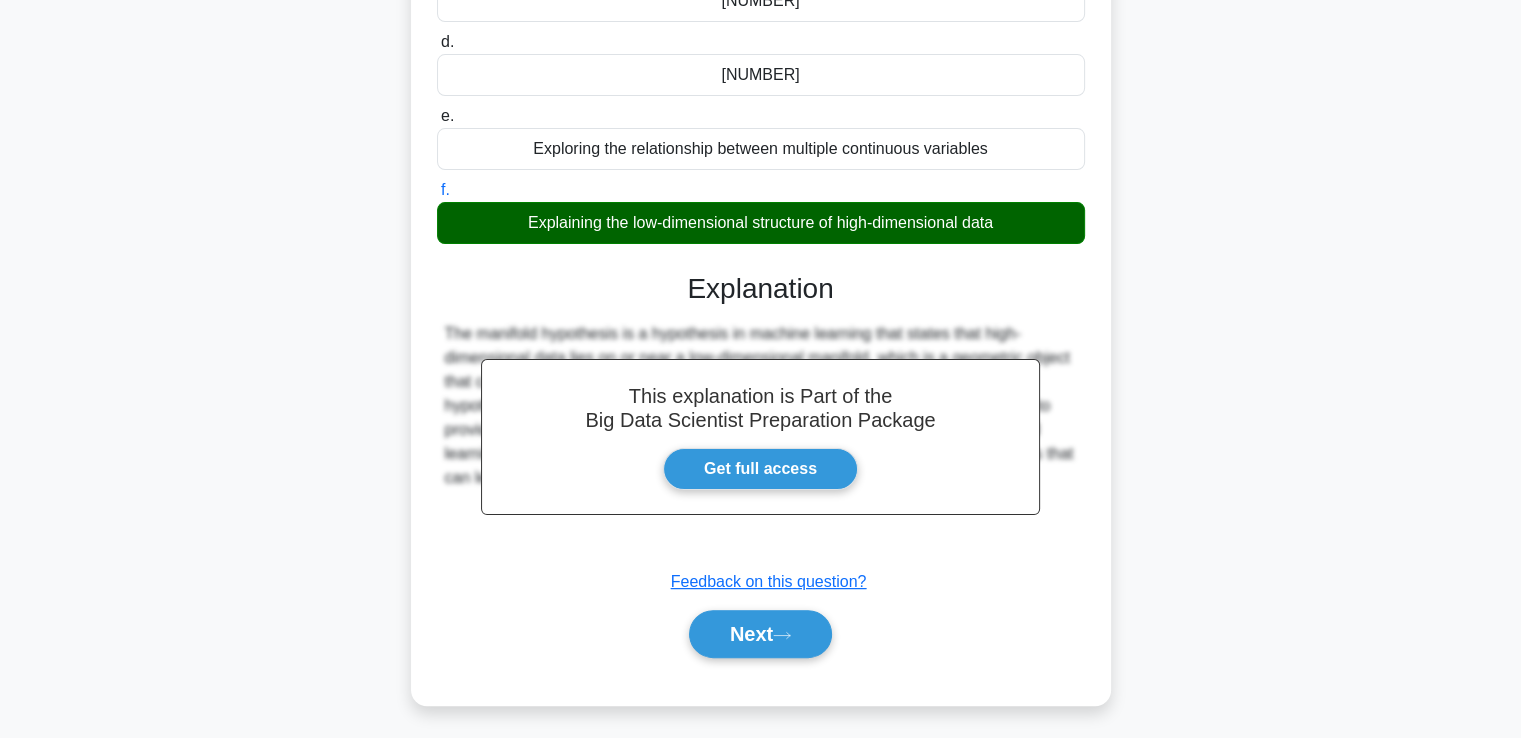 scroll, scrollTop: 401, scrollLeft: 0, axis: vertical 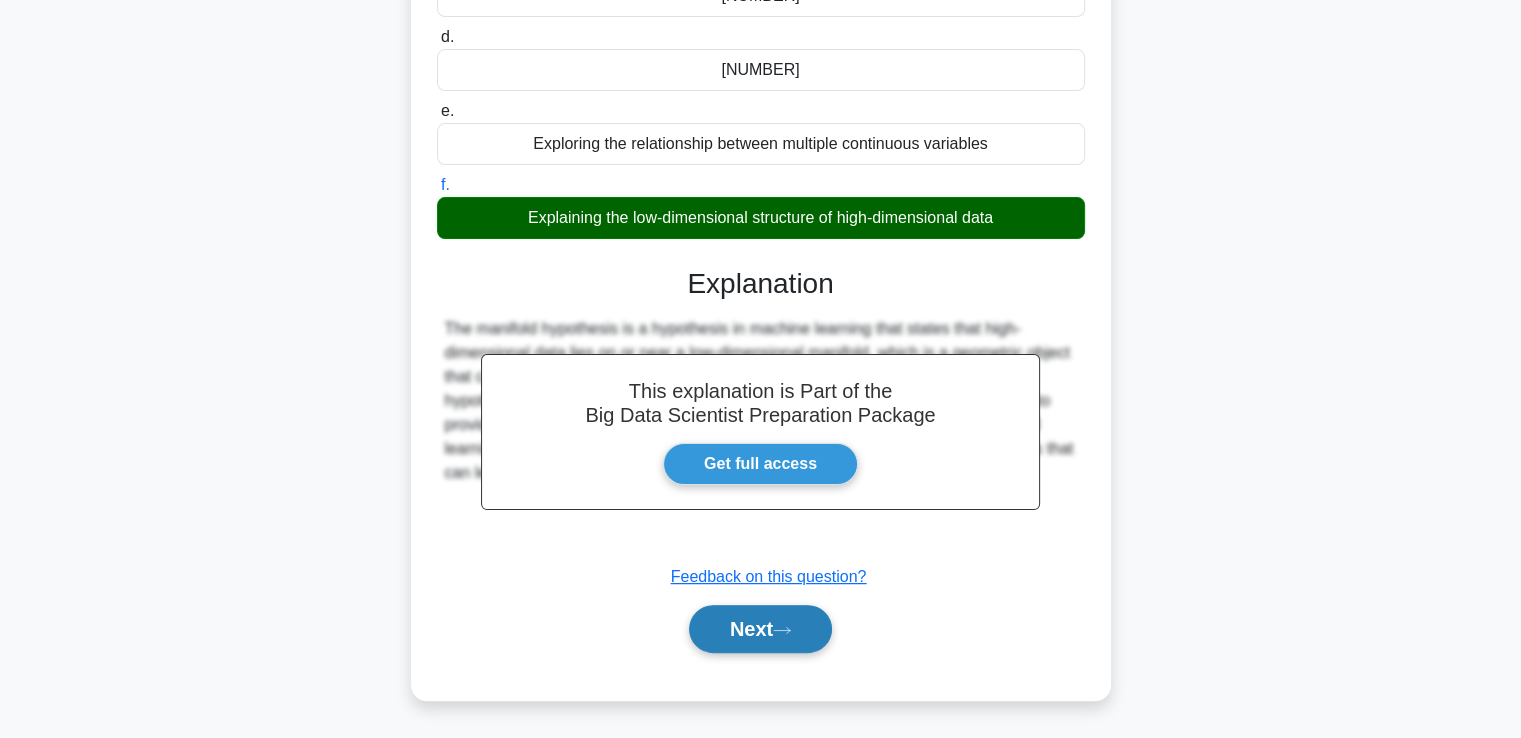 click on "Next" at bounding box center [760, 629] 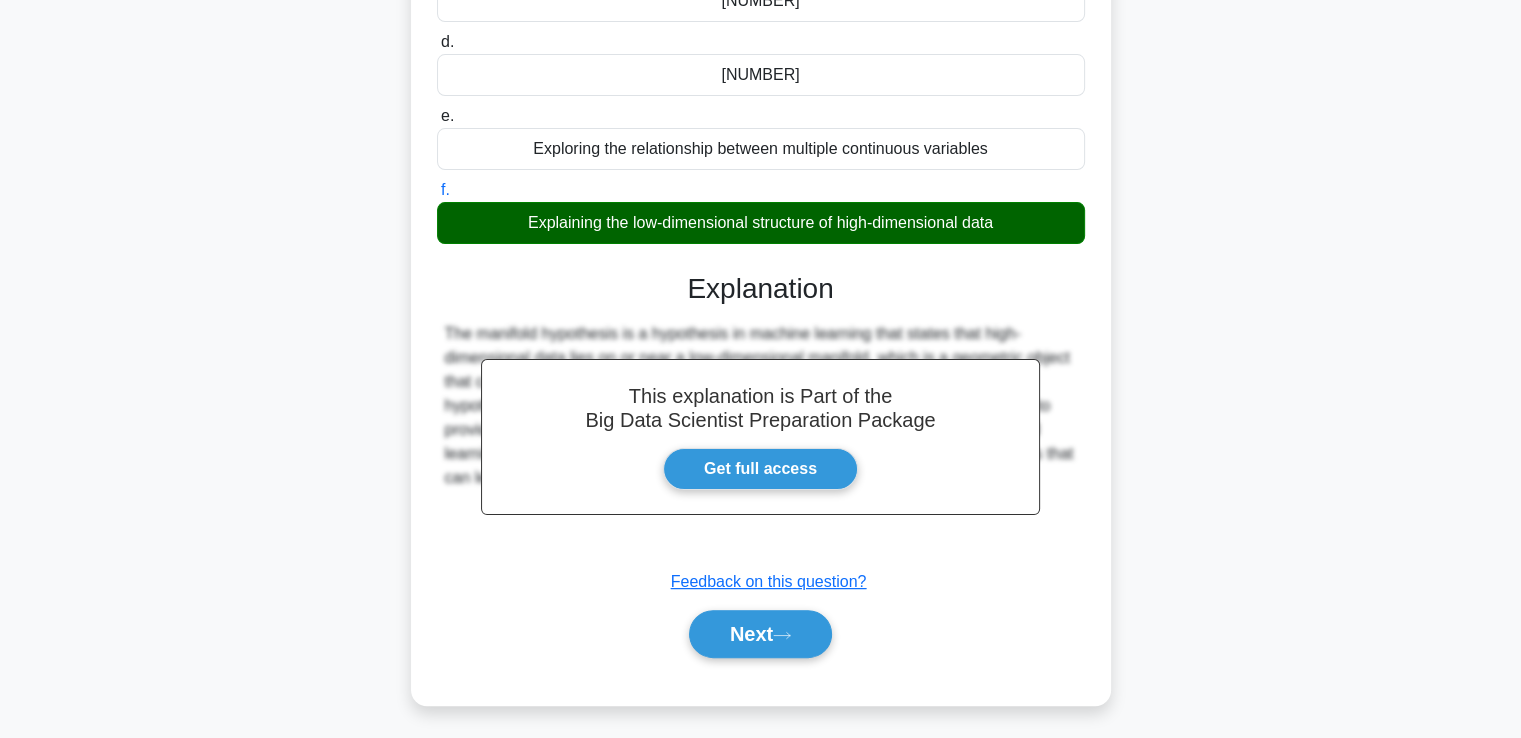 scroll, scrollTop: 343, scrollLeft: 0, axis: vertical 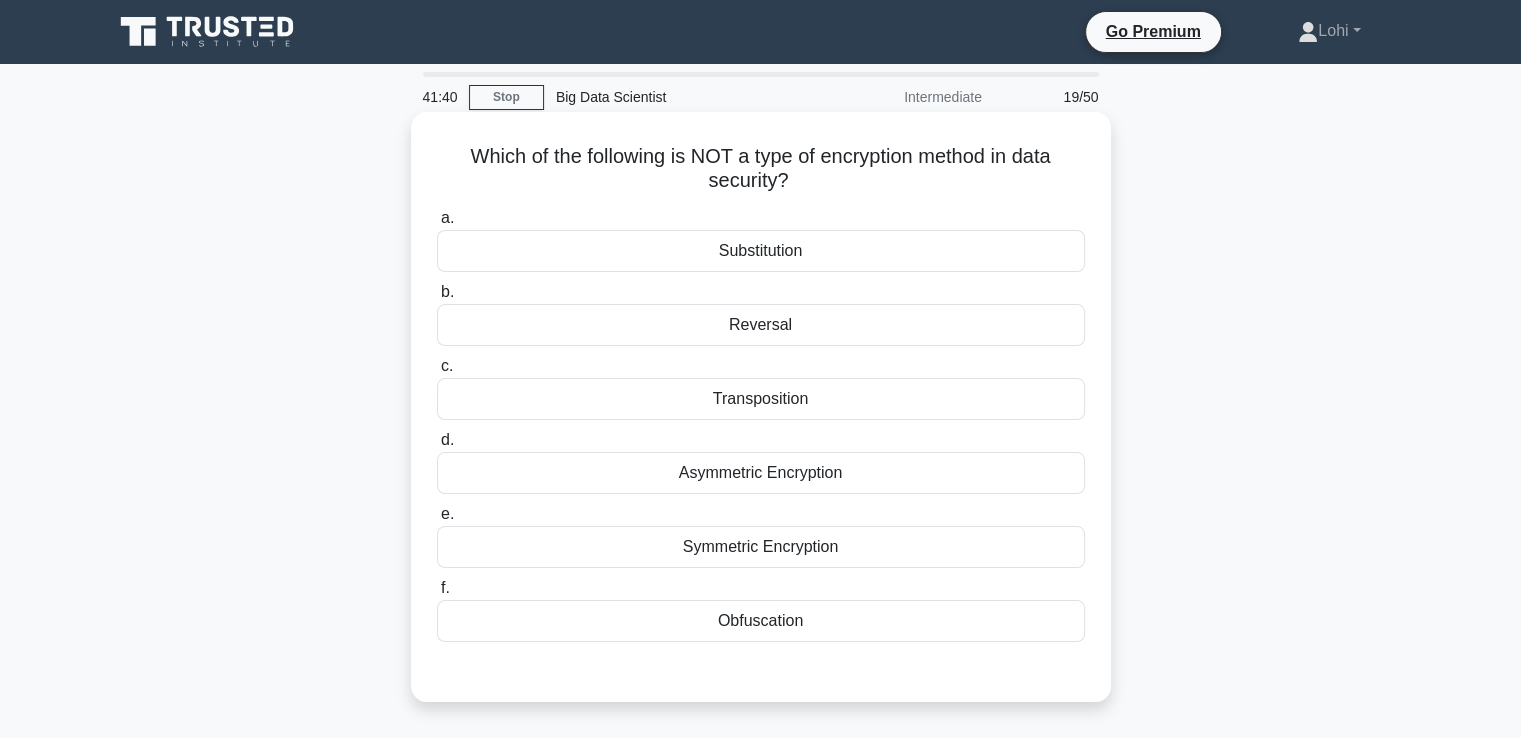 click on "Obfuscation" at bounding box center (761, 621) 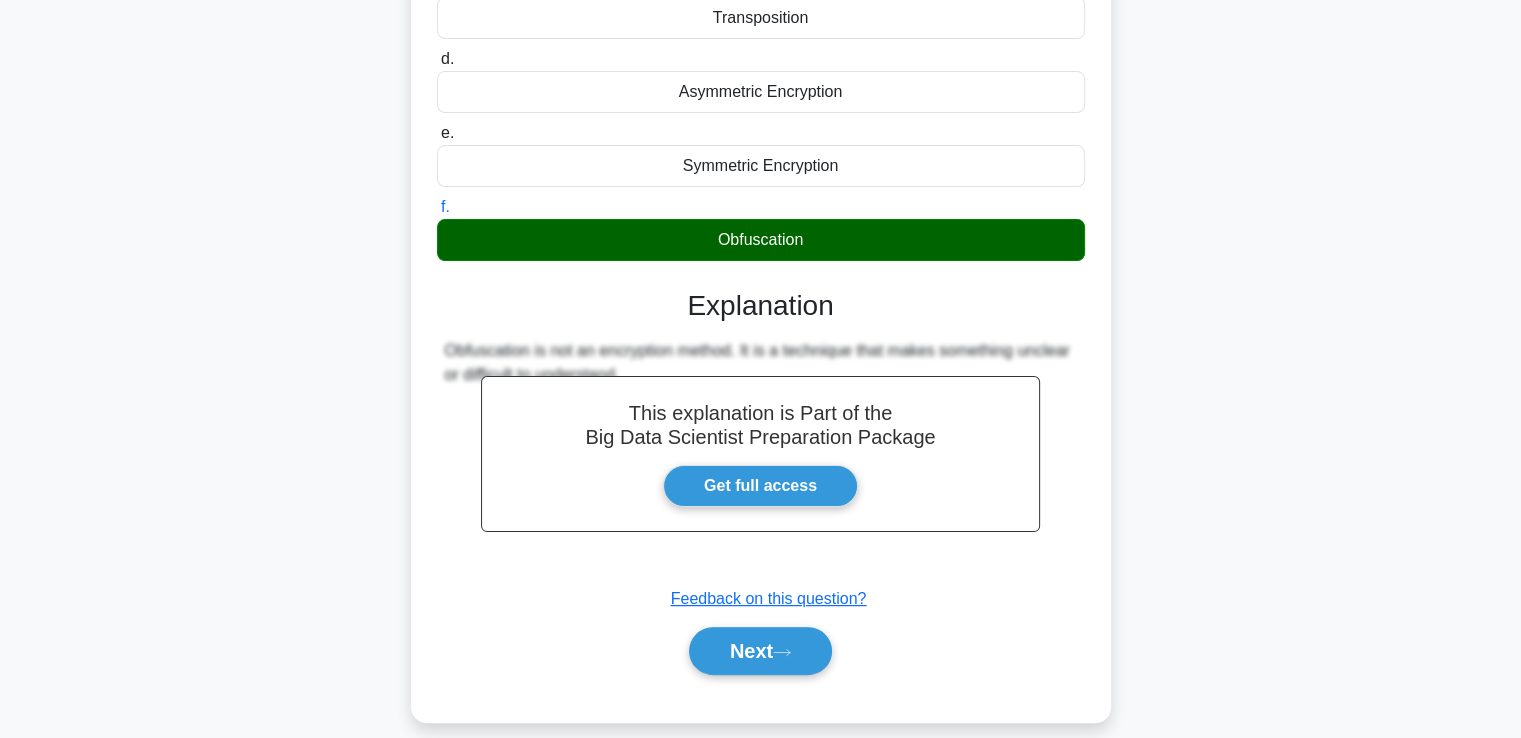 scroll, scrollTop: 401, scrollLeft: 0, axis: vertical 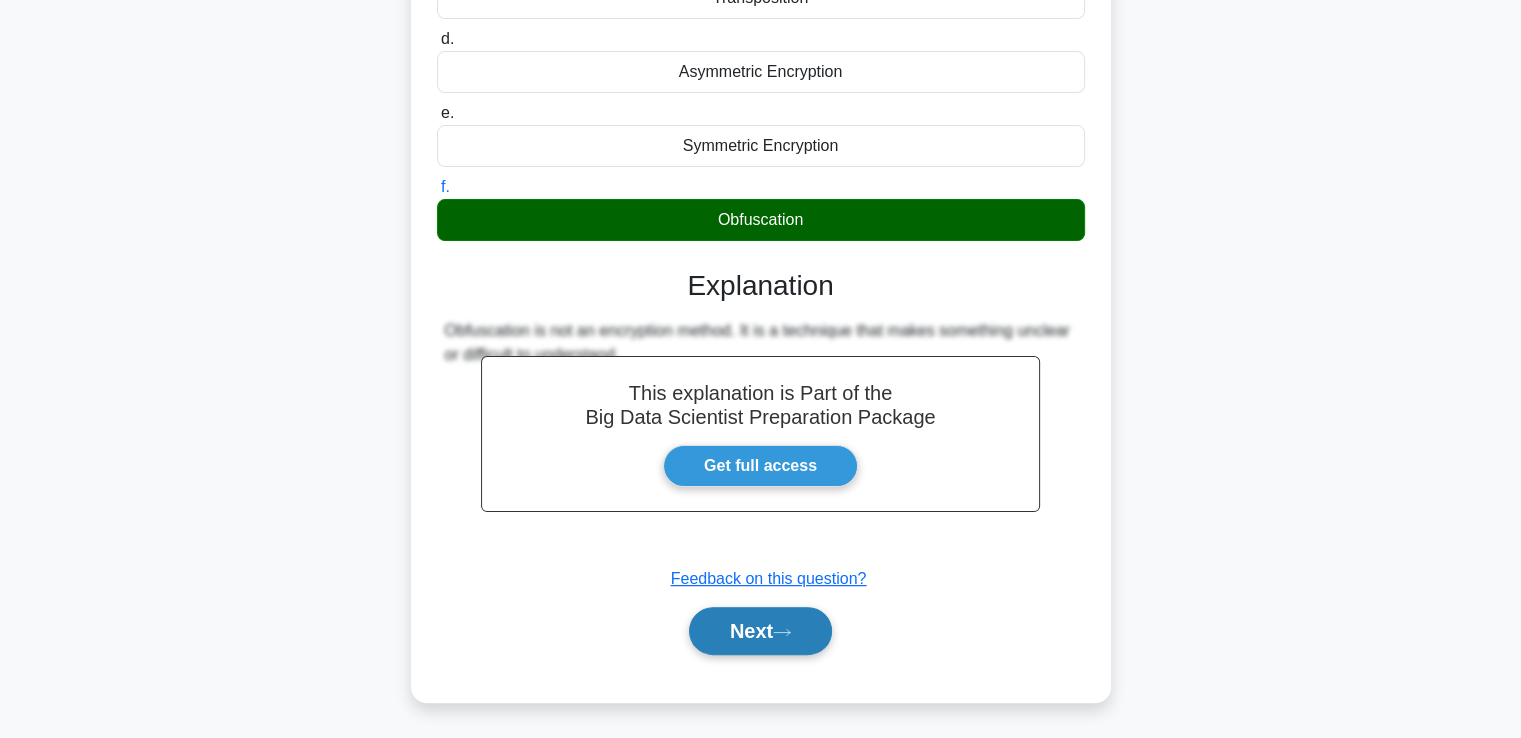click on "Next" at bounding box center (760, 631) 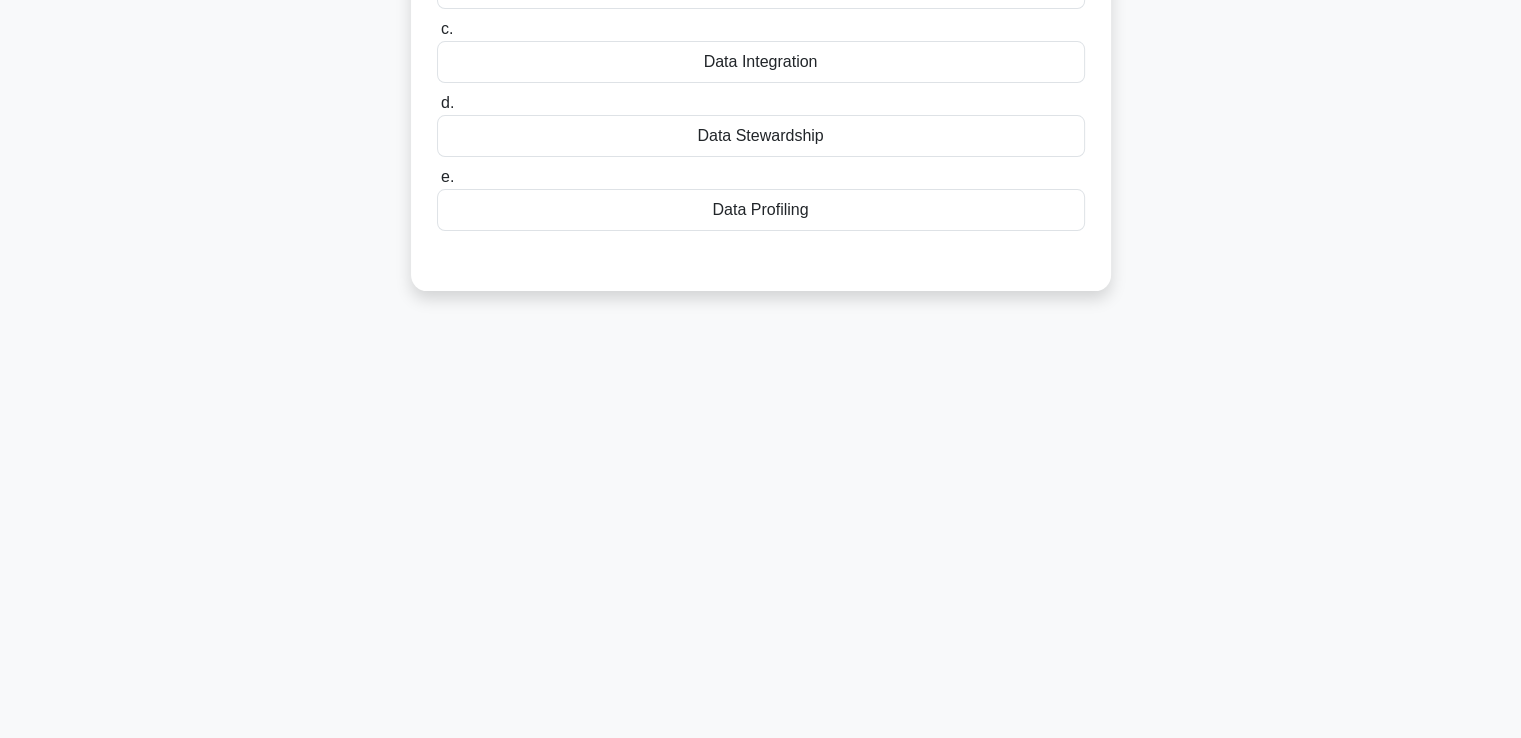 scroll, scrollTop: 343, scrollLeft: 0, axis: vertical 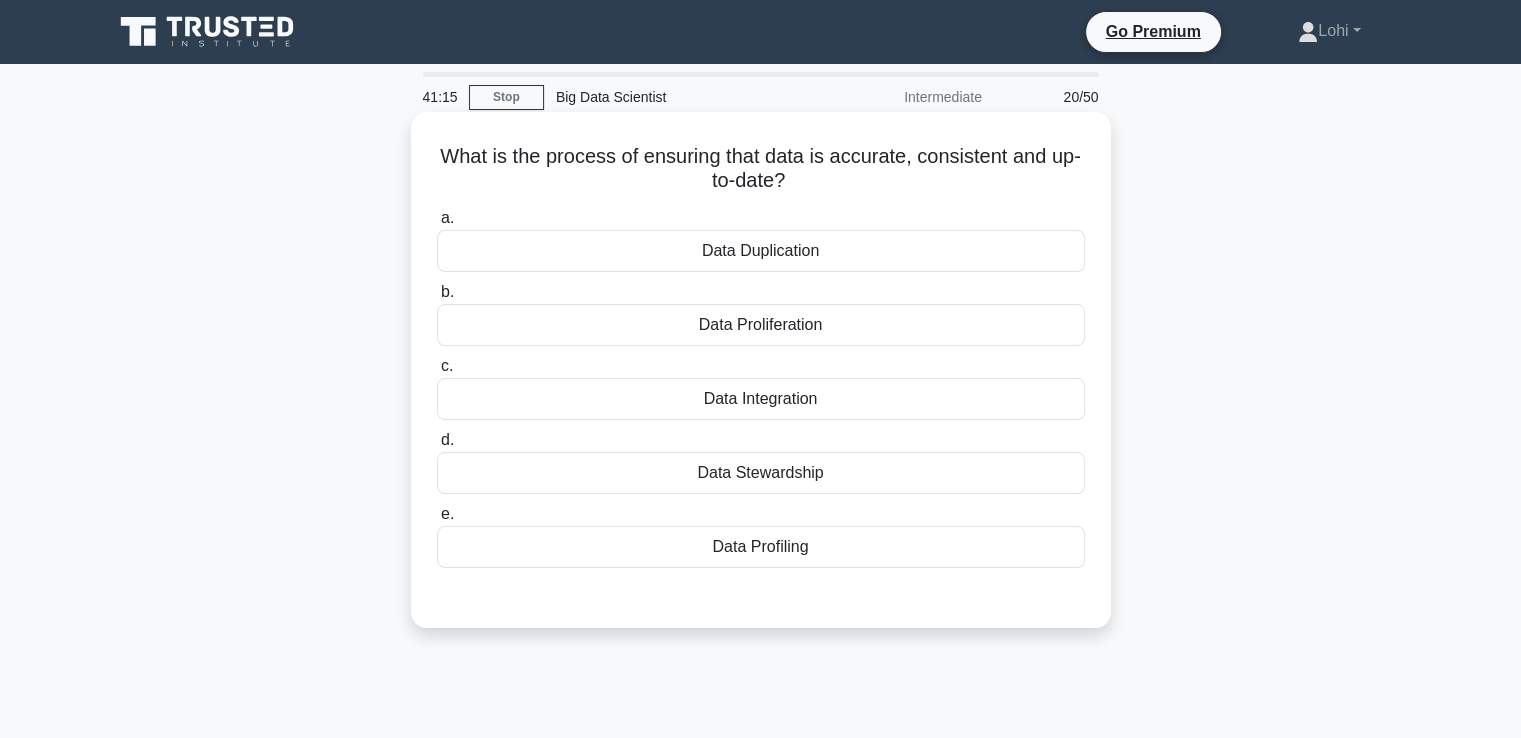 click on "Data Stewardship" at bounding box center (761, 473) 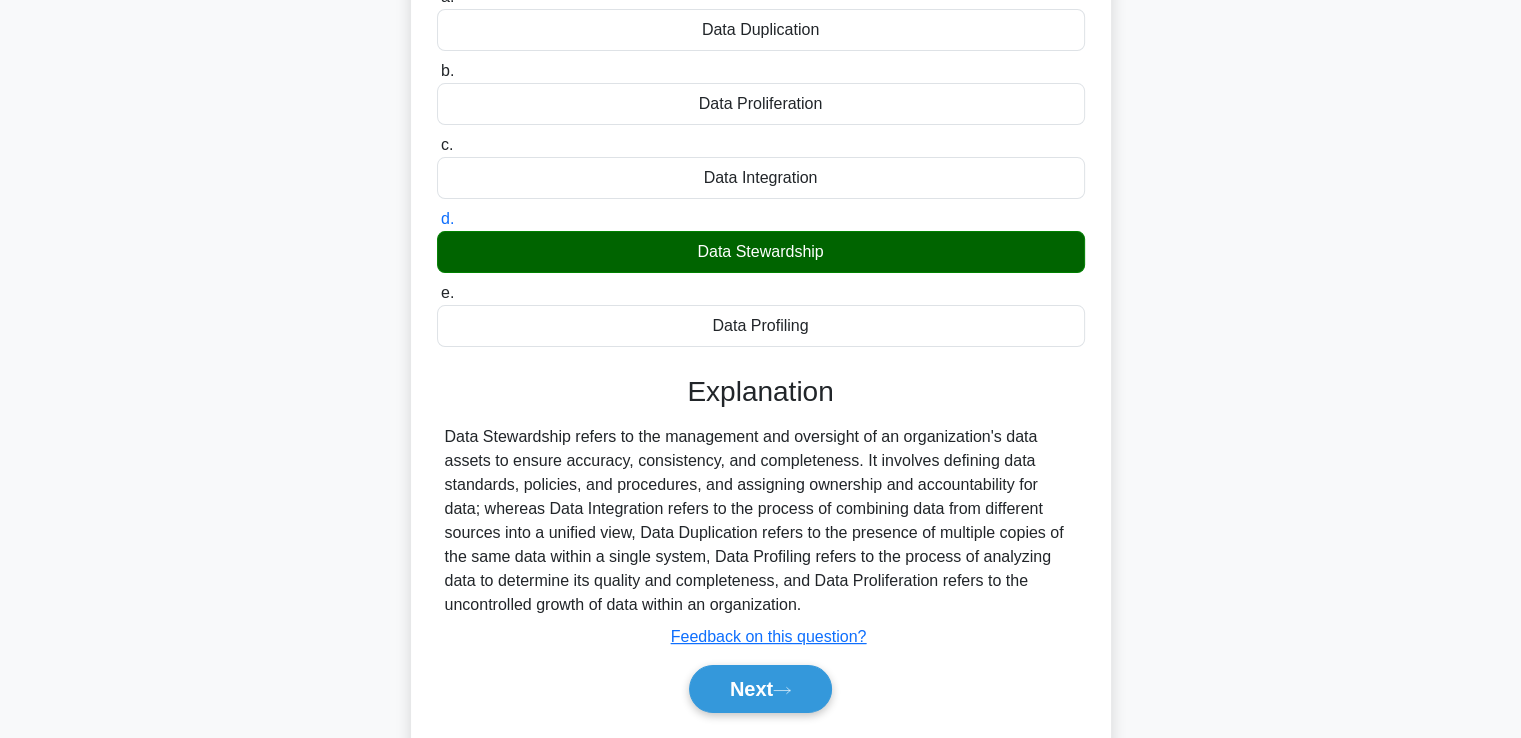 scroll, scrollTop: 252, scrollLeft: 0, axis: vertical 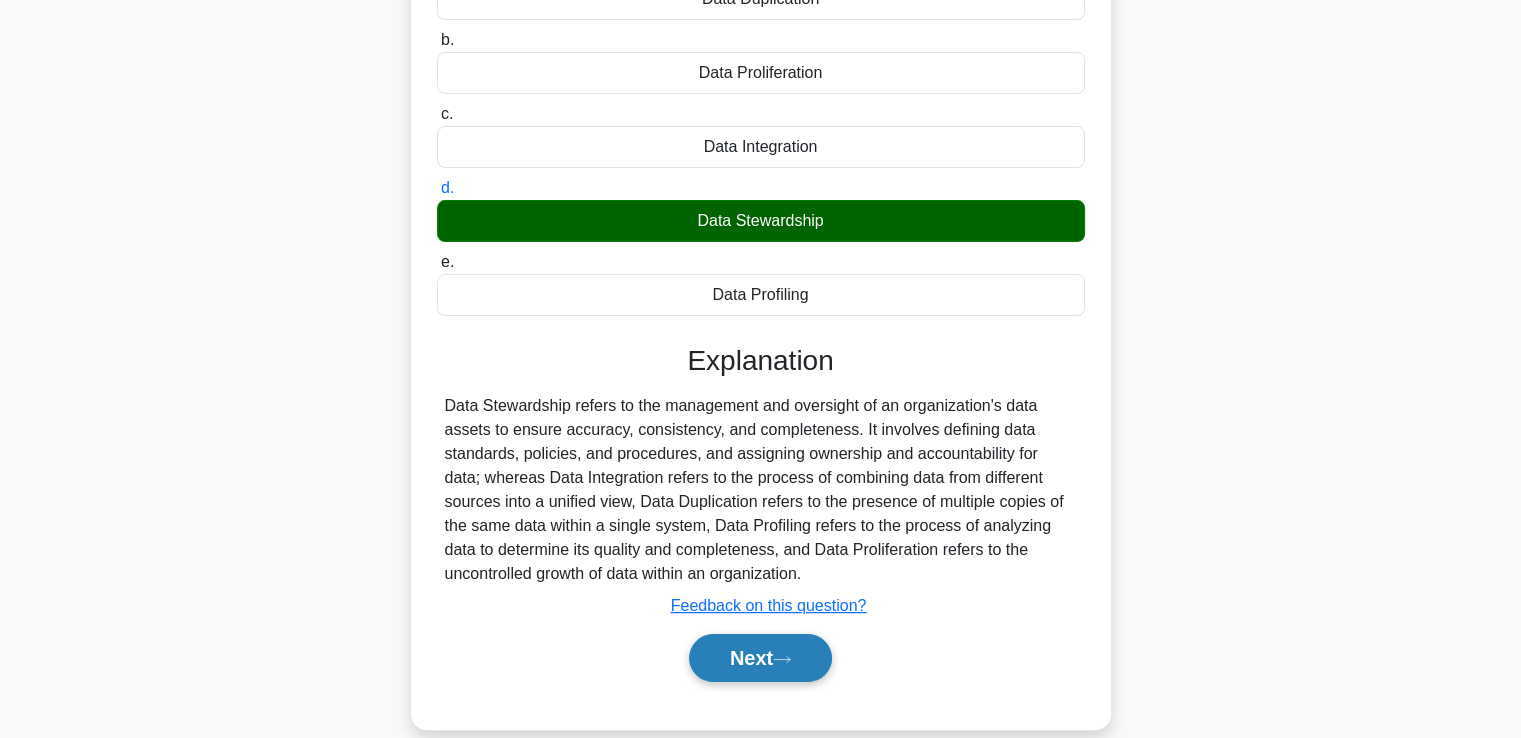 click on "Next" at bounding box center [760, 658] 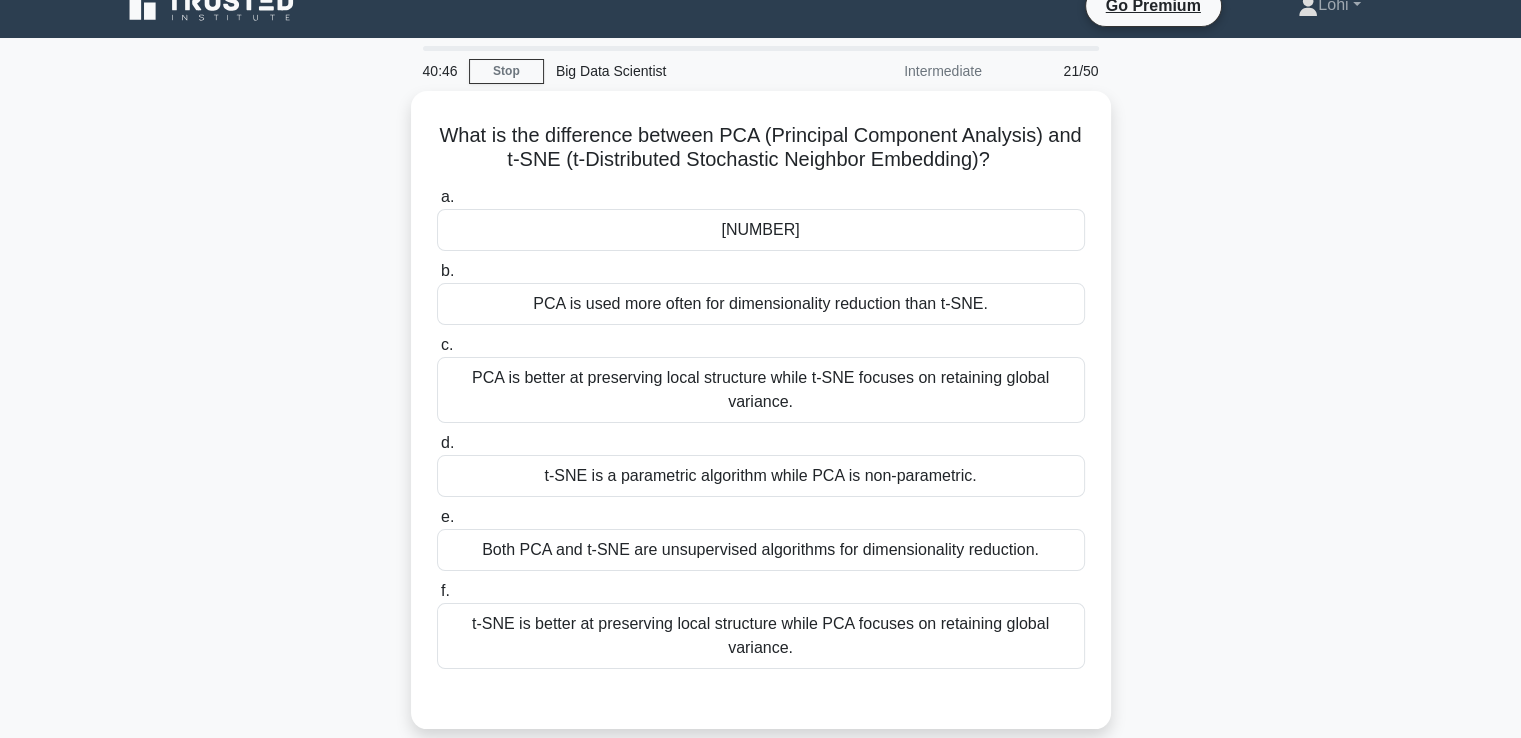 scroll, scrollTop: 0, scrollLeft: 0, axis: both 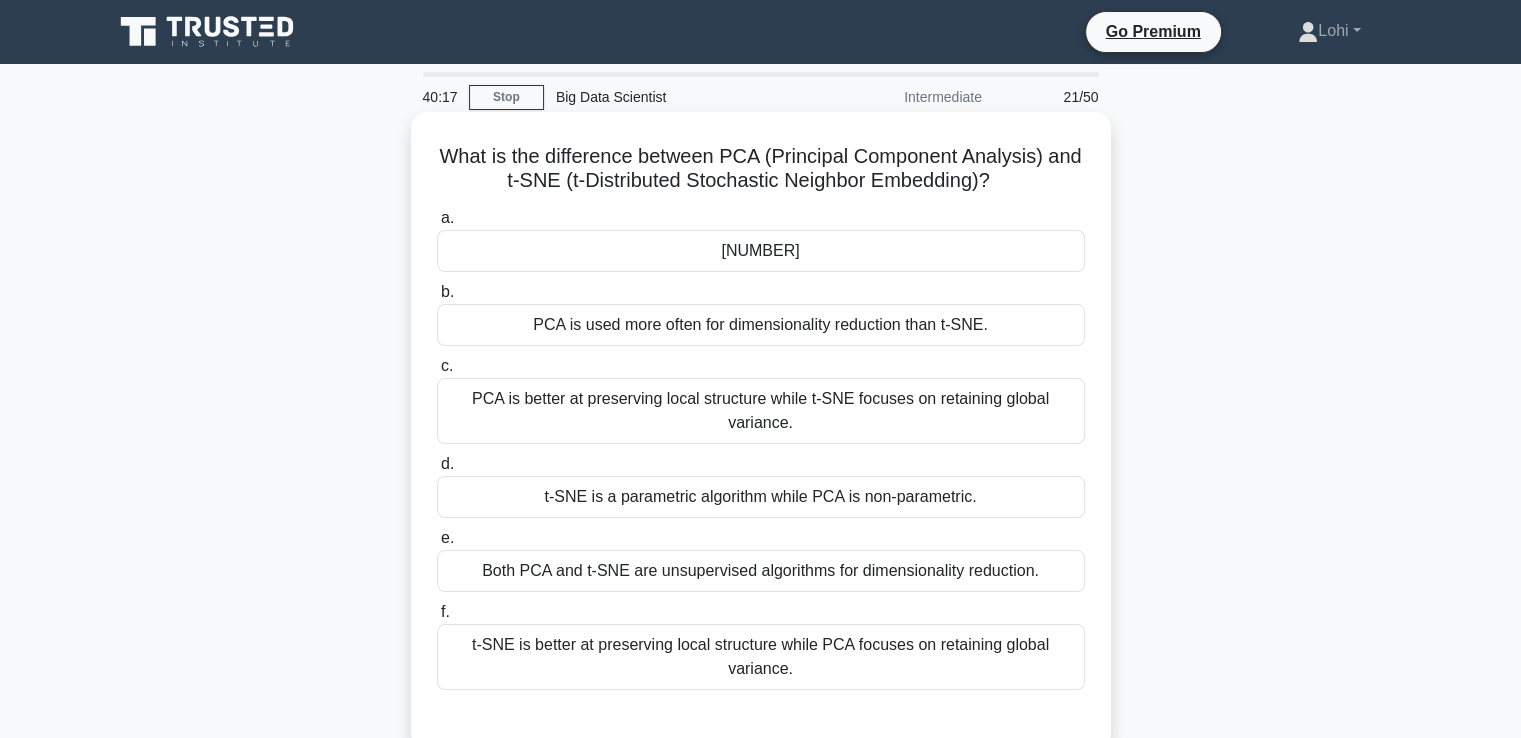 click on "t-SNE is better at preserving local structure while PCA focuses on retaining global variance." at bounding box center (761, 657) 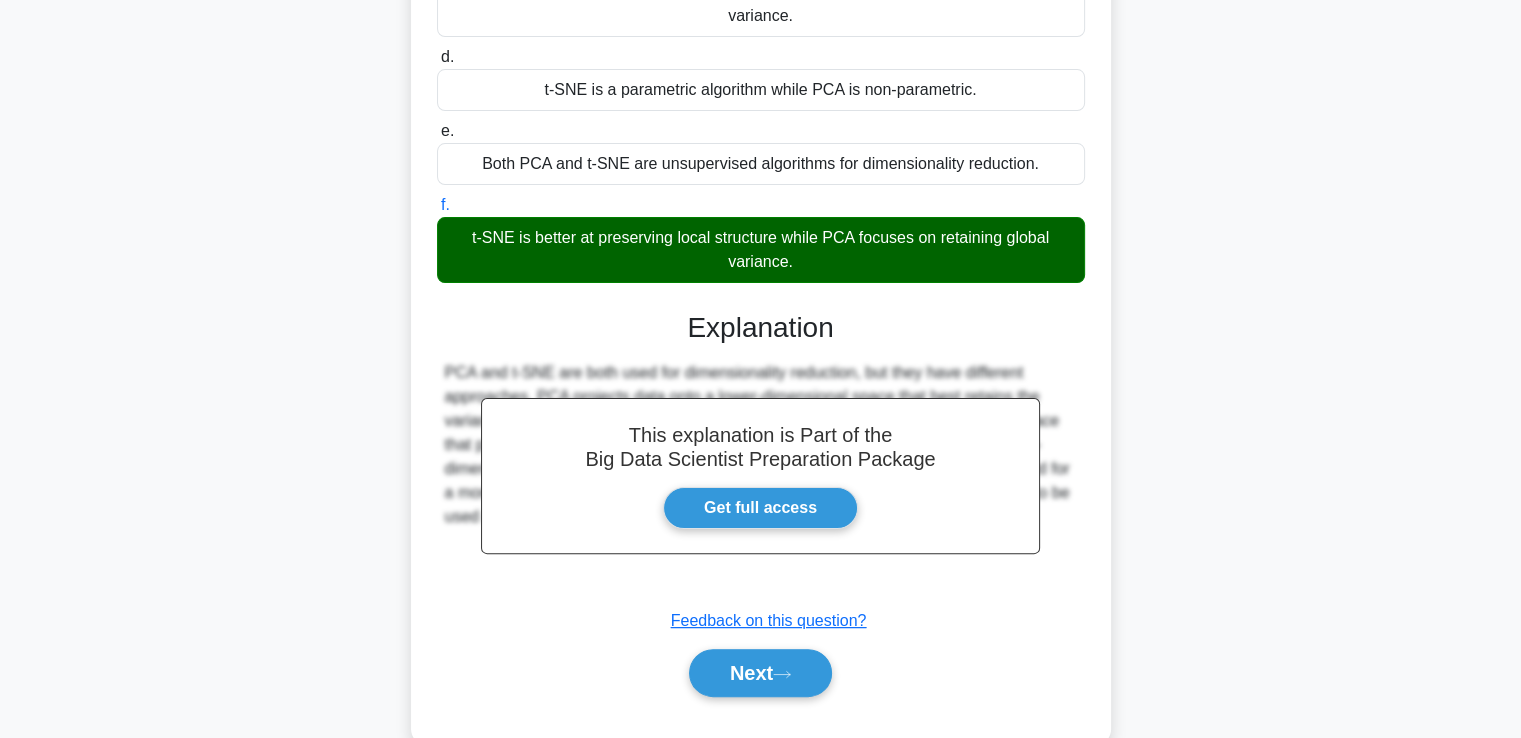 scroll, scrollTop: 449, scrollLeft: 0, axis: vertical 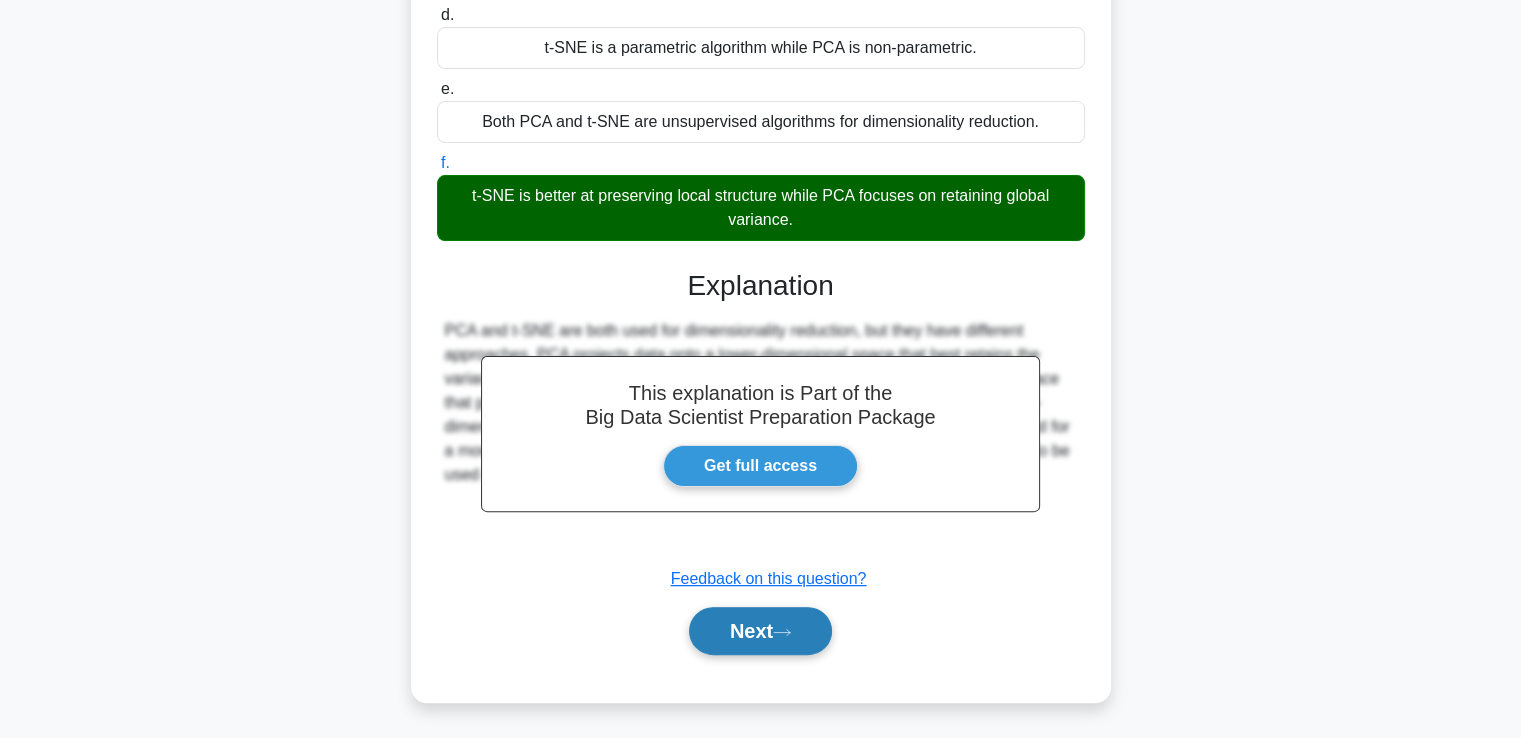 click on "Next" at bounding box center [760, 631] 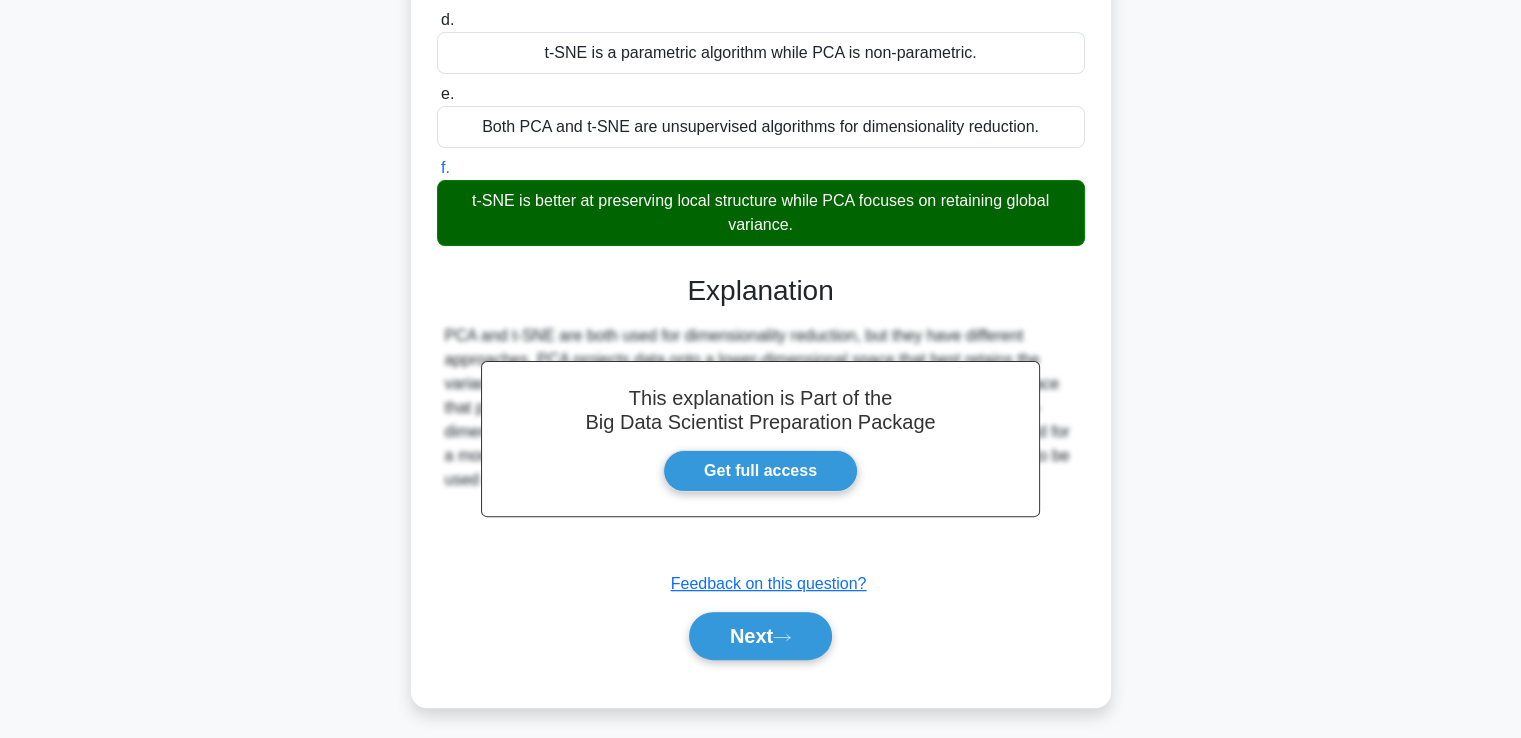 scroll, scrollTop: 343, scrollLeft: 0, axis: vertical 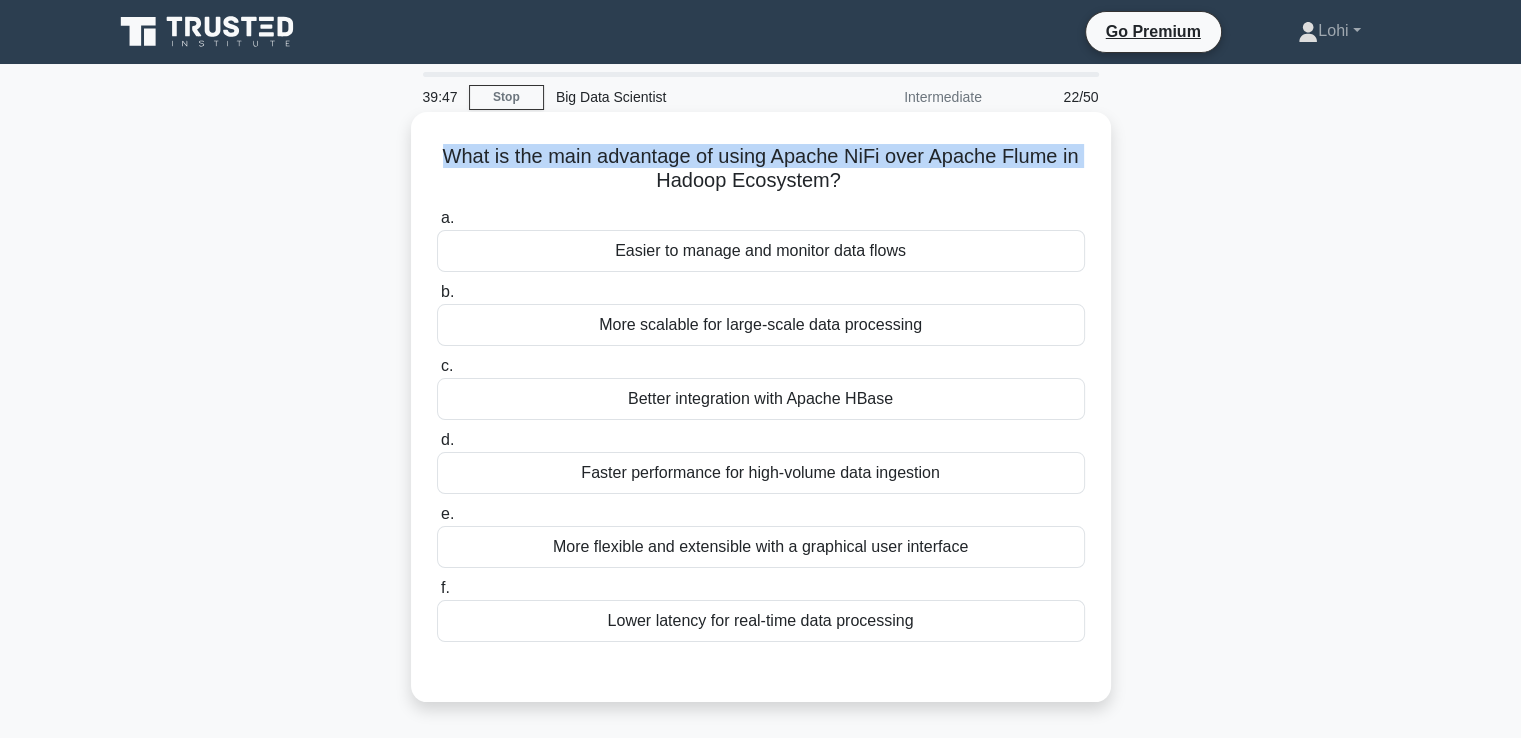 drag, startPoint x: 441, startPoint y: 154, endPoint x: 576, endPoint y: 175, distance: 136.62357 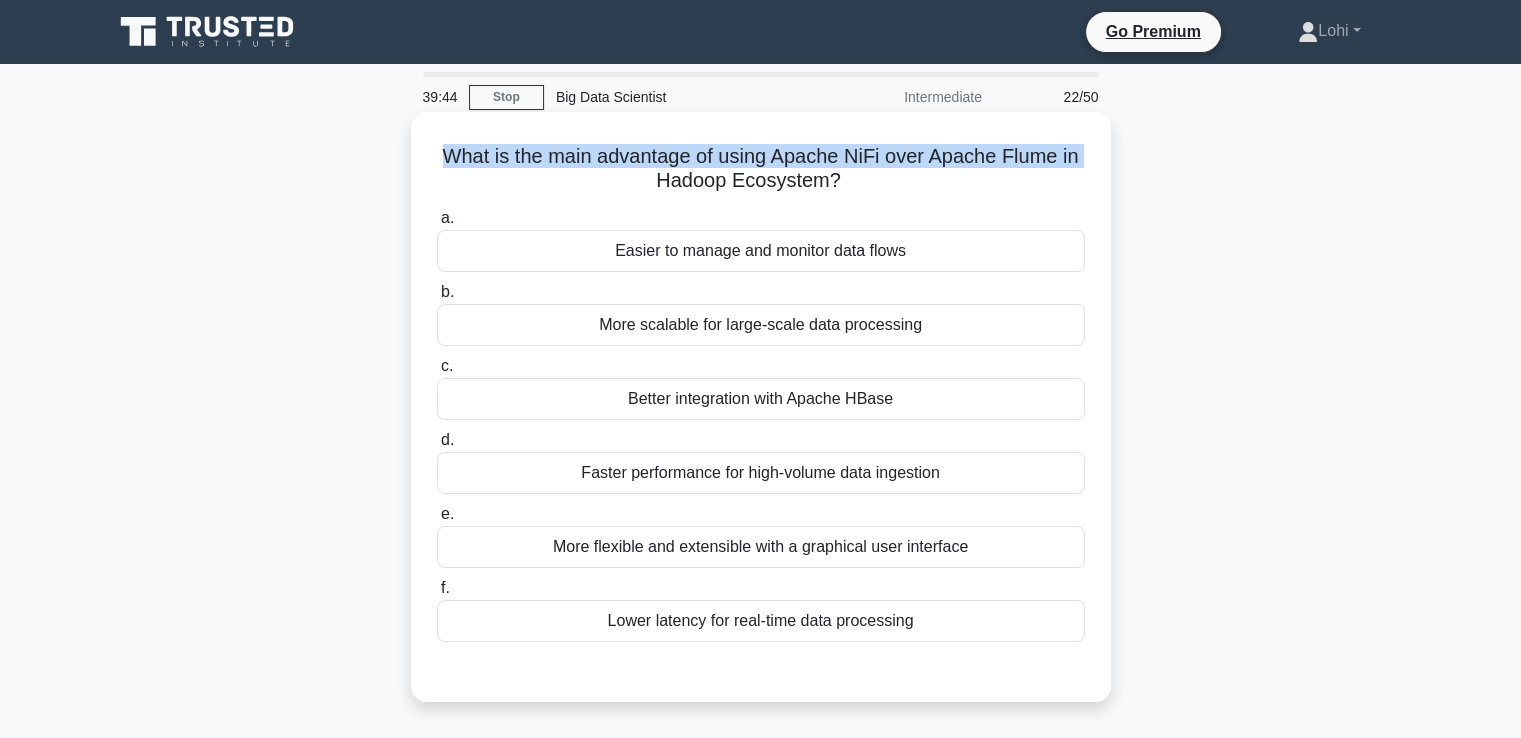 click on "[NUMBER]" at bounding box center (761, 169) 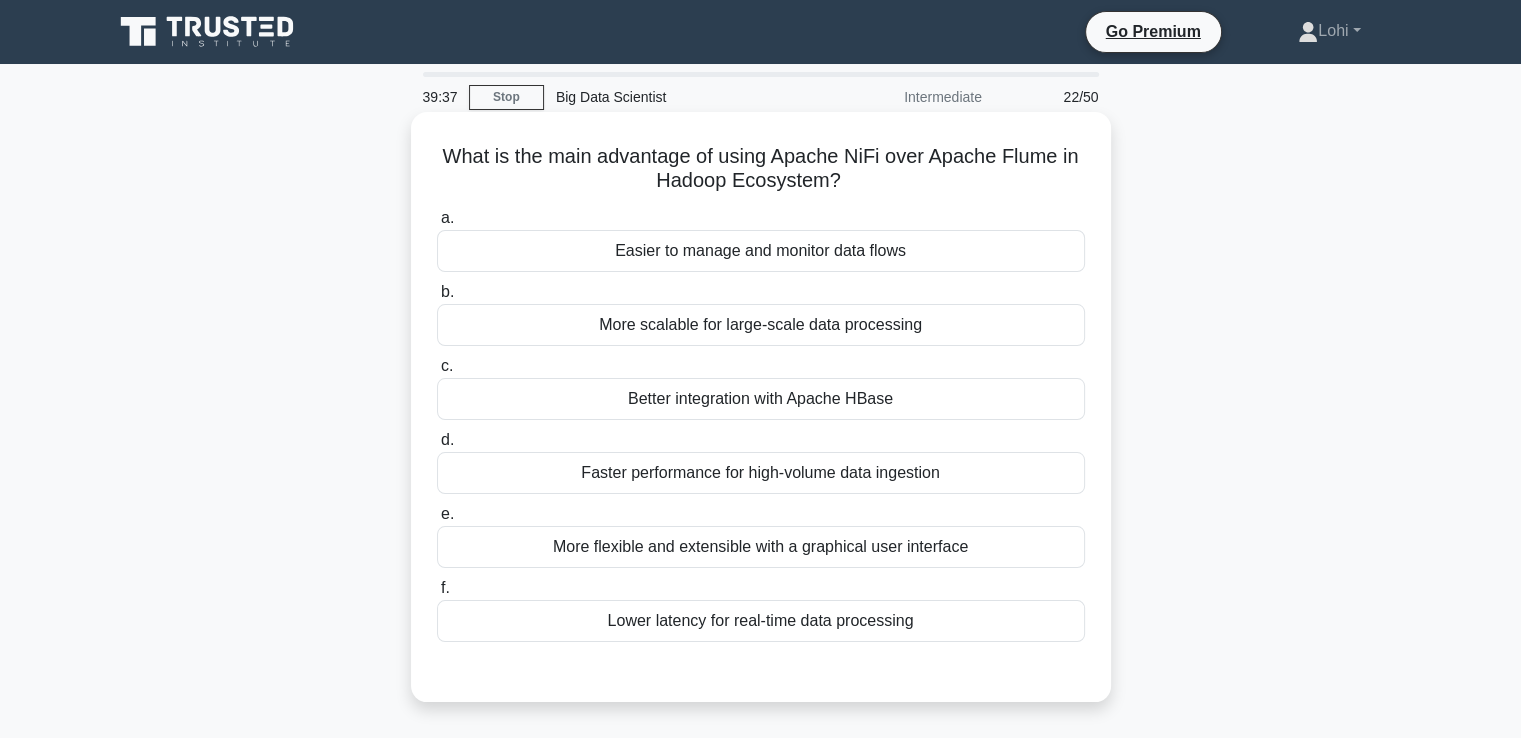 drag, startPoint x: 439, startPoint y: 153, endPoint x: 855, endPoint y: 181, distance: 416.94125 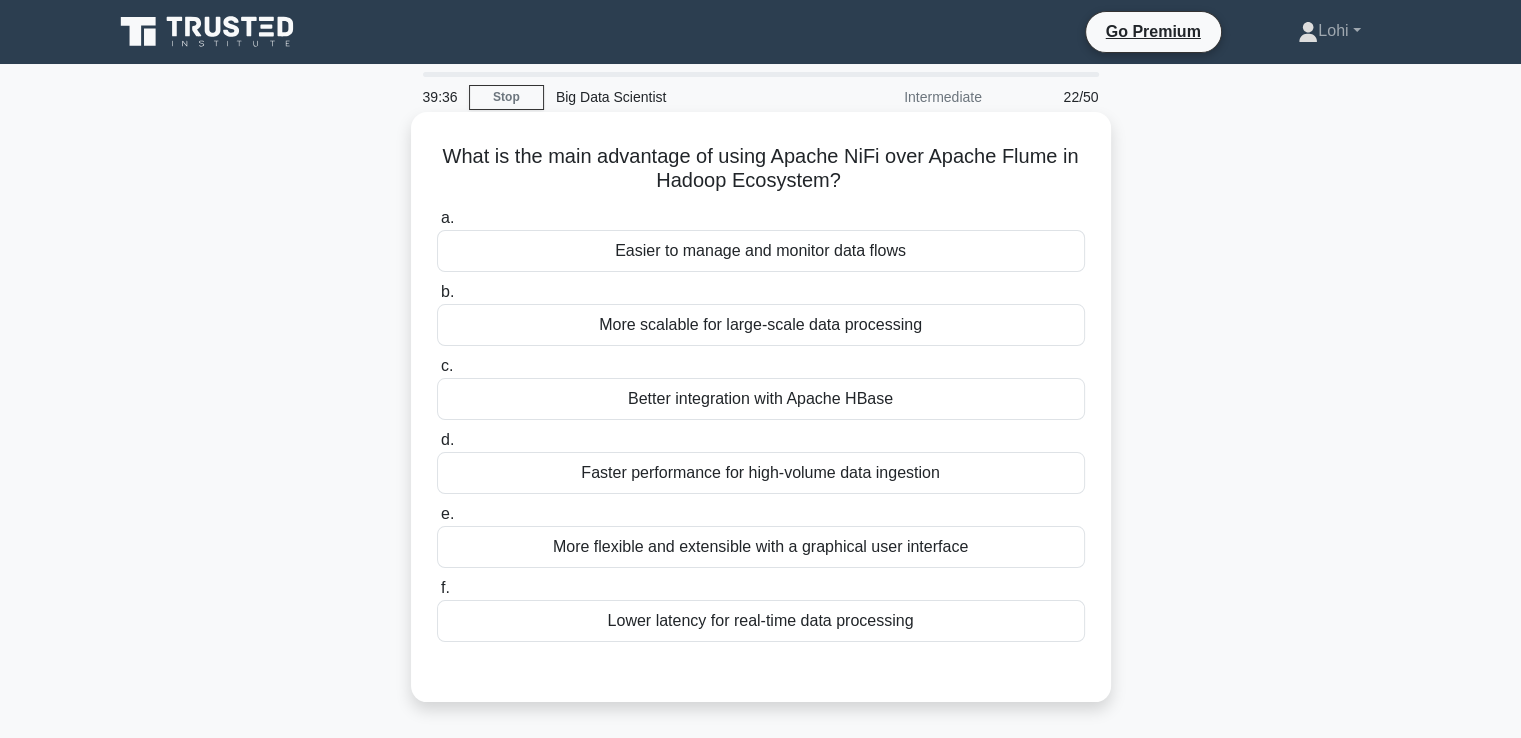 copy on "What is the main advantage of using Apache NiFi over Apache Flume in Hadoop Ecosystem?" 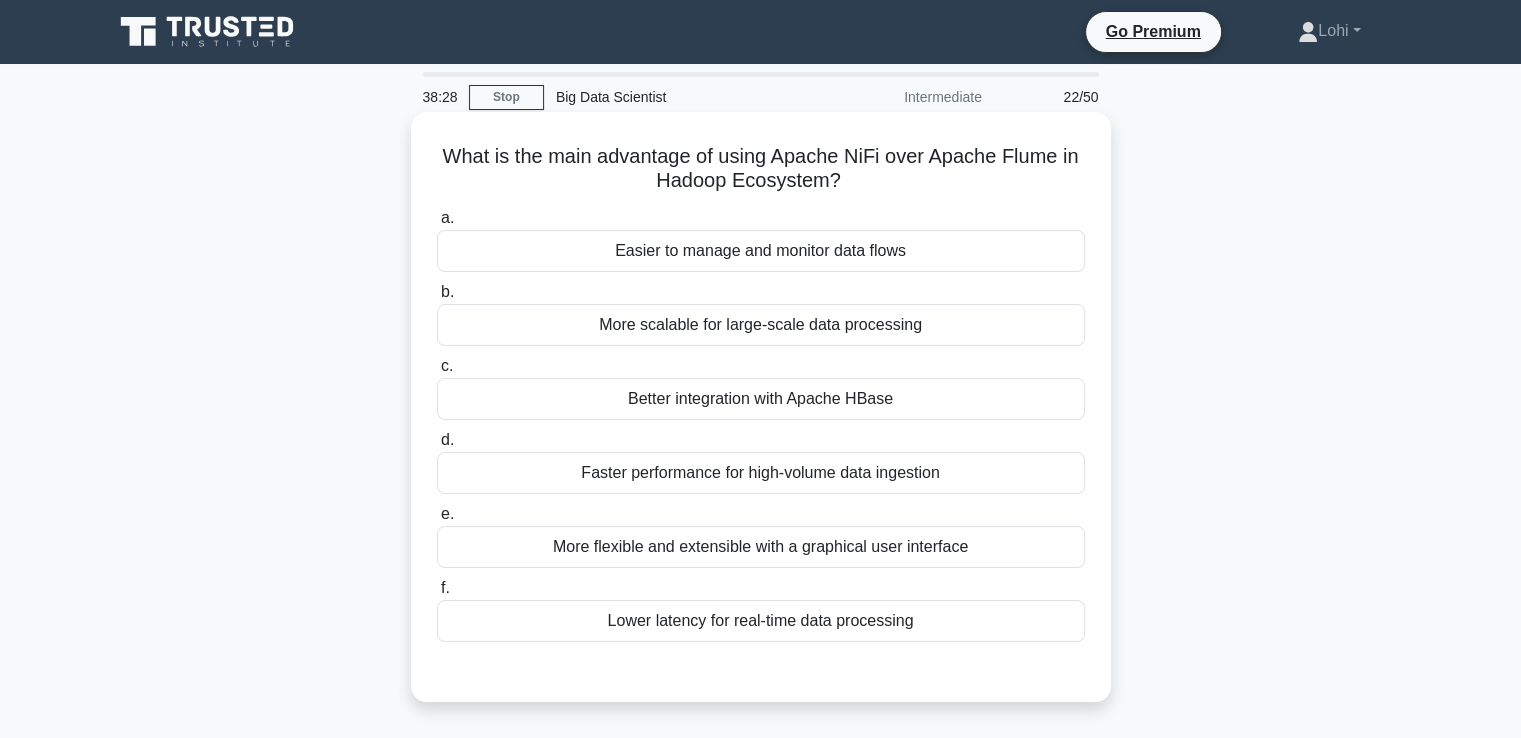 click on "a.
Easier to manage and monitor data flows" at bounding box center [761, 239] 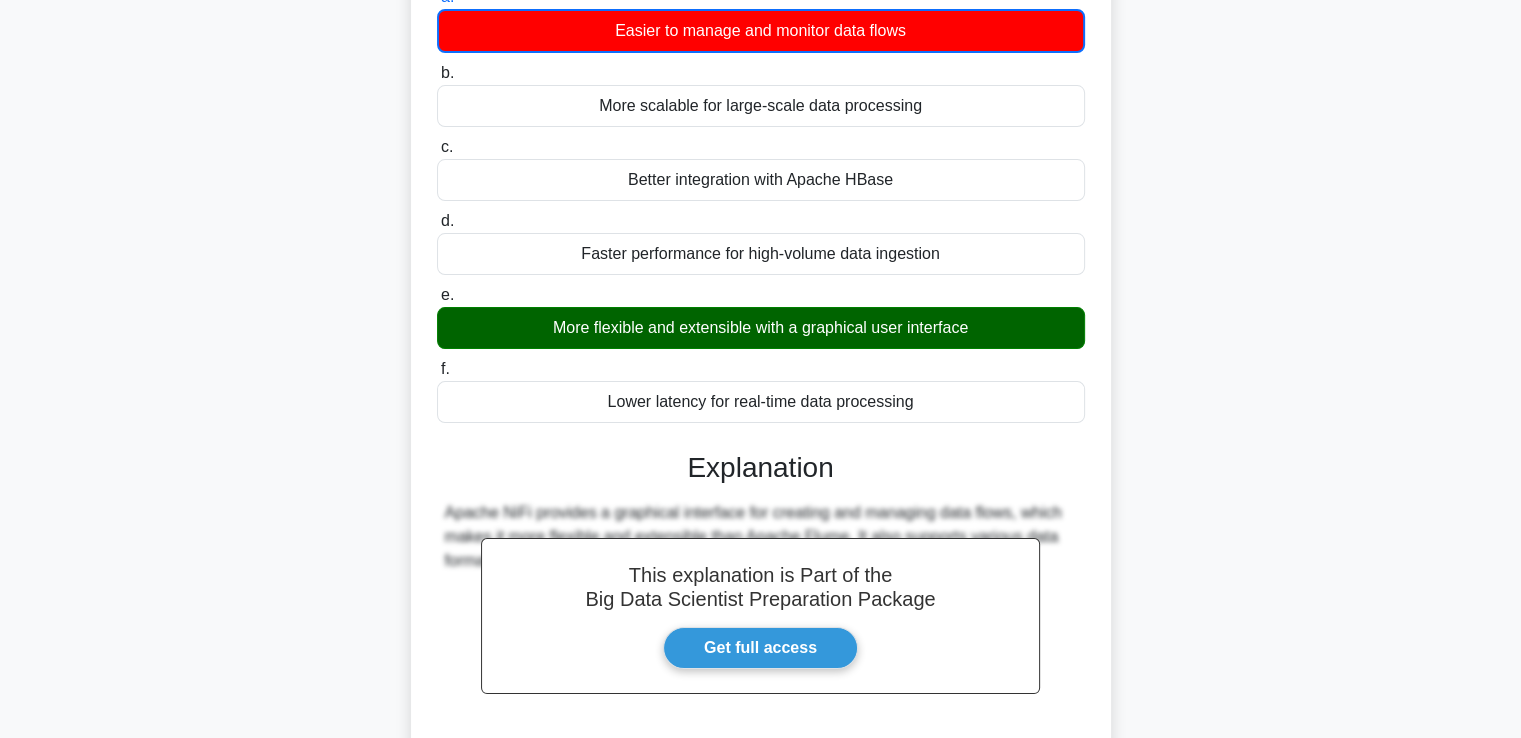 scroll, scrollTop: 403, scrollLeft: 0, axis: vertical 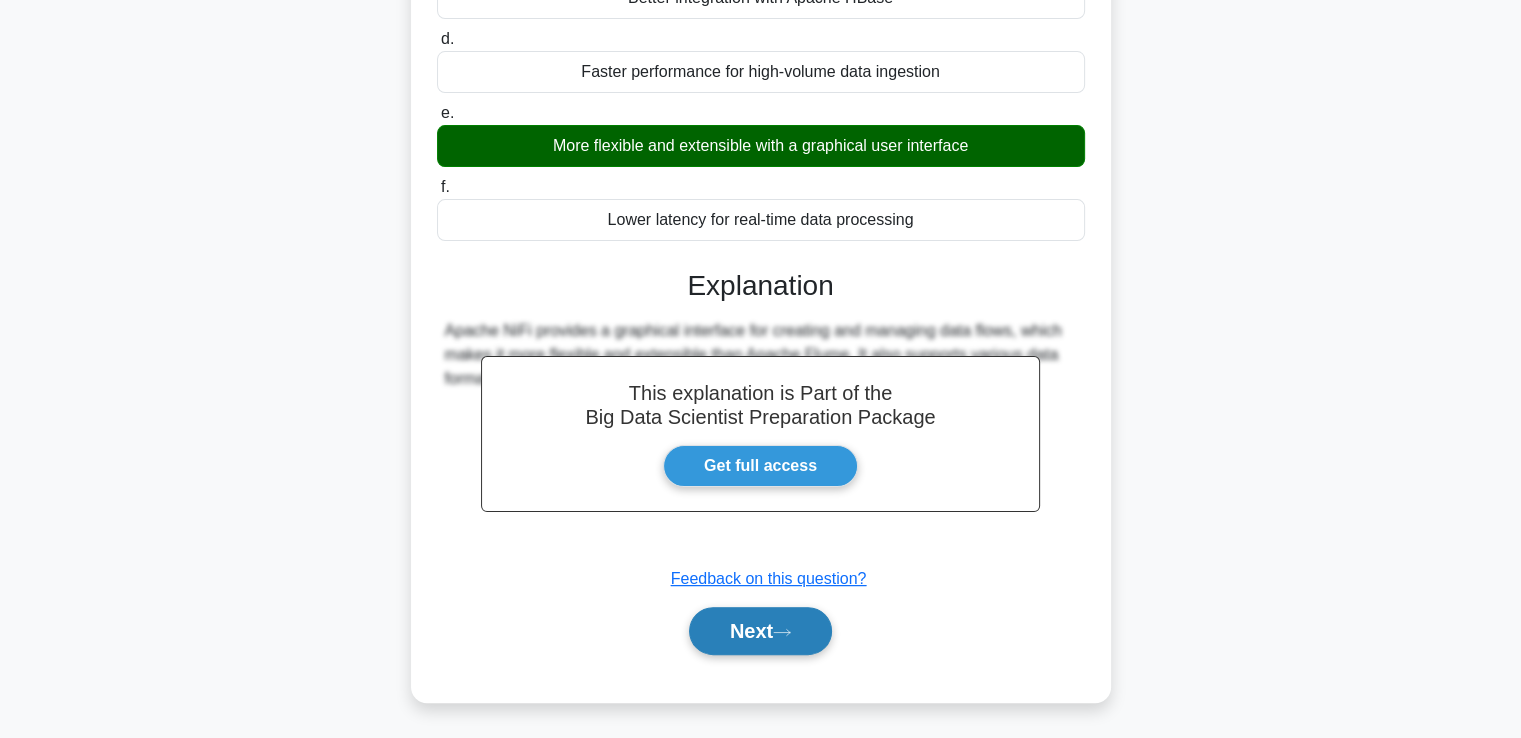 click on "Next" at bounding box center [760, 631] 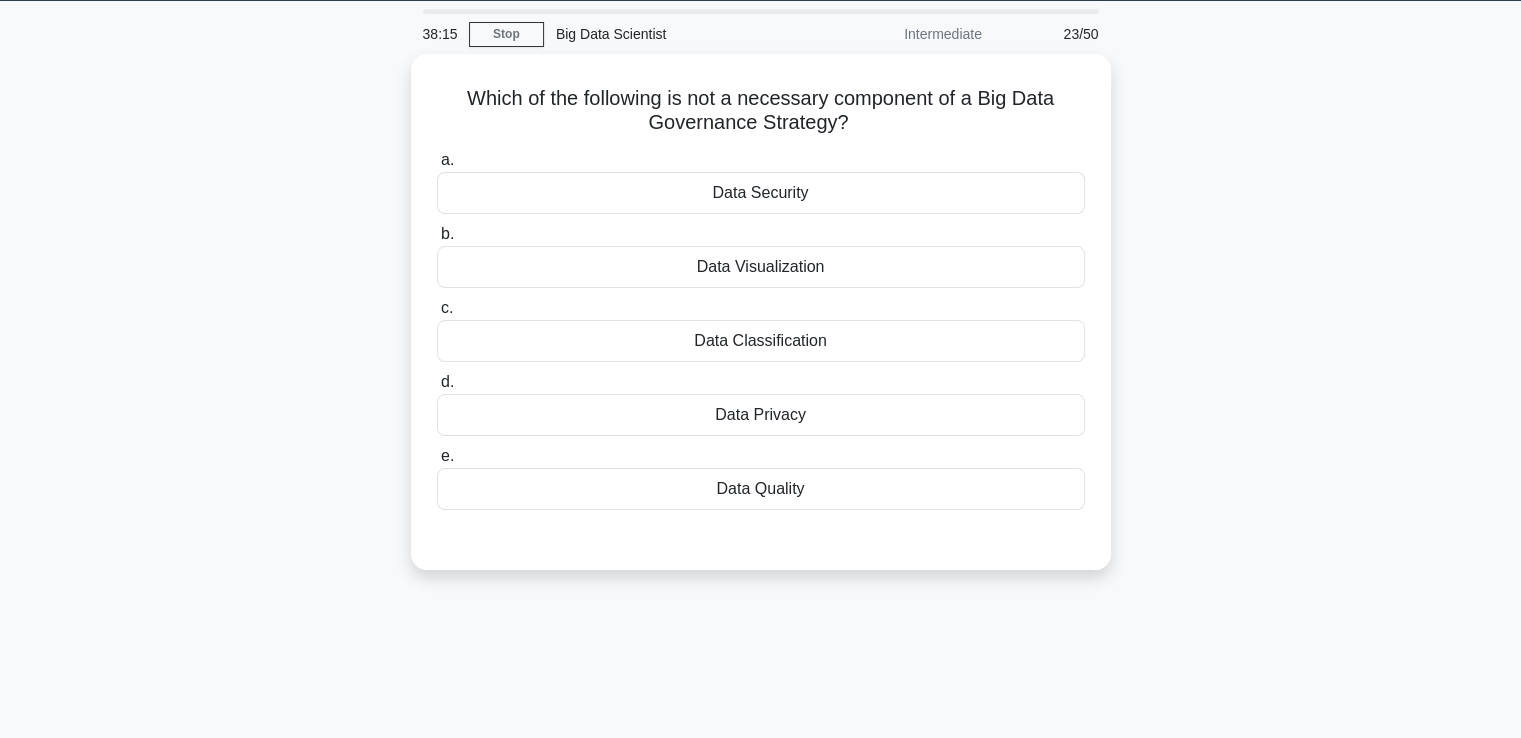 scroll, scrollTop: 0, scrollLeft: 0, axis: both 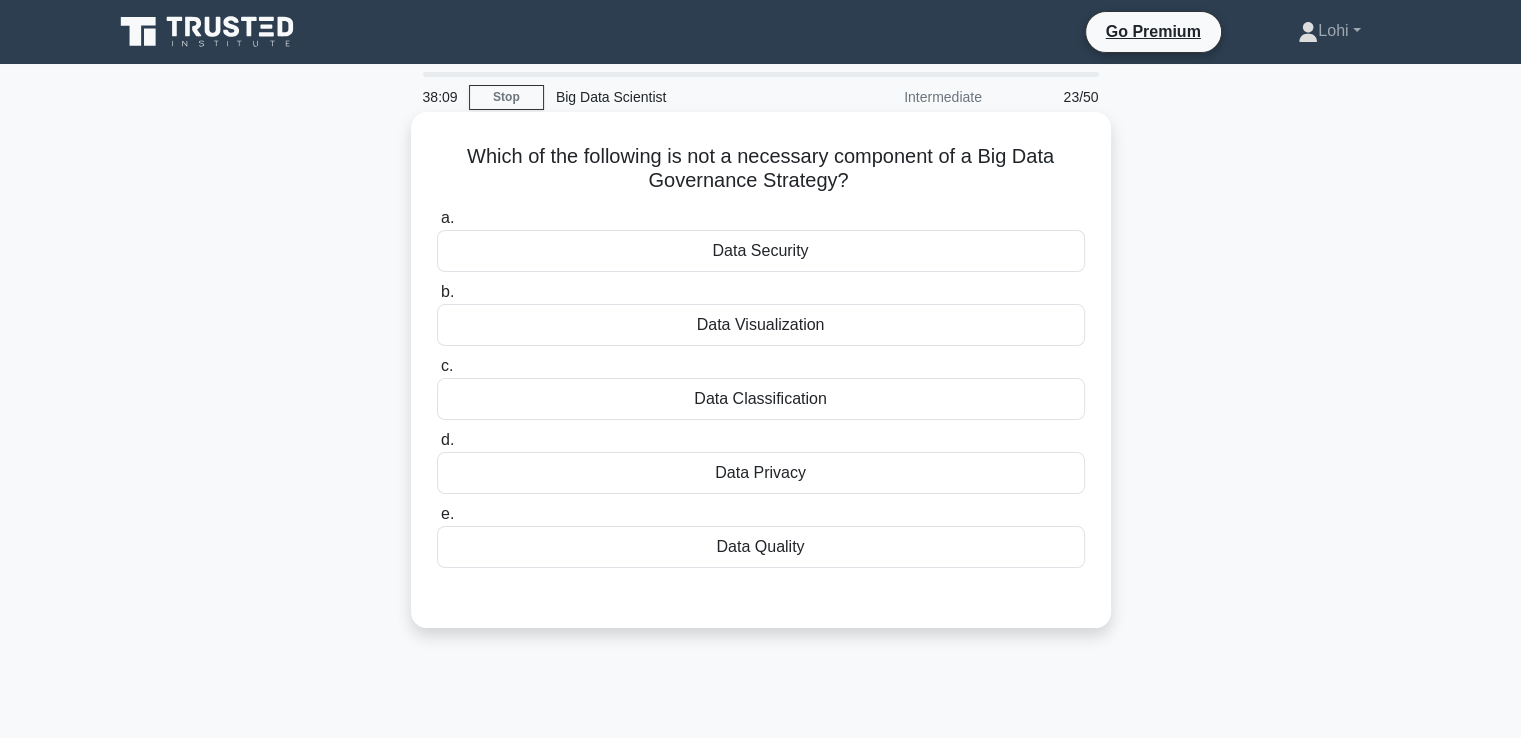 click on "Data Visualization" at bounding box center [761, 325] 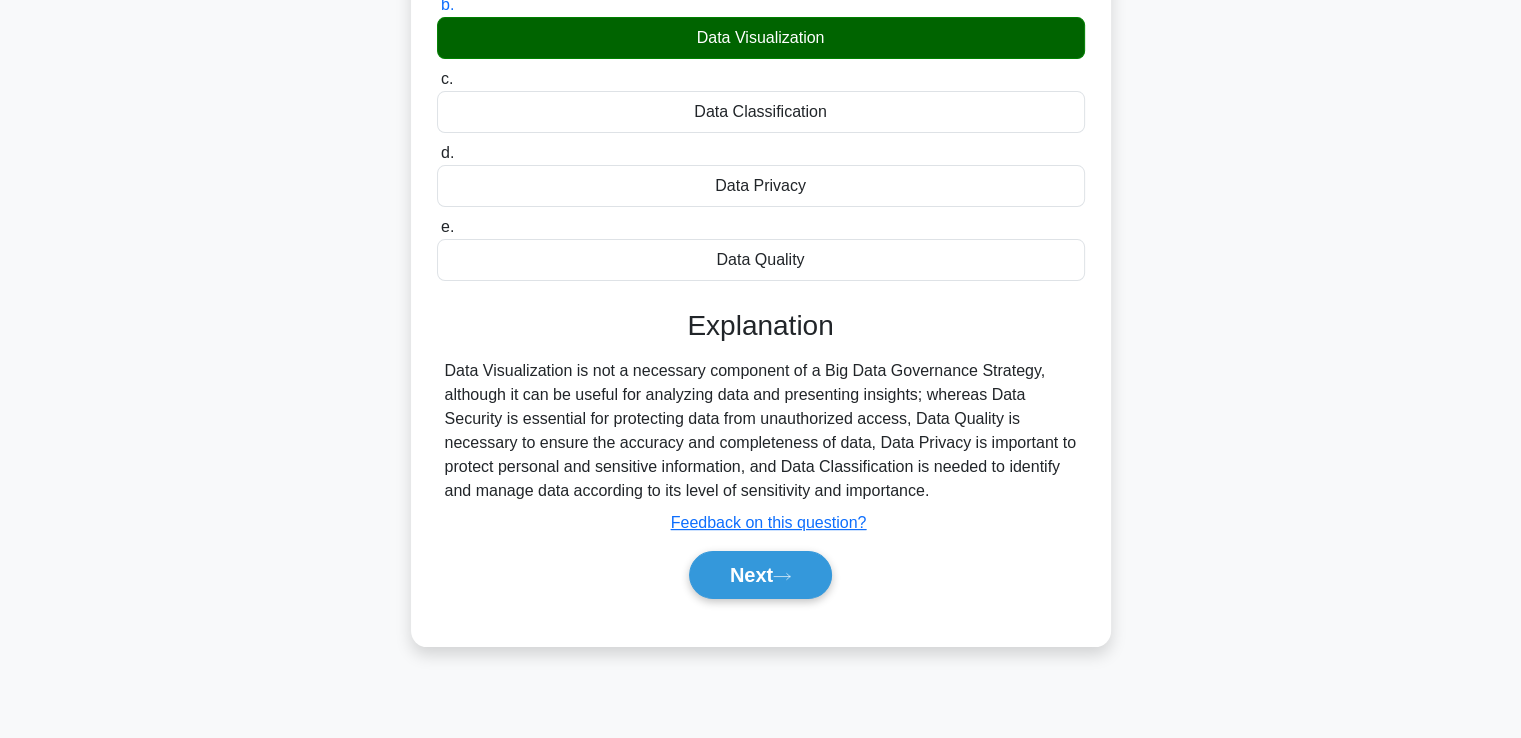 scroll, scrollTop: 343, scrollLeft: 0, axis: vertical 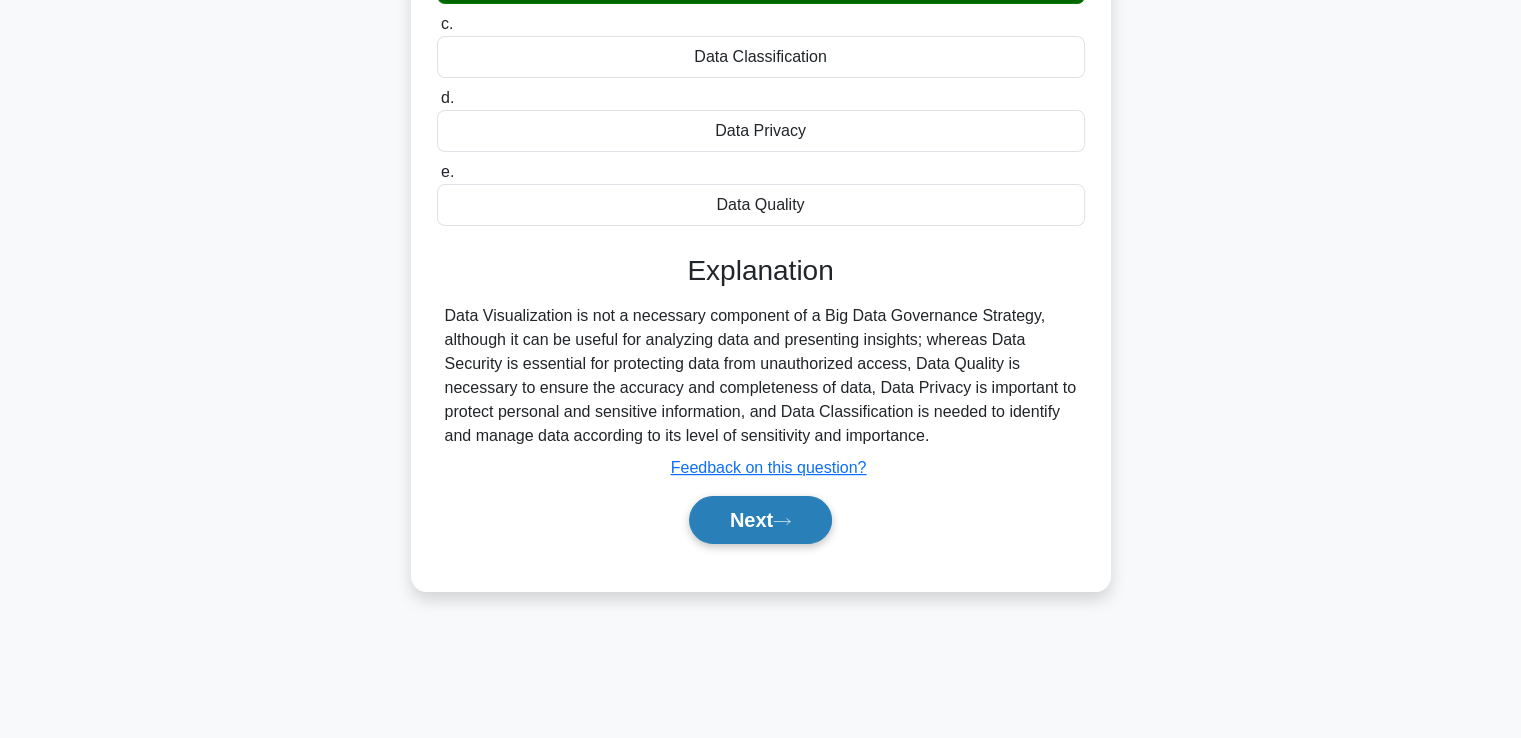 click on "Next" at bounding box center (760, 520) 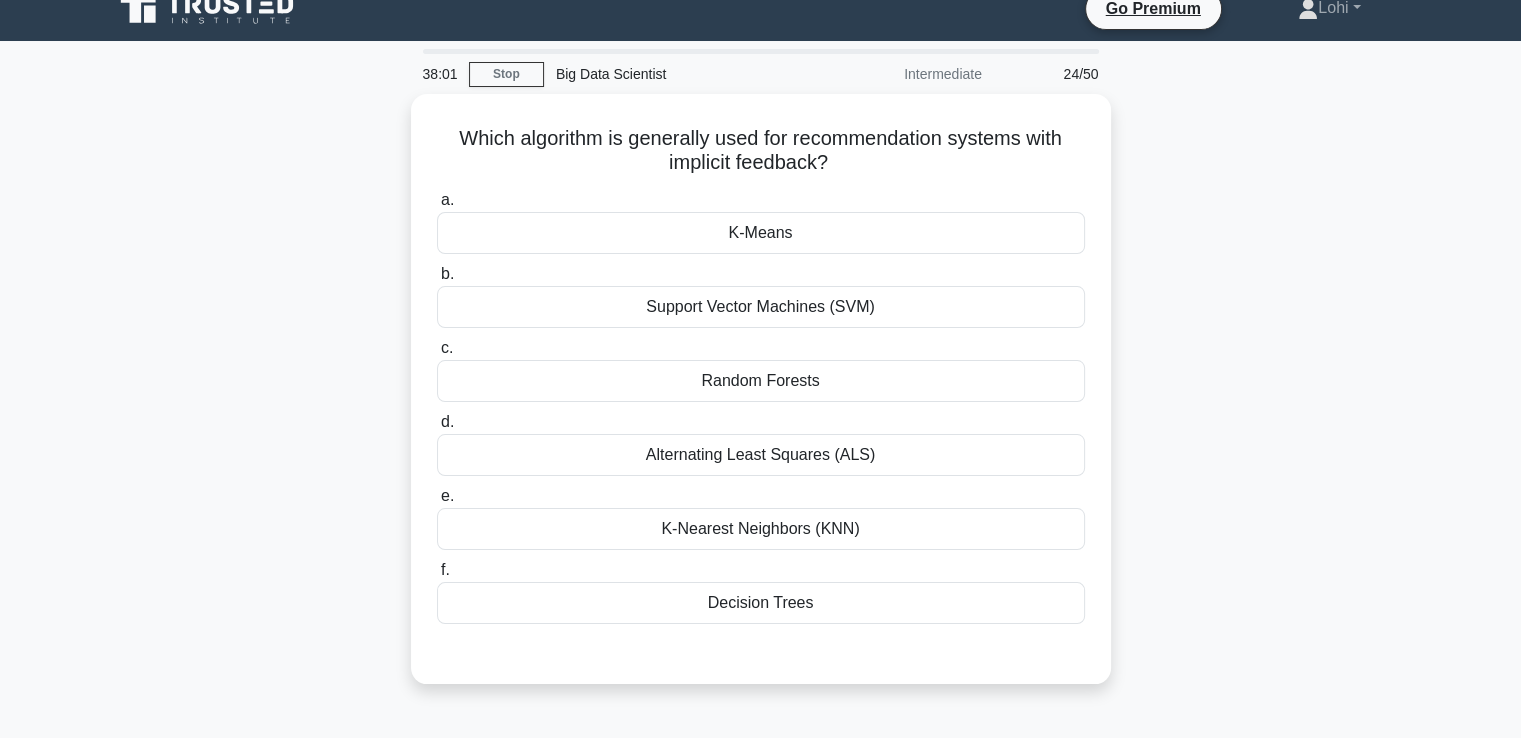 scroll, scrollTop: 0, scrollLeft: 0, axis: both 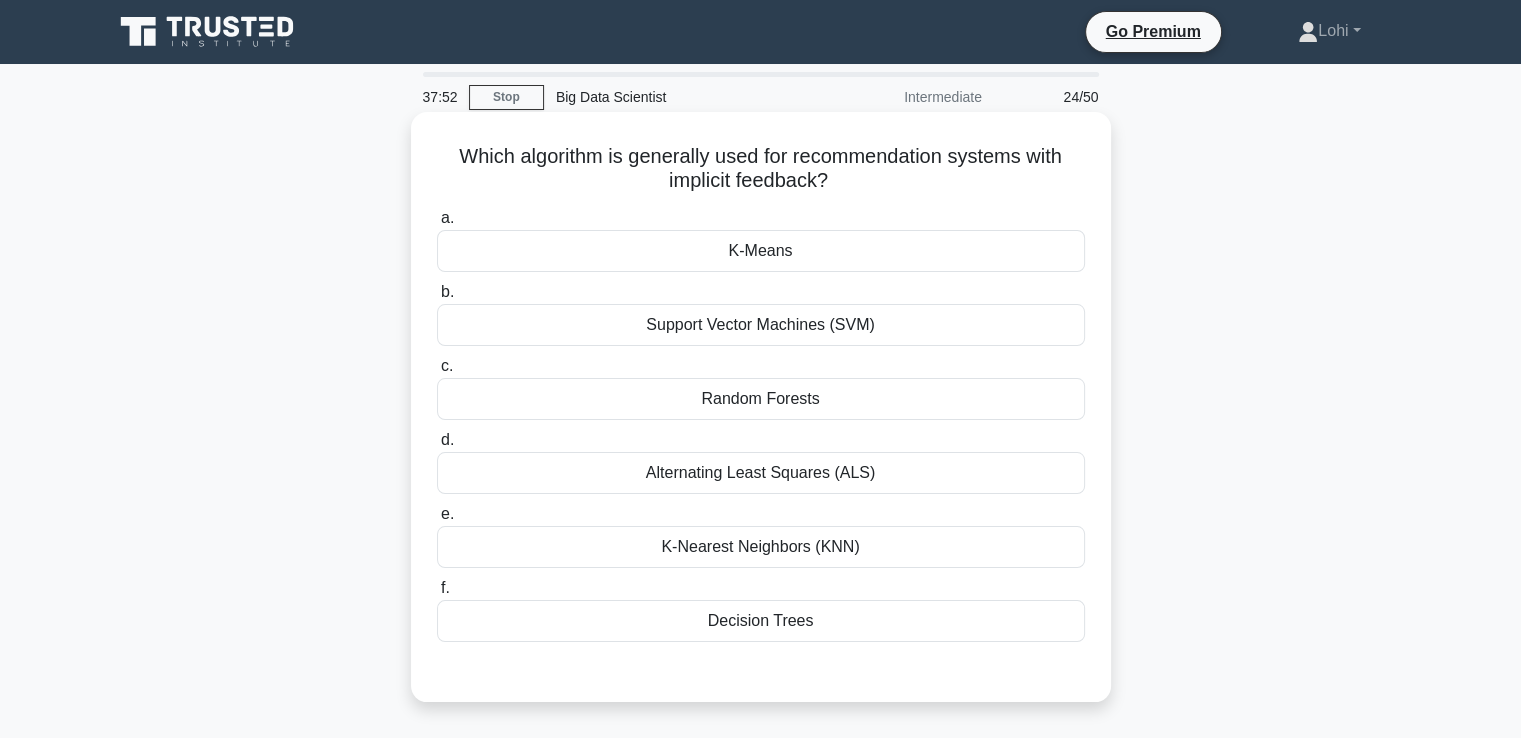 click on "Alternating Least Squares (ALS)" at bounding box center [761, 473] 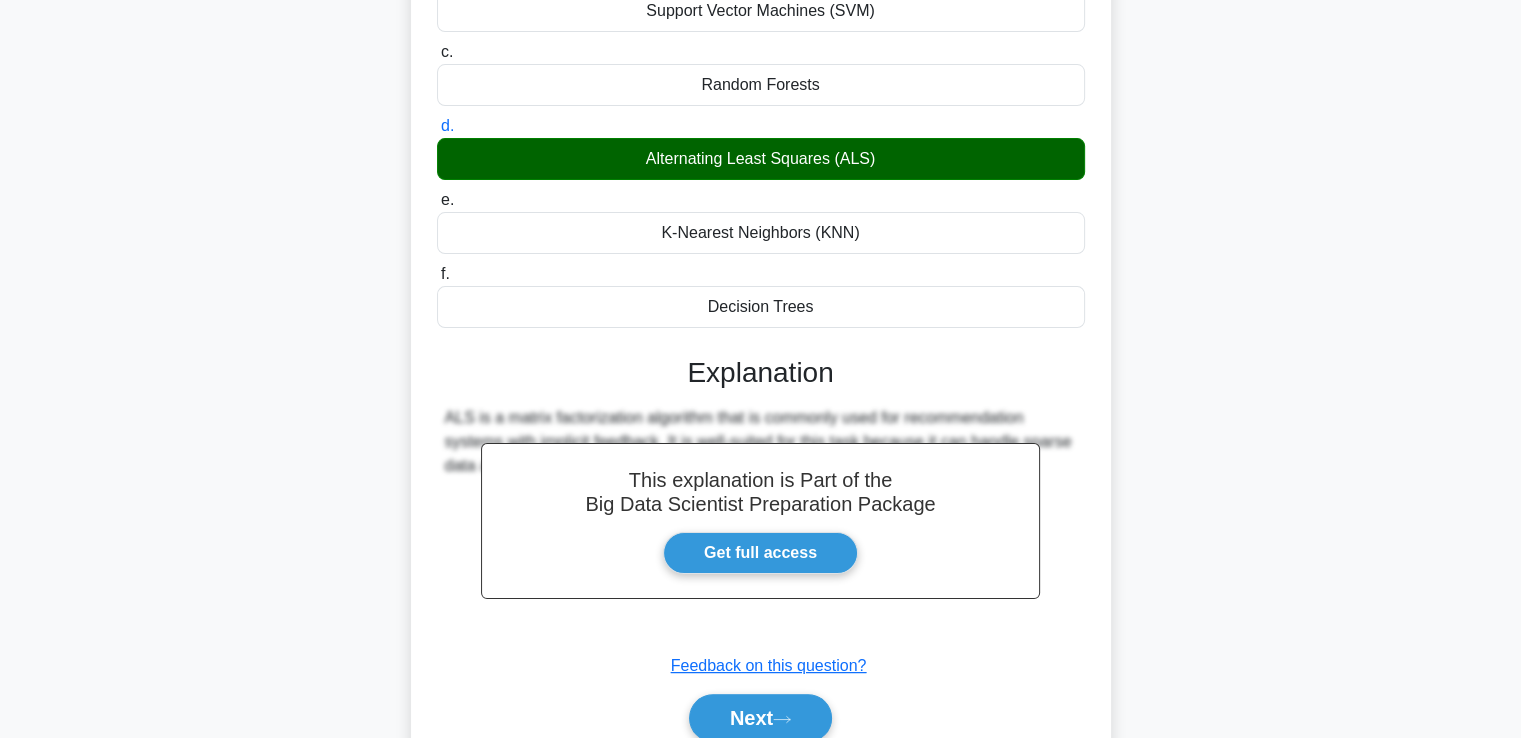 scroll, scrollTop: 401, scrollLeft: 0, axis: vertical 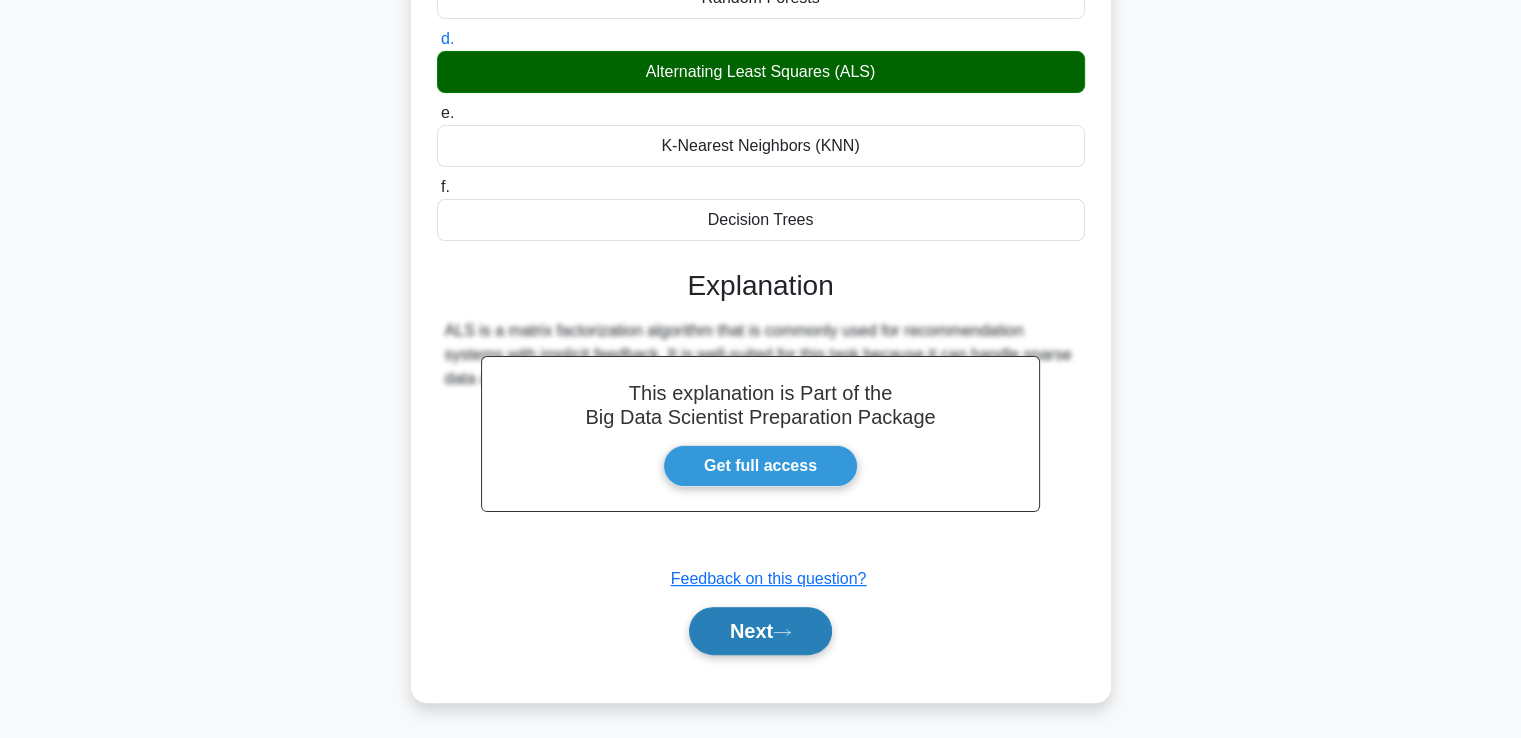 click on "Next" at bounding box center [760, 631] 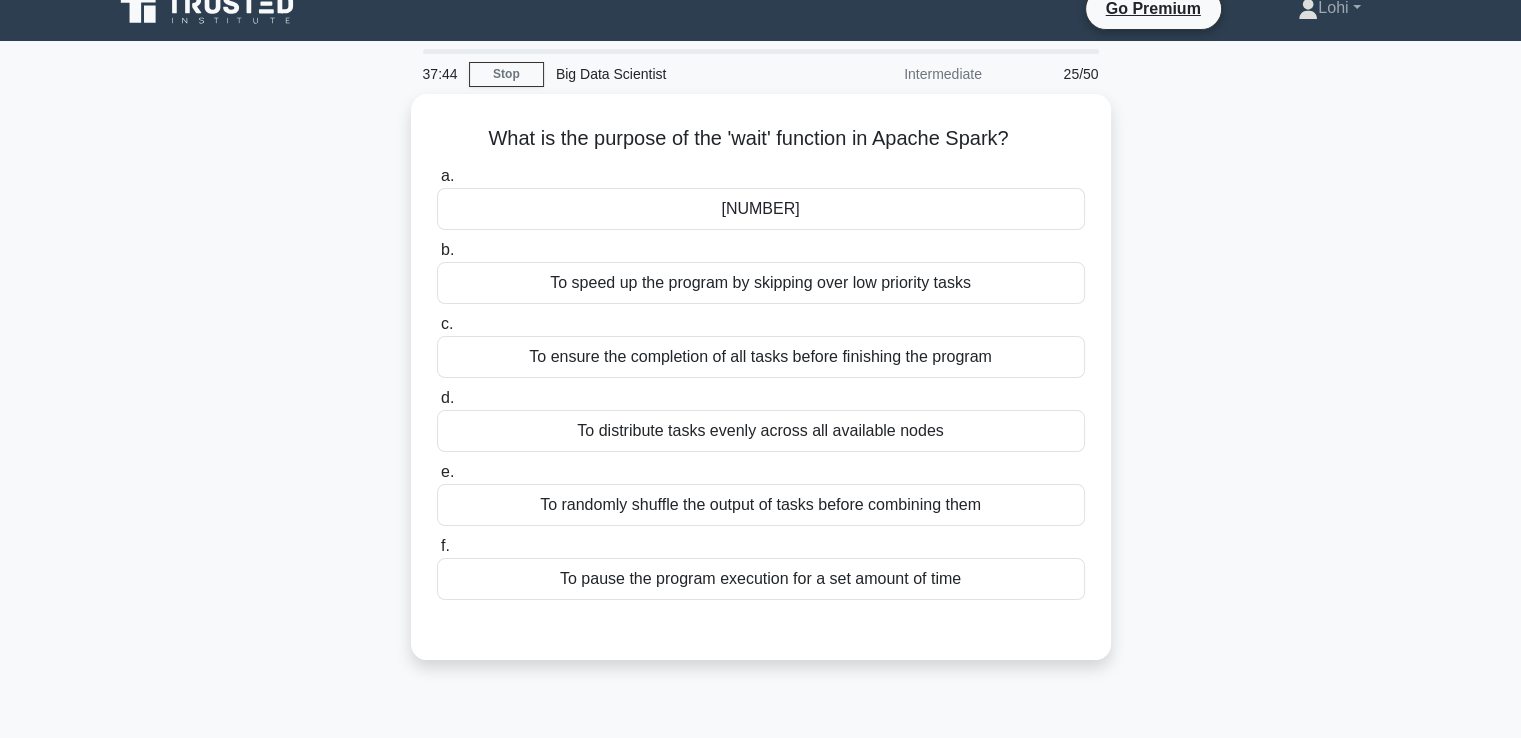 scroll, scrollTop: 0, scrollLeft: 0, axis: both 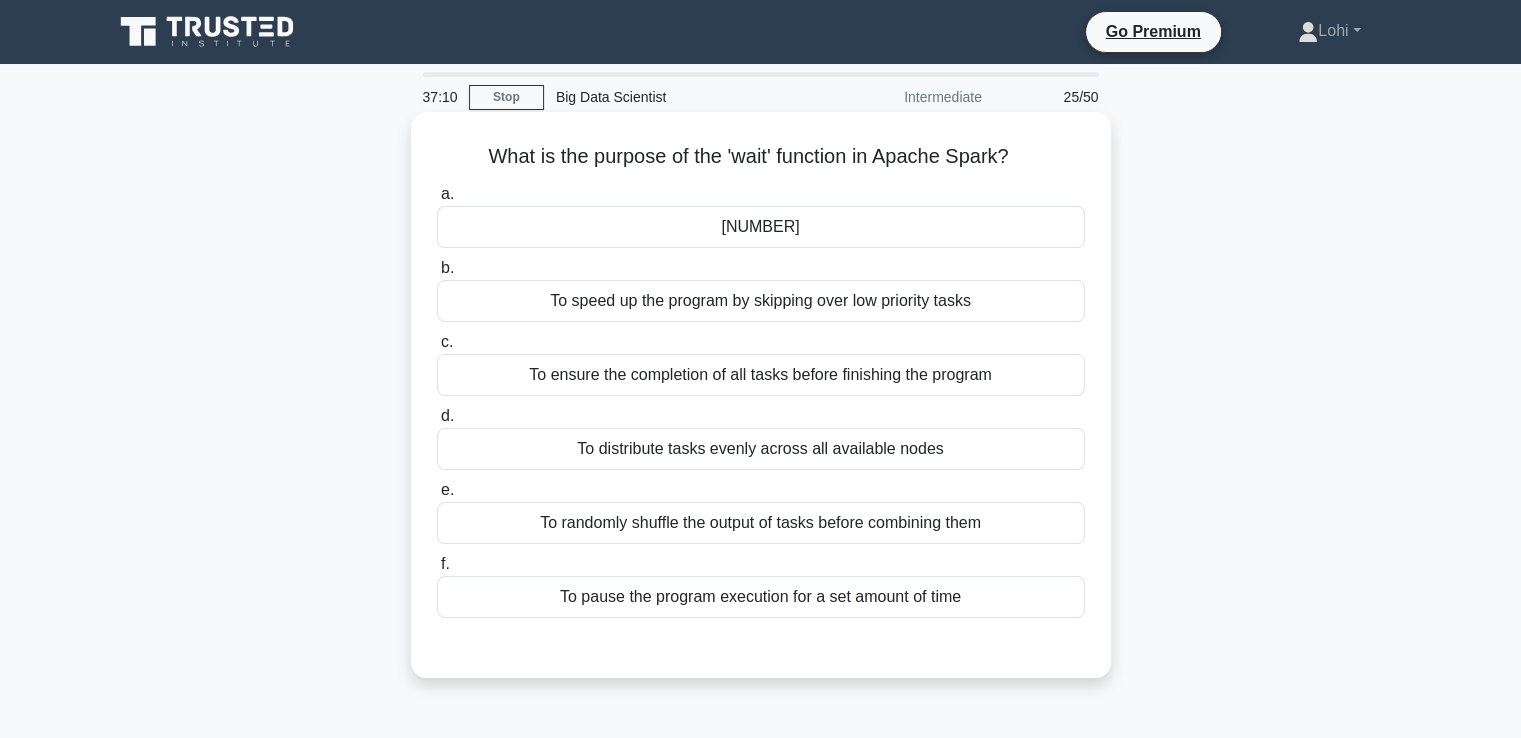 click on "To pause the program execution for a set amount of time" at bounding box center [761, 597] 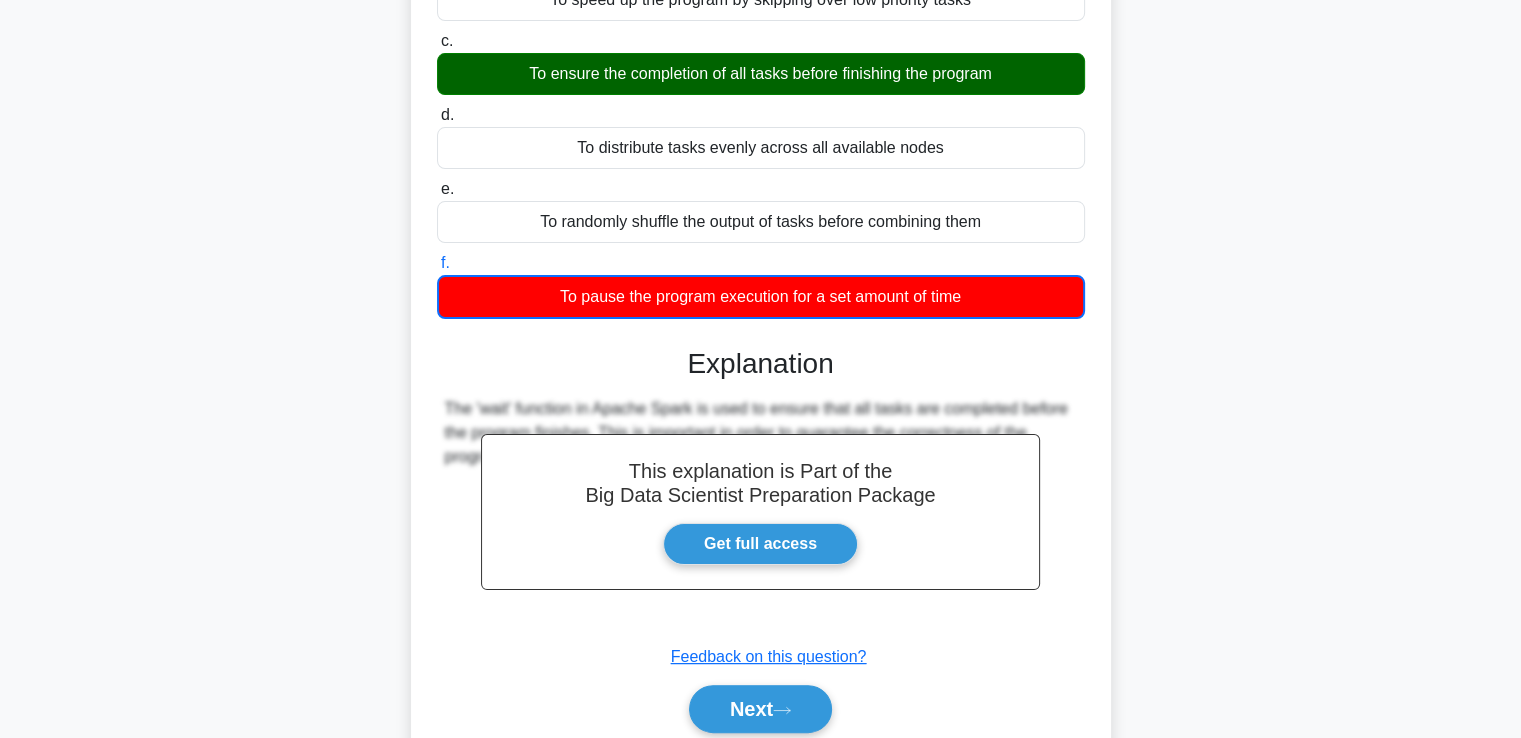 scroll, scrollTop: 379, scrollLeft: 0, axis: vertical 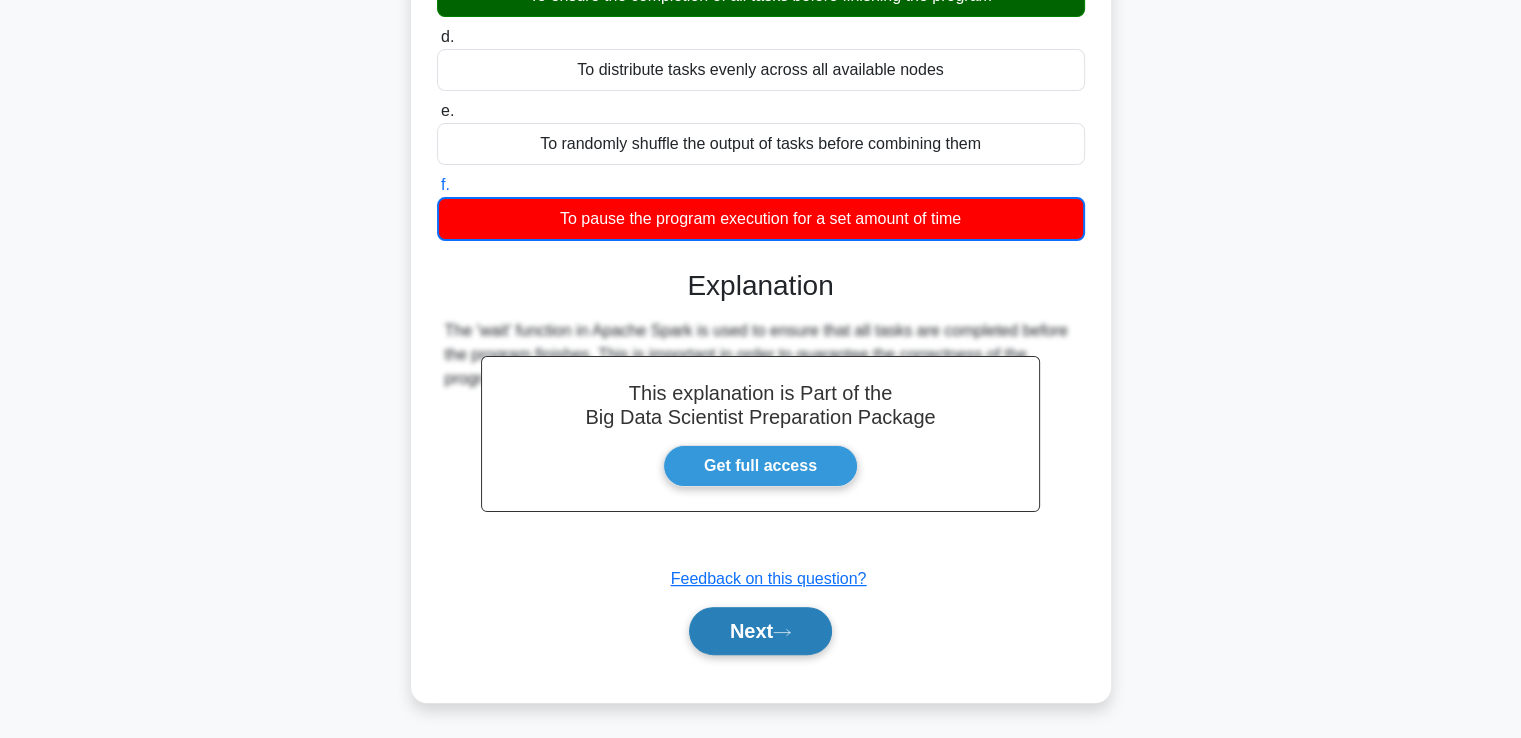 click on "Next" at bounding box center [760, 631] 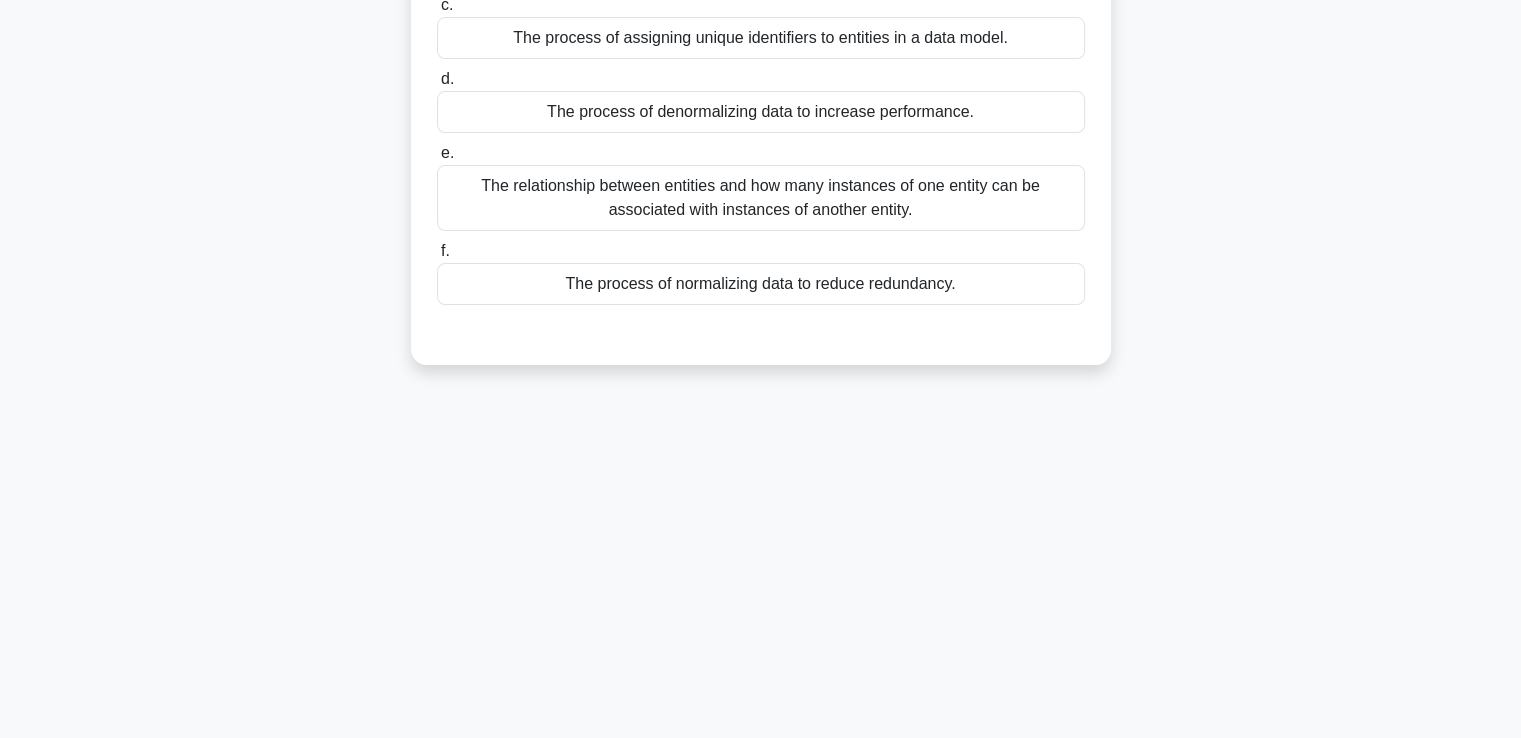 scroll, scrollTop: 343, scrollLeft: 0, axis: vertical 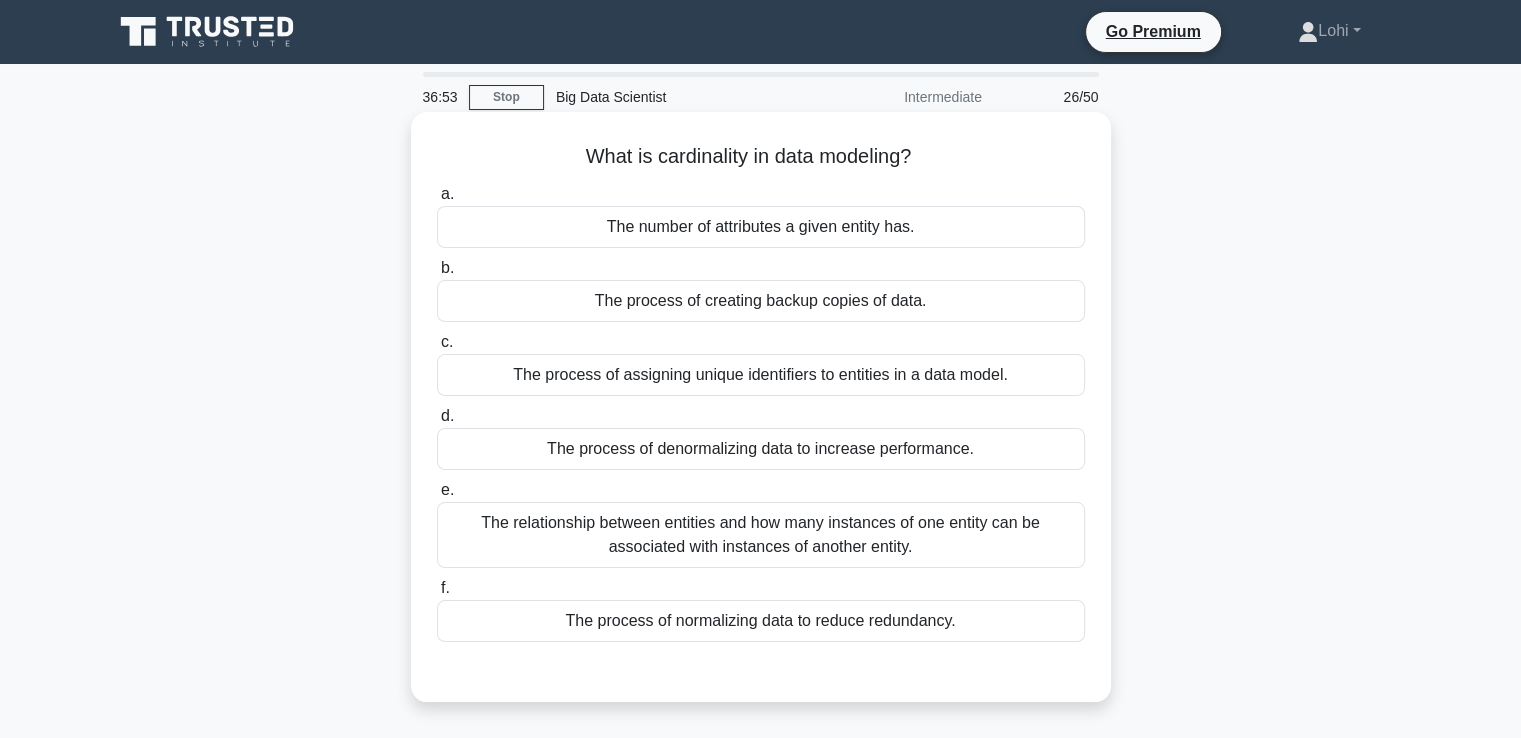 click on "The relationship between entities and how many instances of one entity can be associated with instances of another entity." at bounding box center (761, 535) 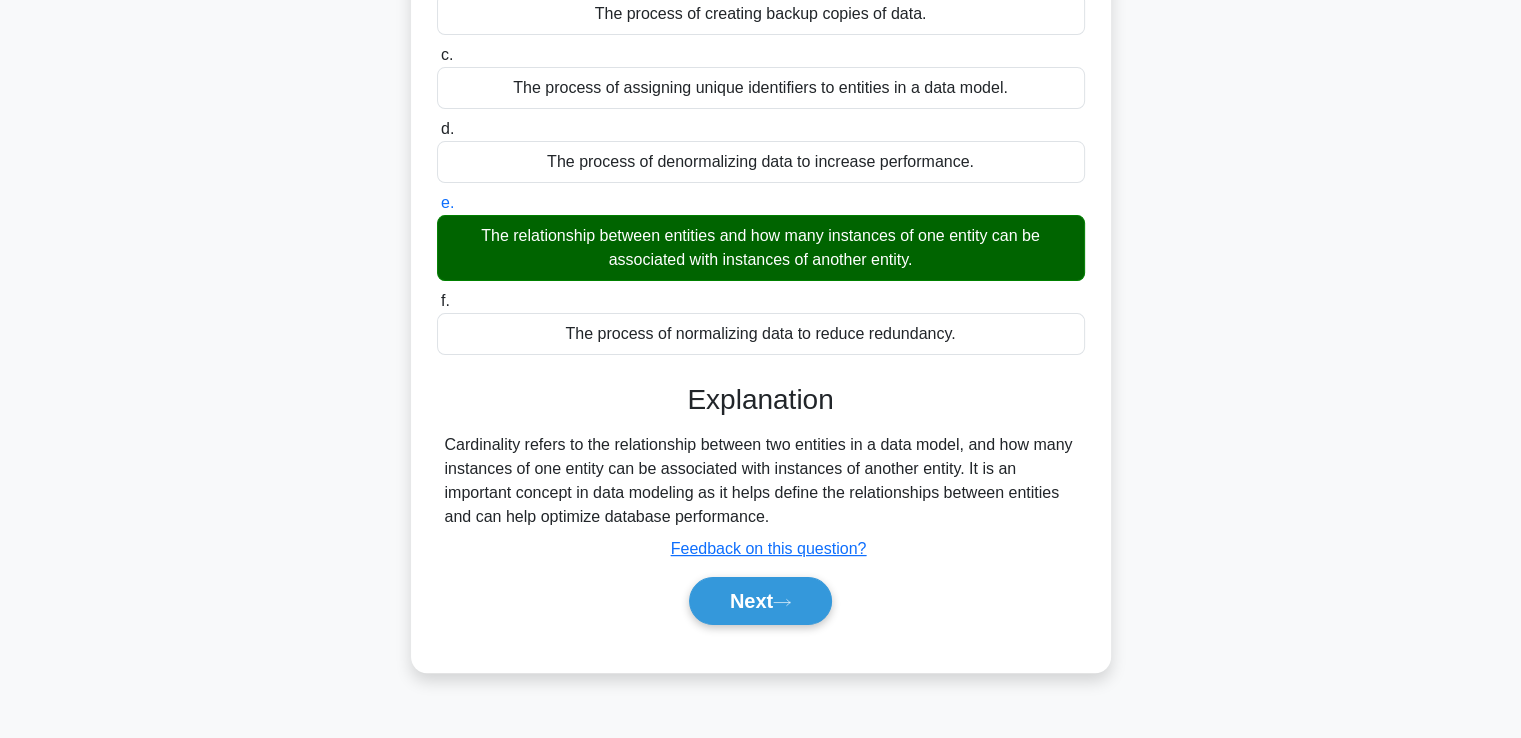scroll, scrollTop: 343, scrollLeft: 0, axis: vertical 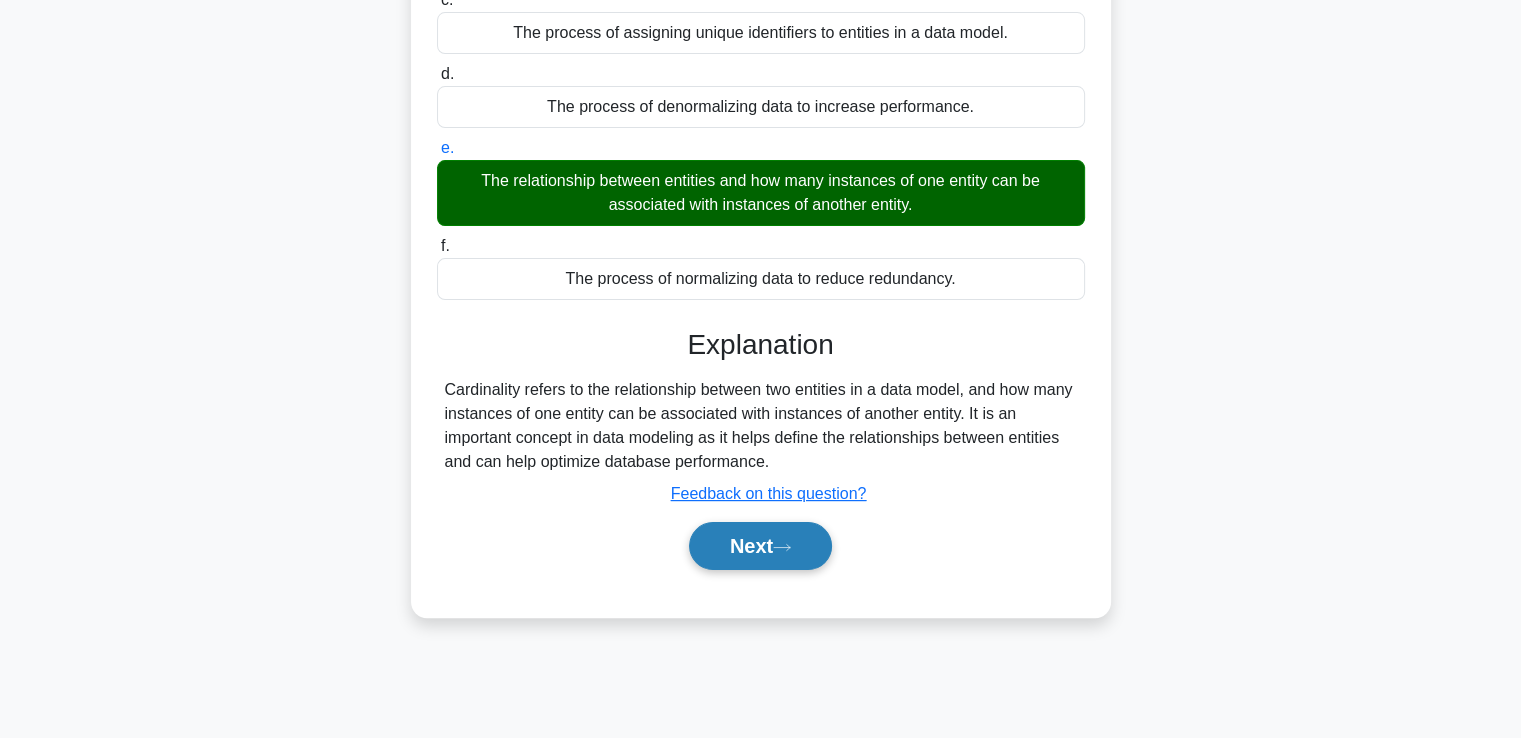 click on "Next" at bounding box center (760, 546) 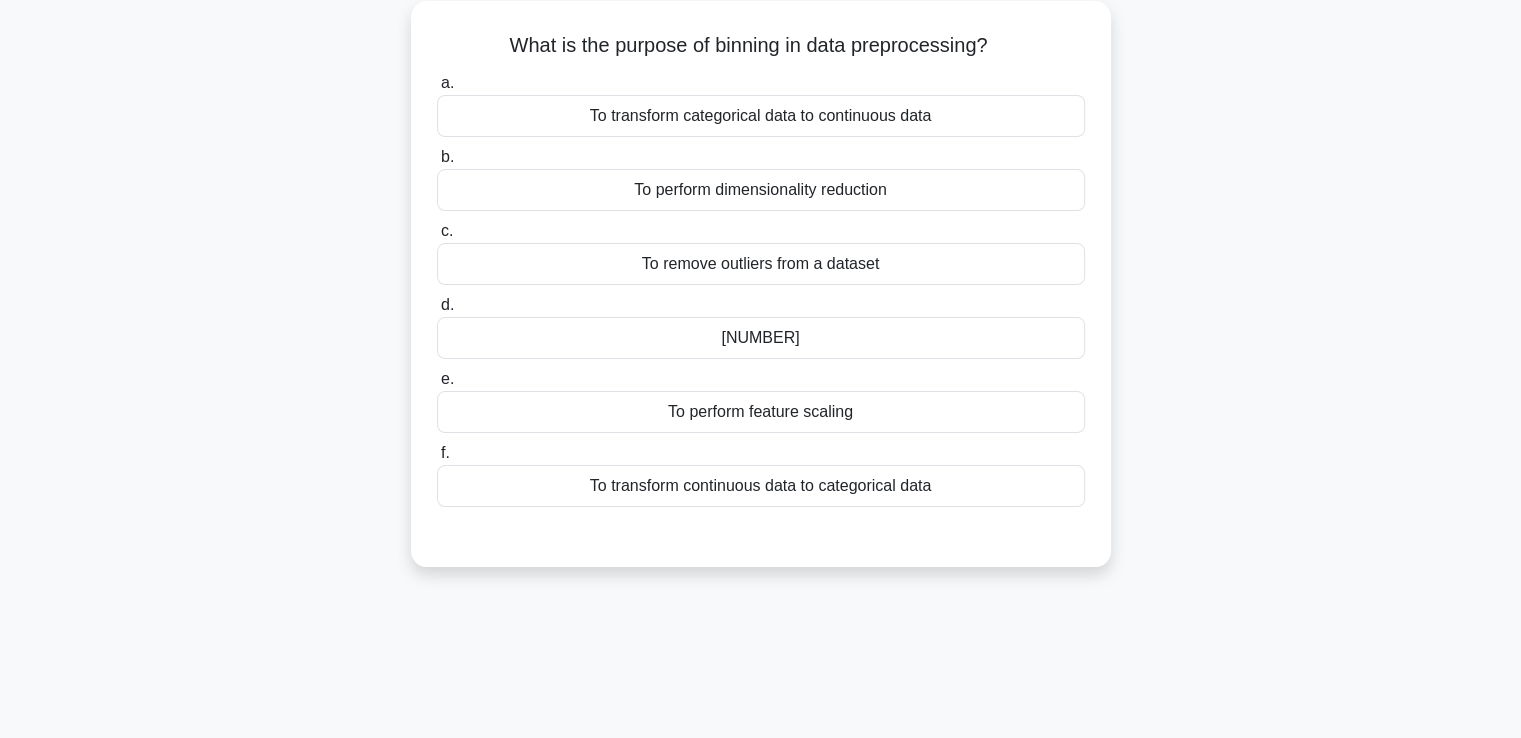 scroll, scrollTop: 0, scrollLeft: 0, axis: both 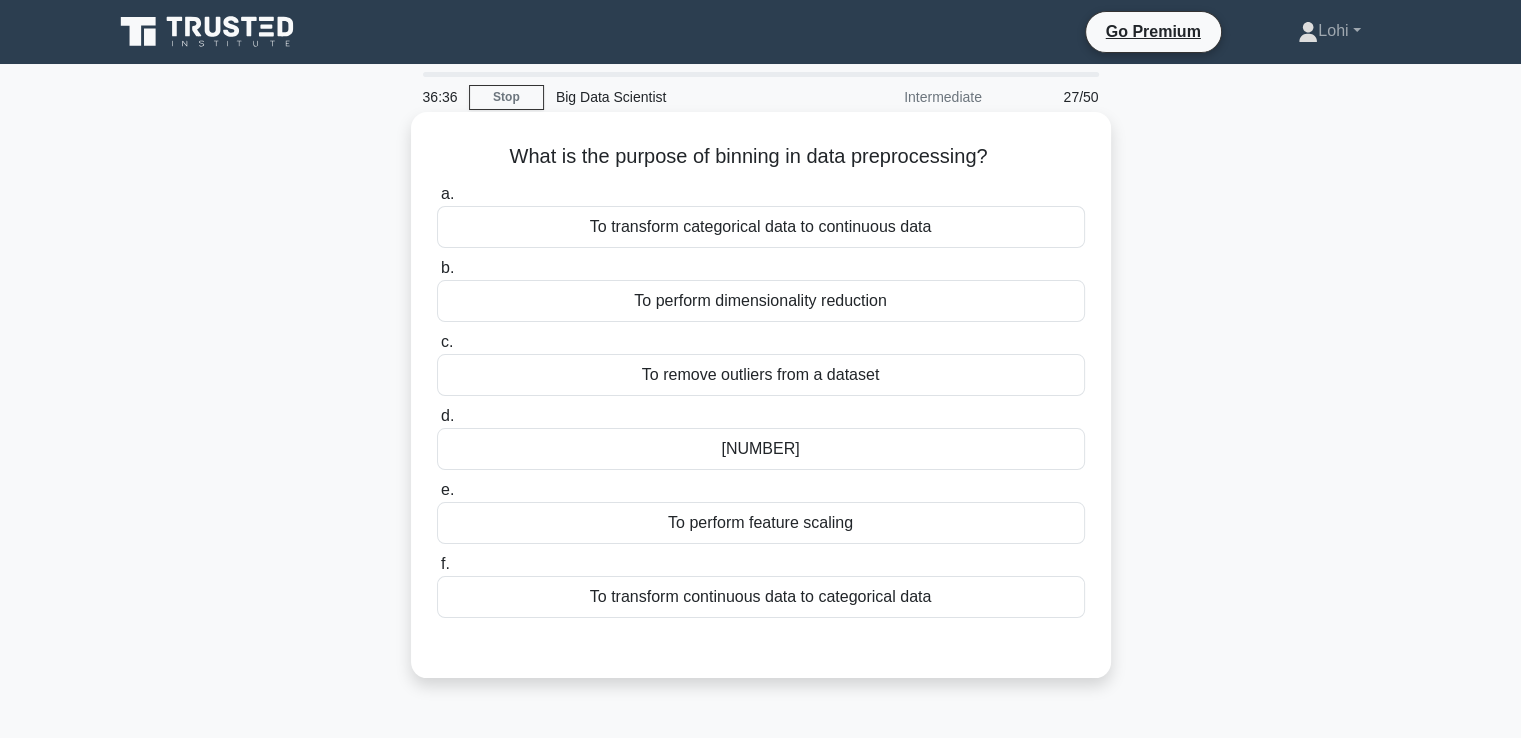 click on "[NUMBER]" at bounding box center (761, 449) 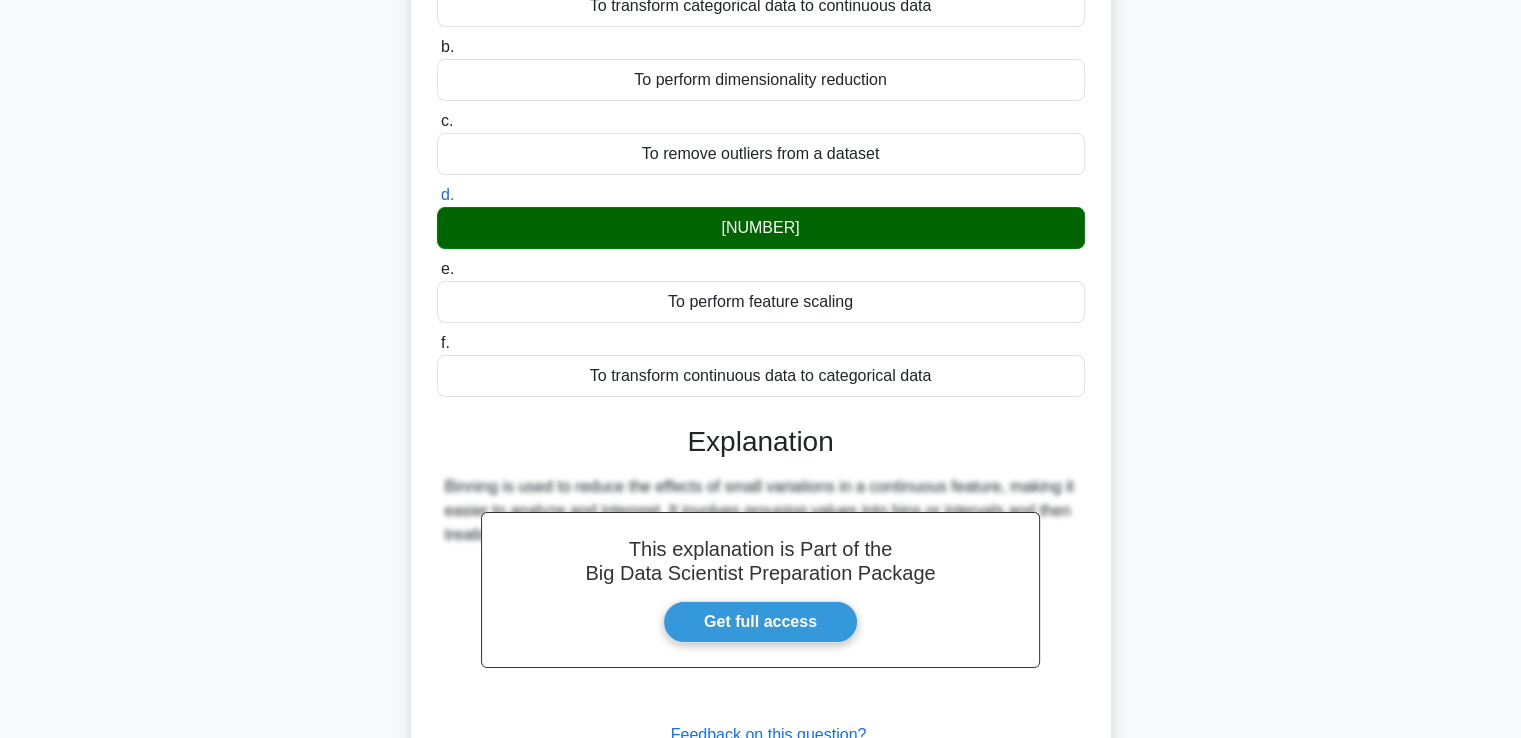 scroll, scrollTop: 377, scrollLeft: 0, axis: vertical 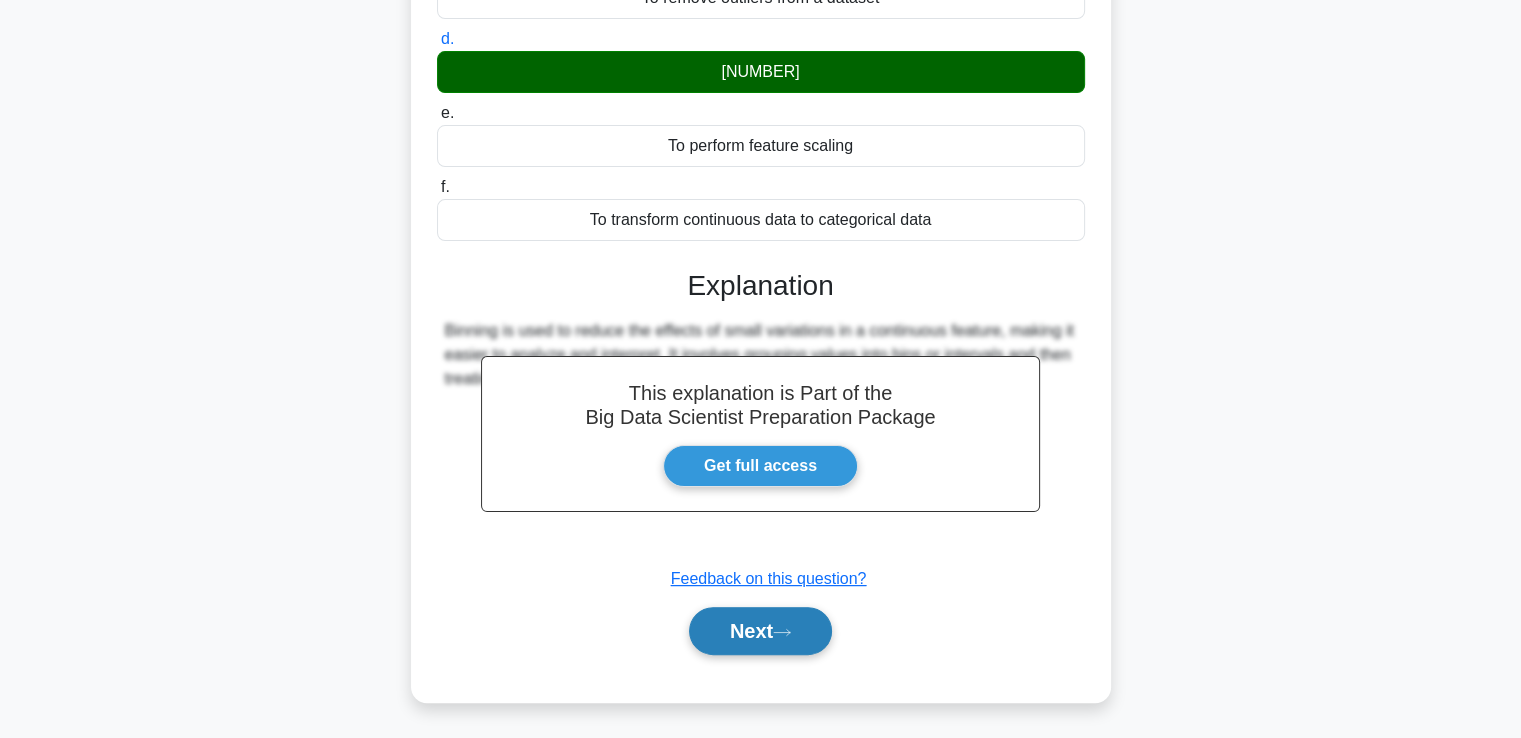 click on "Next" at bounding box center (760, 631) 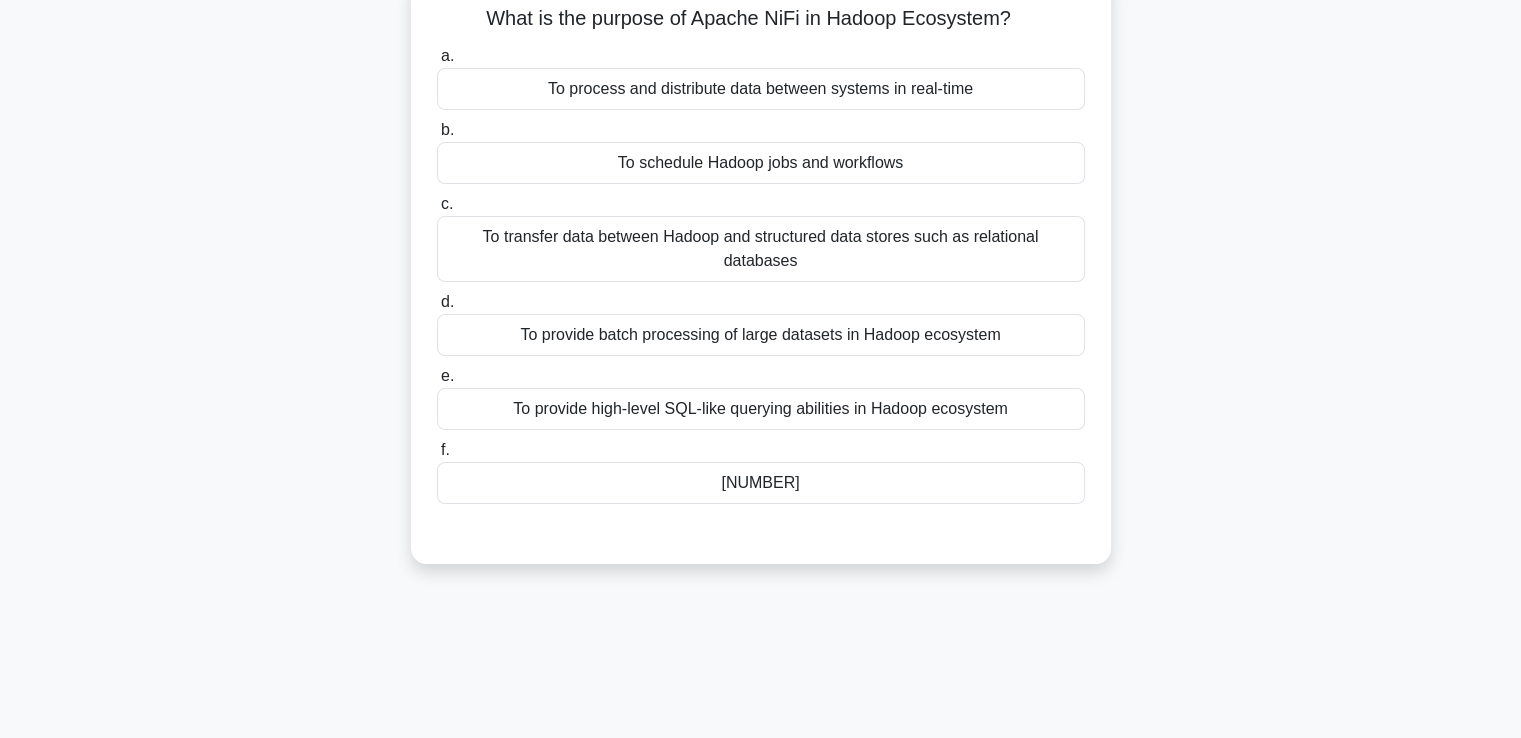 scroll, scrollTop: 0, scrollLeft: 0, axis: both 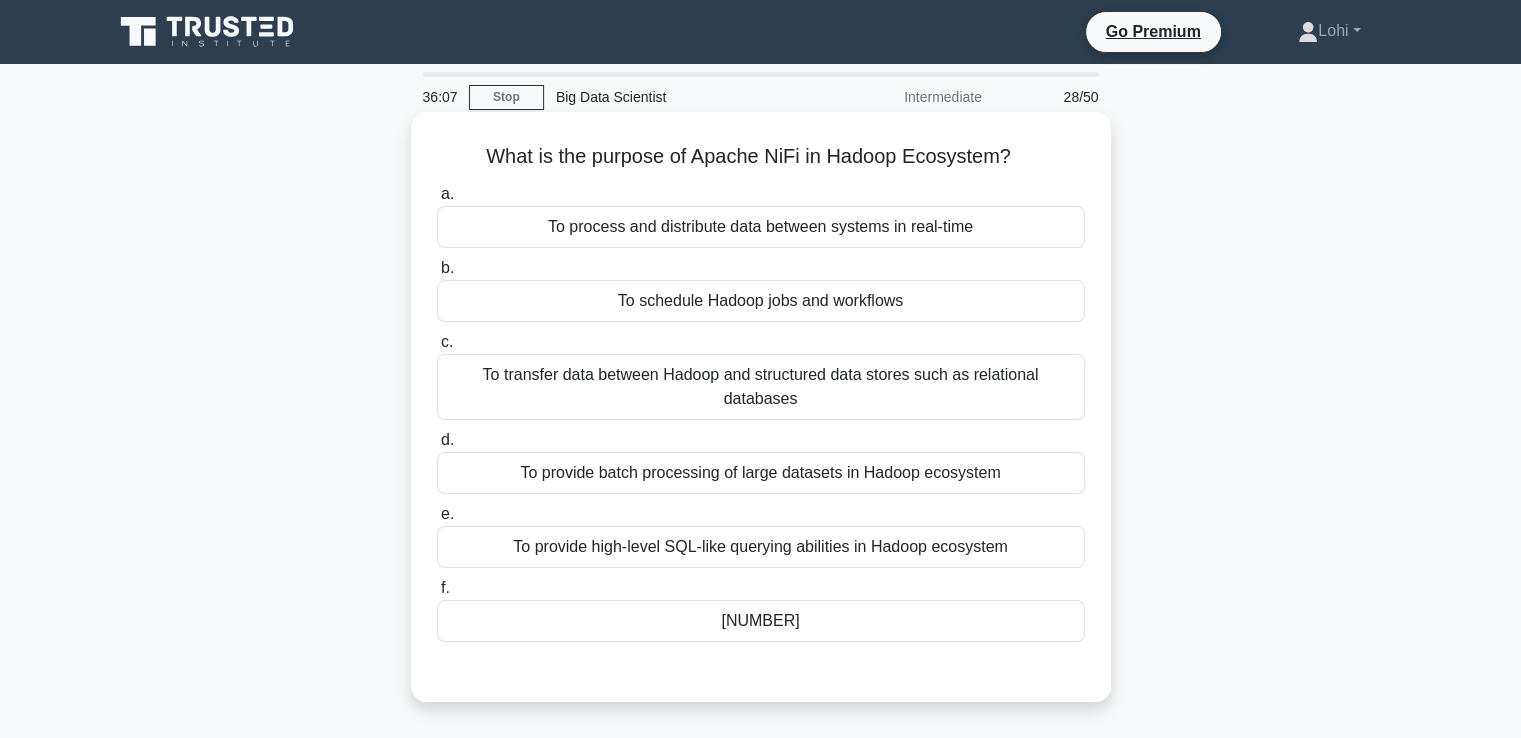 click on "To transfer data between Hadoop and structured data stores such as relational databases" at bounding box center [761, 387] 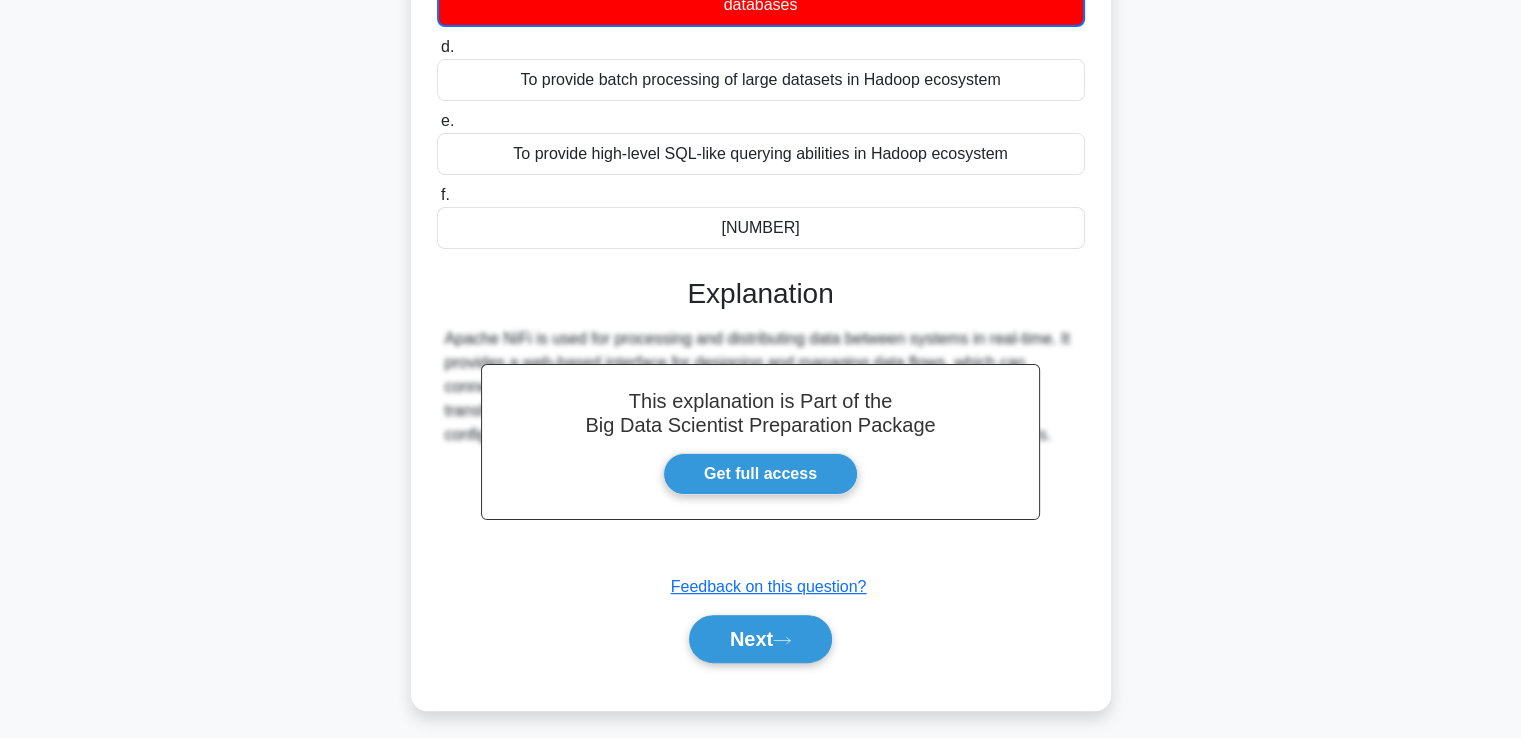 scroll, scrollTop: 403, scrollLeft: 0, axis: vertical 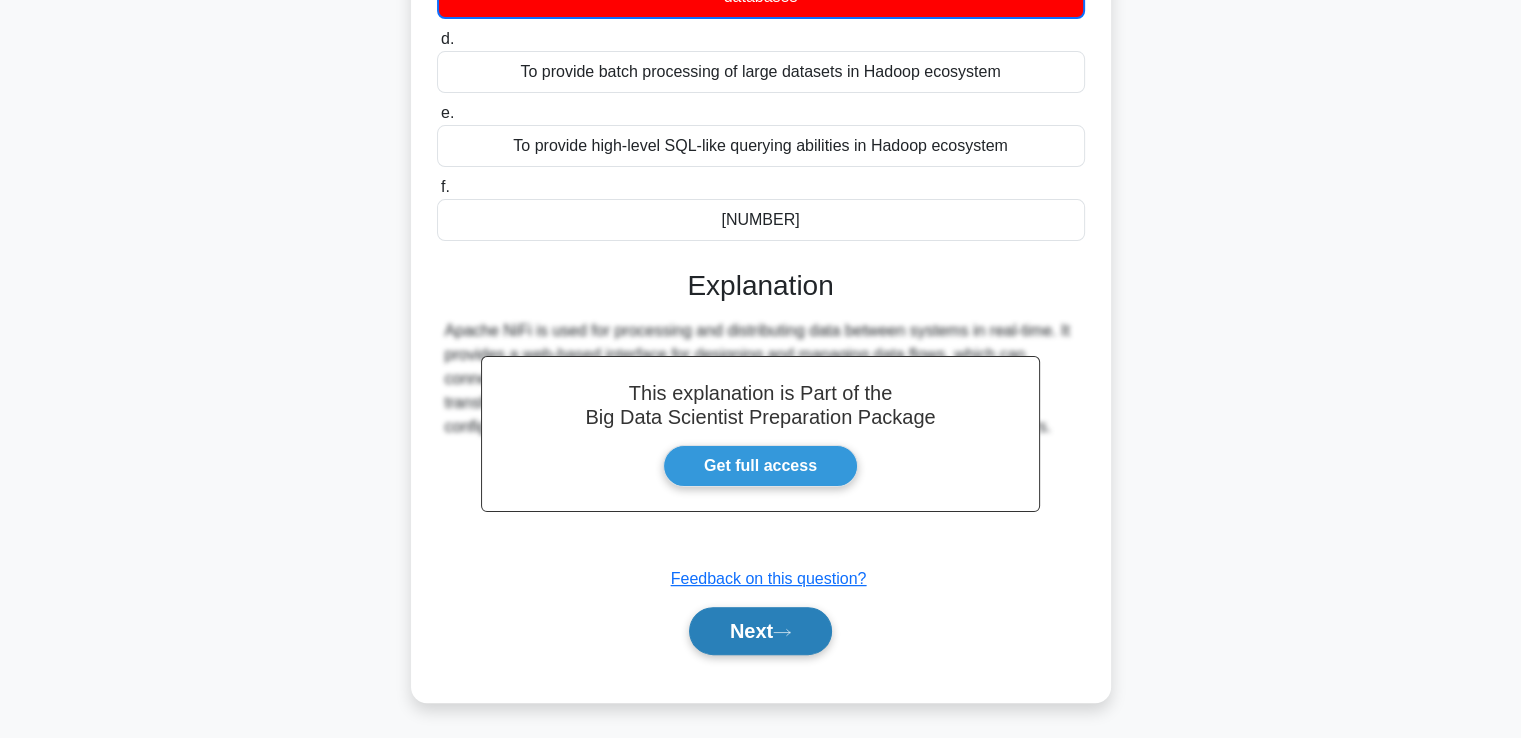 click on "Next" at bounding box center [760, 631] 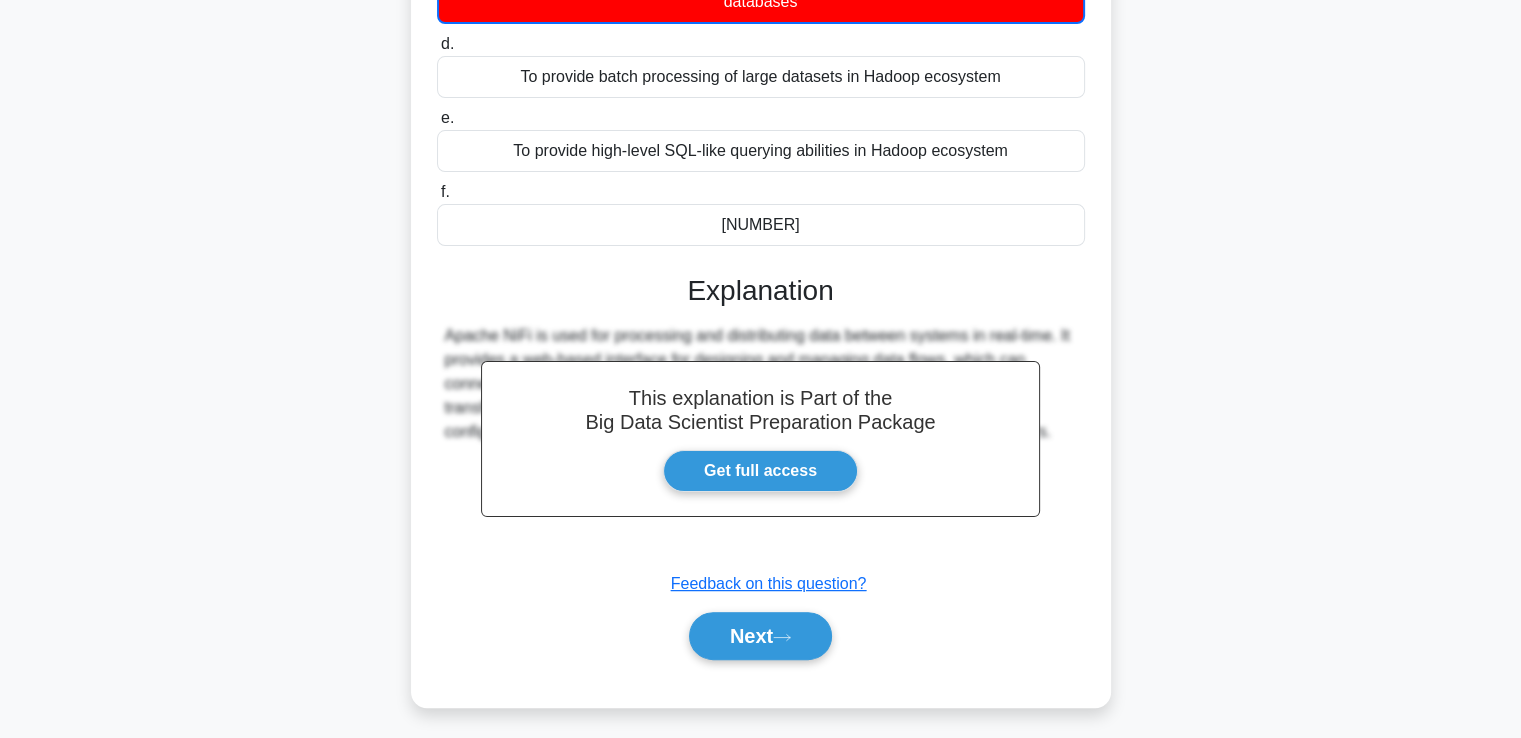 scroll, scrollTop: 343, scrollLeft: 0, axis: vertical 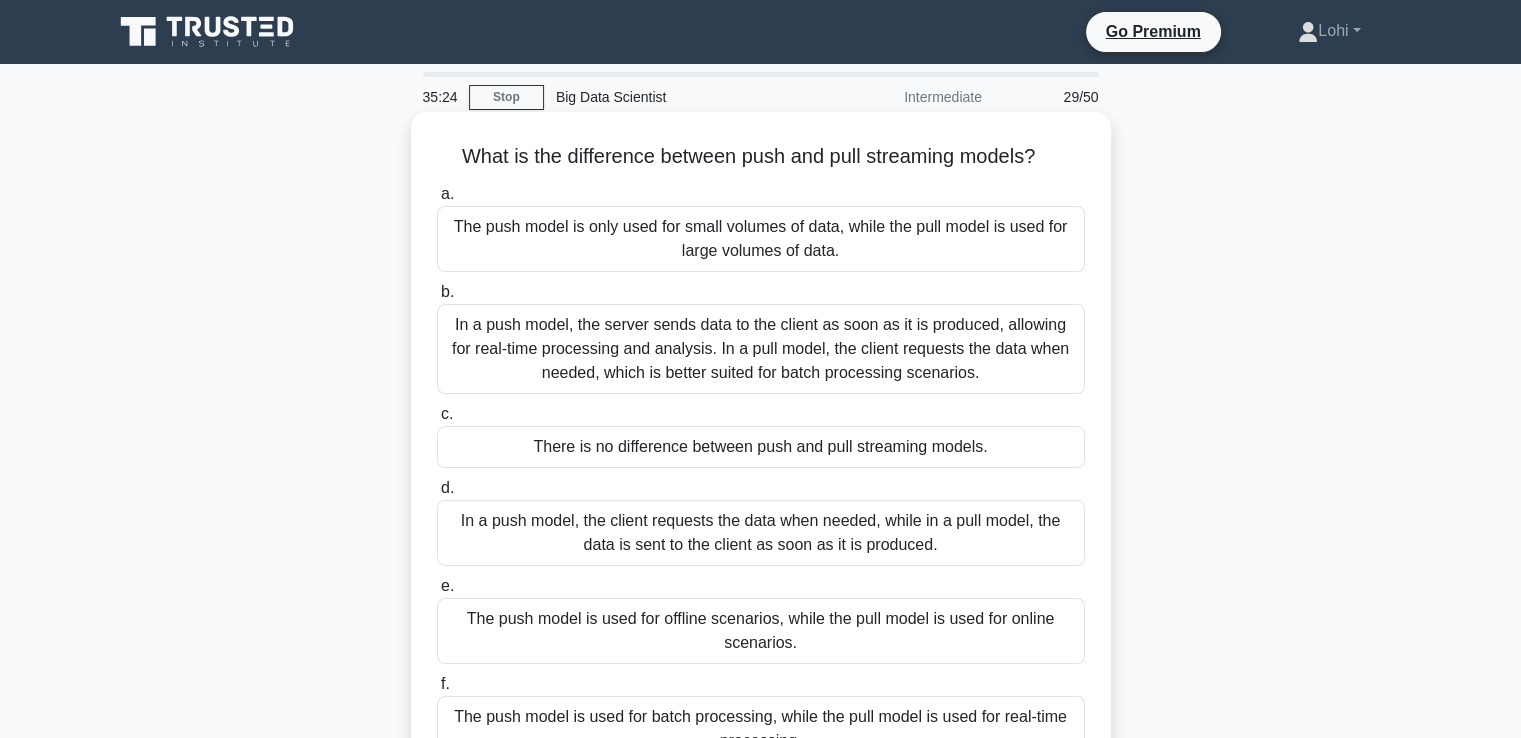 click on "In a push model, the server sends data to the client as soon as it is produced, allowing for real-time processing and analysis. In a pull model, the client requests the data when needed, which is better suited for batch processing scenarios." at bounding box center [761, 349] 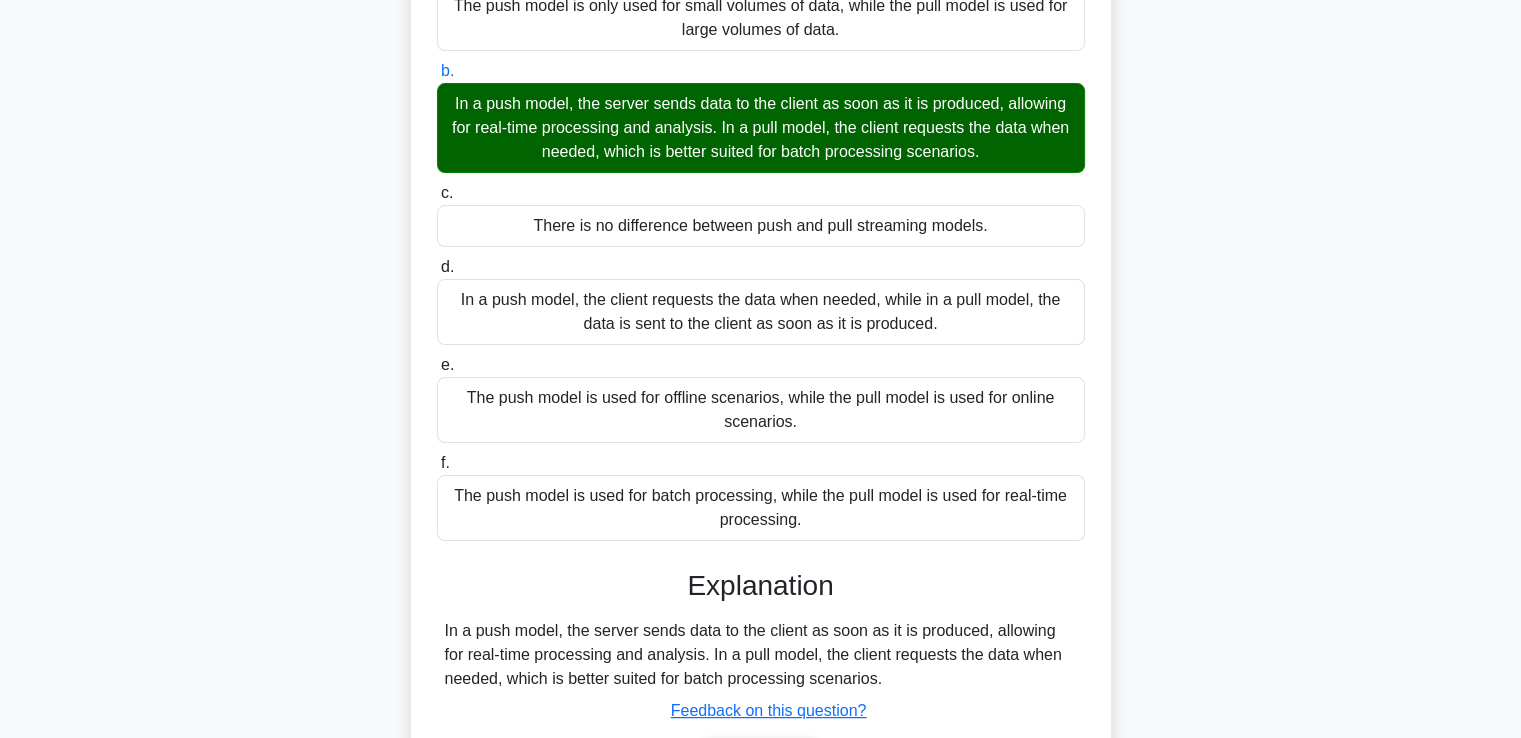 scroll, scrollTop: 343, scrollLeft: 0, axis: vertical 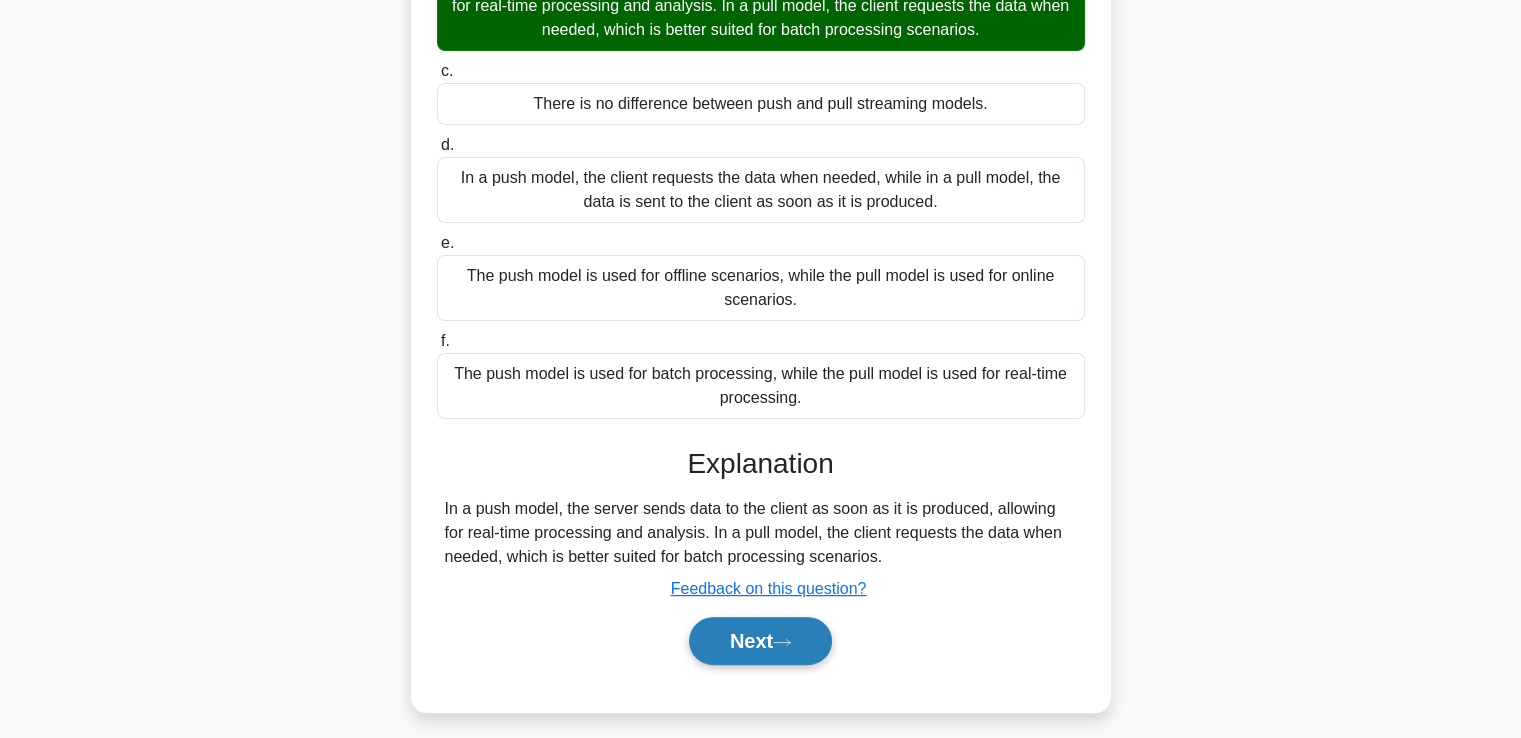 click on "Next" at bounding box center (760, 641) 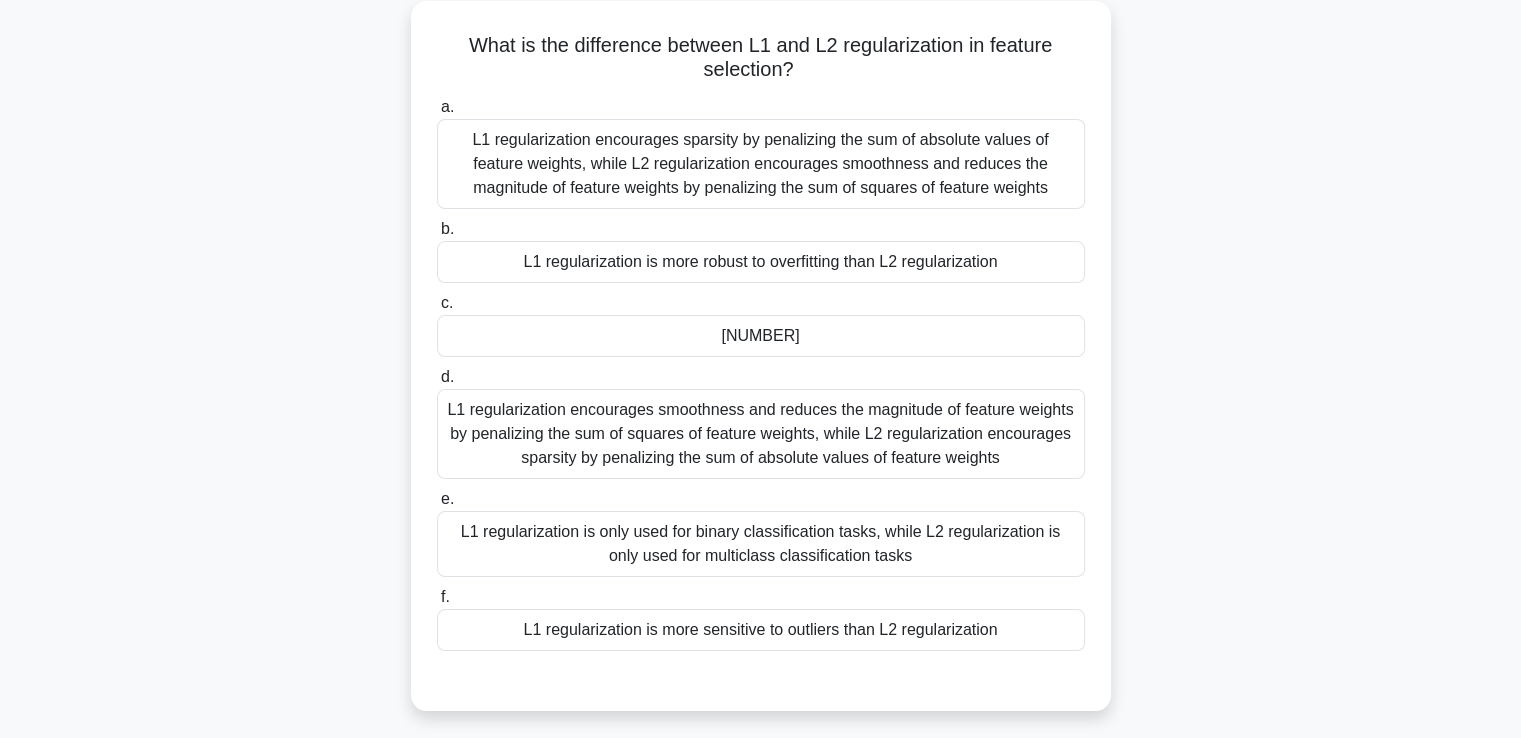 scroll, scrollTop: 0, scrollLeft: 0, axis: both 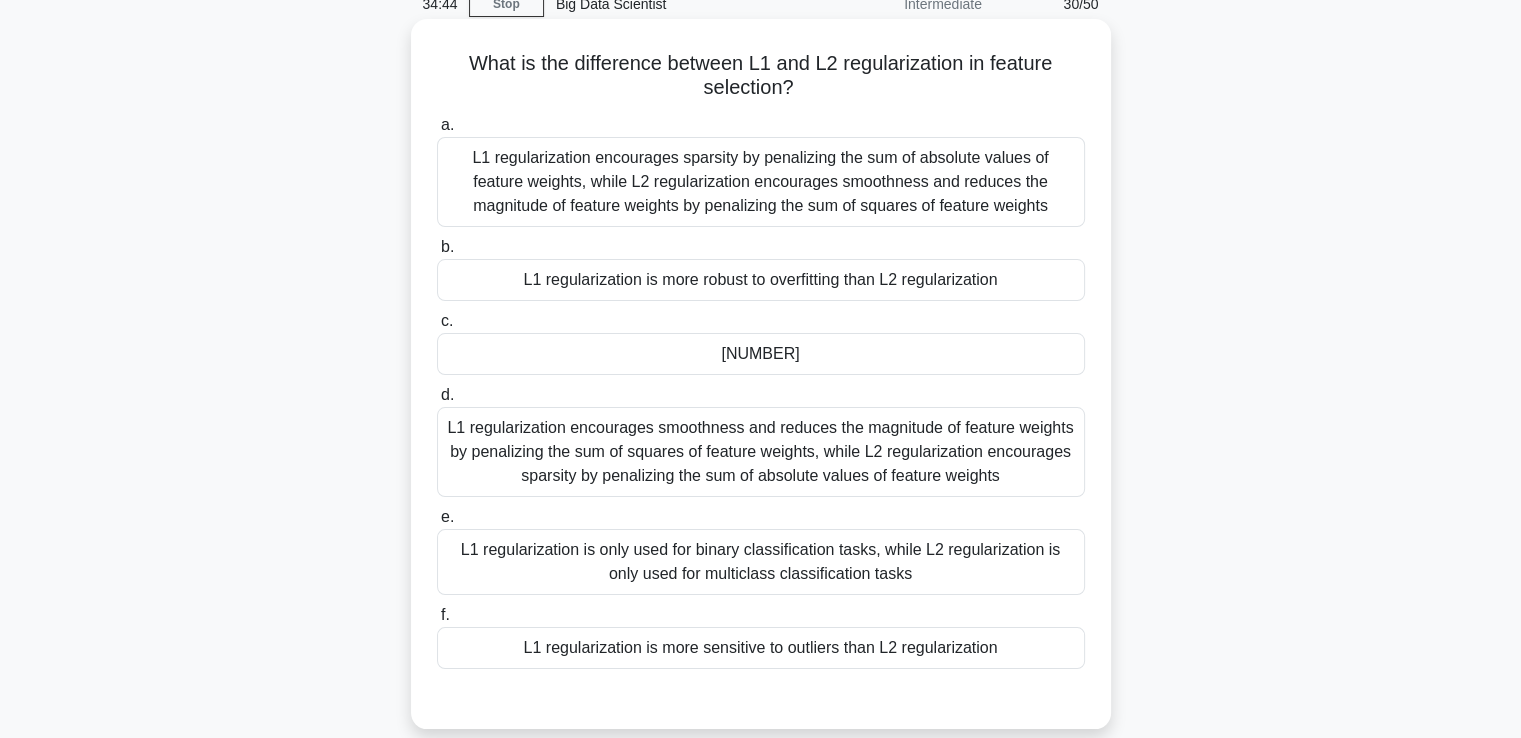 click on "L1 regularization encourages sparsity by penalizing the sum of absolute values of feature weights, while L2 regularization encourages smoothness and reduces the magnitude of feature weights by penalizing the sum of squares of feature weights" at bounding box center [761, 182] 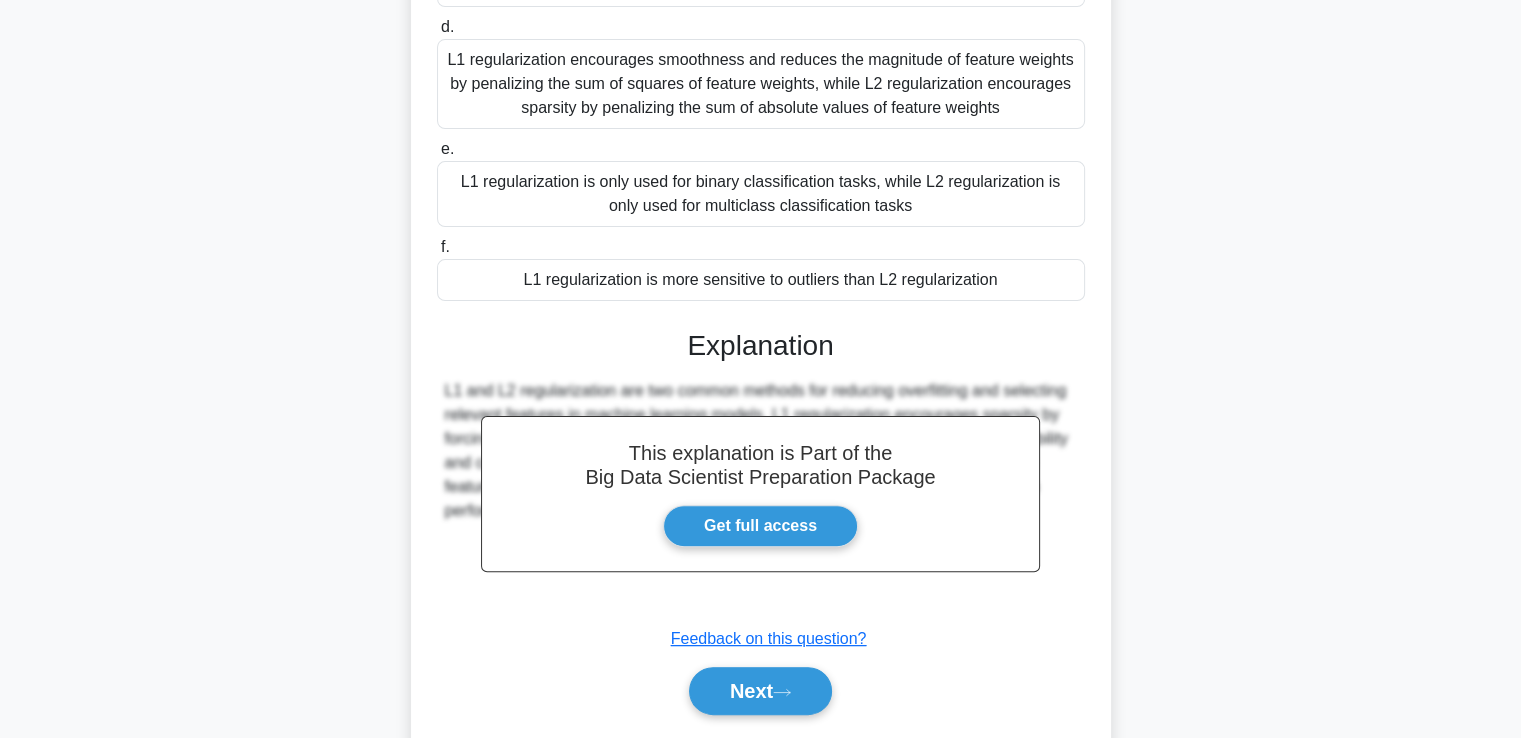 scroll, scrollTop: 521, scrollLeft: 0, axis: vertical 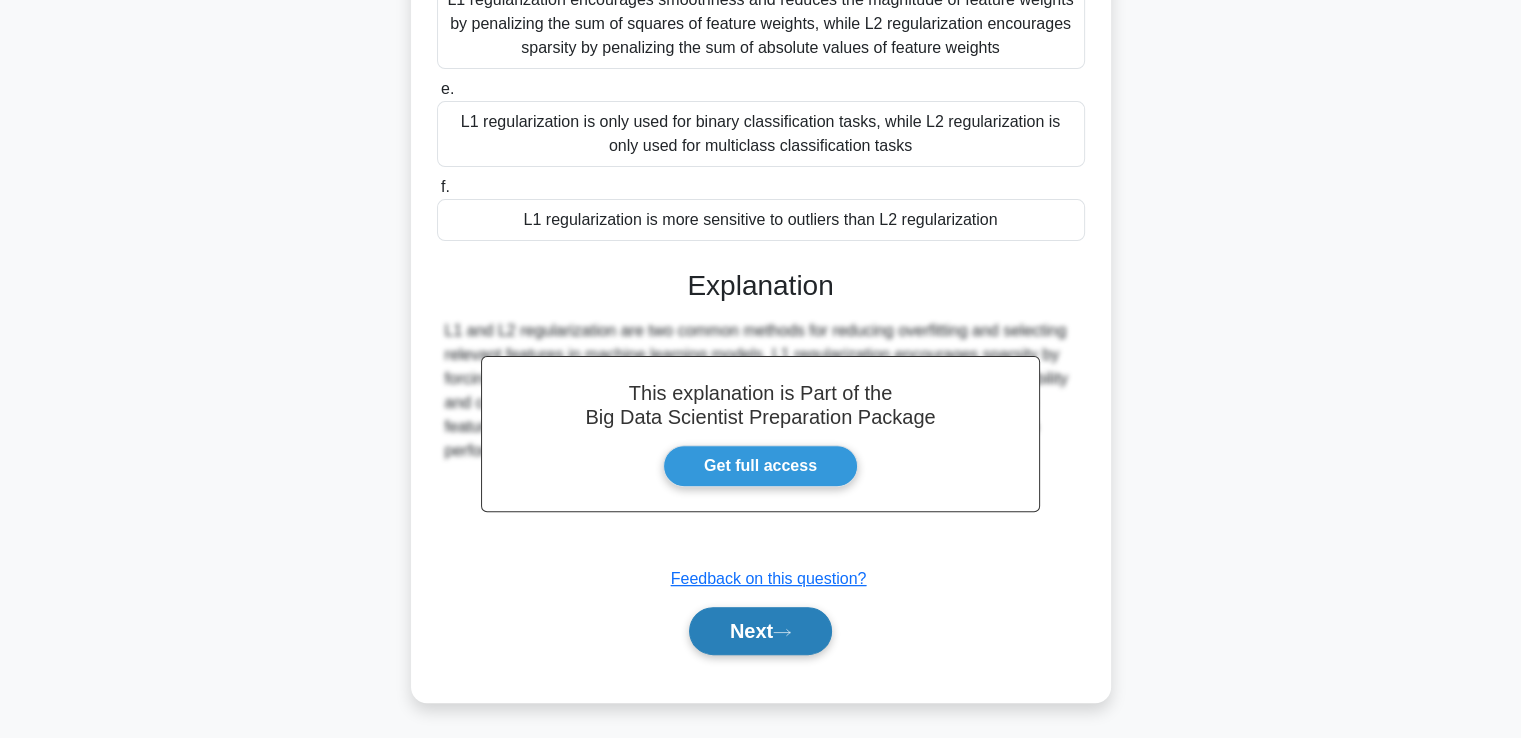 click on "Next" at bounding box center (760, 631) 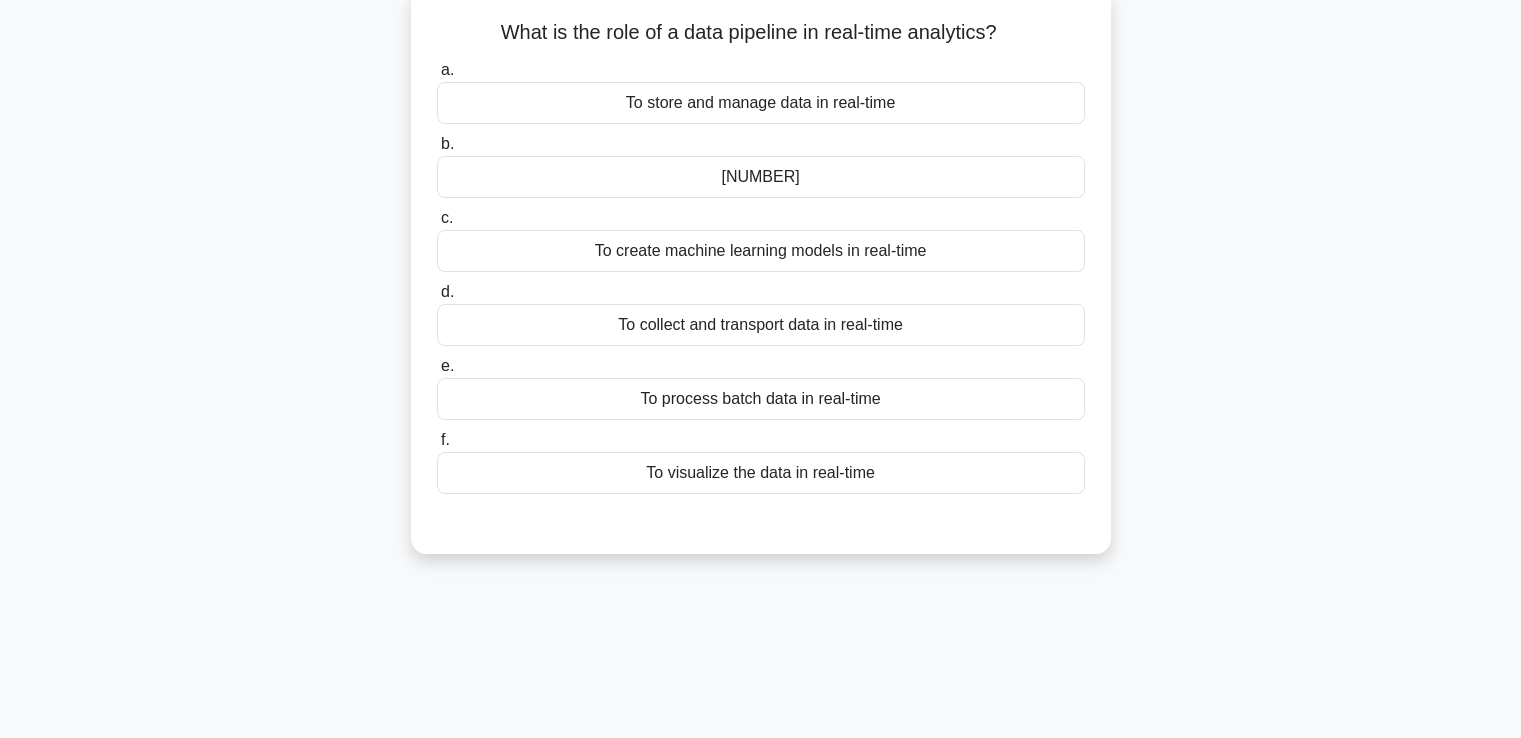 scroll, scrollTop: 0, scrollLeft: 0, axis: both 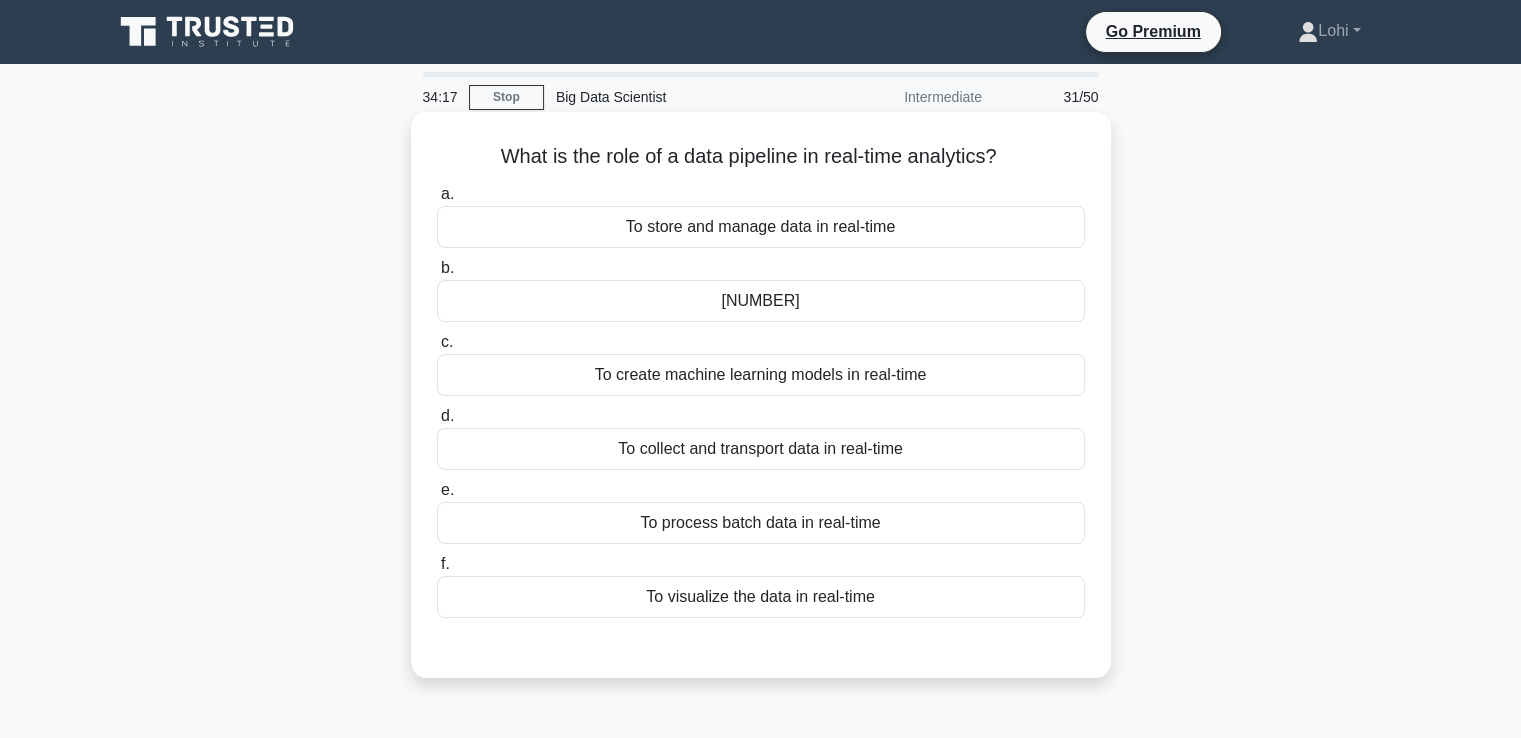 click on "To collect and transport data in real-time" at bounding box center (761, 449) 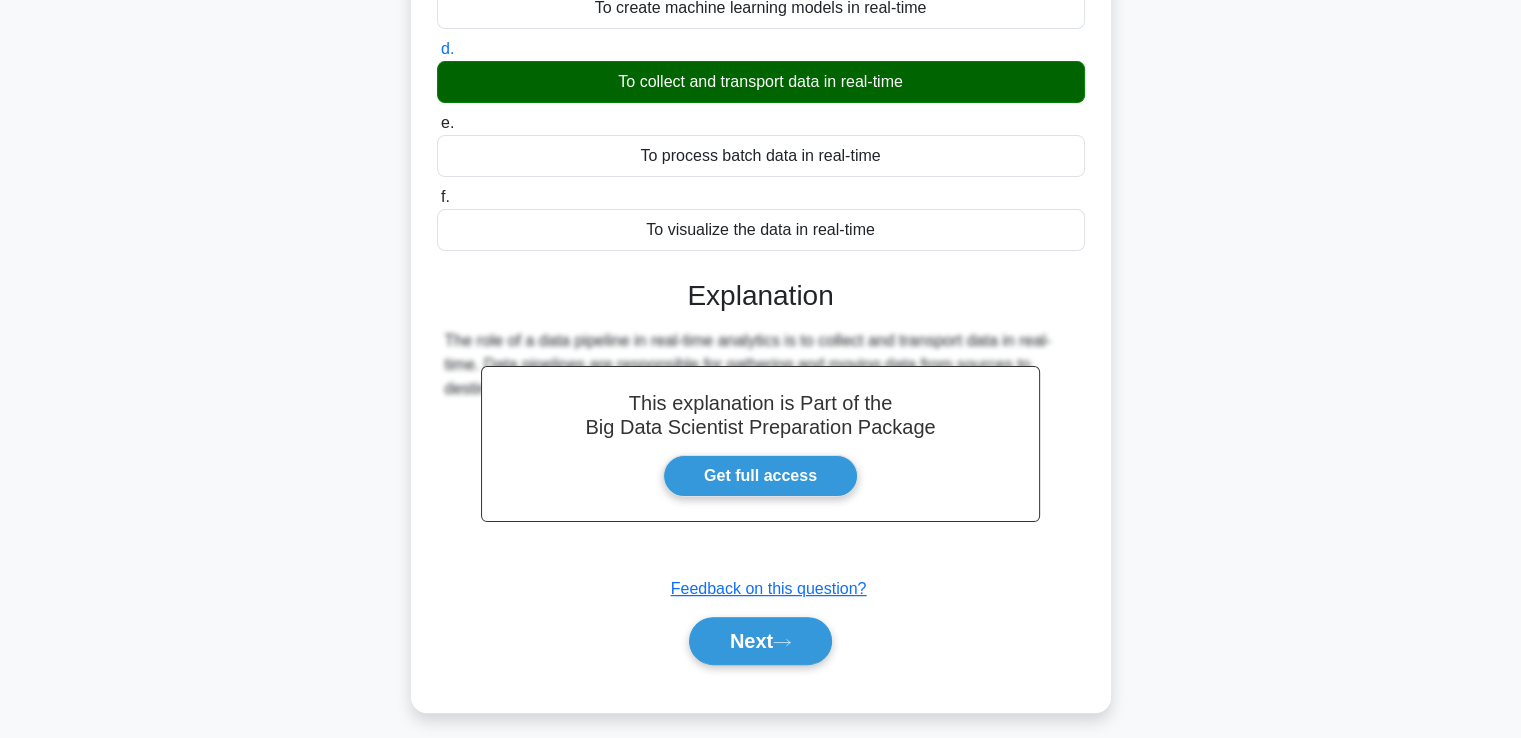 scroll, scrollTop: 377, scrollLeft: 0, axis: vertical 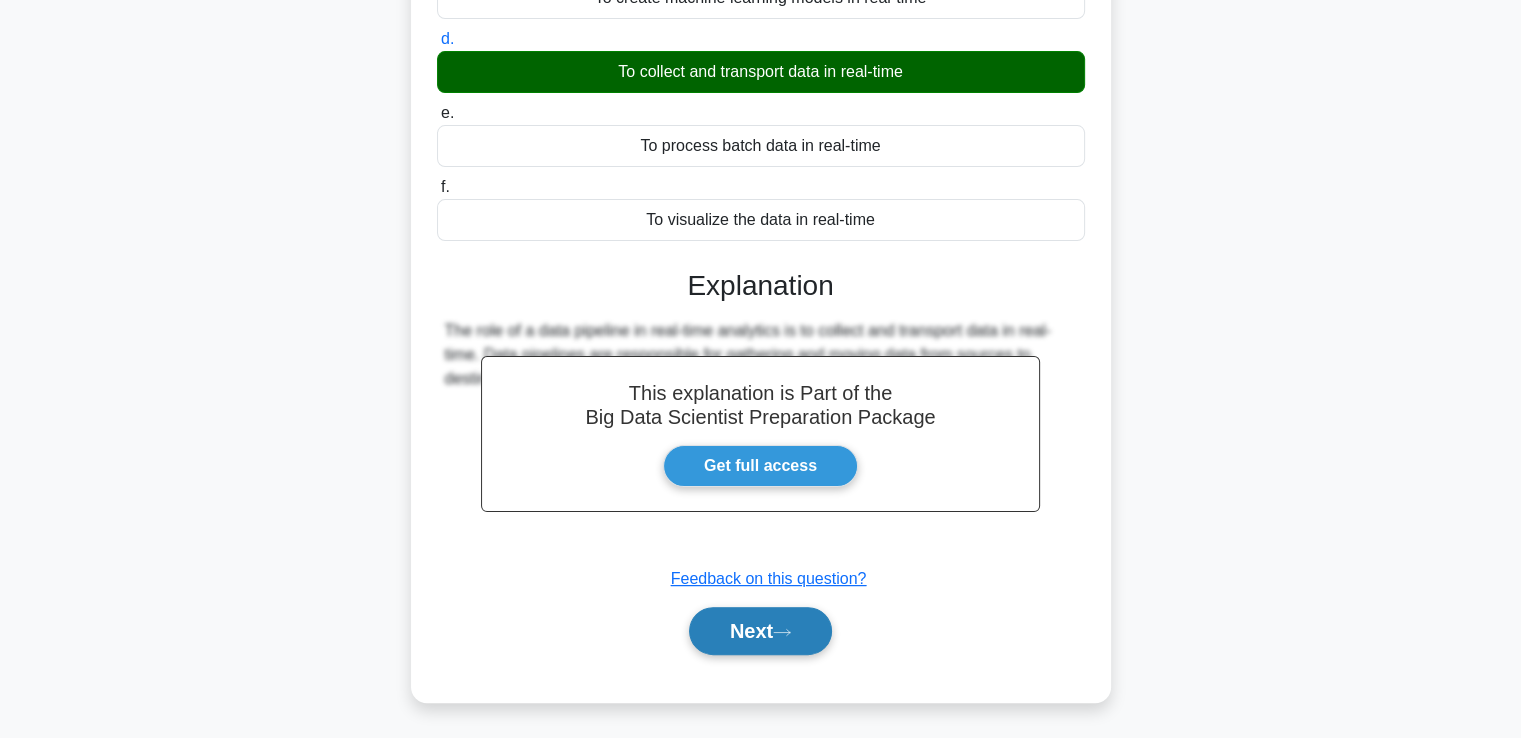 click on "Next" at bounding box center (760, 631) 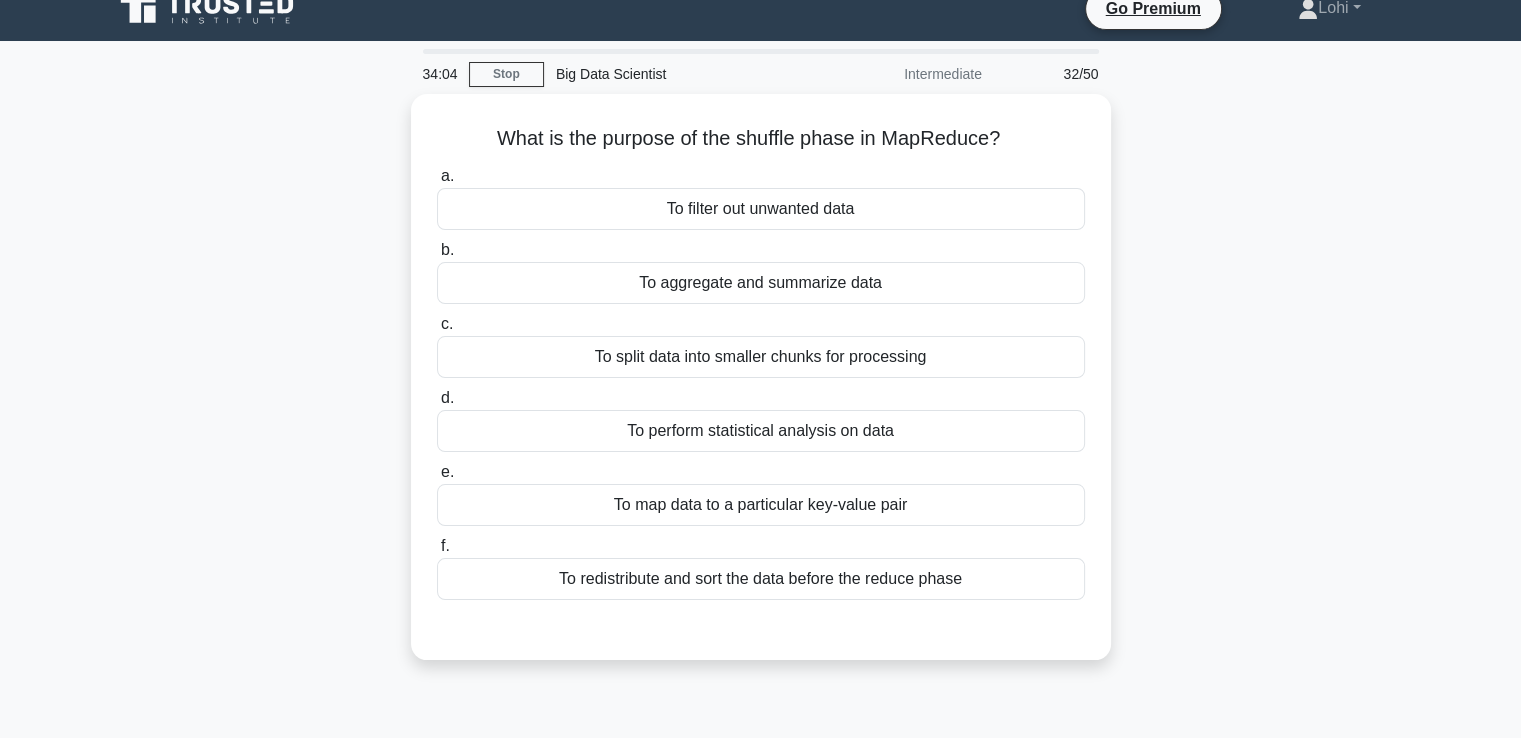 scroll, scrollTop: 0, scrollLeft: 0, axis: both 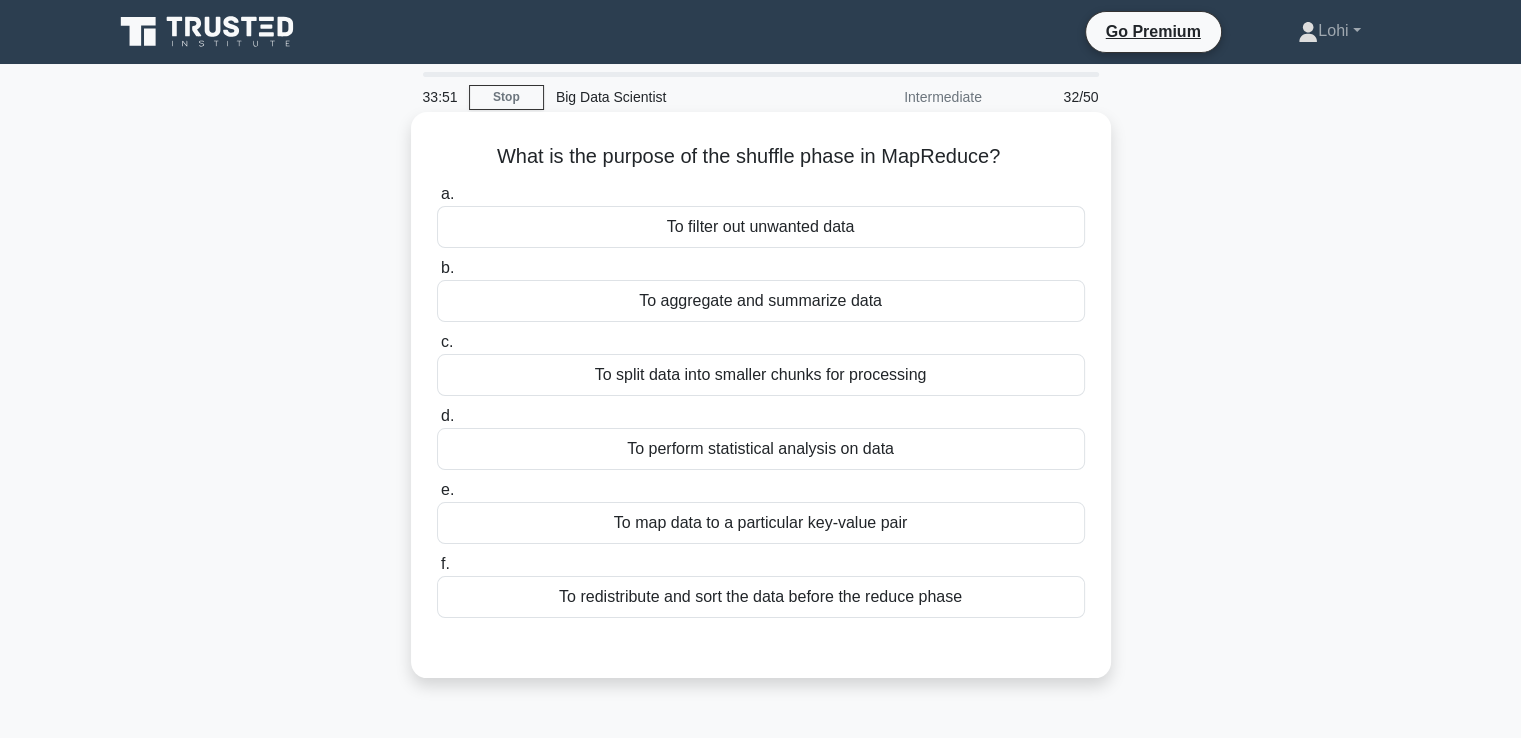 click on "To redistribute and sort the data before the reduce phase" at bounding box center (761, 597) 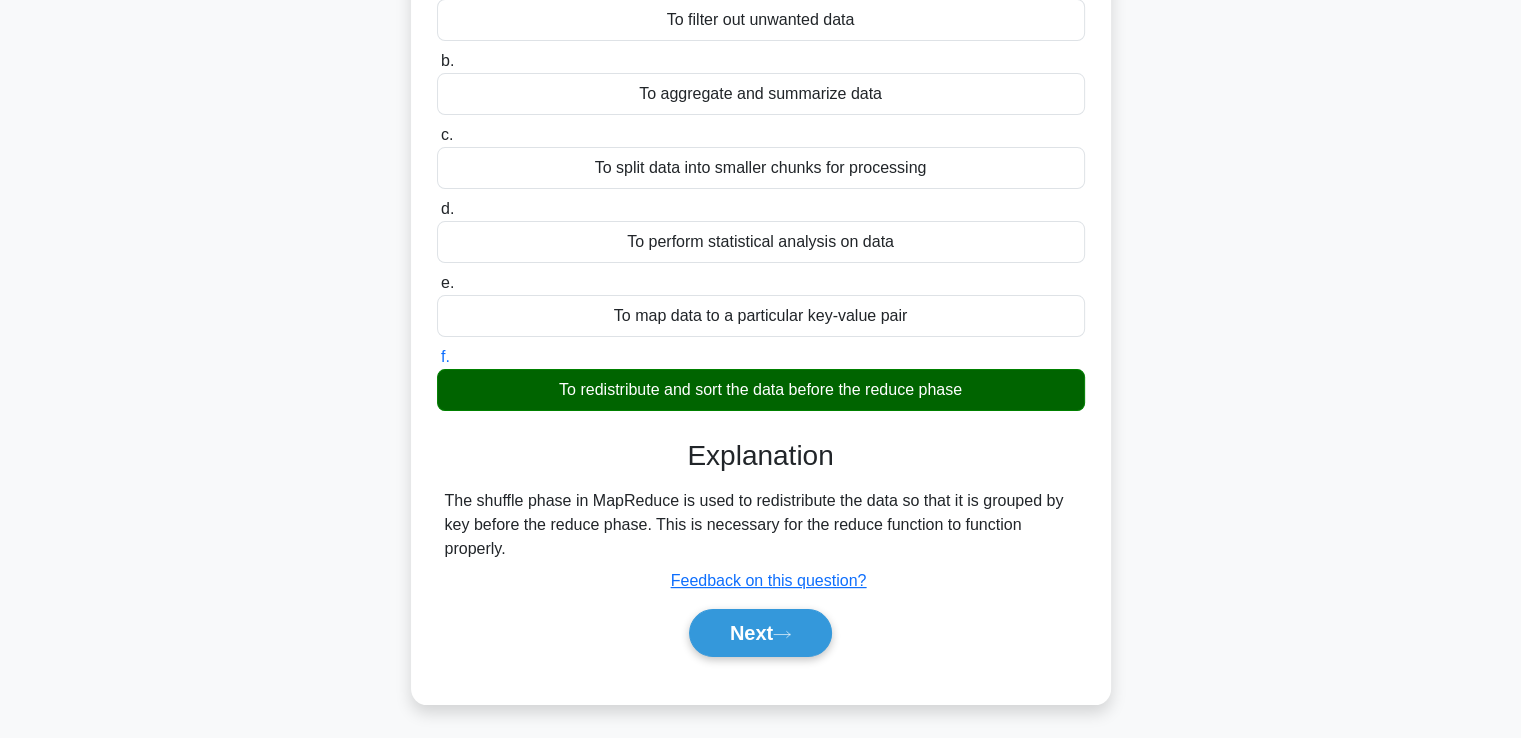 scroll, scrollTop: 252, scrollLeft: 0, axis: vertical 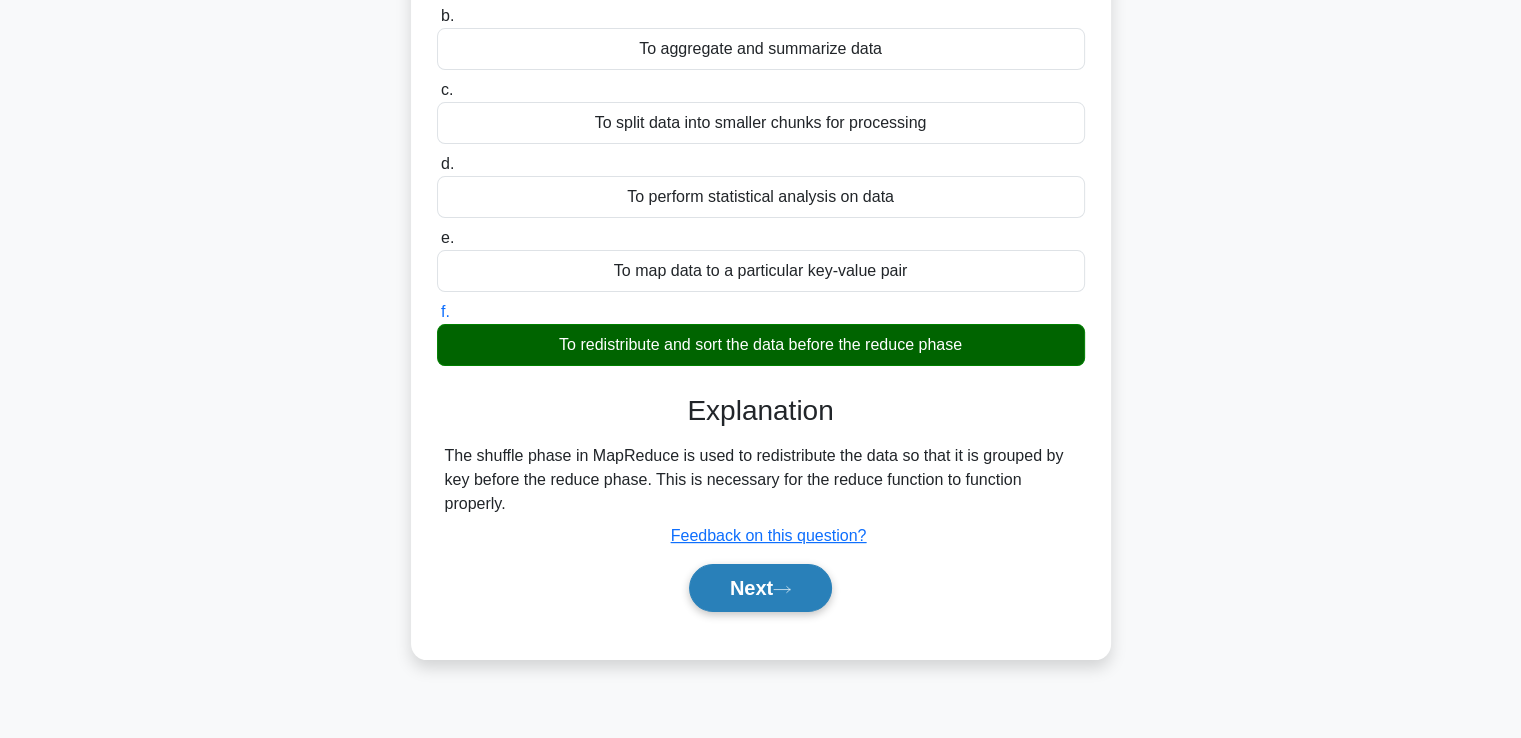 click on "Next" at bounding box center [760, 588] 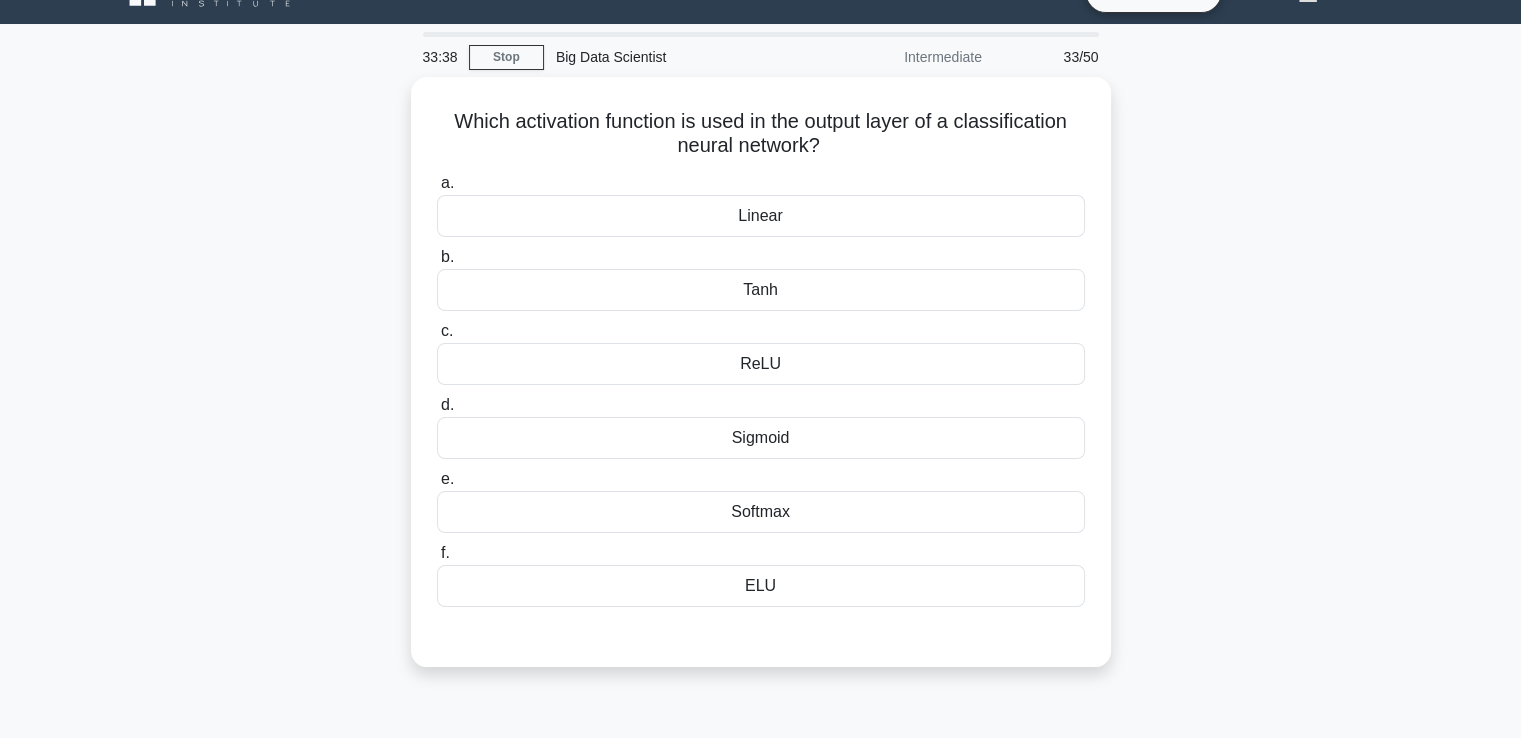 scroll, scrollTop: 0, scrollLeft: 0, axis: both 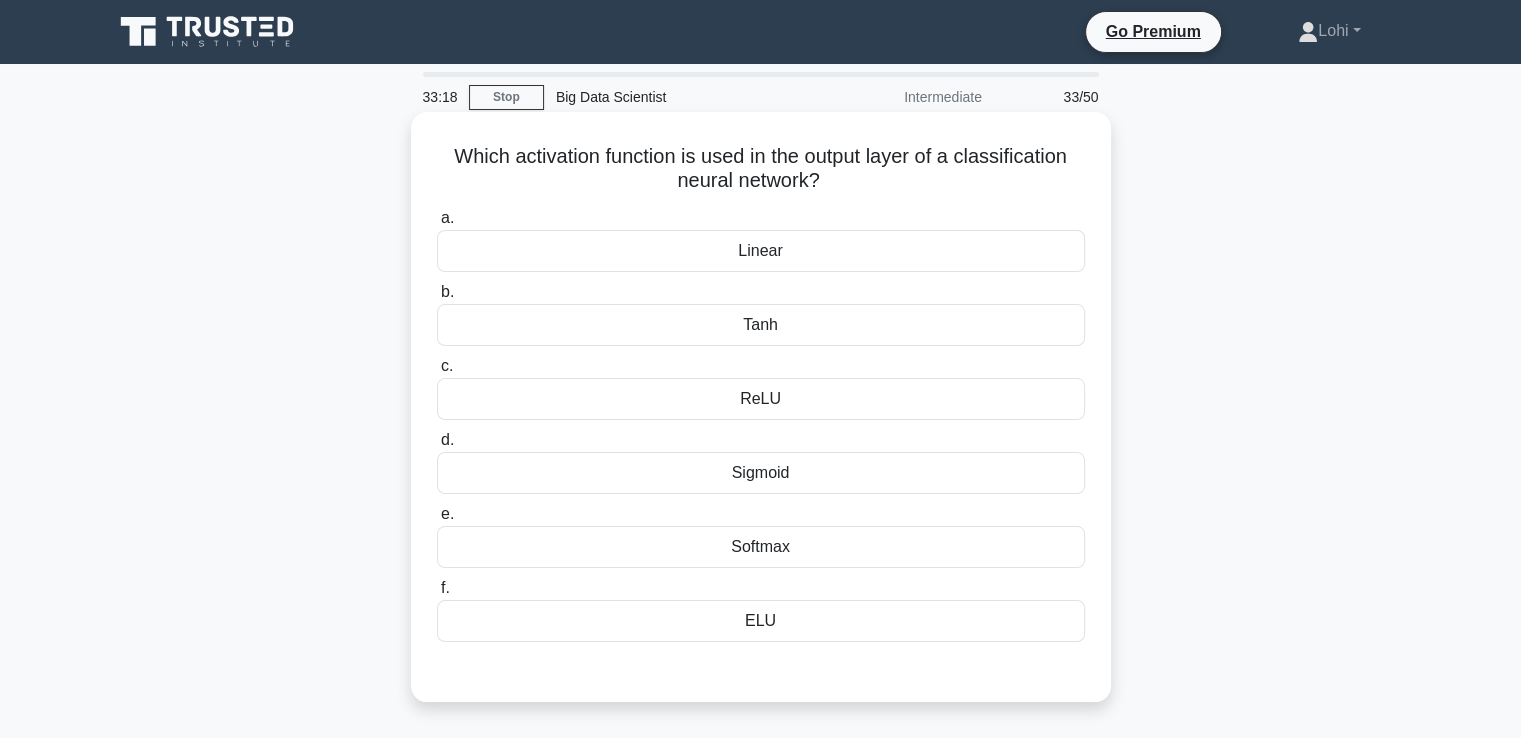 click on "Which activation function is used in the output layer of a classification neural network?
.spinner_0XTQ{transform-origin:center;animation:spinner_y6GP .75s linear infinite}@keyframes spinner_y6GP{100%{transform:rotate(360deg)}}" at bounding box center [761, 169] 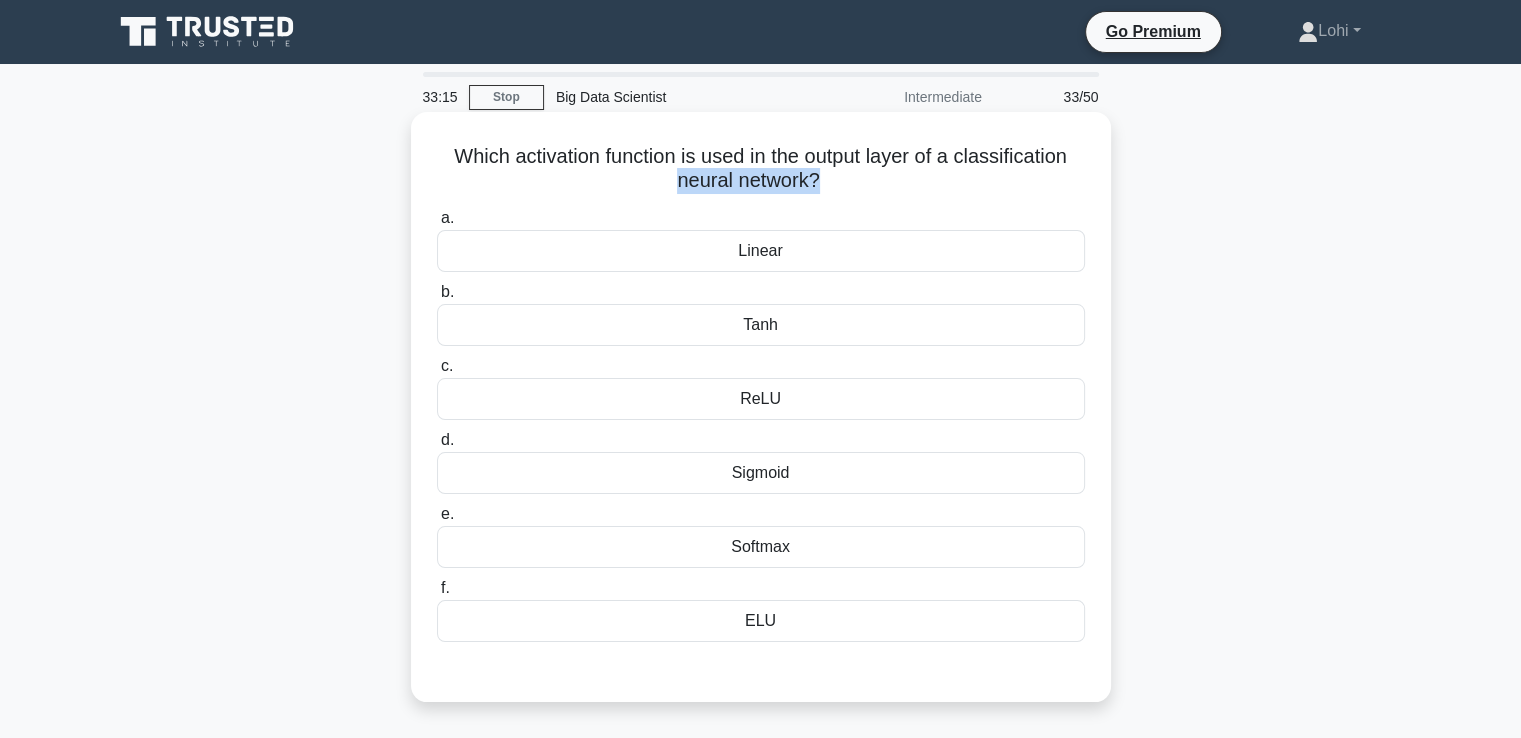 drag, startPoint x: 820, startPoint y: 178, endPoint x: 658, endPoint y: 171, distance: 162.15117 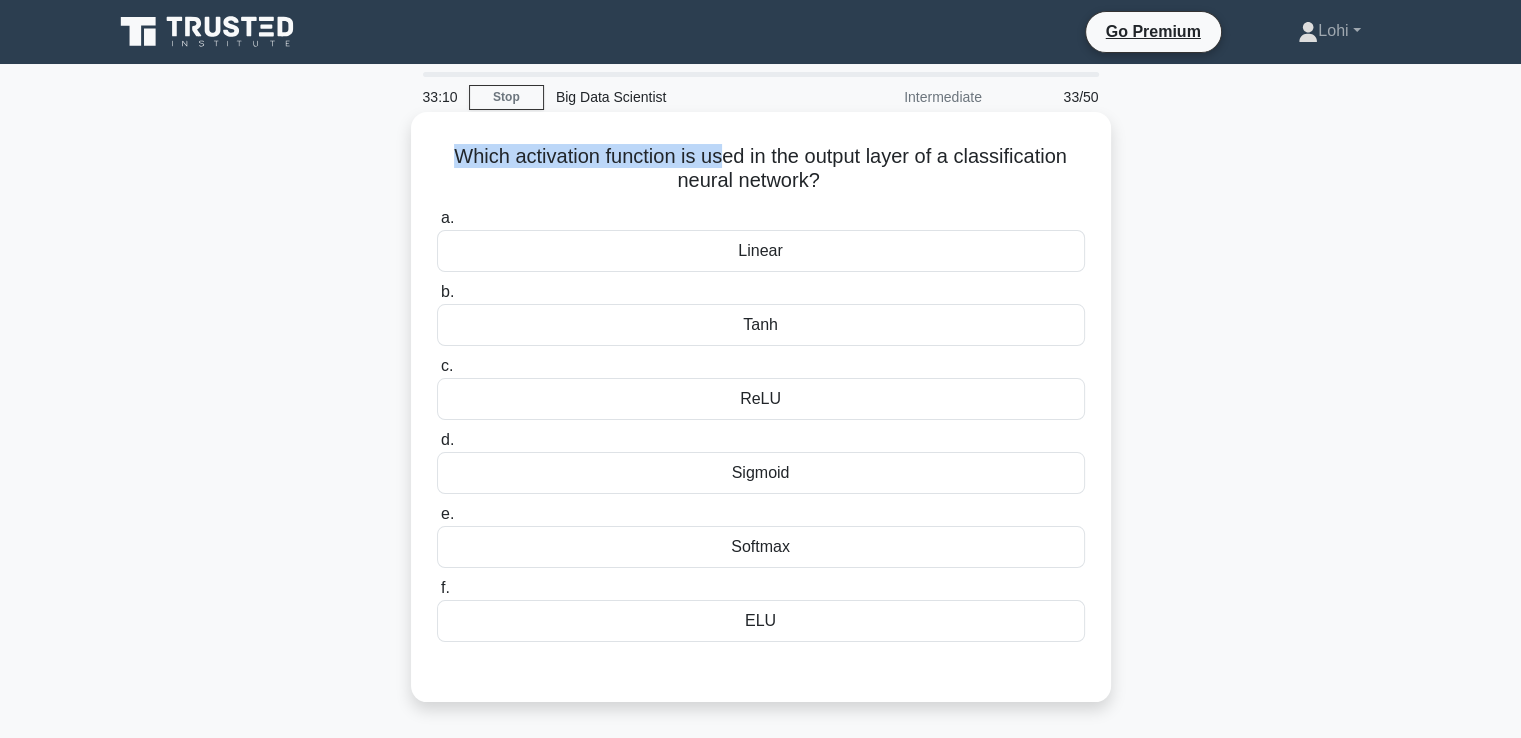 drag, startPoint x: 443, startPoint y: 155, endPoint x: 724, endPoint y: 162, distance: 281.0872 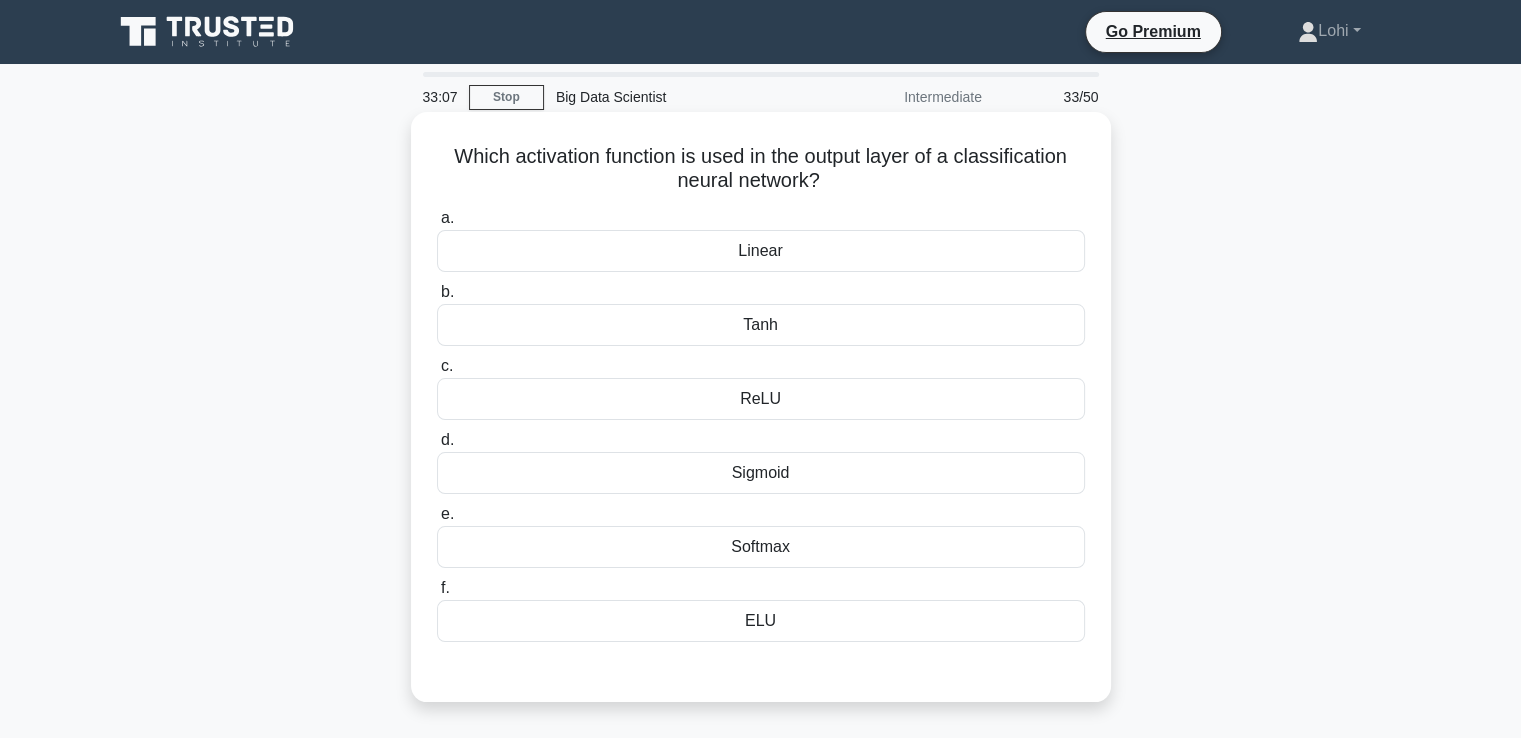 click on "a.
Linear
b.
Tanh" at bounding box center (761, 424) 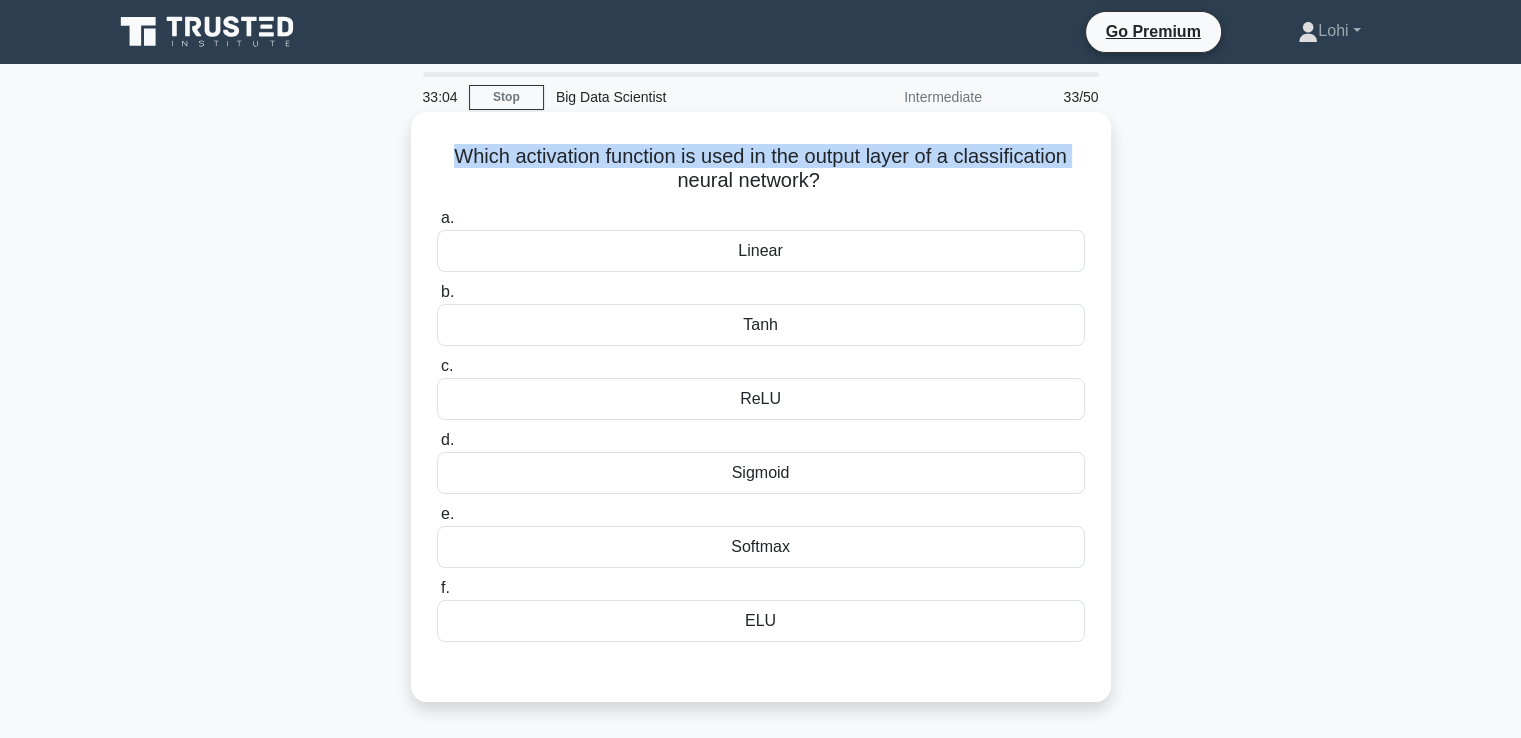 drag, startPoint x: 444, startPoint y: 150, endPoint x: 580, endPoint y: 173, distance: 137.93114 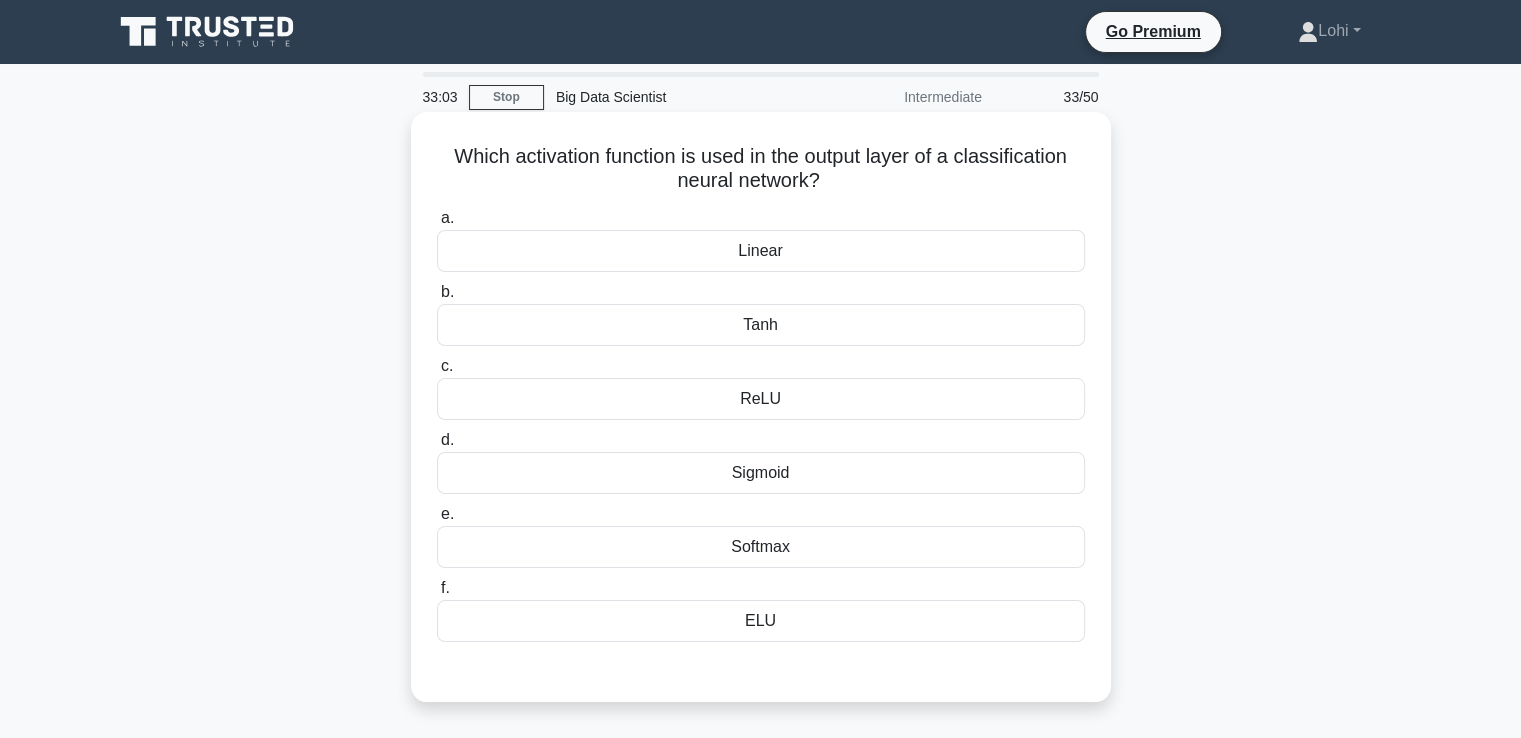 click on "Which activation function is used in the output layer of a classification neural network?
.spinner_0XTQ{transform-origin:center;animation:spinner_y6GP .75s linear infinite}@keyframes spinner_y6GP{100%{transform:rotate(360deg)}}
a.
Linear
b." at bounding box center (761, 407) 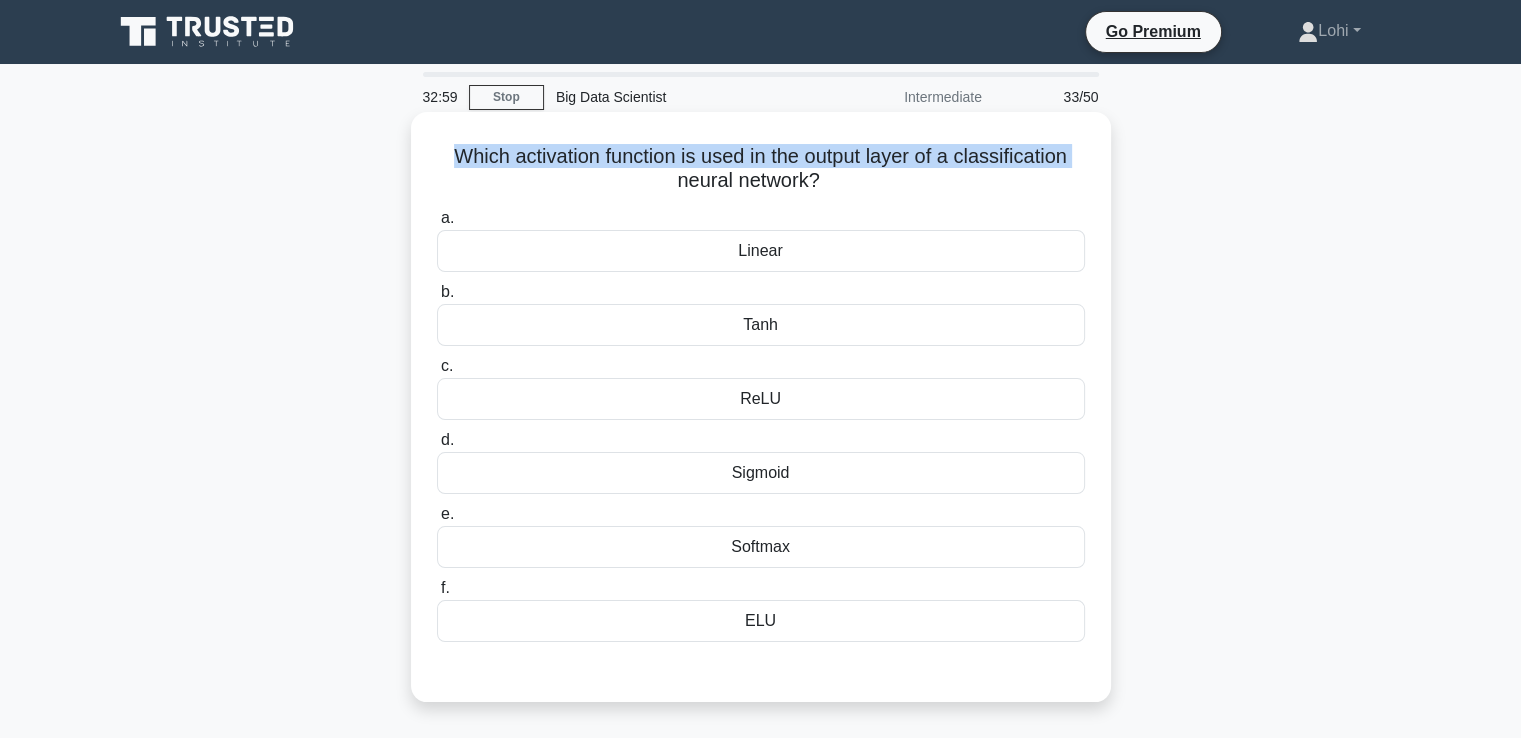 drag, startPoint x: 444, startPoint y: 156, endPoint x: 668, endPoint y: 187, distance: 226.13492 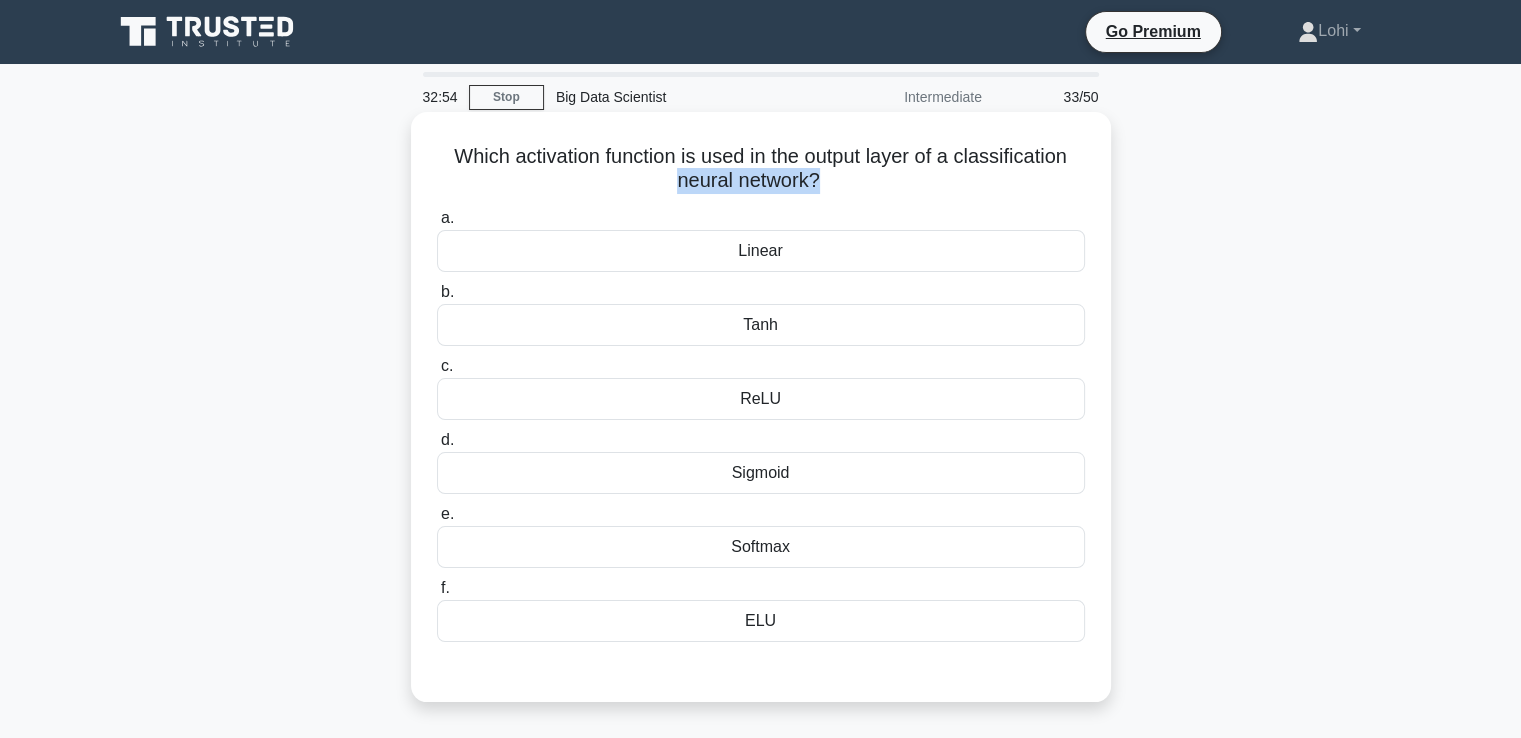 drag, startPoint x: 816, startPoint y: 176, endPoint x: 639, endPoint y: 174, distance: 177.01129 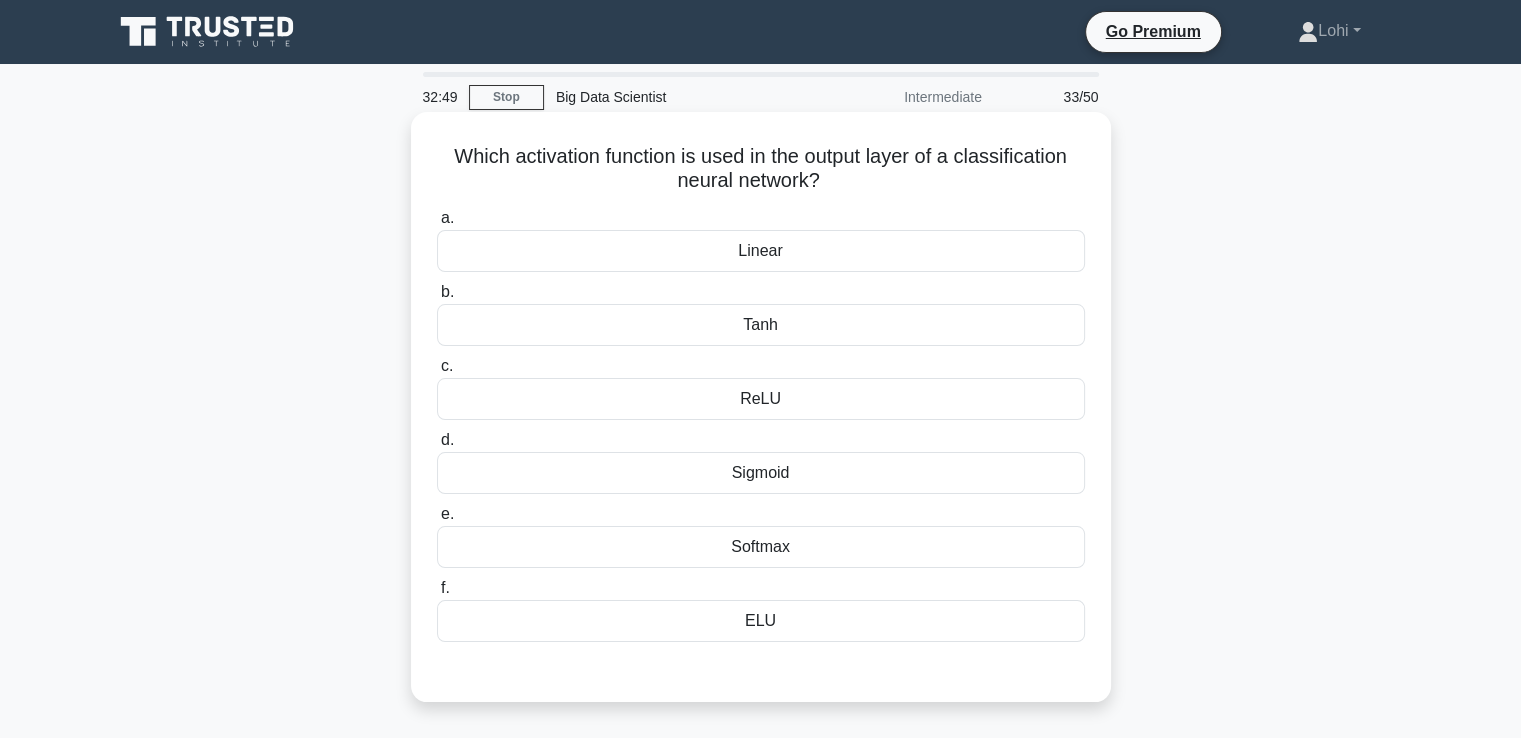click on "Which activation function is used in the output layer of a classification neural network?
.spinner_0XTQ{transform-origin:center;animation:spinner_y6GP .75s linear infinite}@keyframes spinner_y6GP{100%{transform:rotate(360deg)}}" at bounding box center [761, 169] 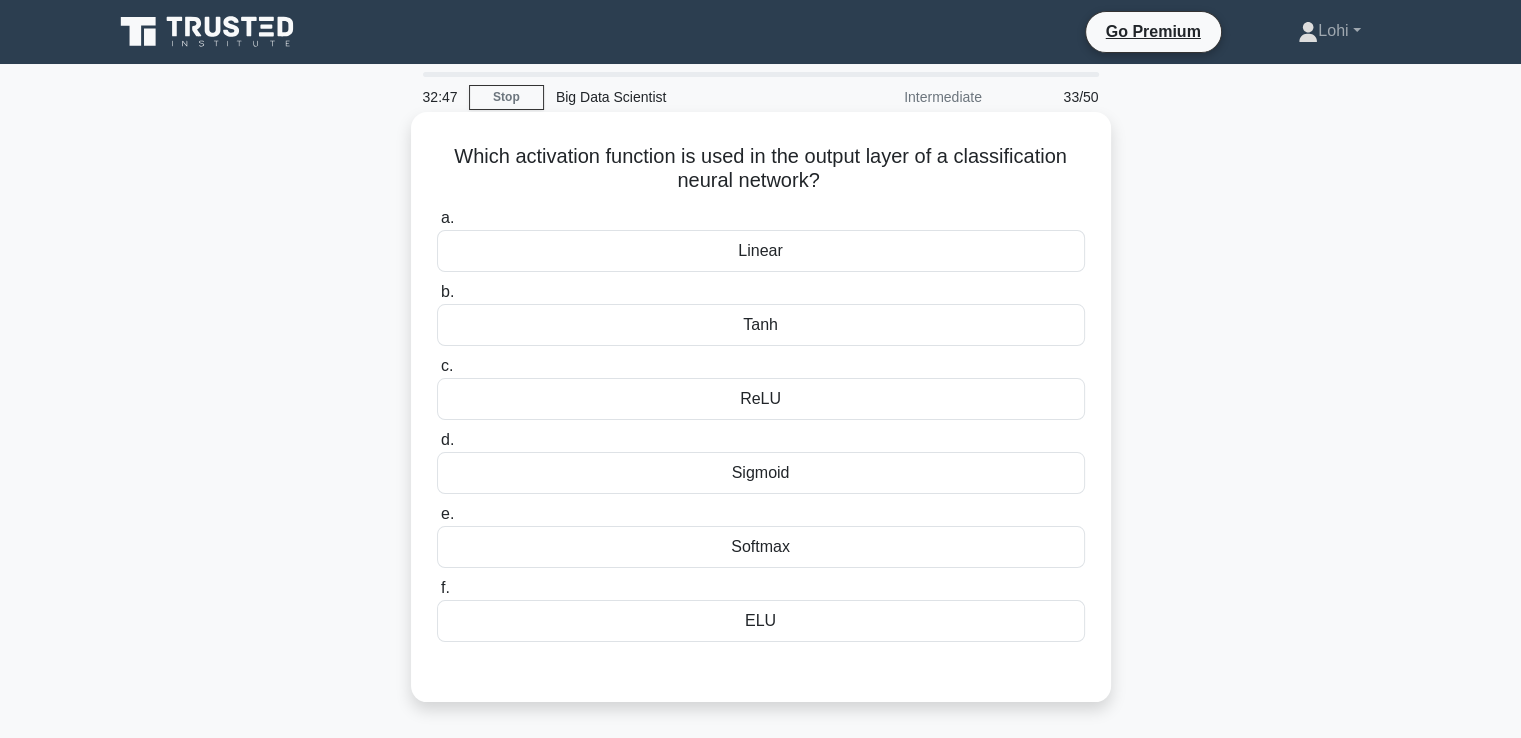 drag, startPoint x: 444, startPoint y: 157, endPoint x: 513, endPoint y: 152, distance: 69.18092 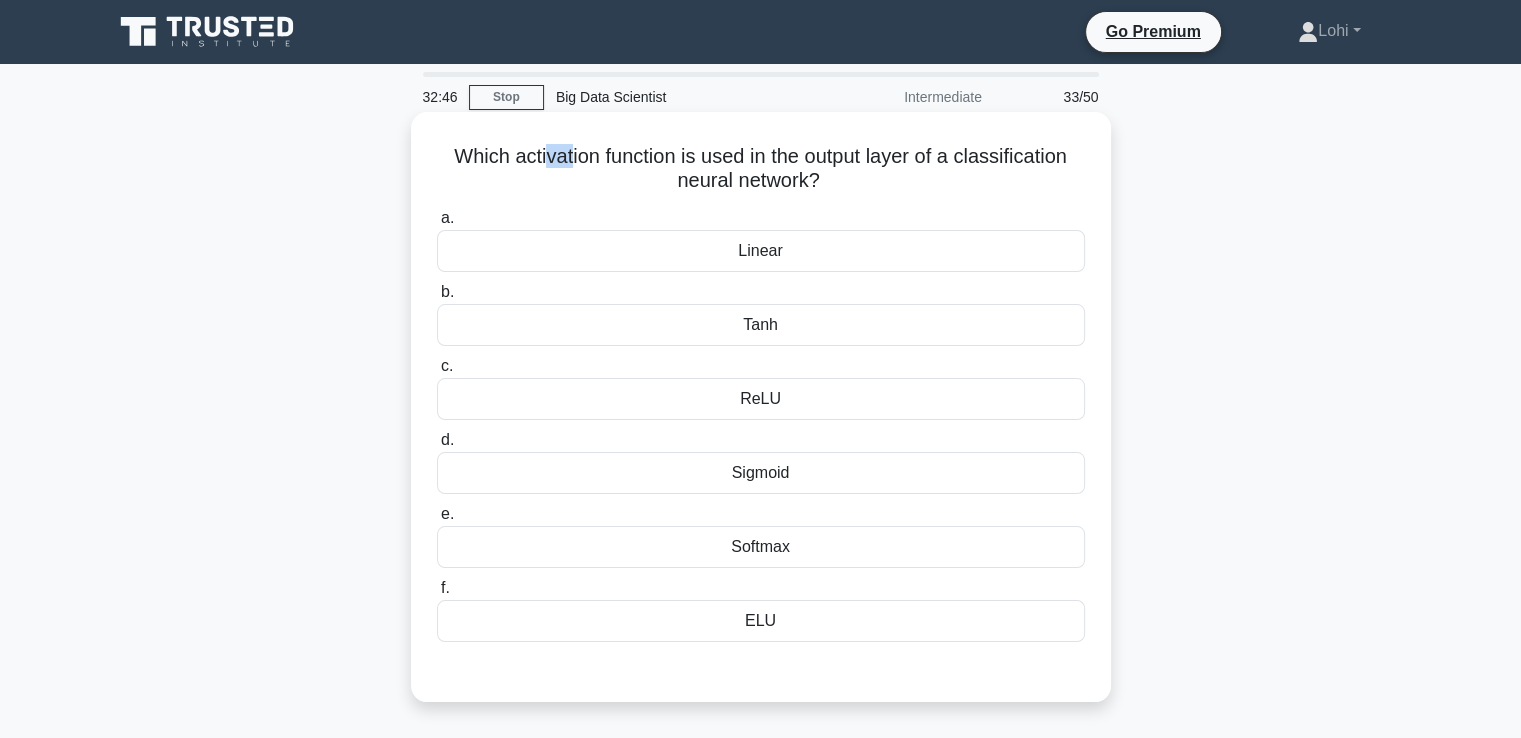 drag, startPoint x: 545, startPoint y: 155, endPoint x: 564, endPoint y: 161, distance: 19.924858 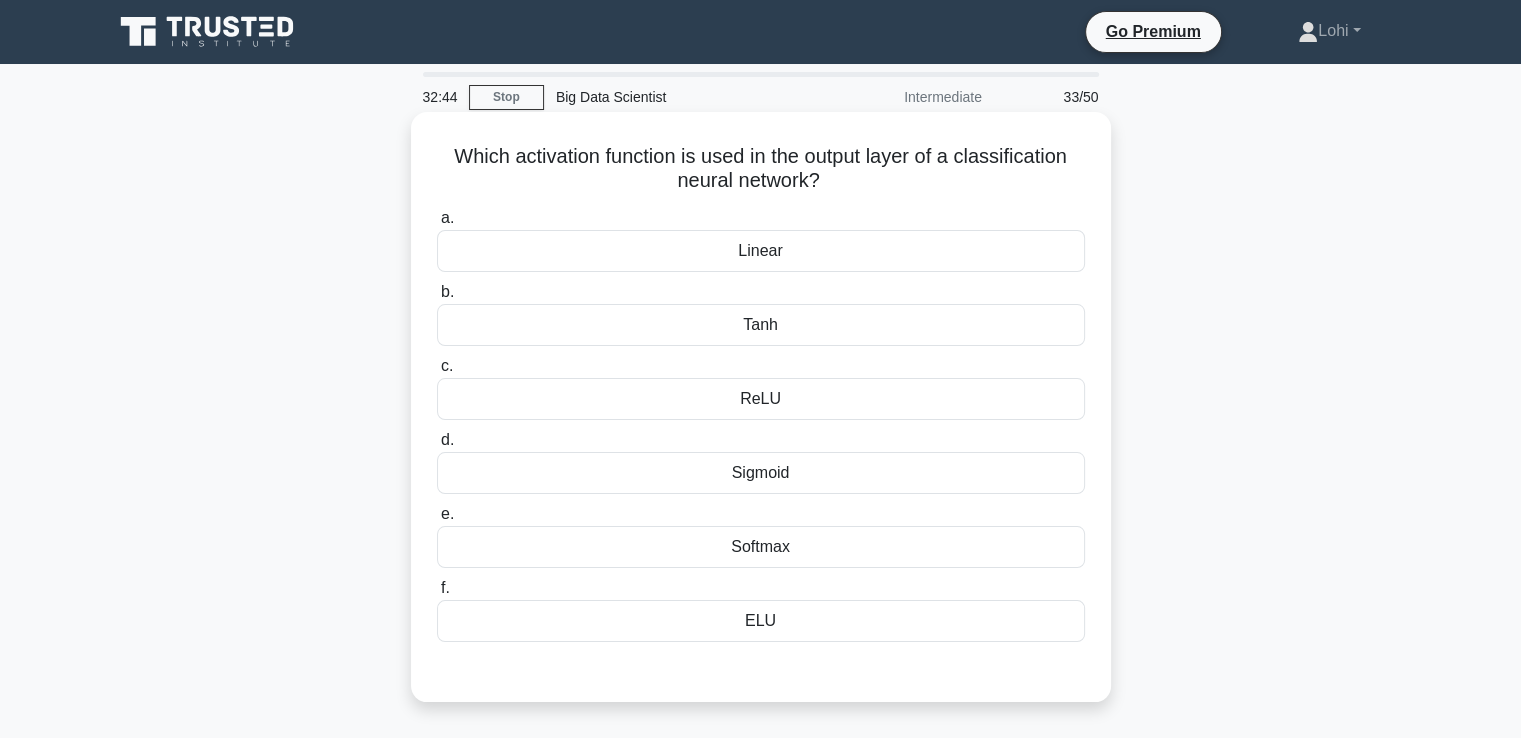 click on "a.
Linear
b.
Tanh" at bounding box center (761, 424) 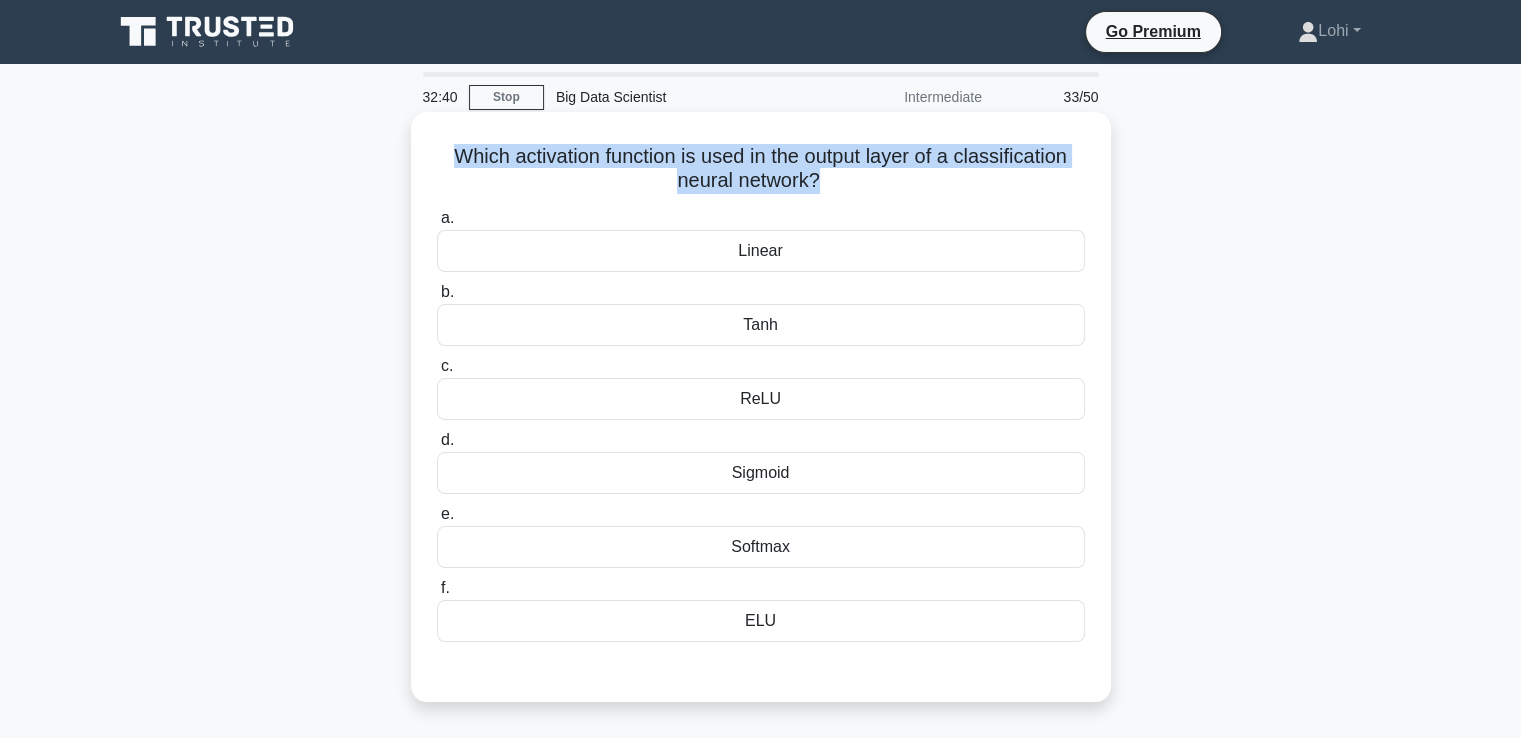 drag, startPoint x: 815, startPoint y: 181, endPoint x: 440, endPoint y: 164, distance: 375.38513 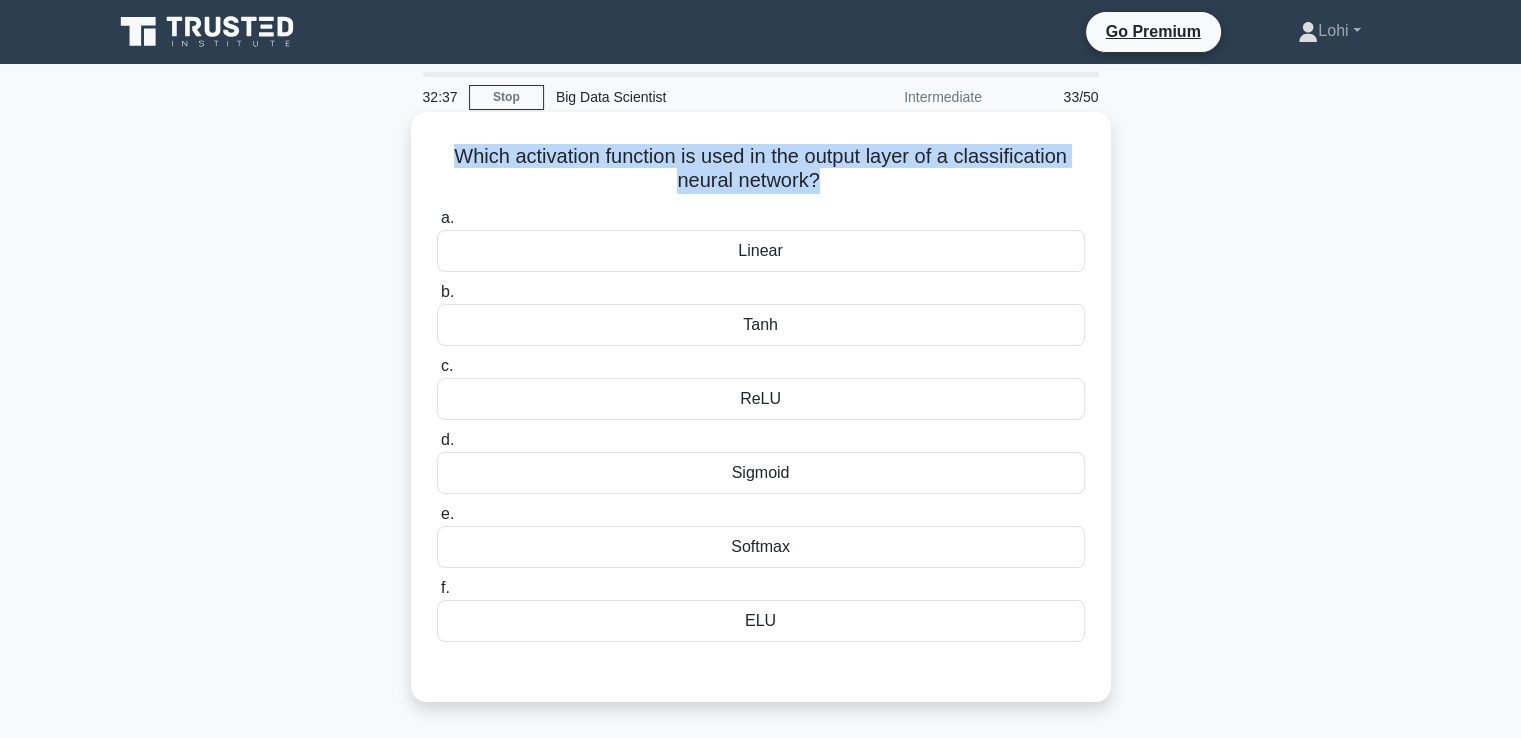 copy on "Which activation function is used in the output layer of a classification neural network?" 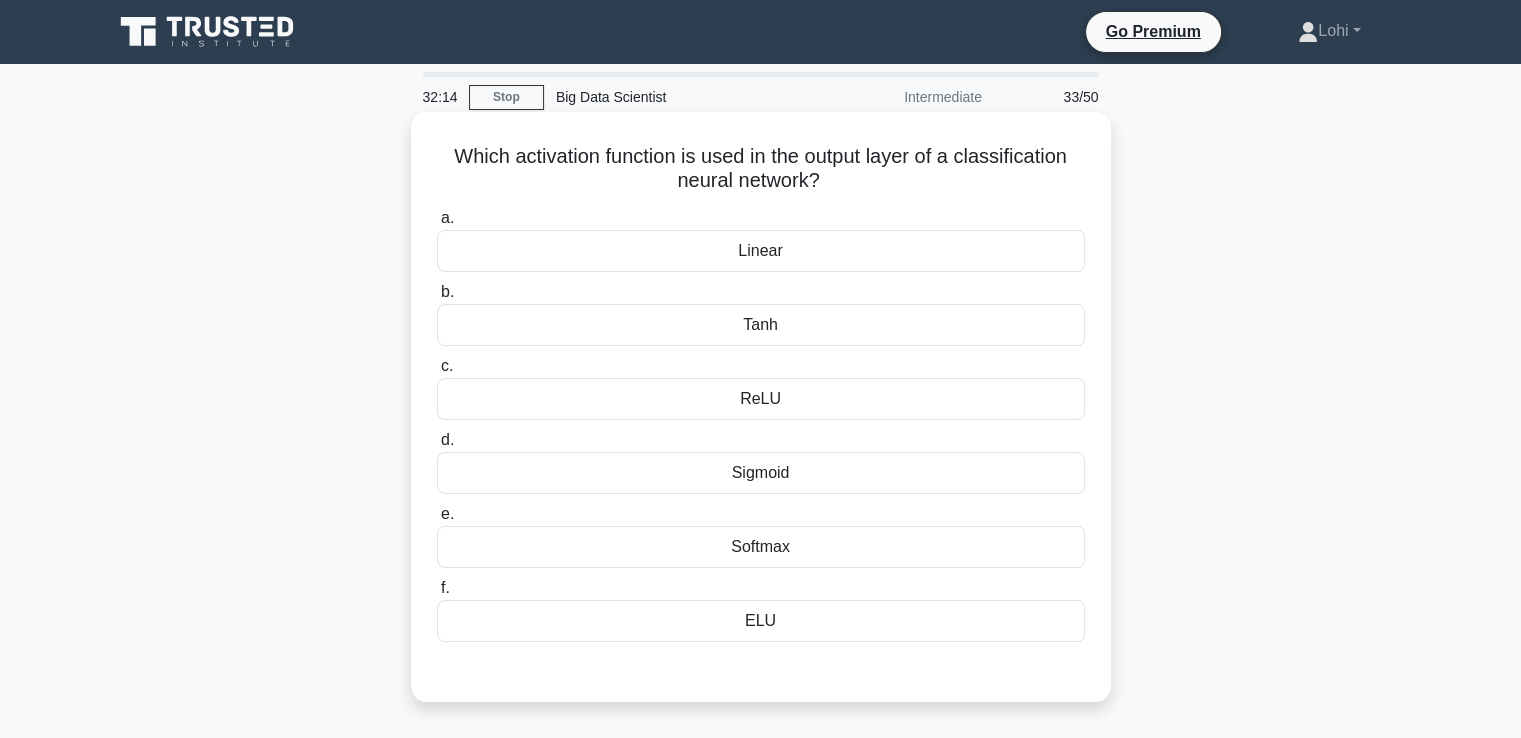 click on "a.
Linear" at bounding box center (761, 239) 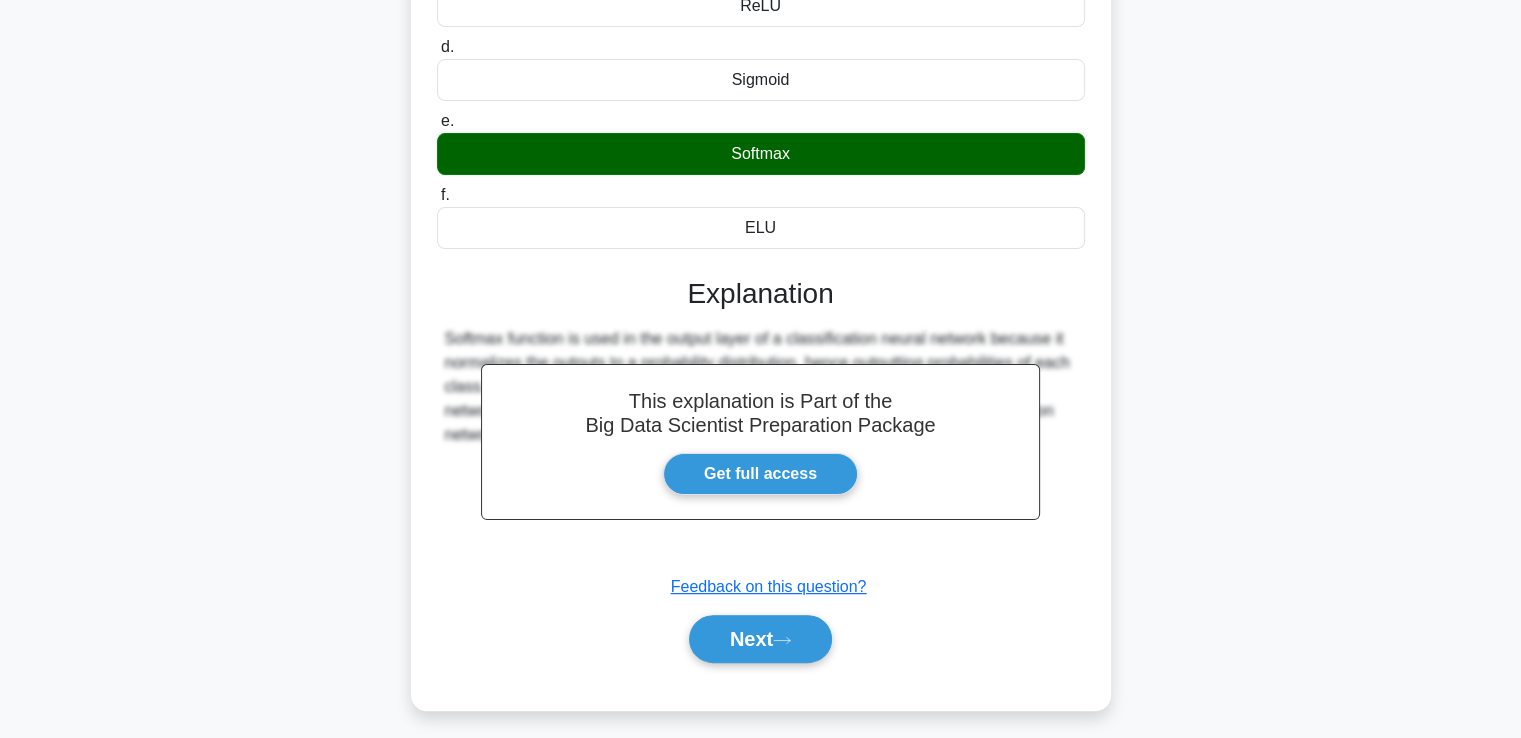 scroll, scrollTop: 403, scrollLeft: 0, axis: vertical 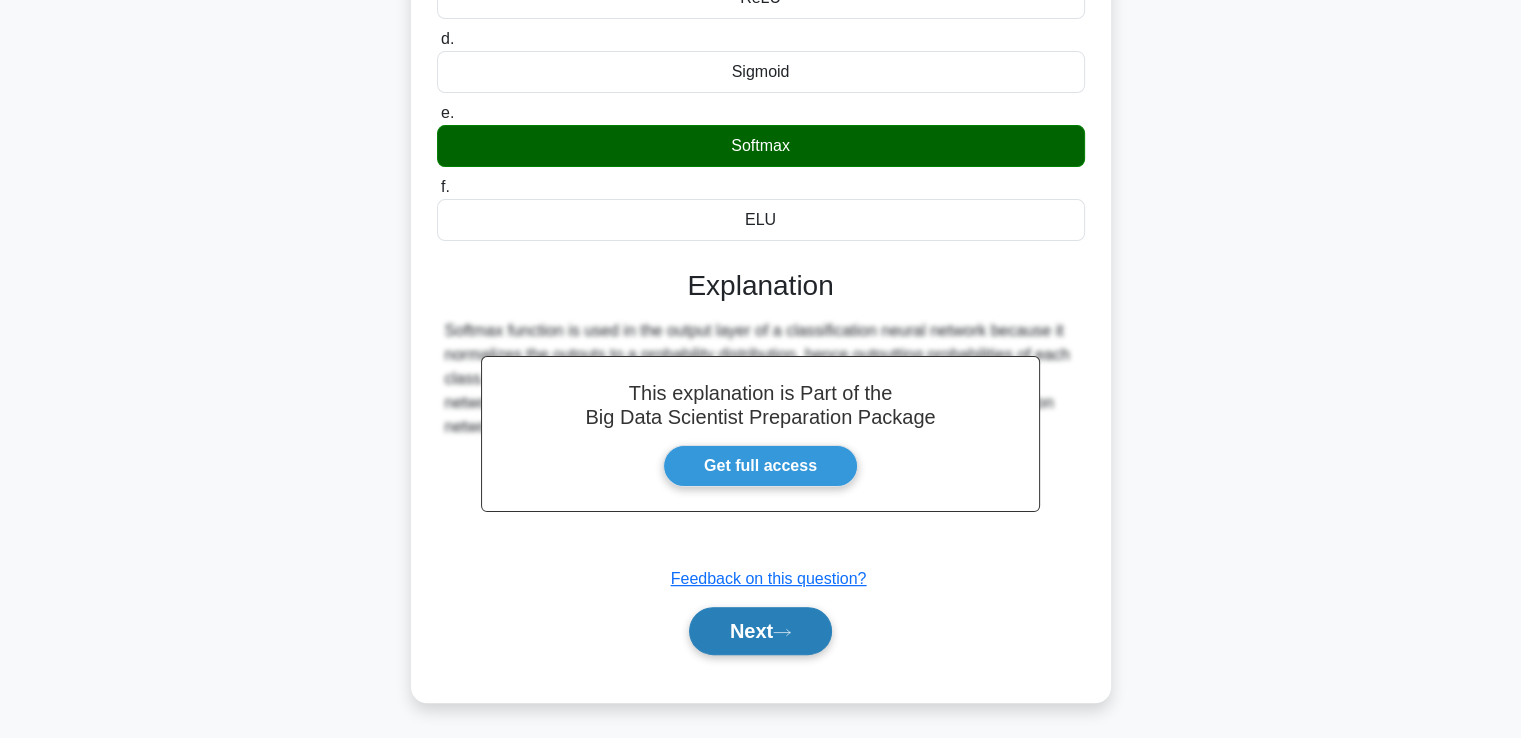 click on "Next" at bounding box center [760, 631] 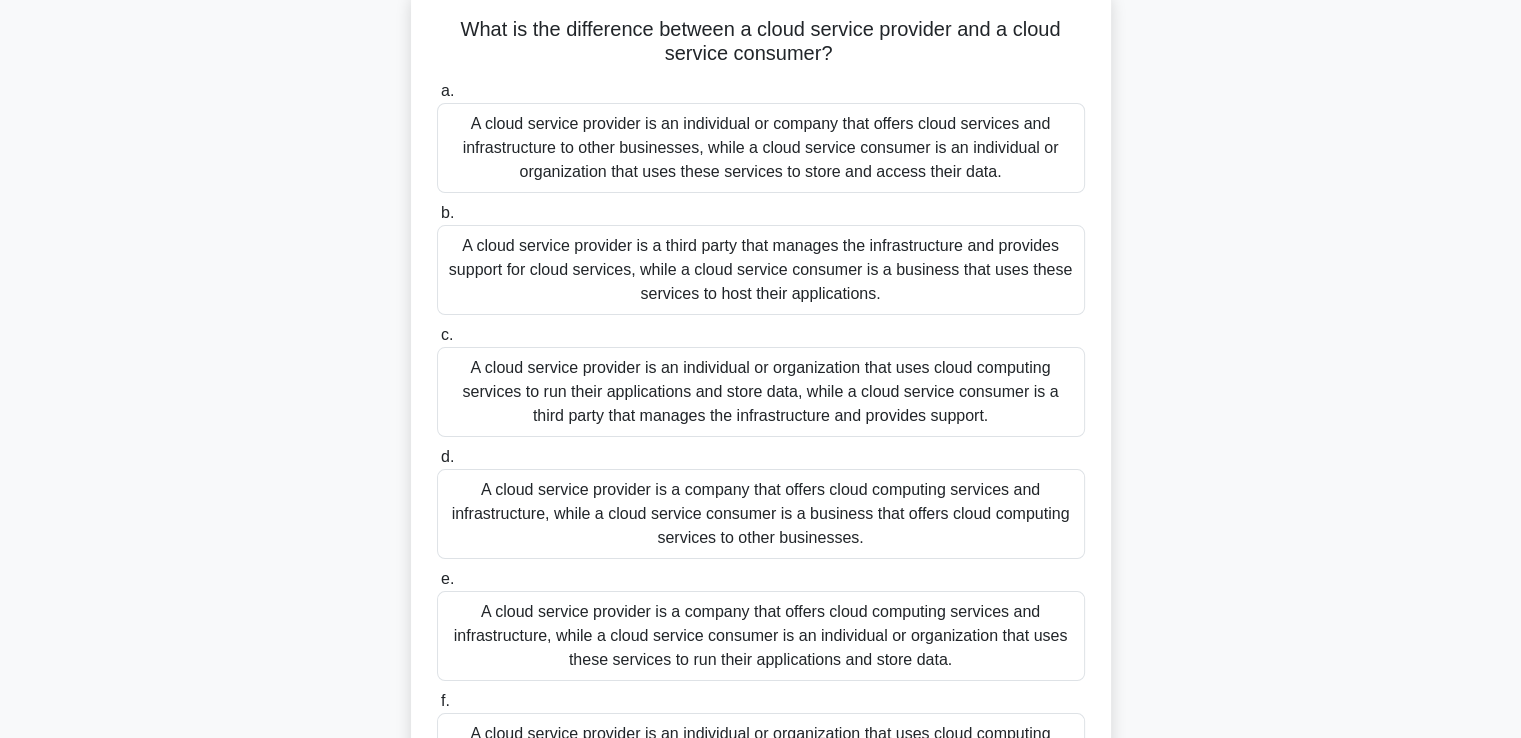 scroll, scrollTop: 226, scrollLeft: 0, axis: vertical 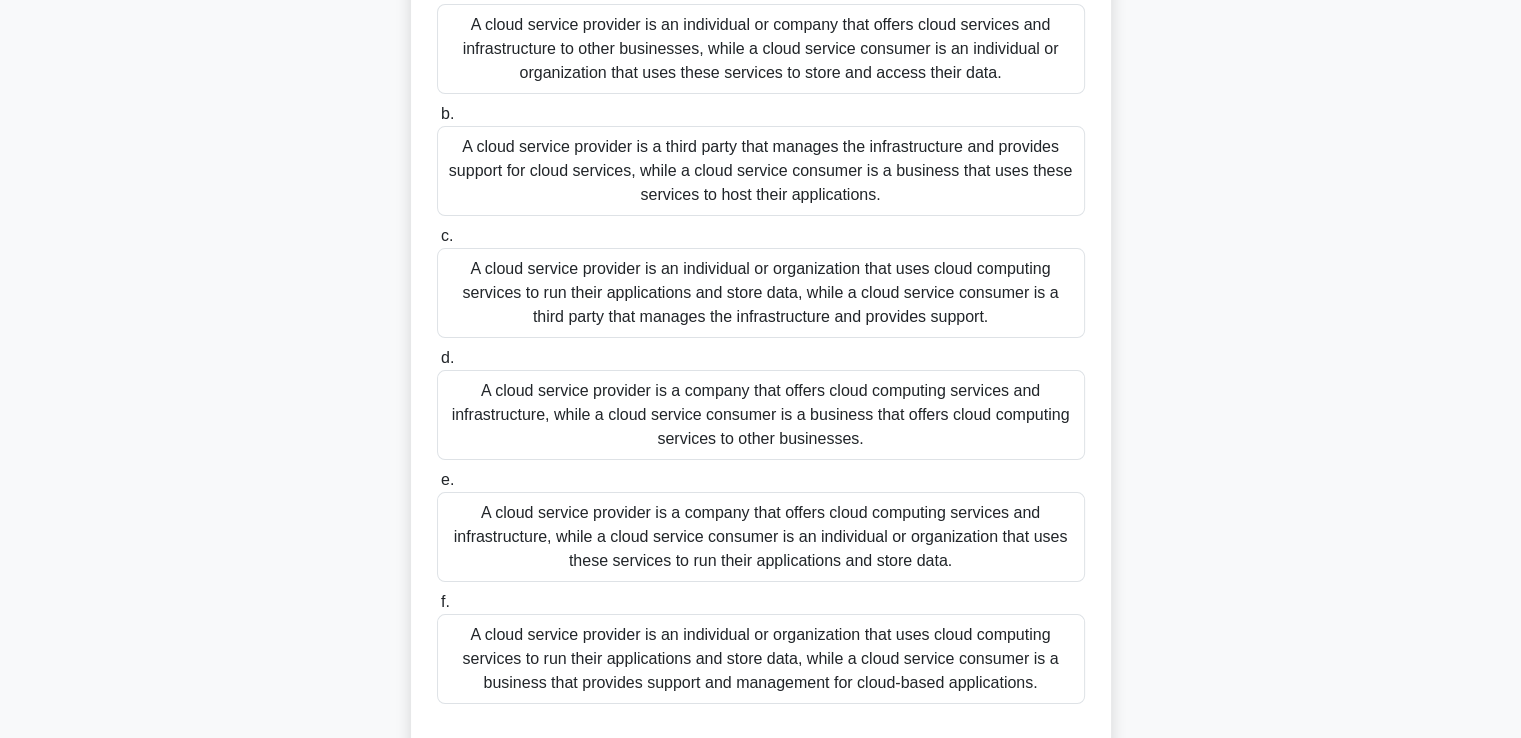 click on "A cloud service provider is a company that offers cloud computing services and infrastructure, while a cloud service consumer is an individual or organization that uses these services to run their applications and store data." at bounding box center (761, 537) 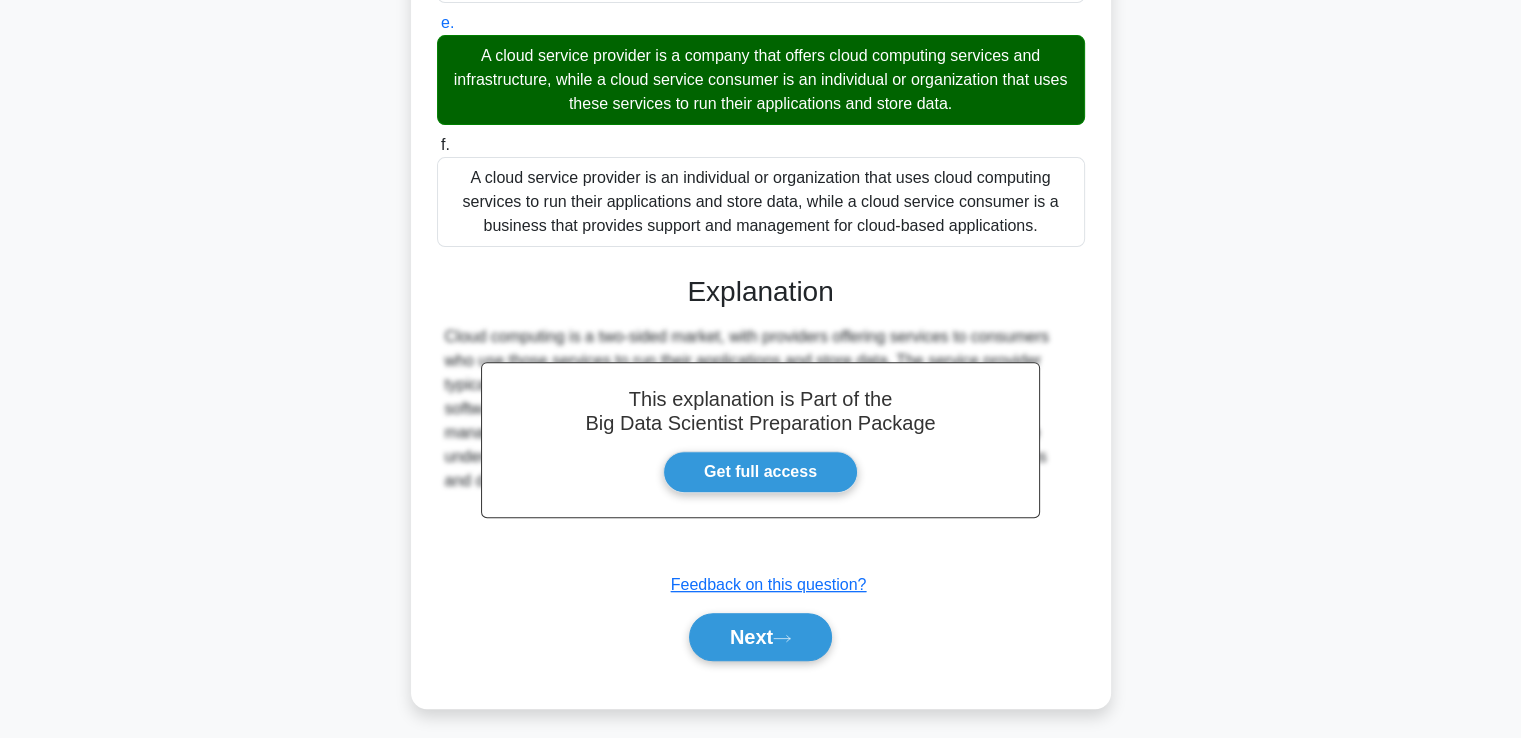 scroll, scrollTop: 689, scrollLeft: 0, axis: vertical 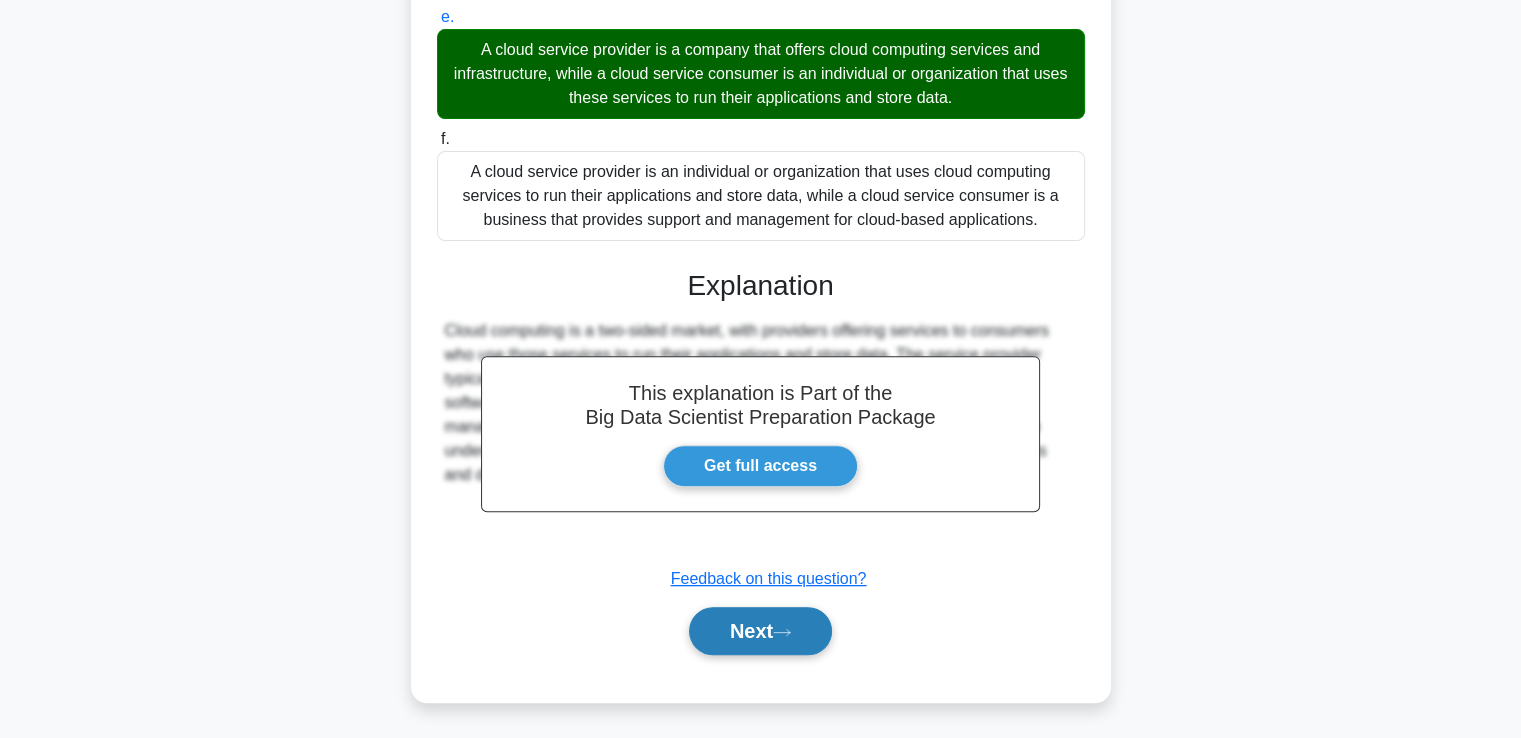 click on "Next" at bounding box center (760, 631) 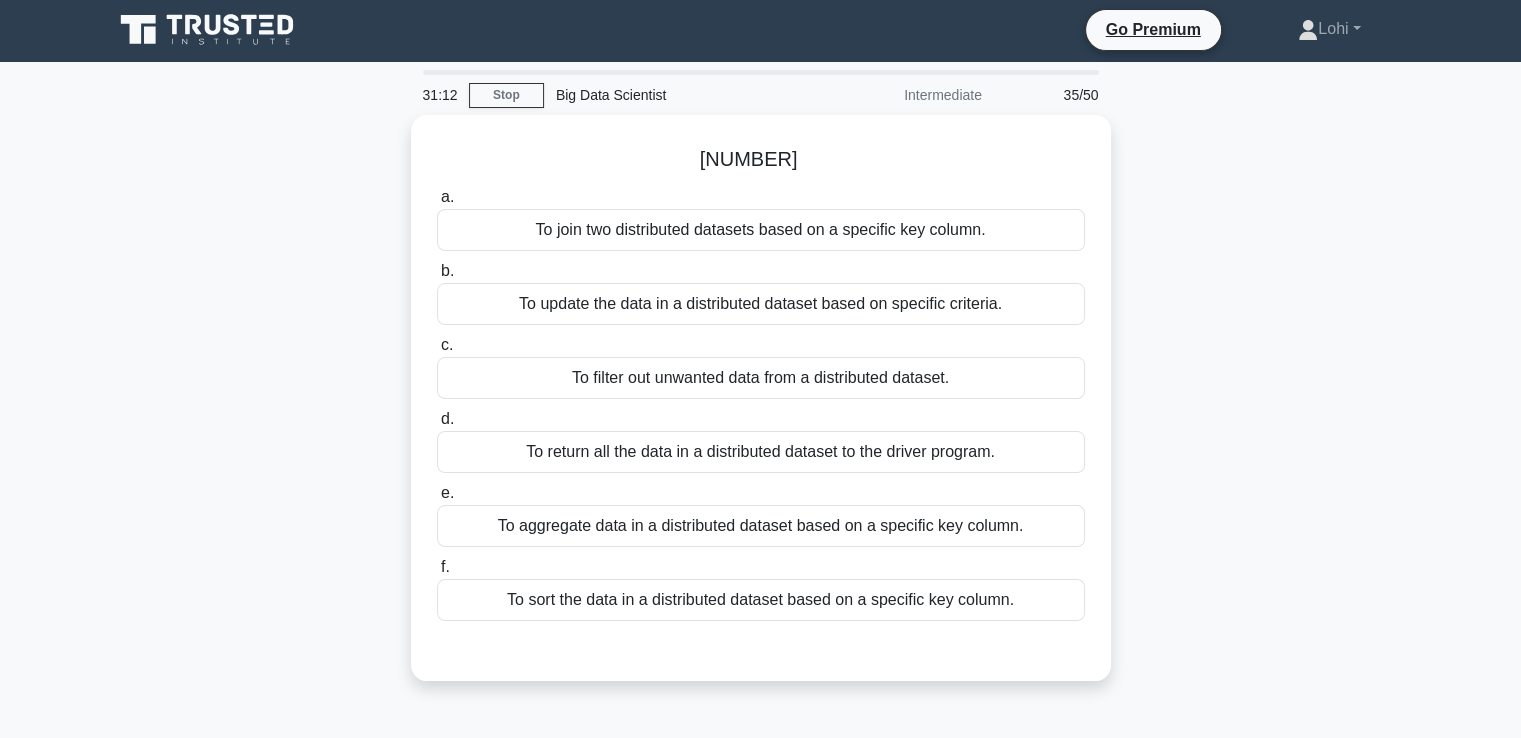 scroll, scrollTop: 0, scrollLeft: 0, axis: both 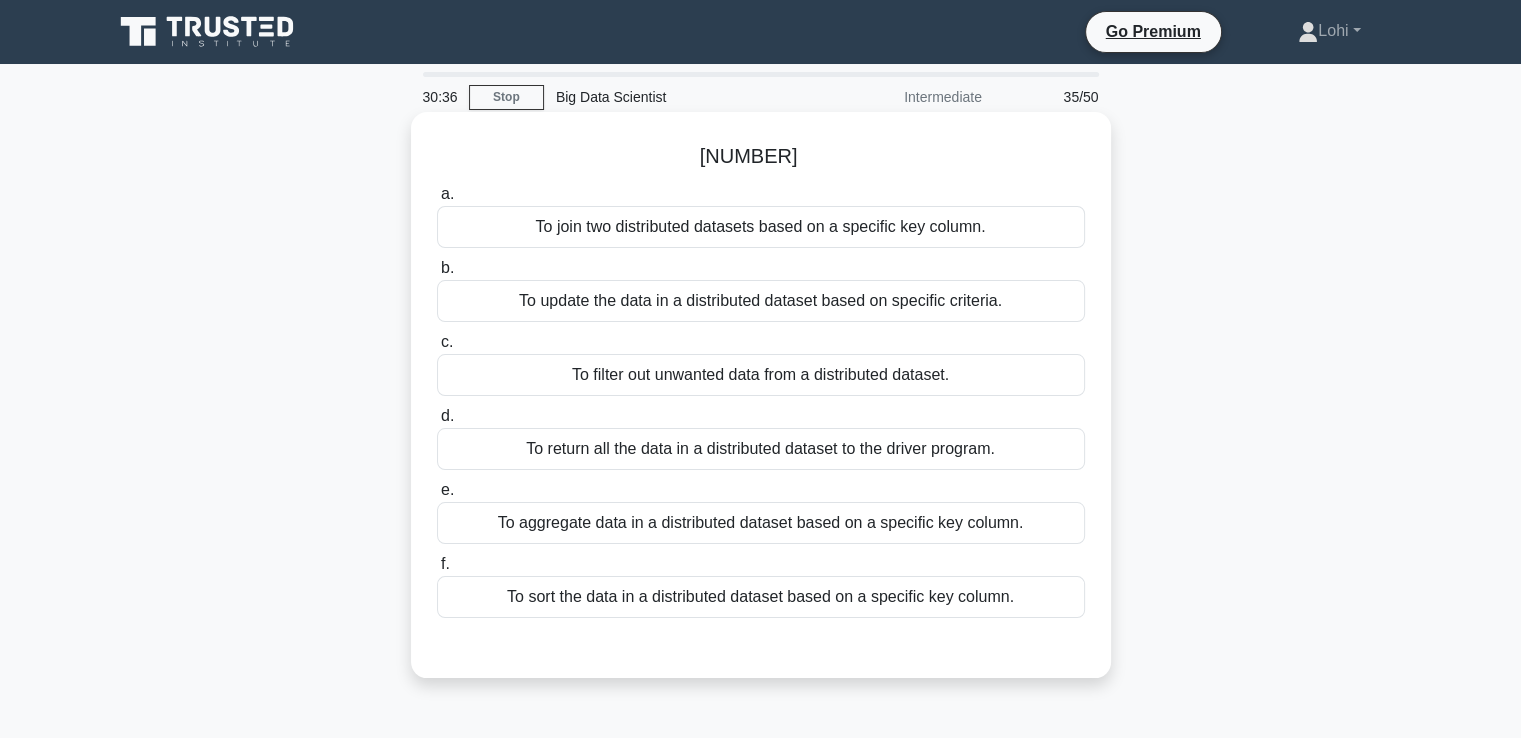 click on "To return all the data in a distributed dataset to the driver program." at bounding box center (761, 449) 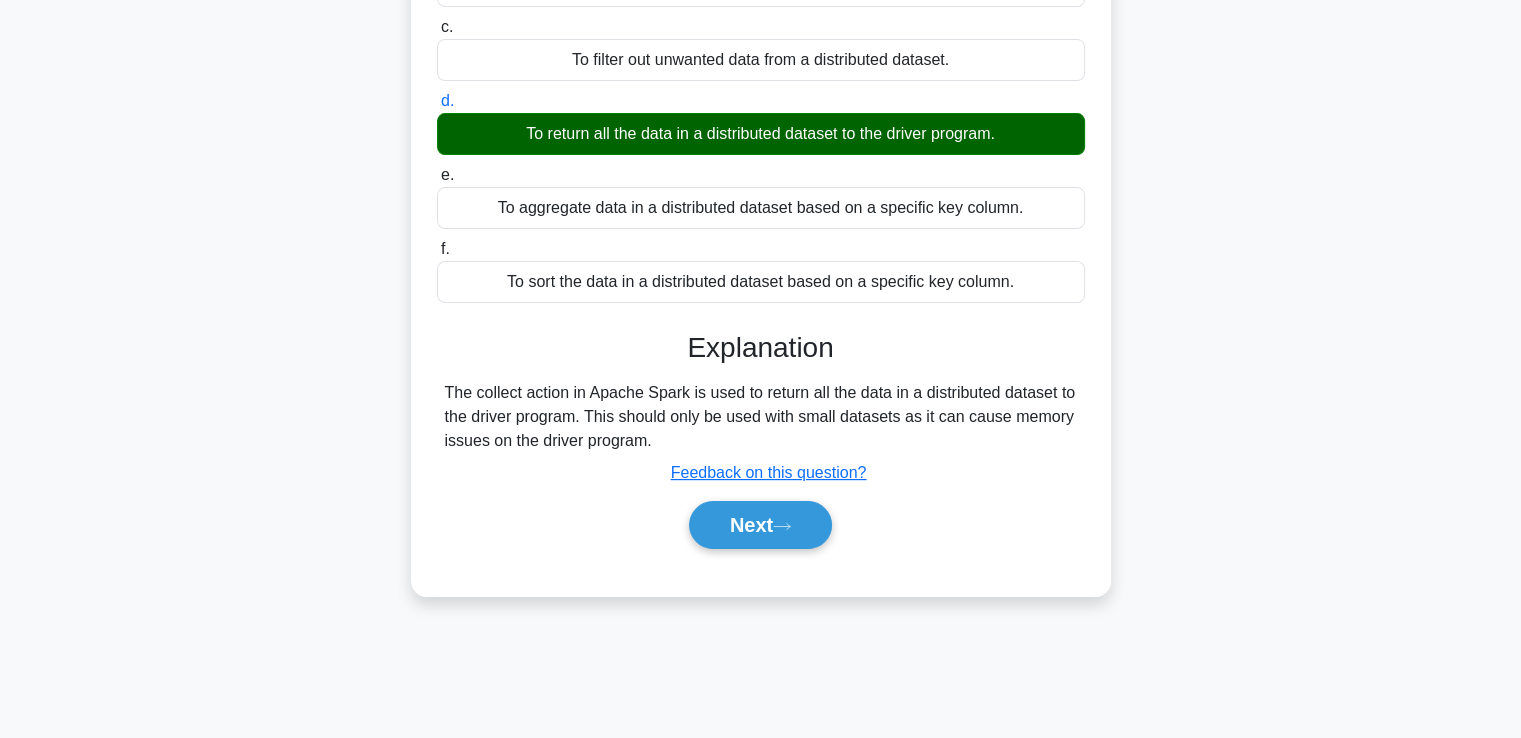 scroll, scrollTop: 343, scrollLeft: 0, axis: vertical 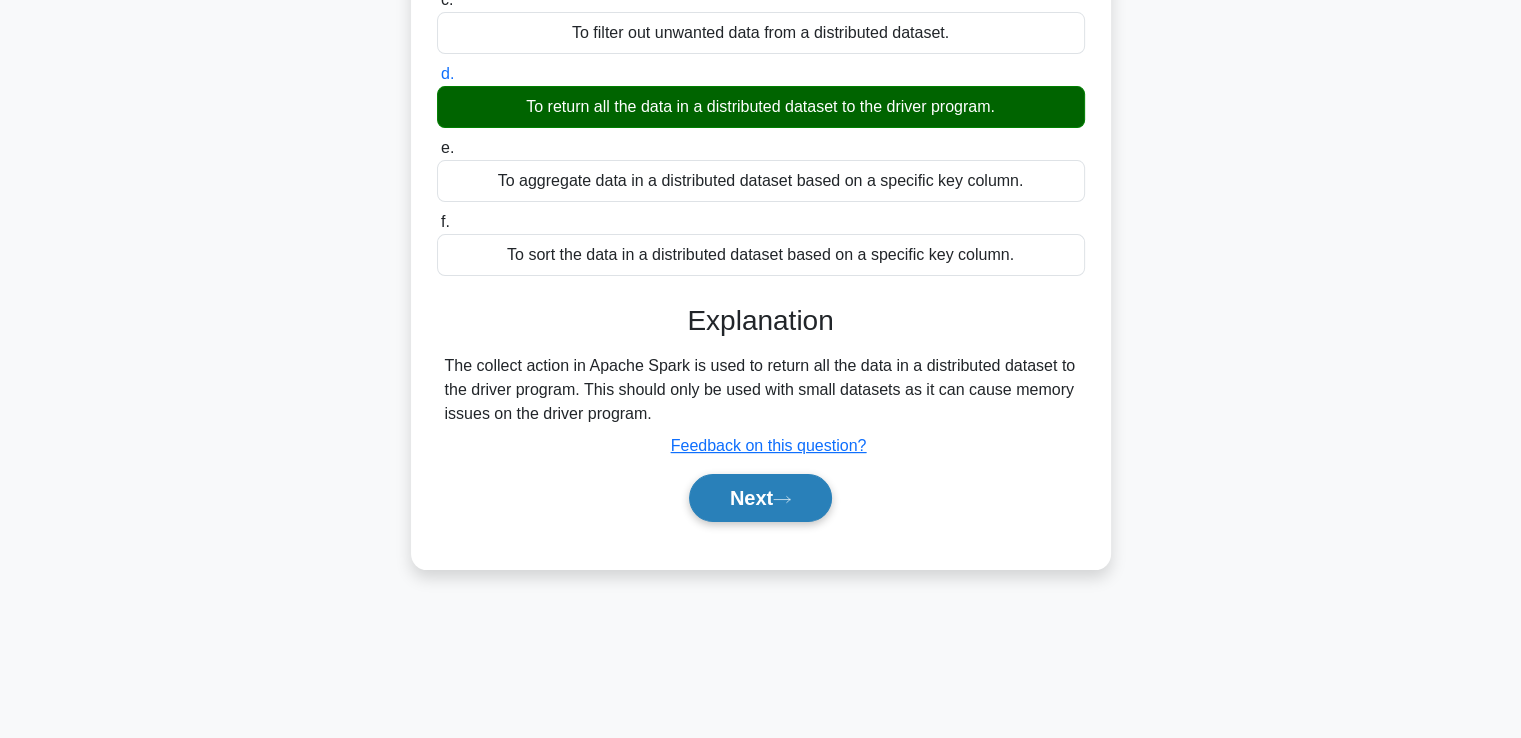 click on "Next" at bounding box center [760, 498] 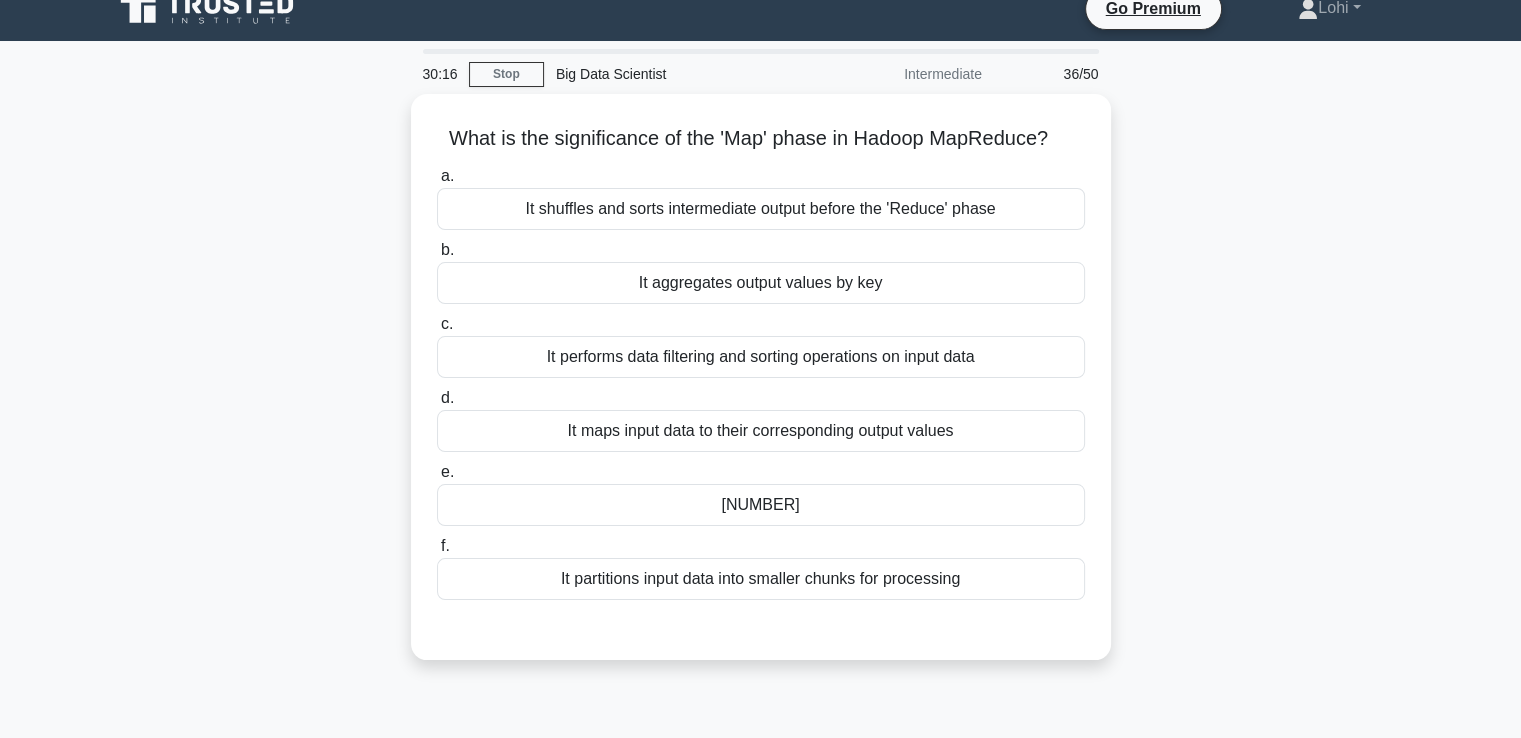 scroll, scrollTop: 0, scrollLeft: 0, axis: both 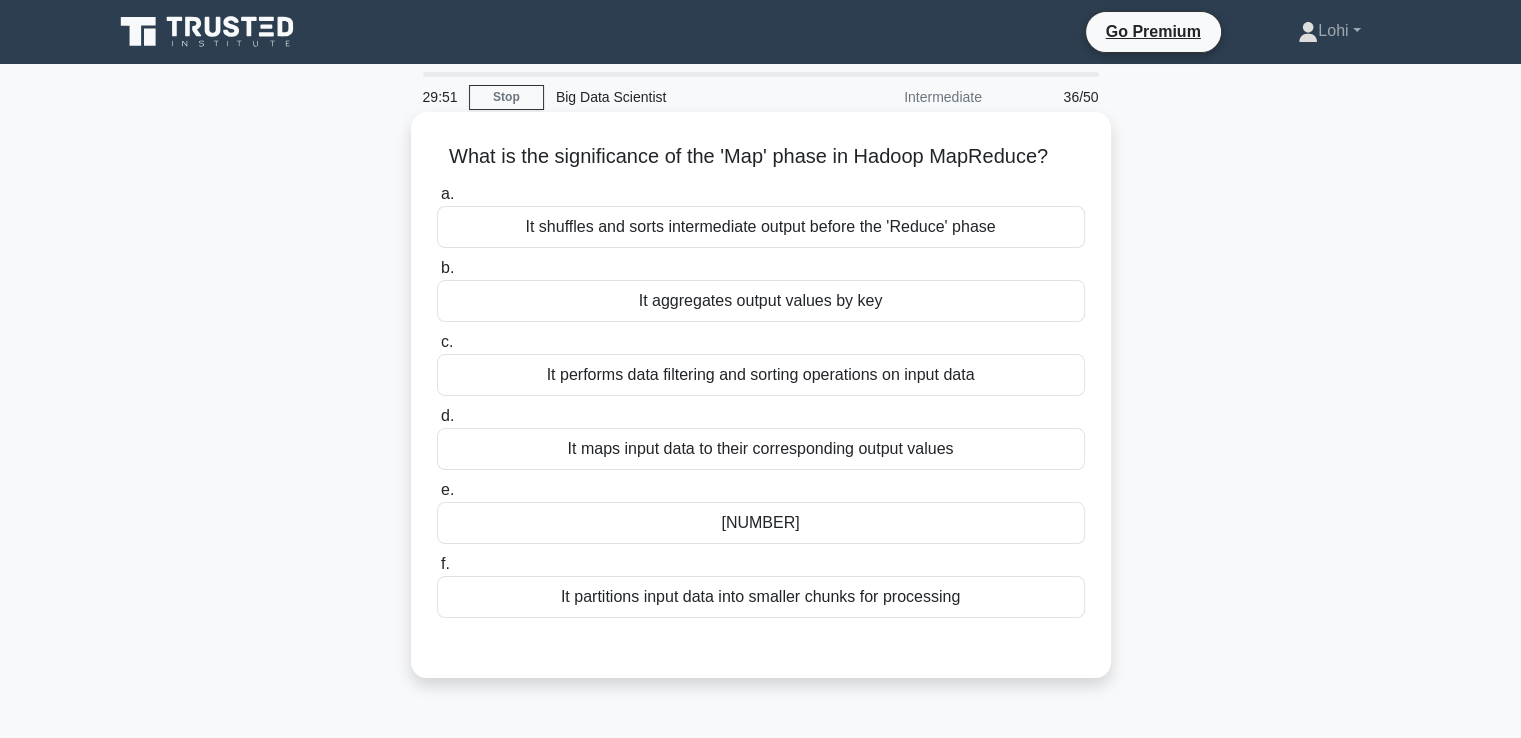 click on "It partitions input data into smaller chunks for processing" at bounding box center (761, 597) 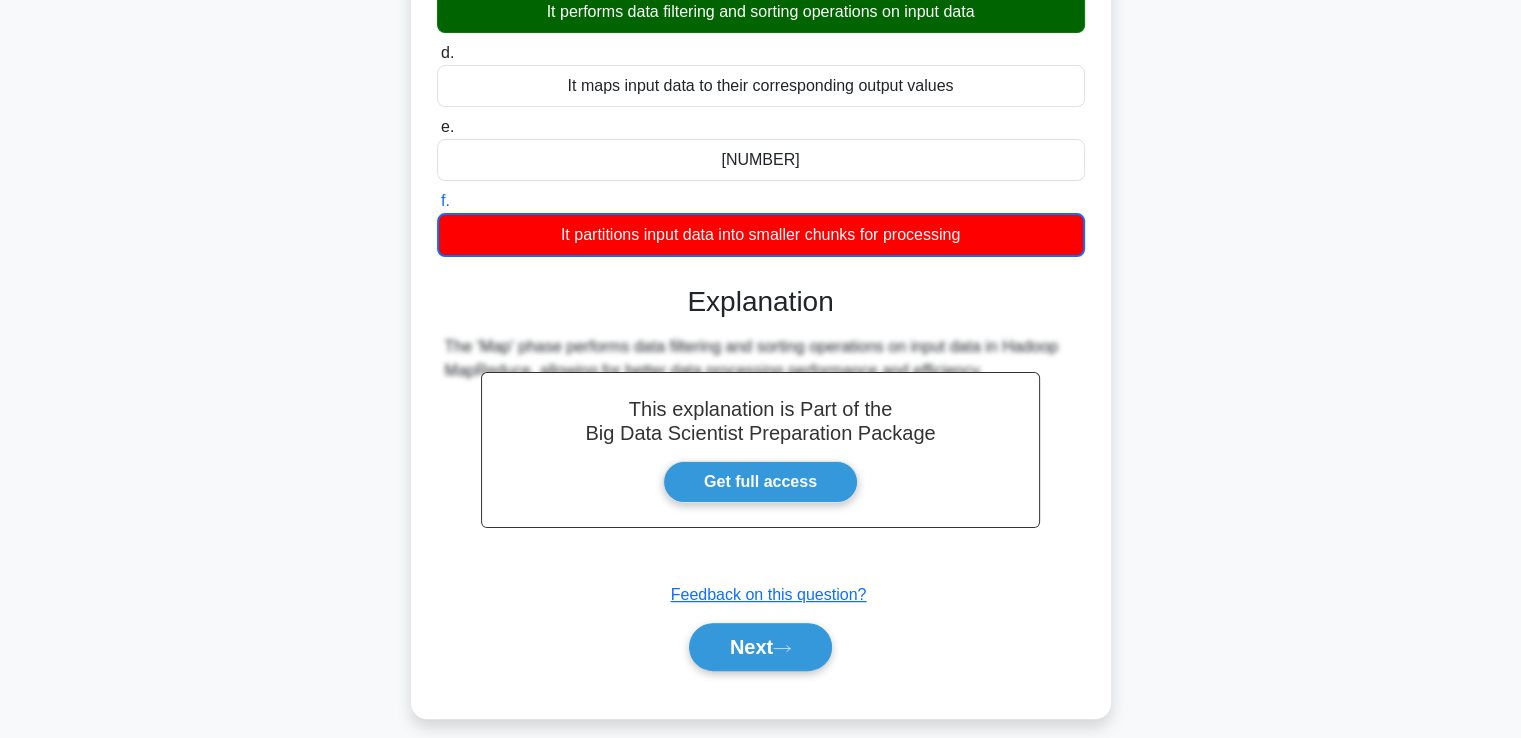 scroll, scrollTop: 379, scrollLeft: 0, axis: vertical 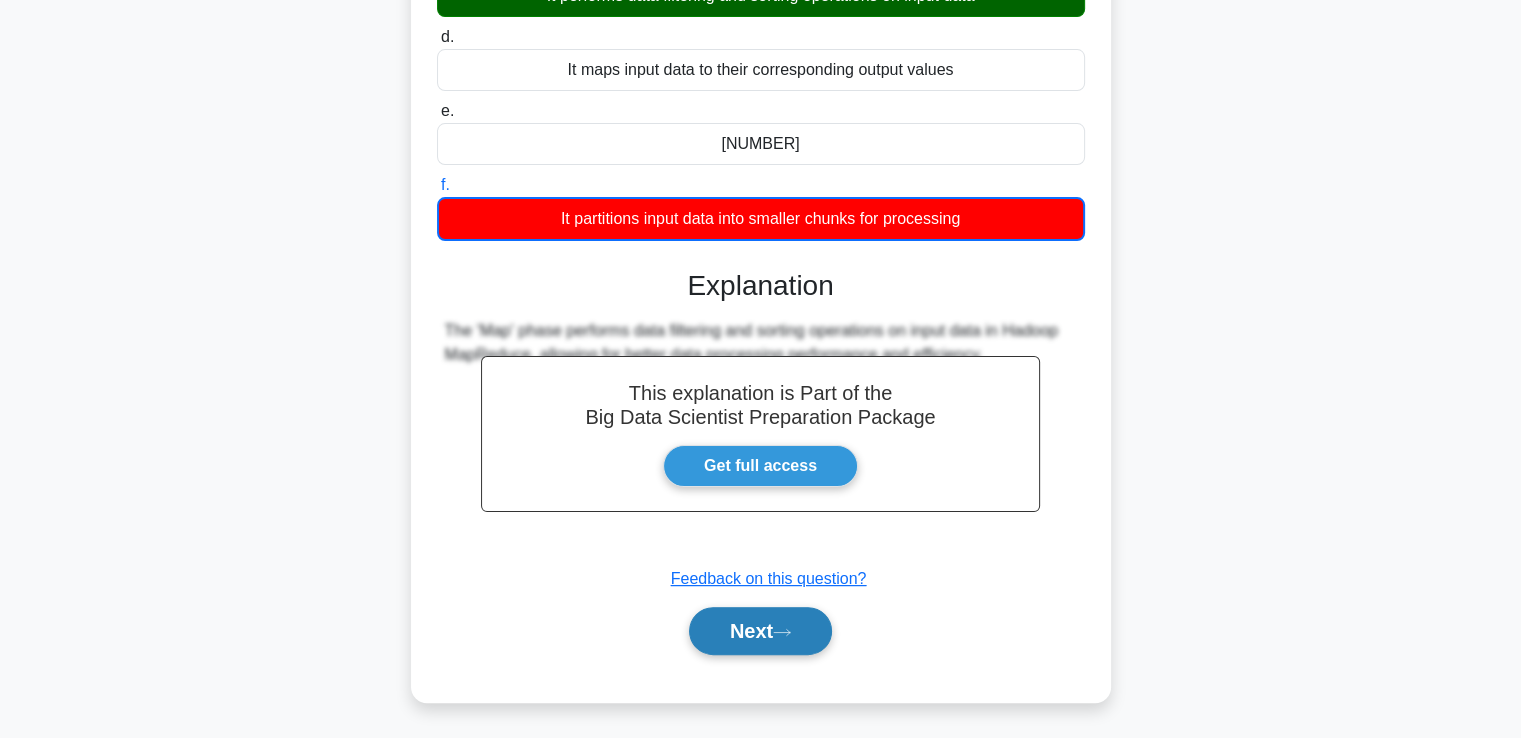 click on "Next" at bounding box center [760, 631] 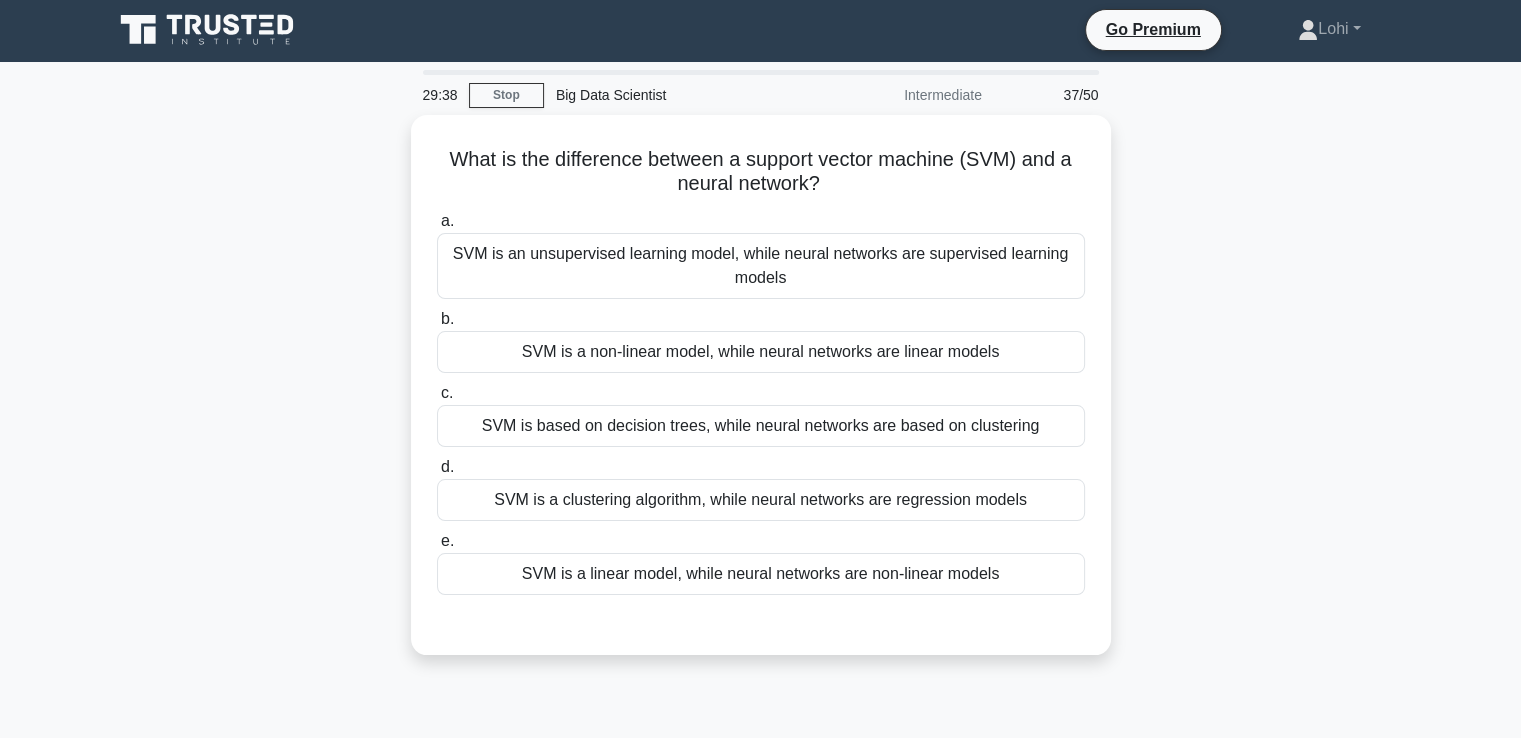 scroll, scrollTop: 0, scrollLeft: 0, axis: both 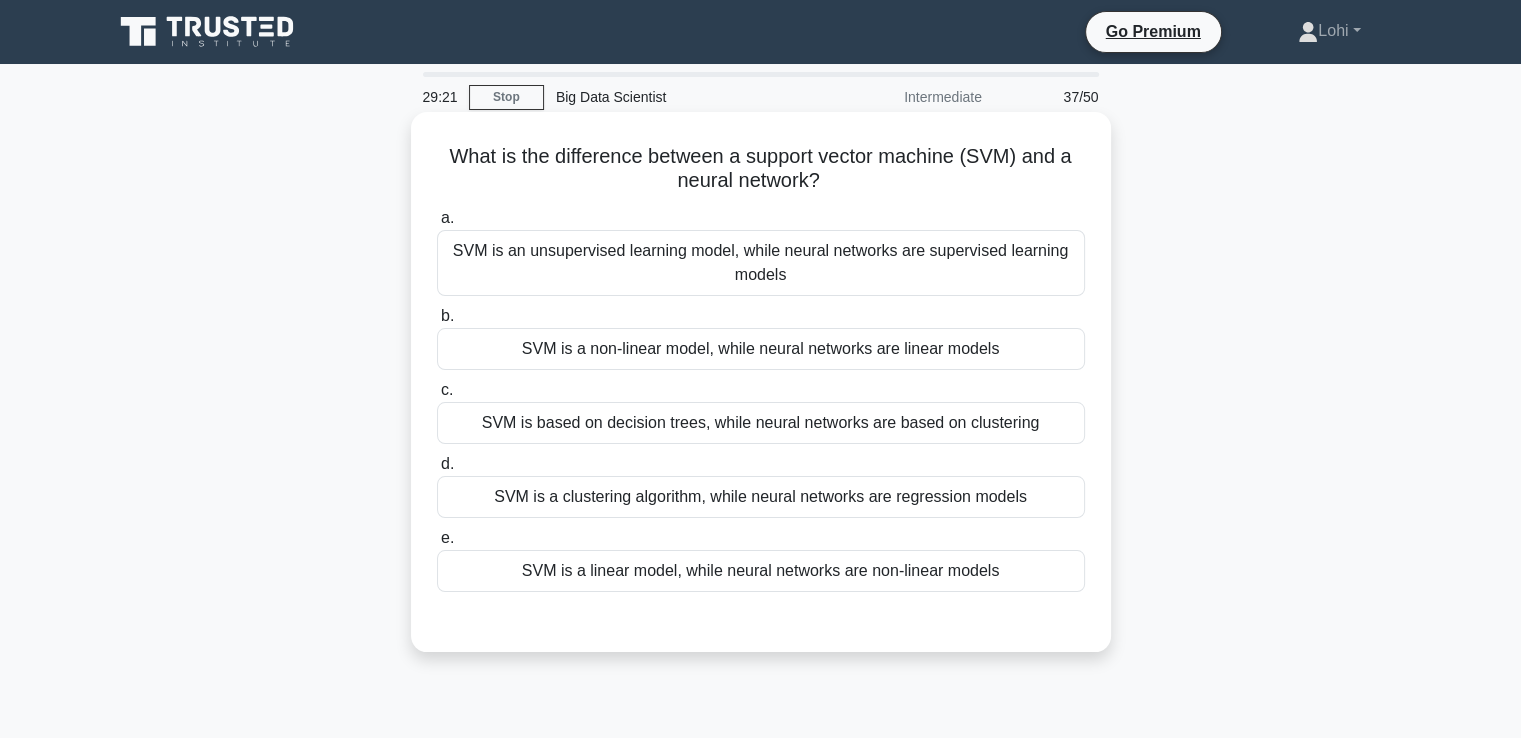click on "SVM is a linear model, while neural networks are non-linear models" at bounding box center (761, 571) 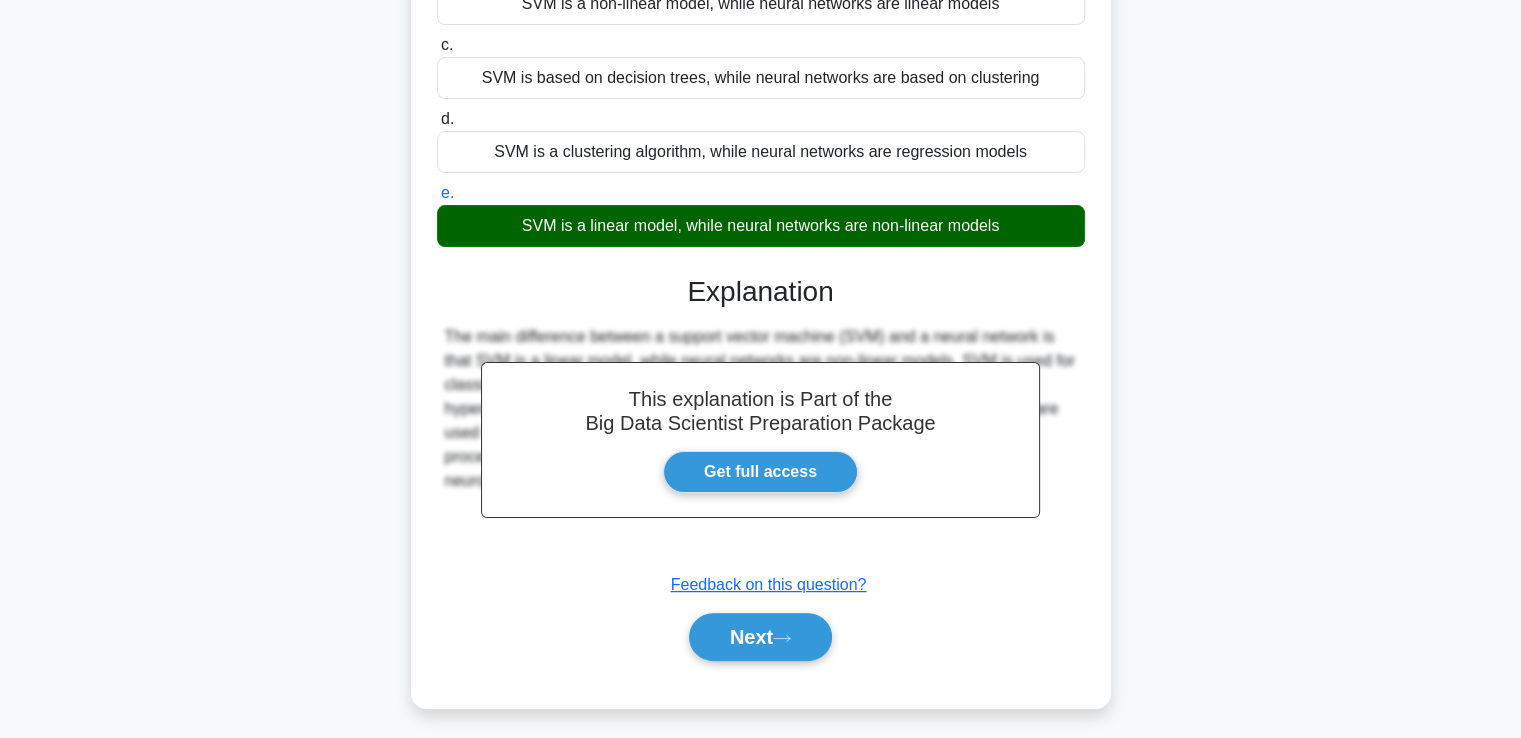 scroll, scrollTop: 352, scrollLeft: 0, axis: vertical 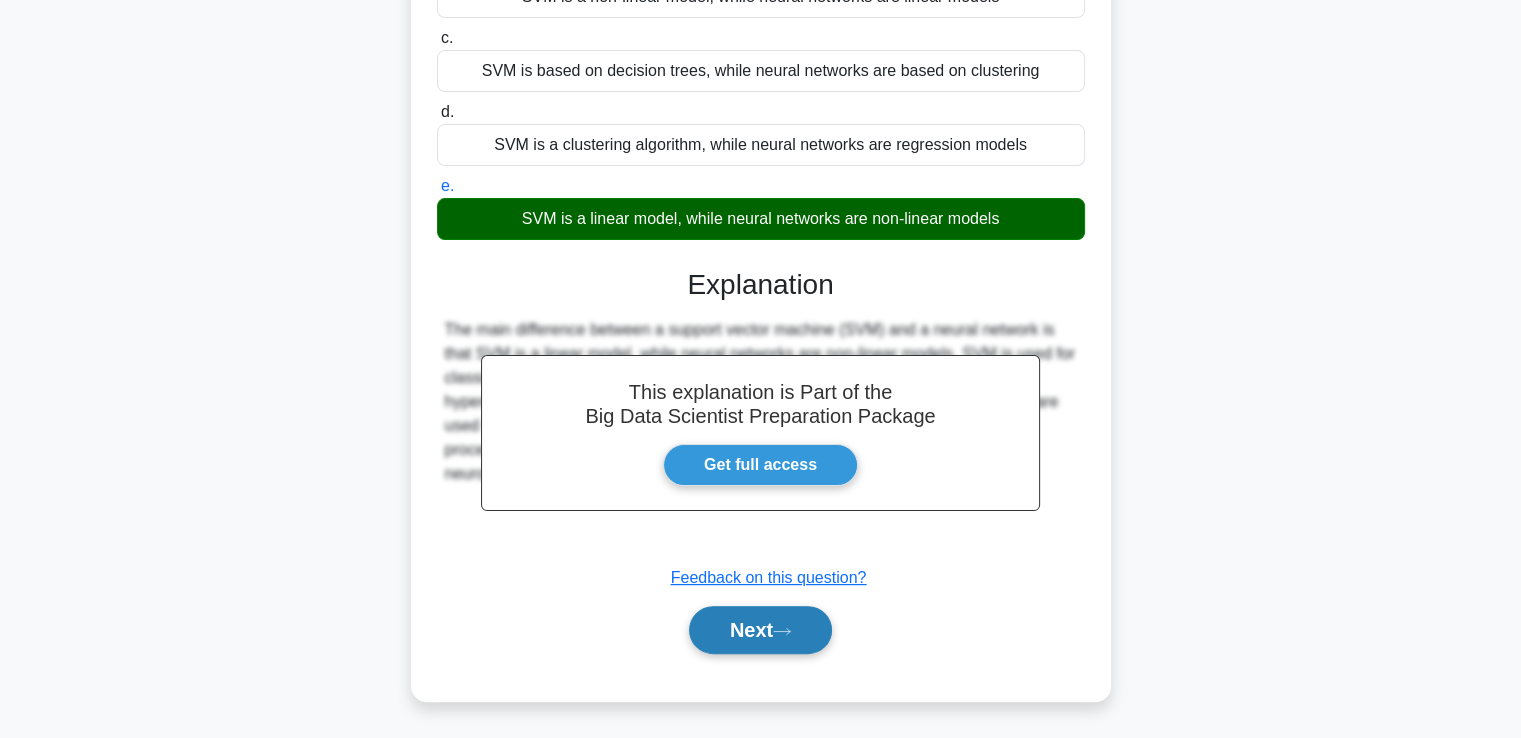 click on "Next" at bounding box center (760, 630) 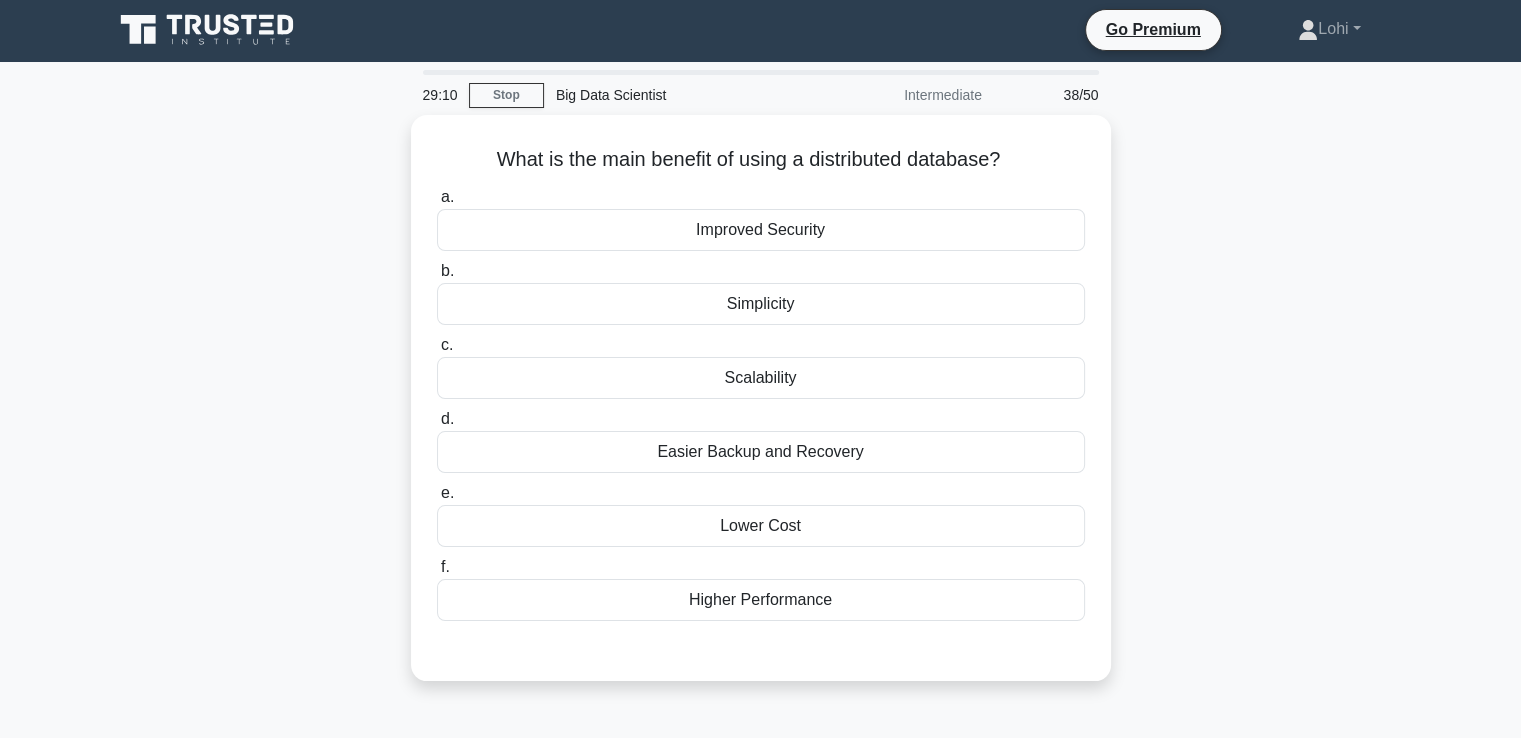scroll, scrollTop: 0, scrollLeft: 0, axis: both 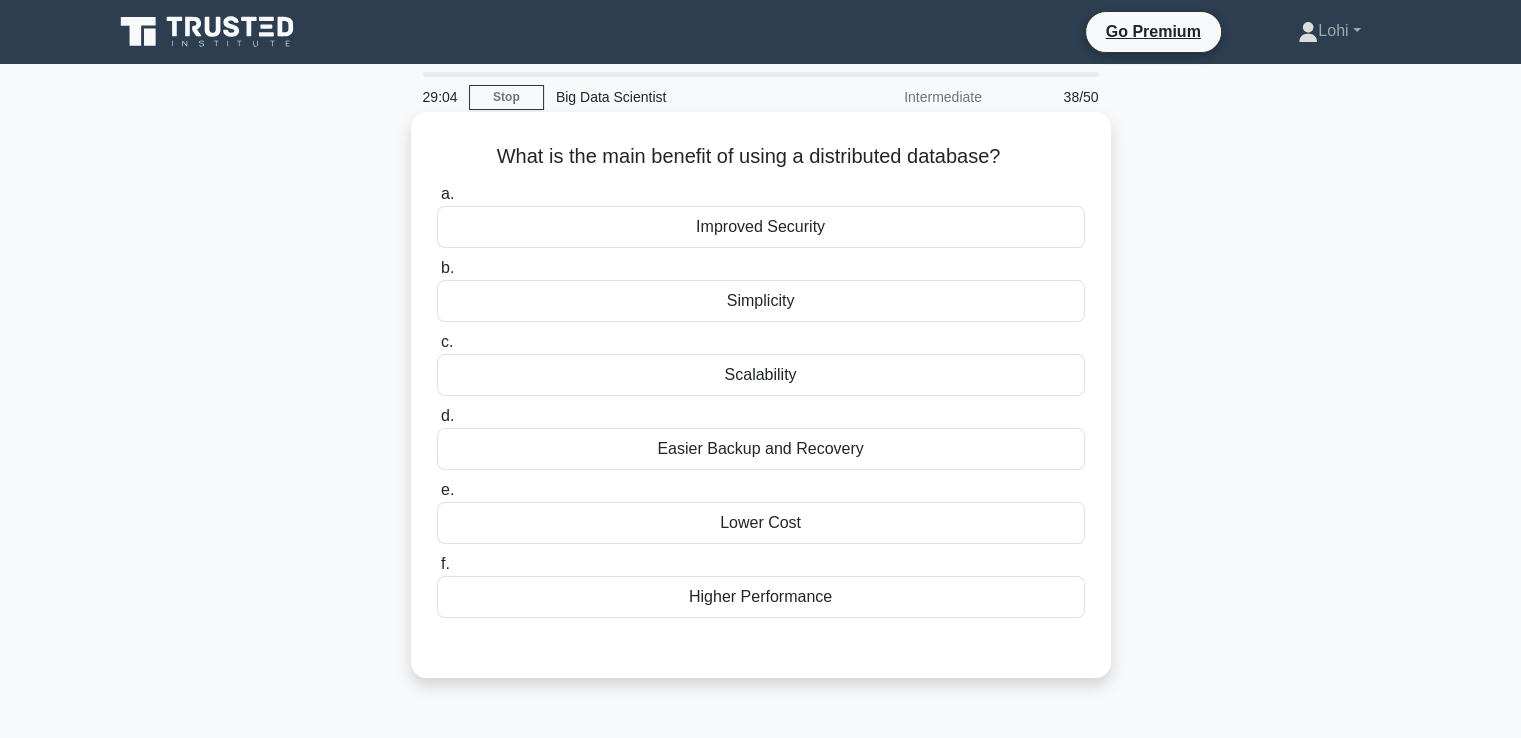 click on "Scalability" at bounding box center (761, 375) 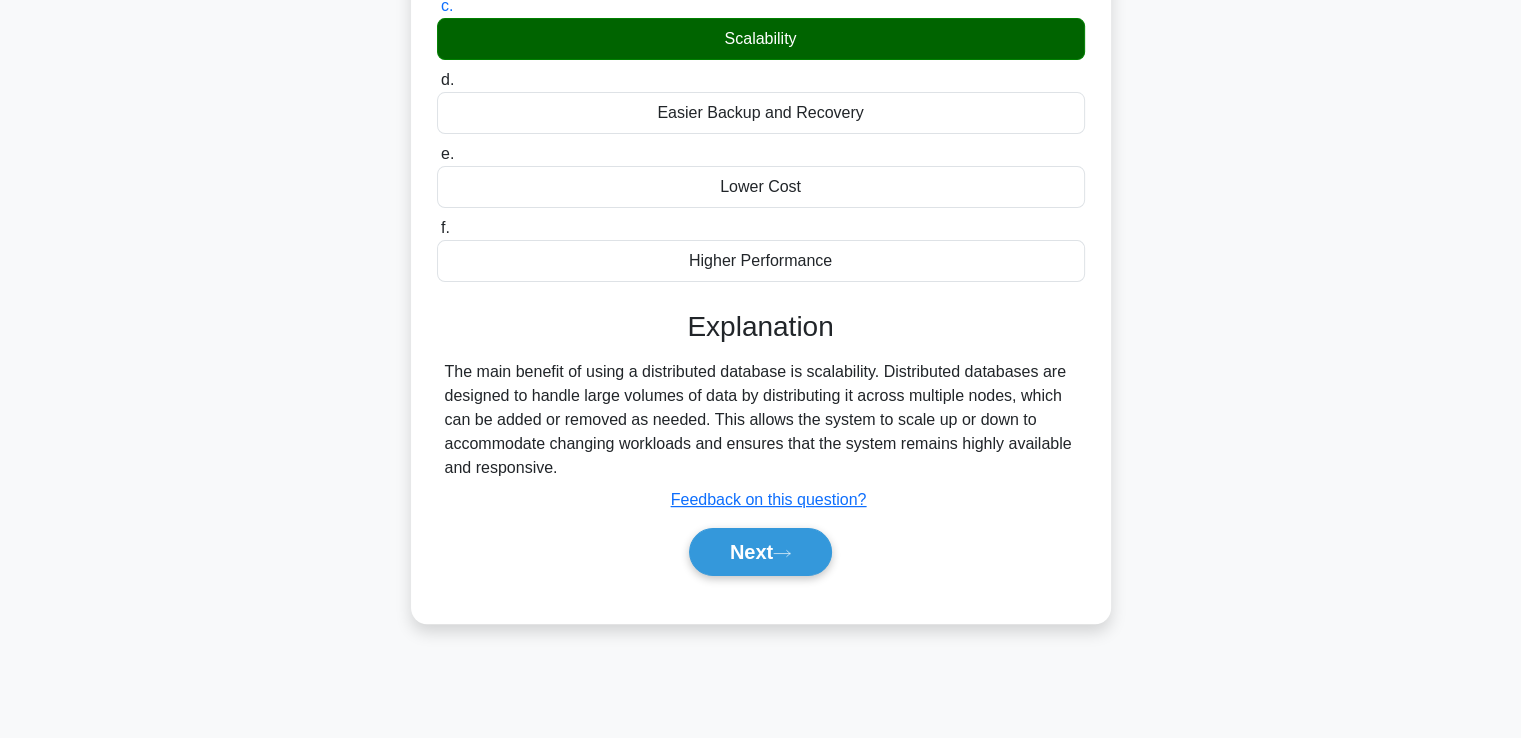 scroll, scrollTop: 343, scrollLeft: 0, axis: vertical 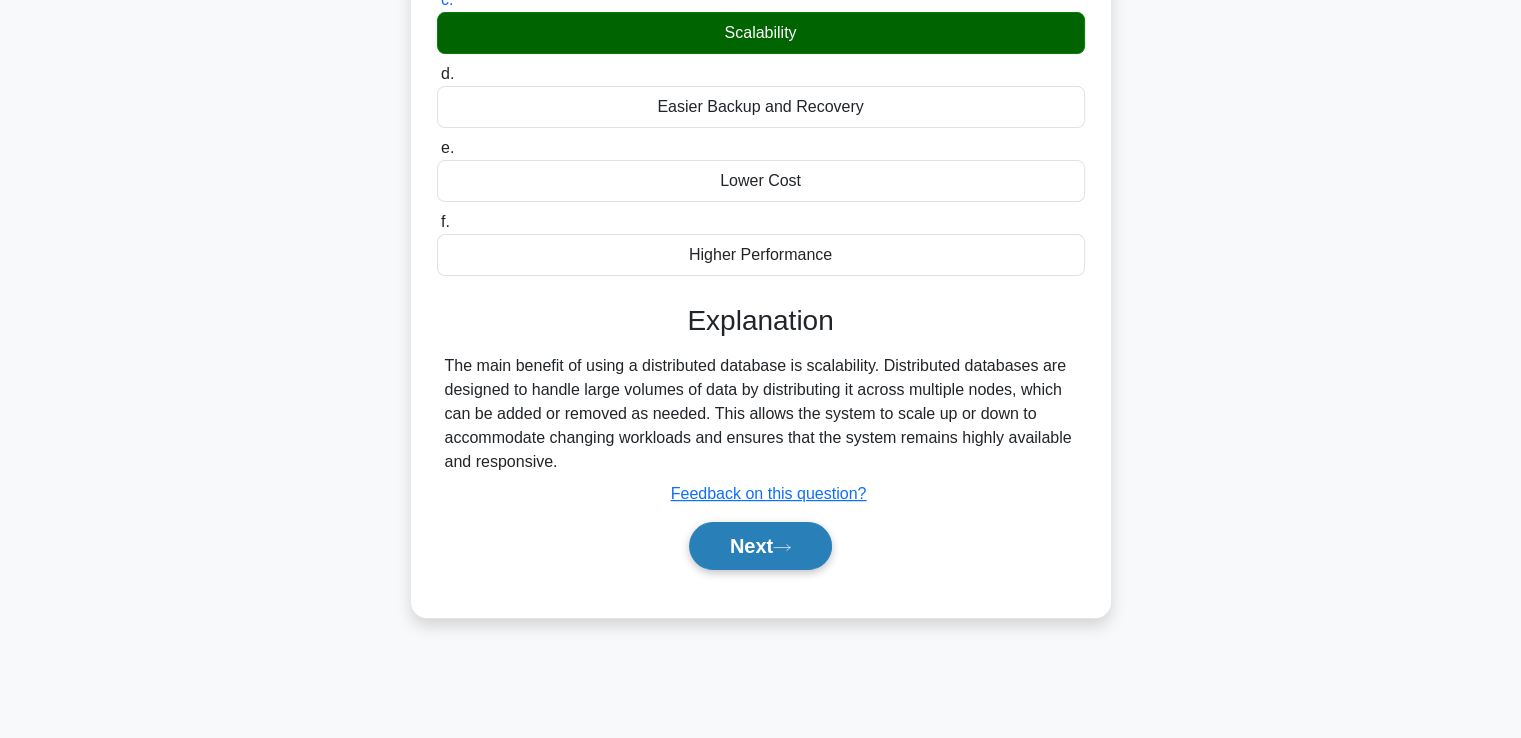click on "Next" at bounding box center [760, 546] 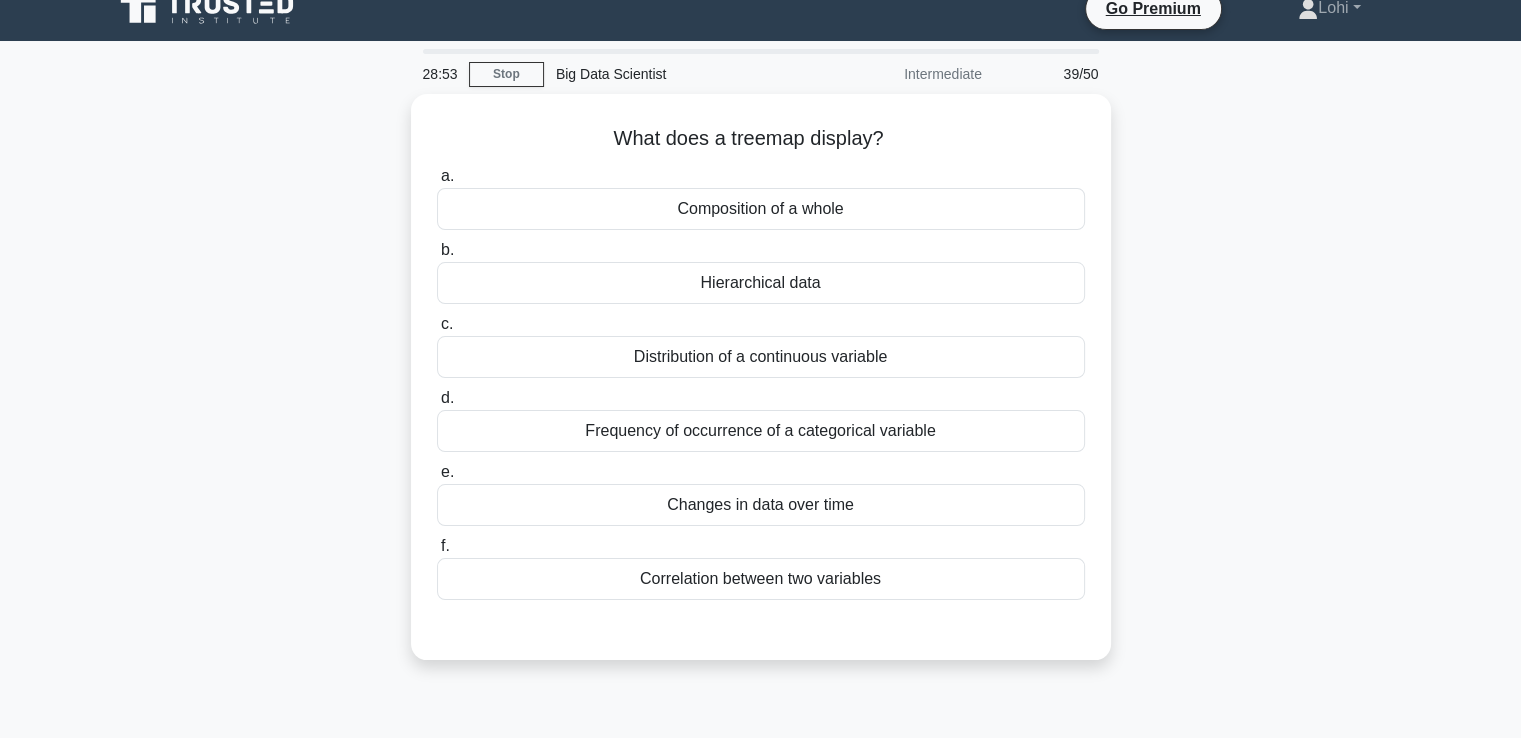 scroll, scrollTop: 0, scrollLeft: 0, axis: both 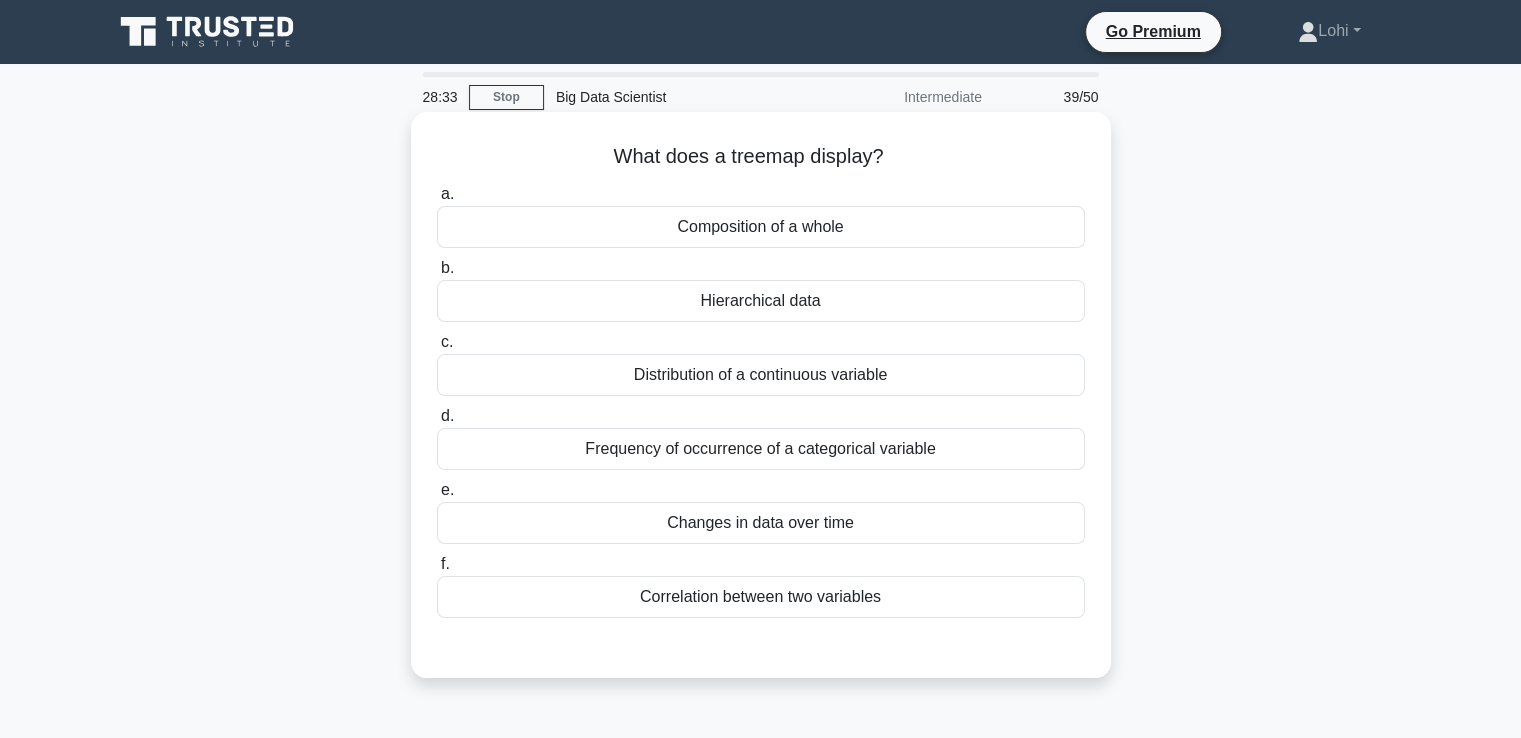 click on "Hierarchical data" at bounding box center (761, 301) 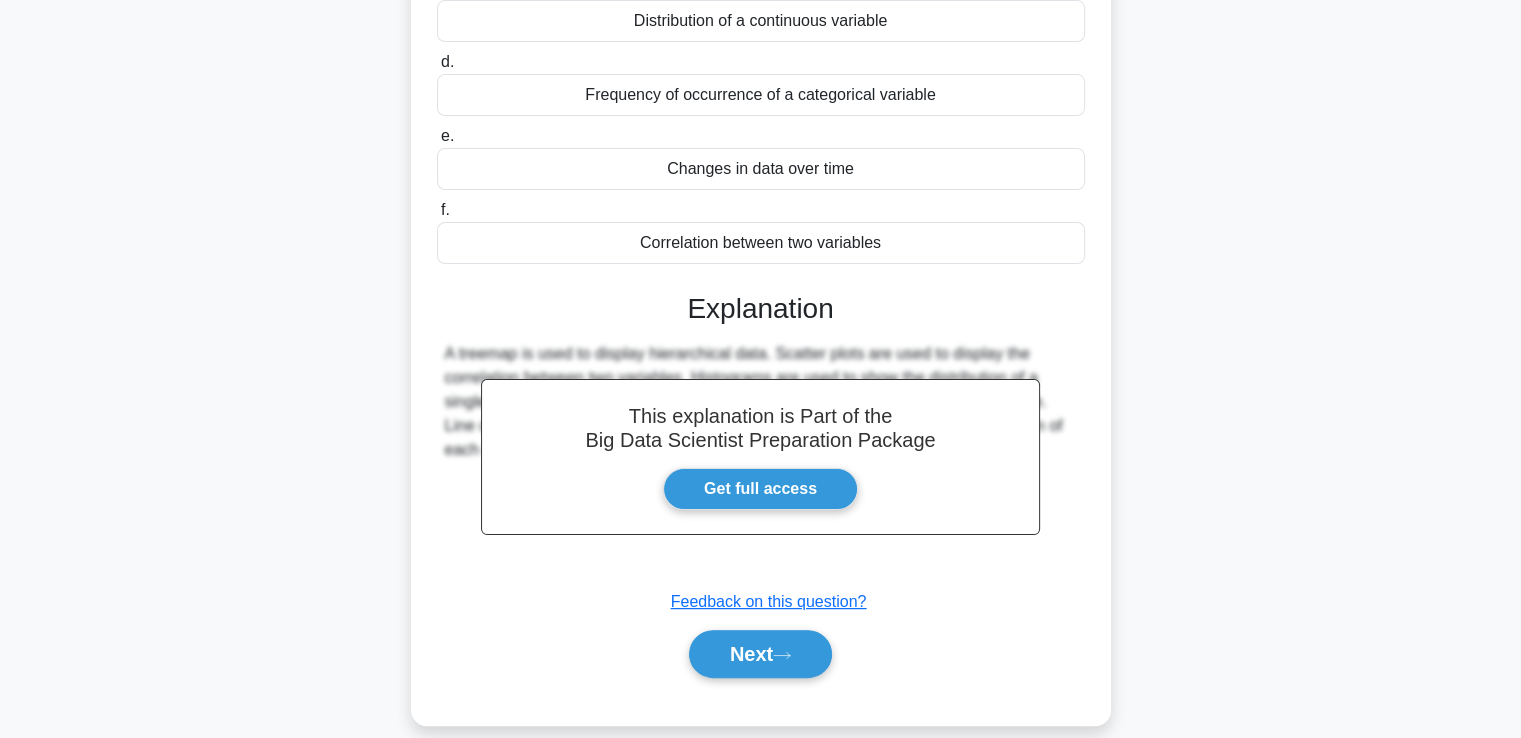scroll, scrollTop: 377, scrollLeft: 0, axis: vertical 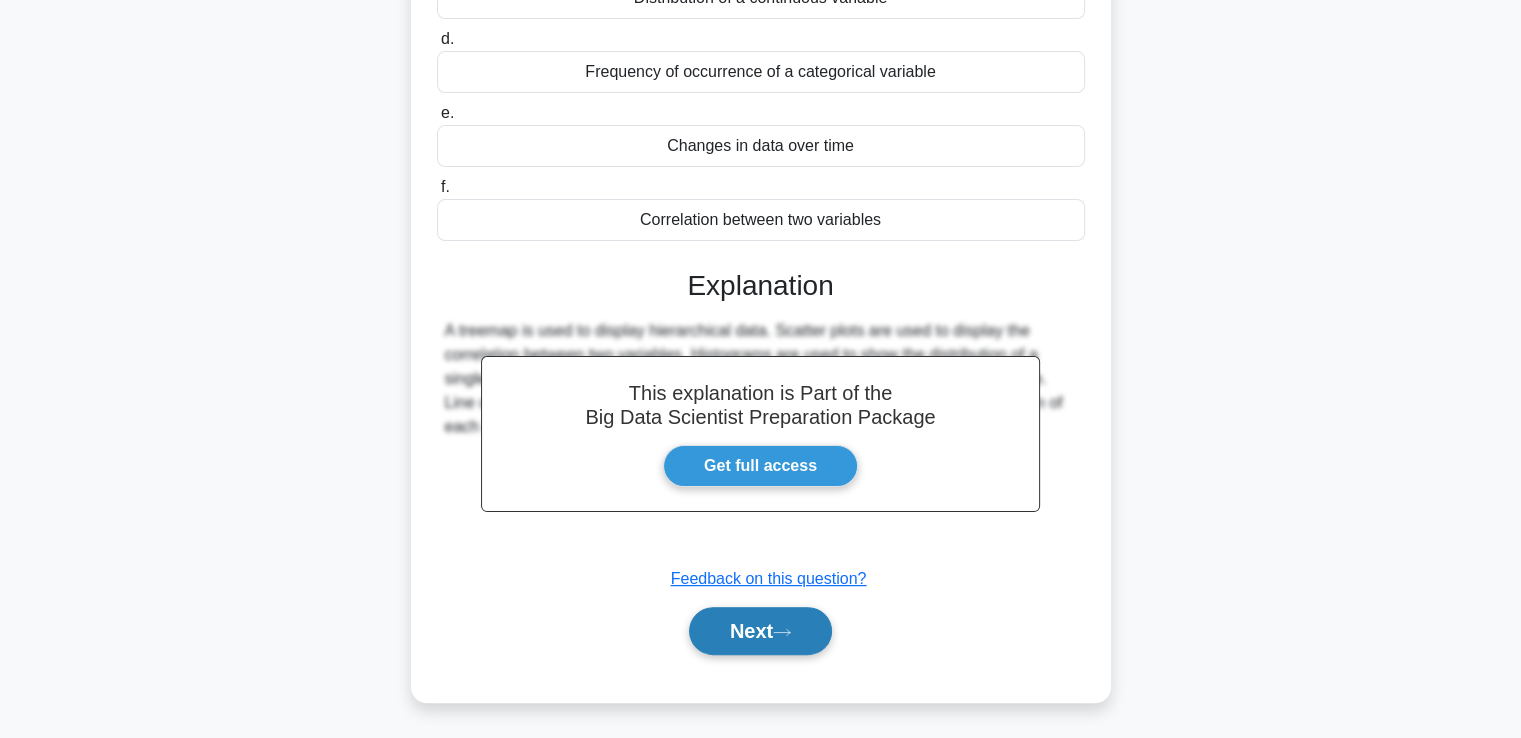 click on "Next" at bounding box center [760, 631] 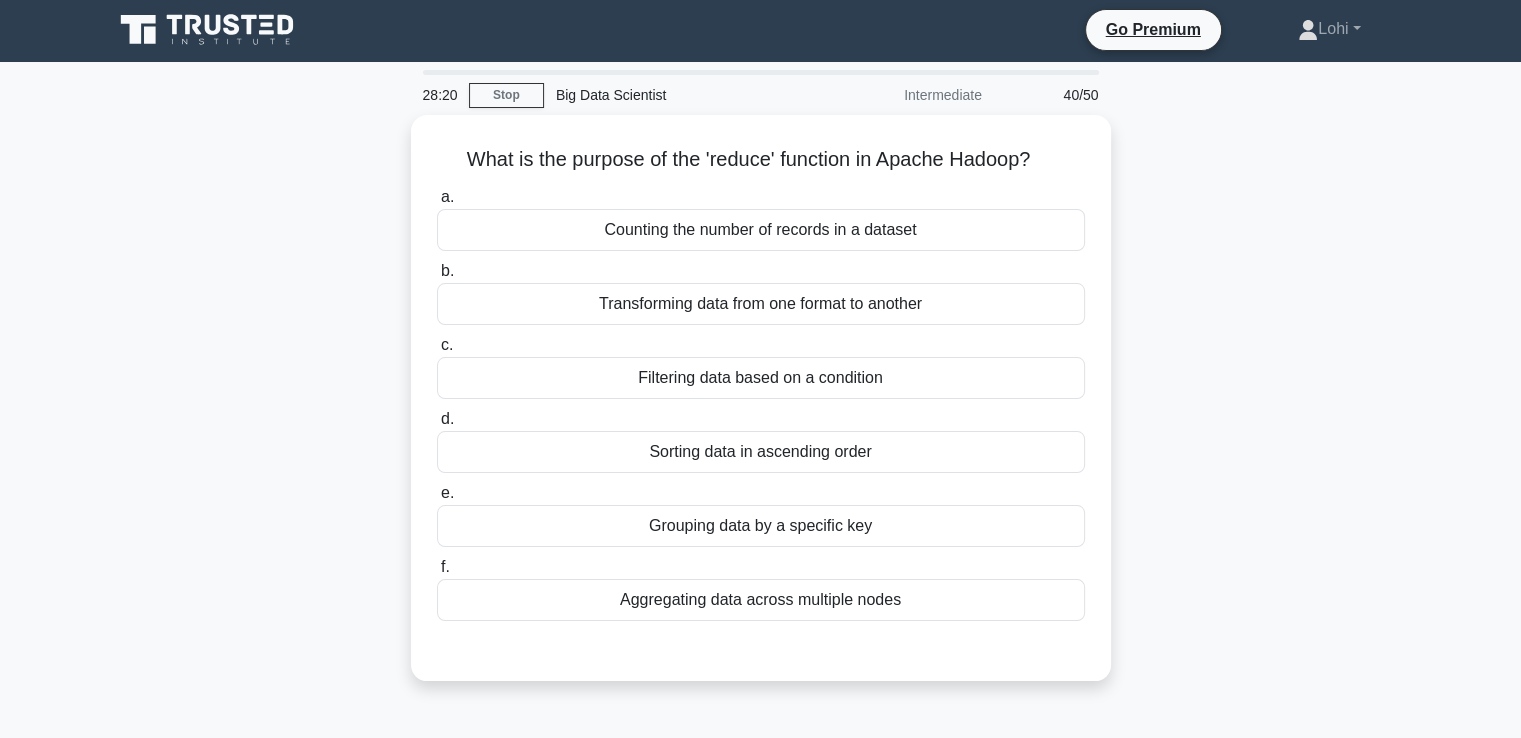 scroll, scrollTop: 0, scrollLeft: 0, axis: both 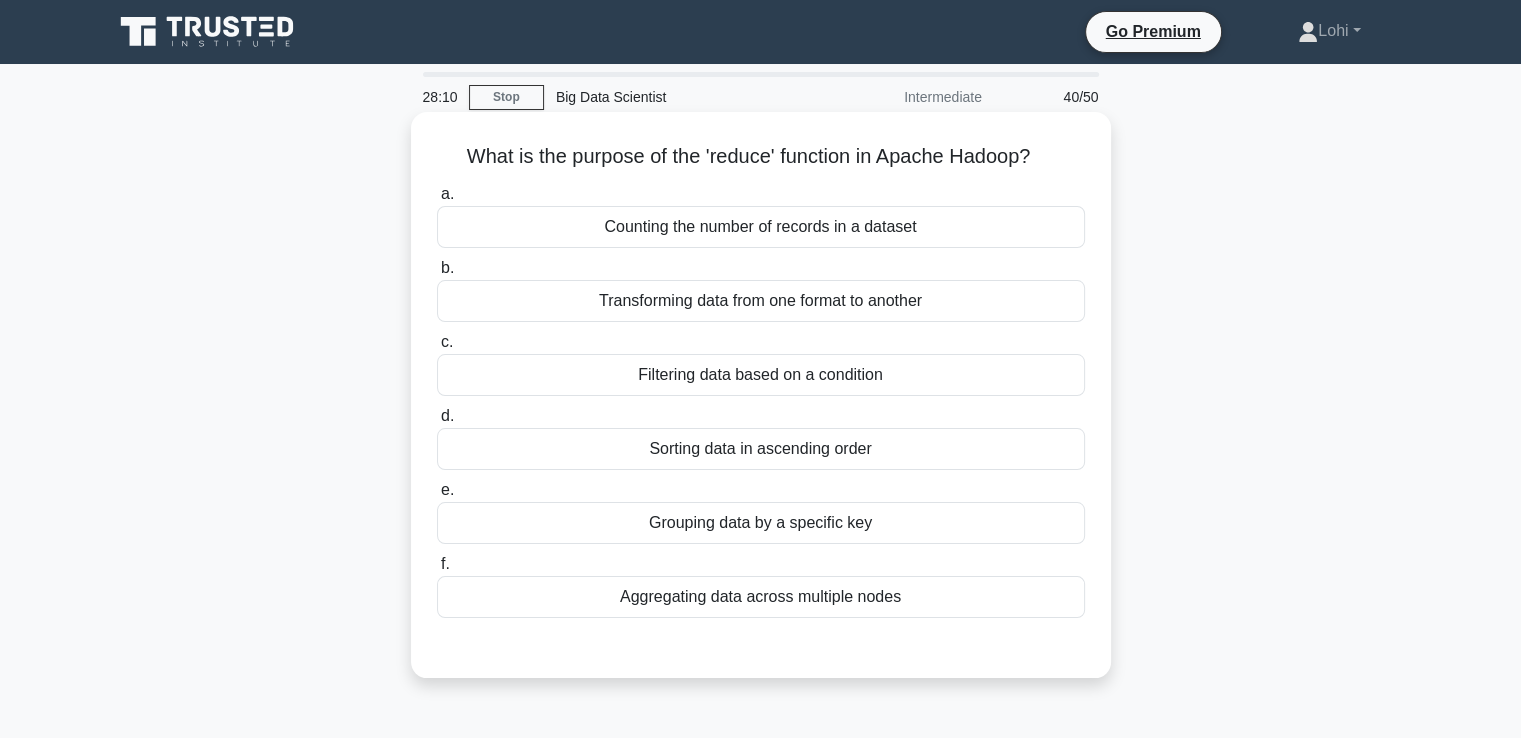 click on "Aggregating data across multiple nodes" at bounding box center (761, 597) 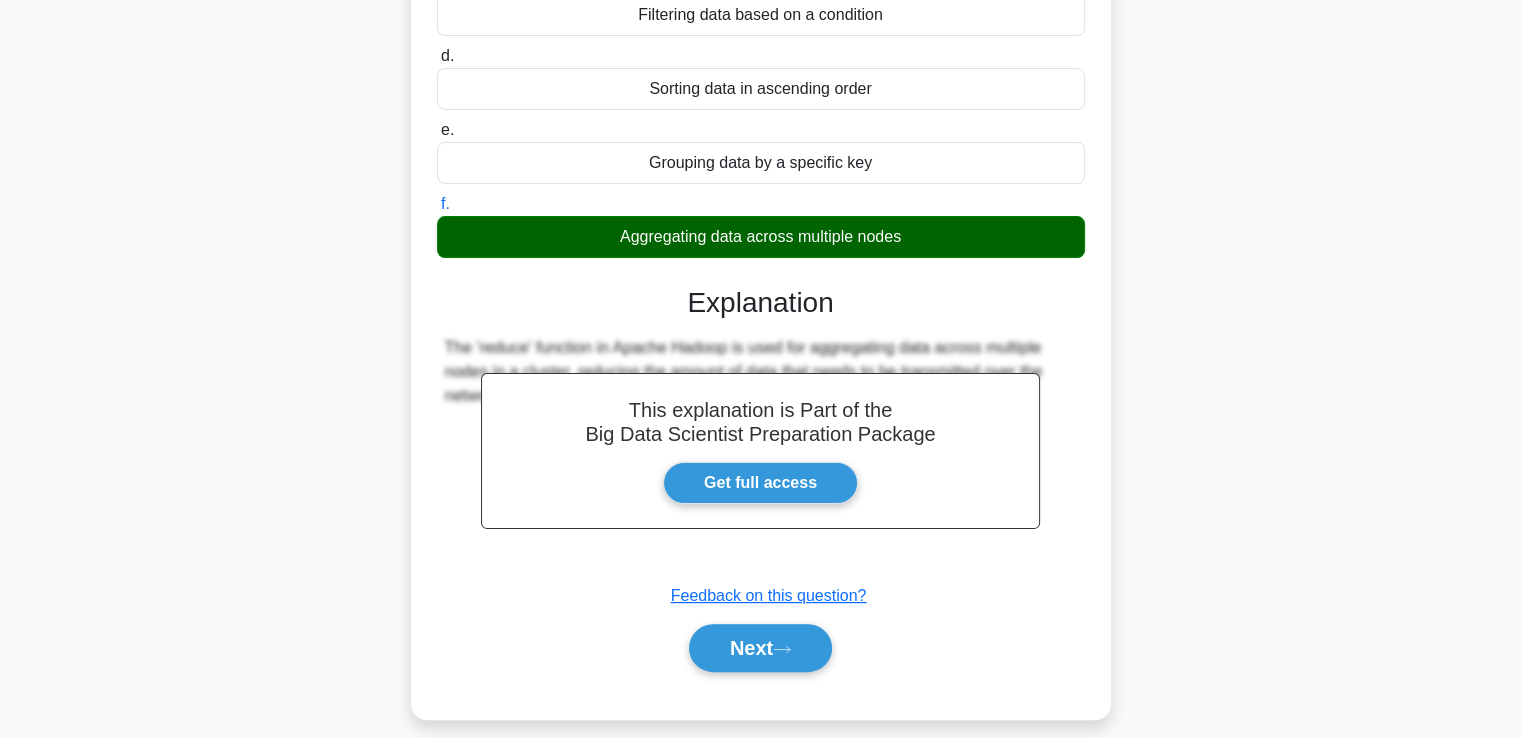 scroll, scrollTop: 377, scrollLeft: 0, axis: vertical 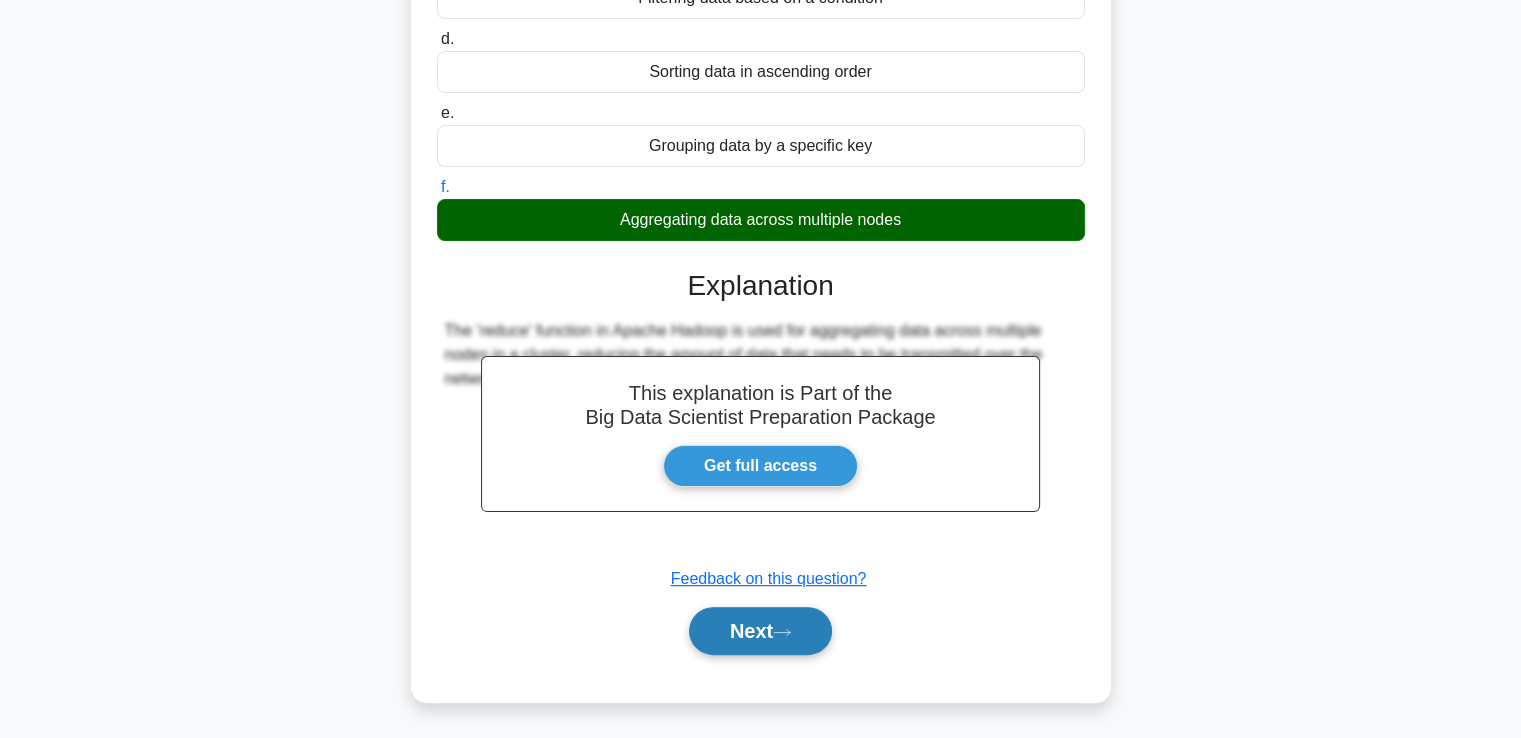 click on "Next" at bounding box center (760, 631) 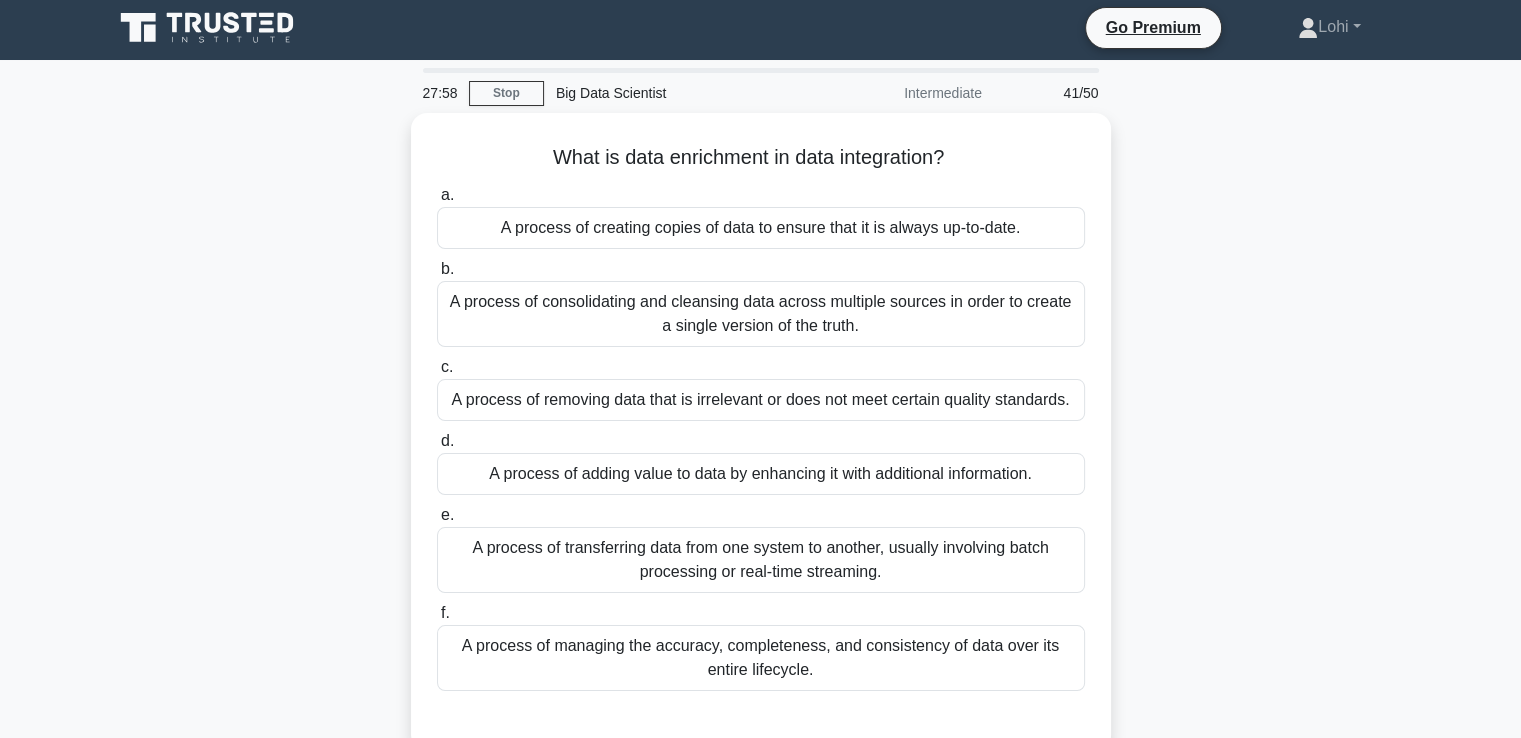 scroll, scrollTop: 0, scrollLeft: 0, axis: both 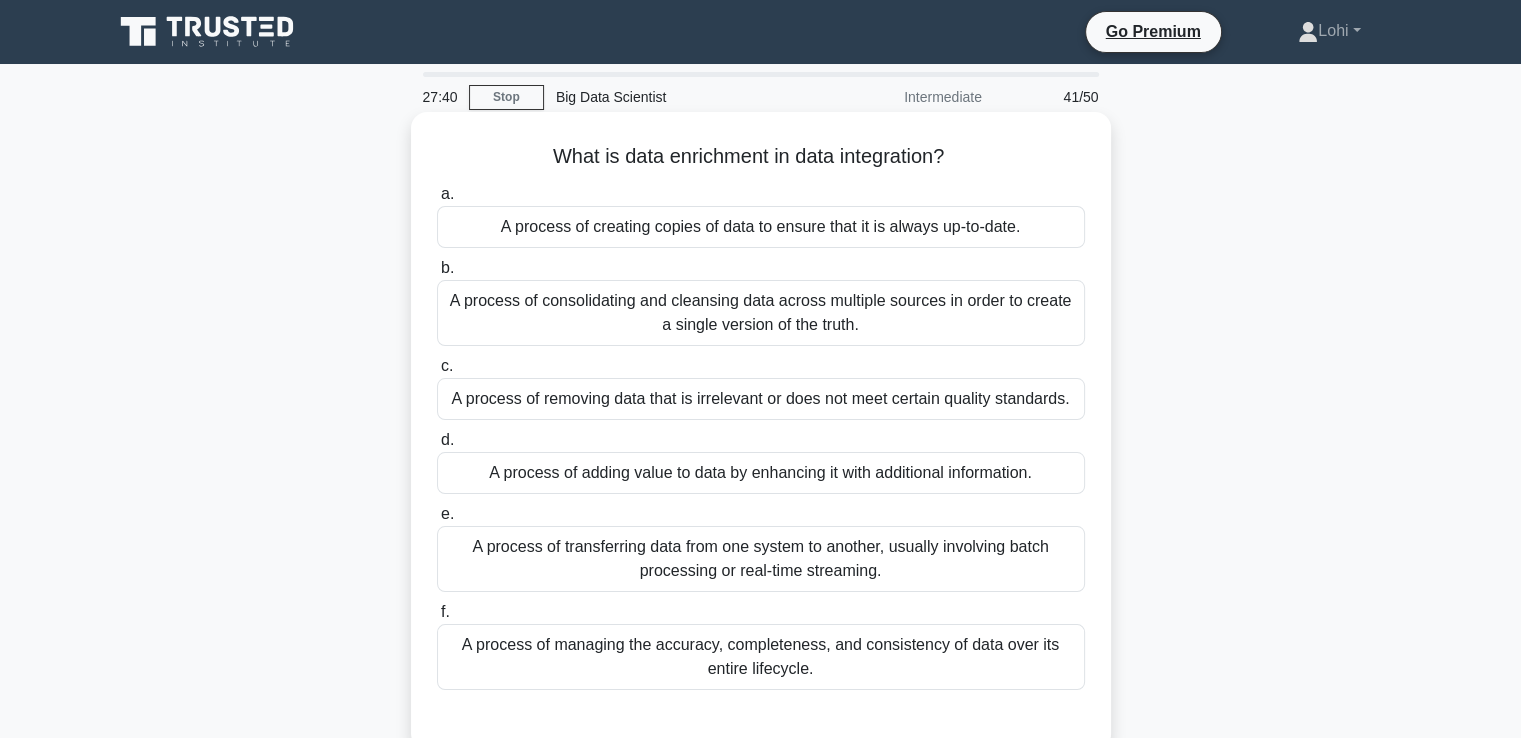click on "A process of adding value to data by enhancing it with additional information." at bounding box center (761, 473) 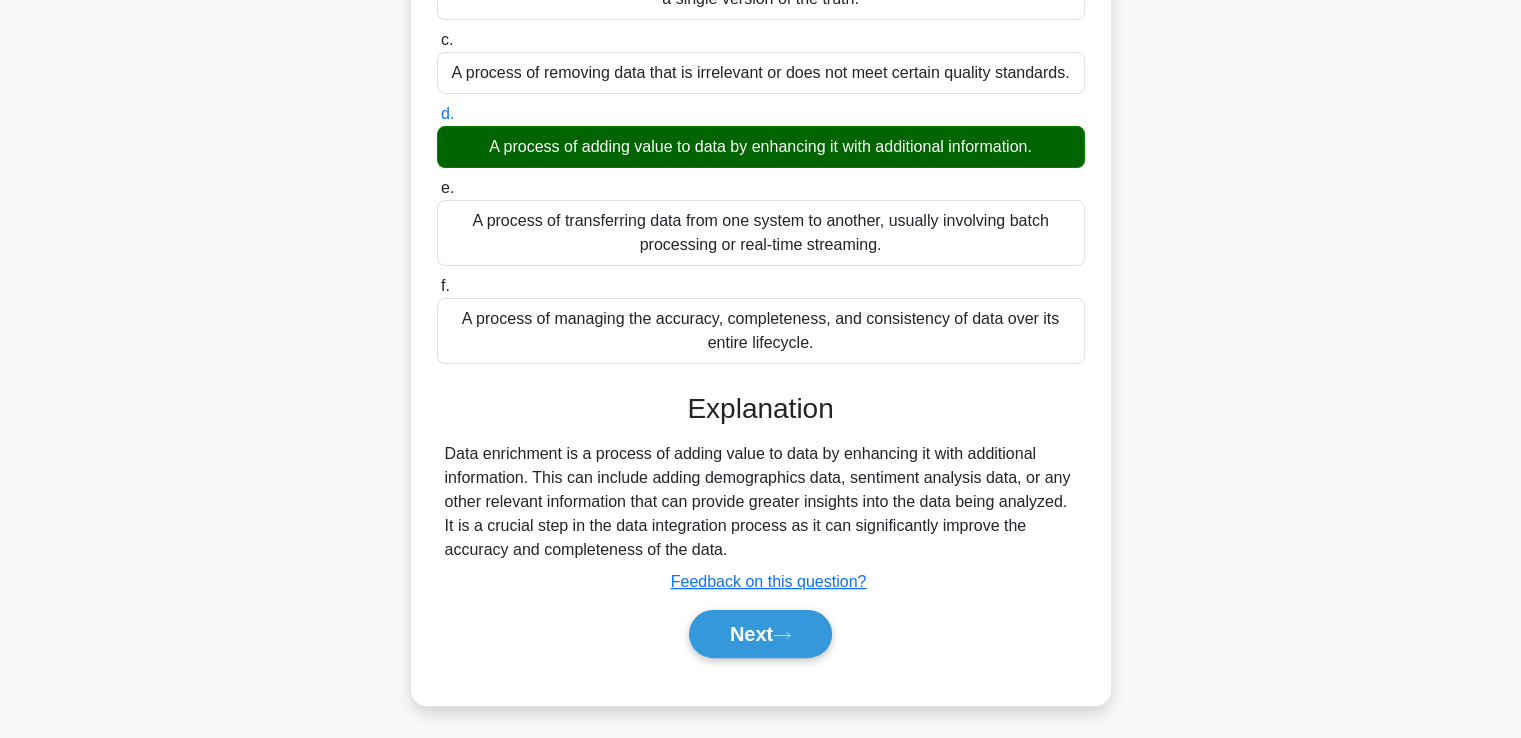 scroll, scrollTop: 343, scrollLeft: 0, axis: vertical 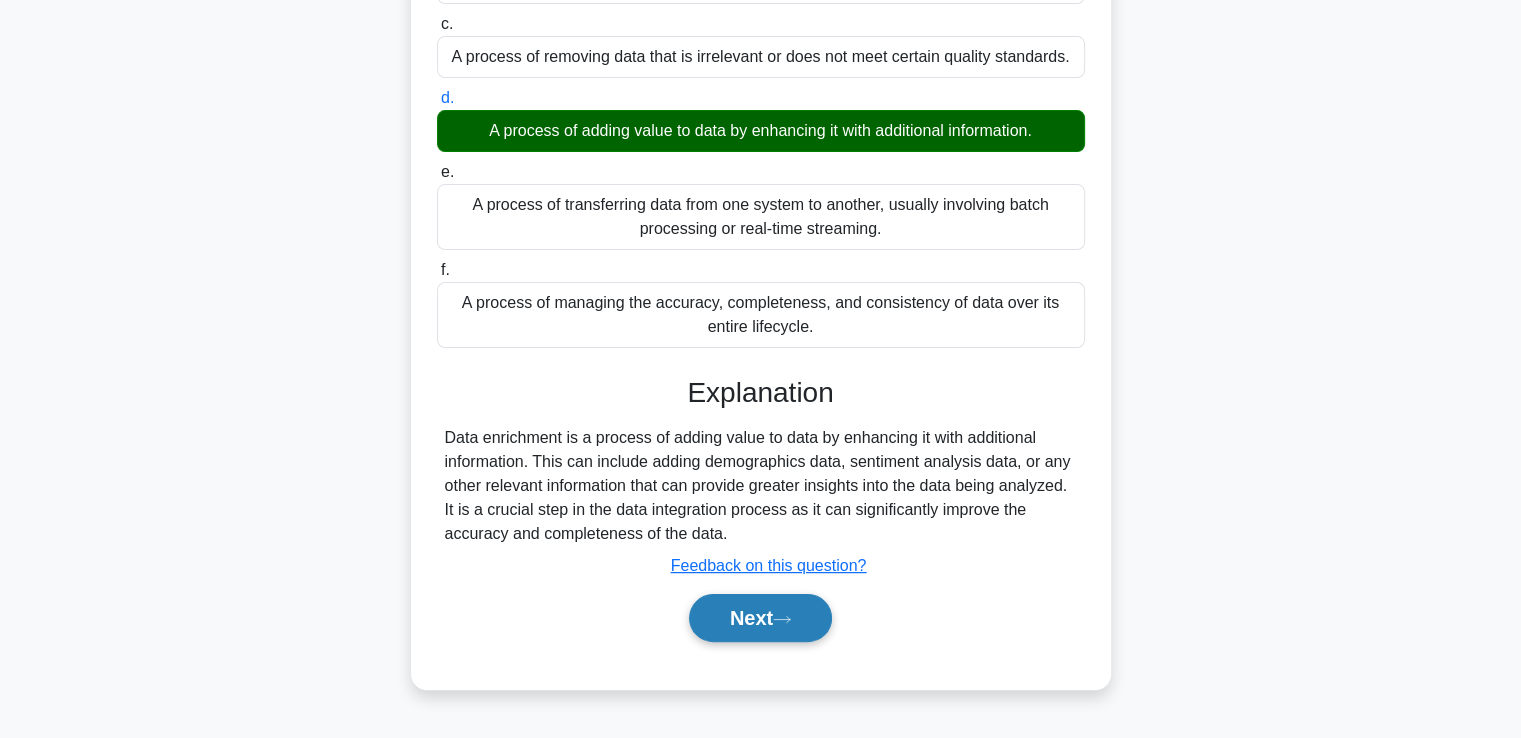 click on "Next" at bounding box center [760, 618] 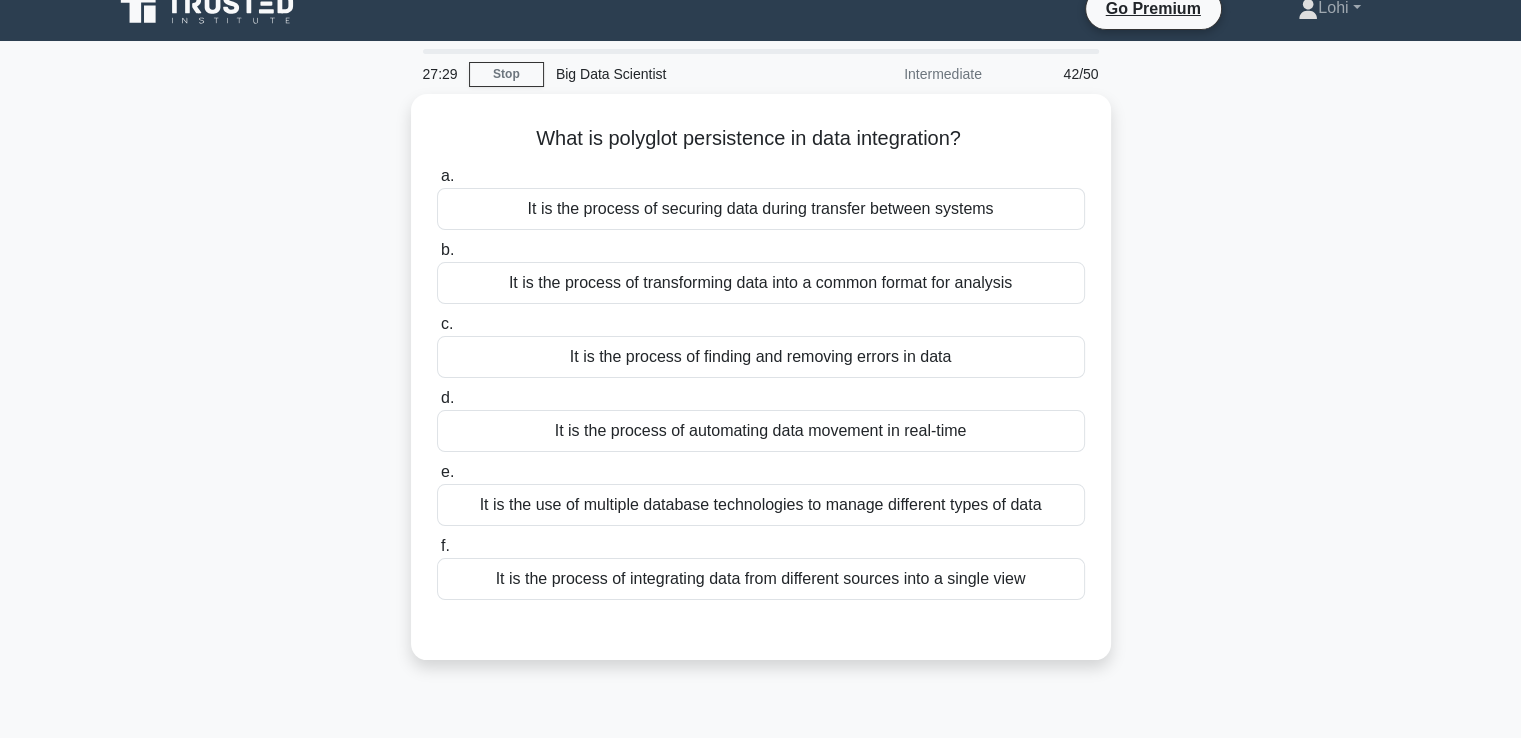 scroll, scrollTop: 0, scrollLeft: 0, axis: both 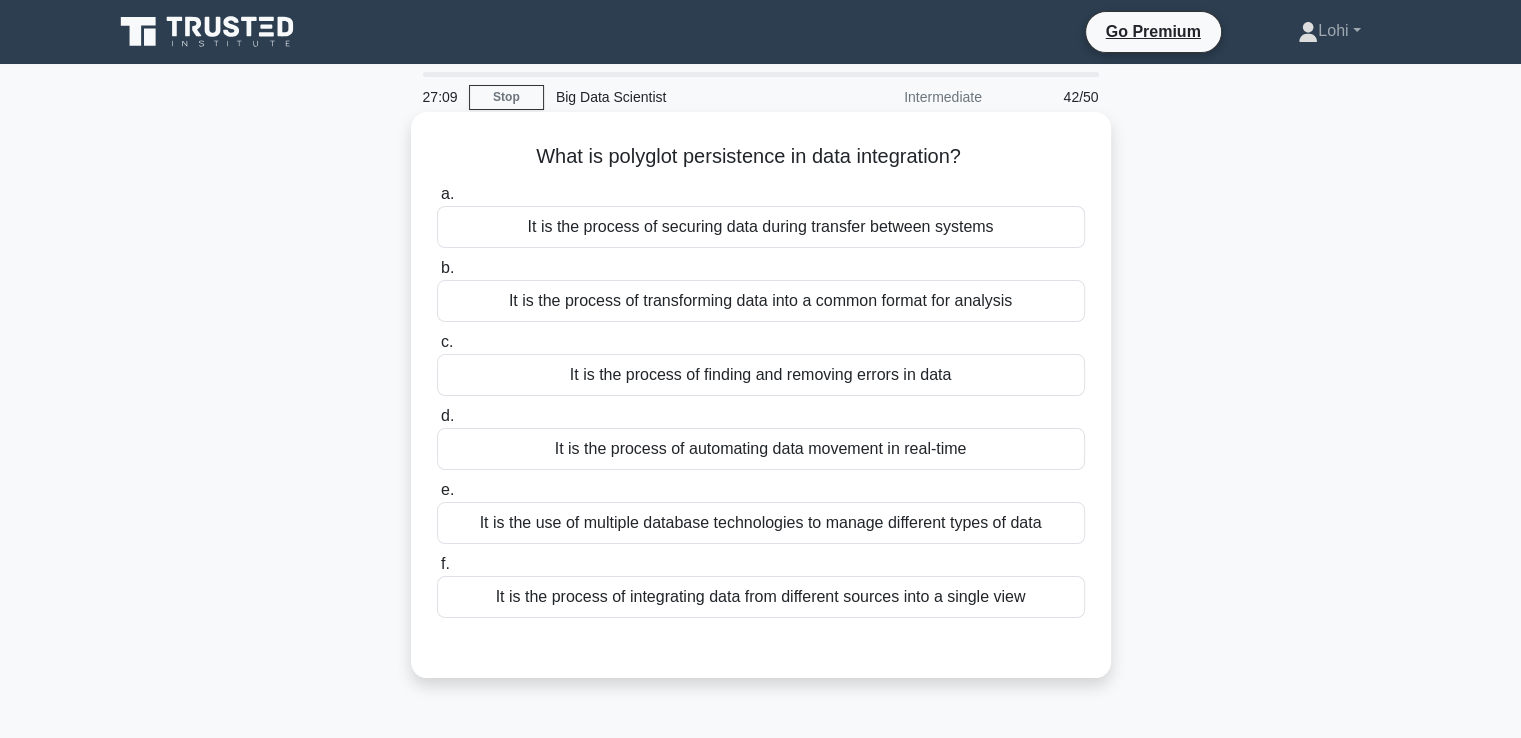 click on "It is the use of multiple database technologies to manage different types of data" at bounding box center (761, 523) 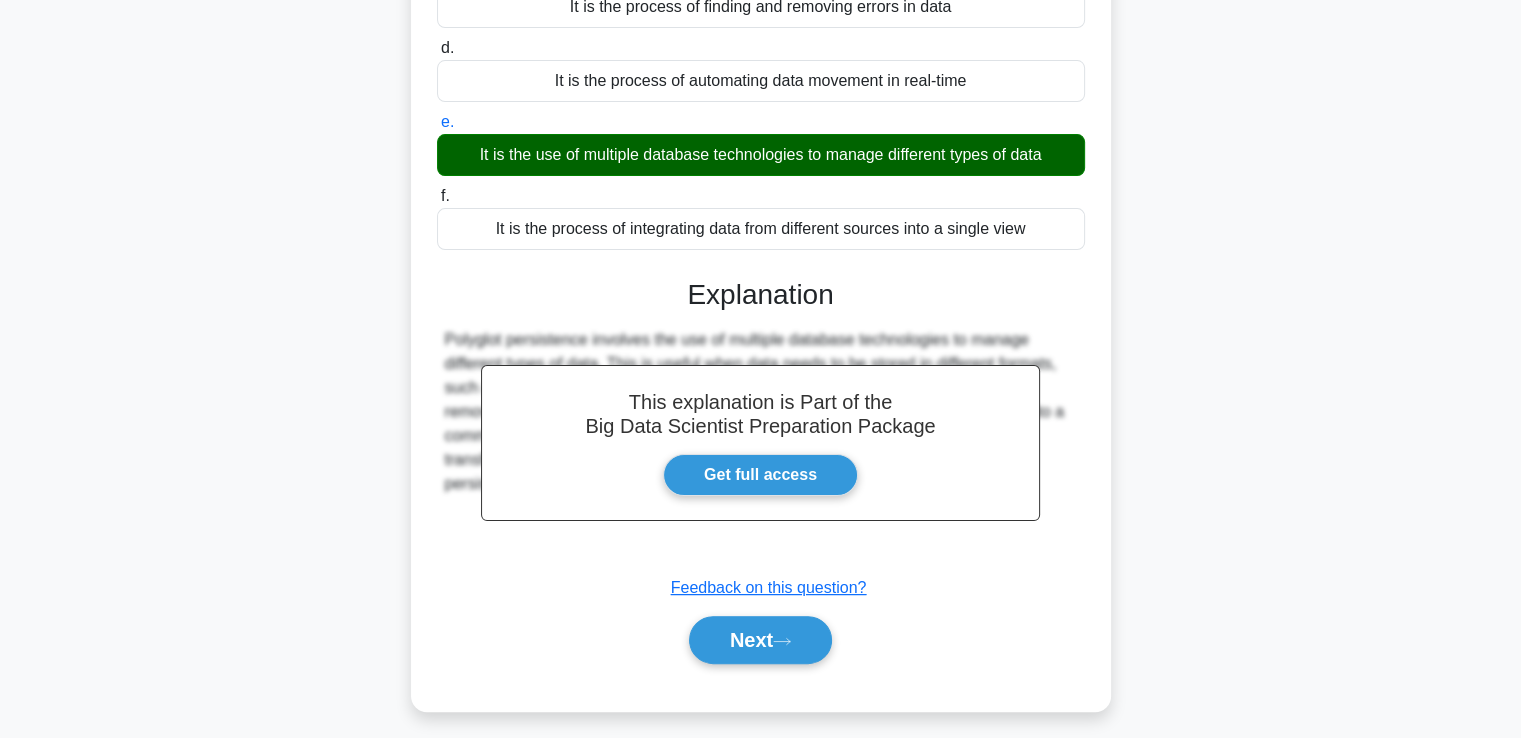 scroll, scrollTop: 377, scrollLeft: 0, axis: vertical 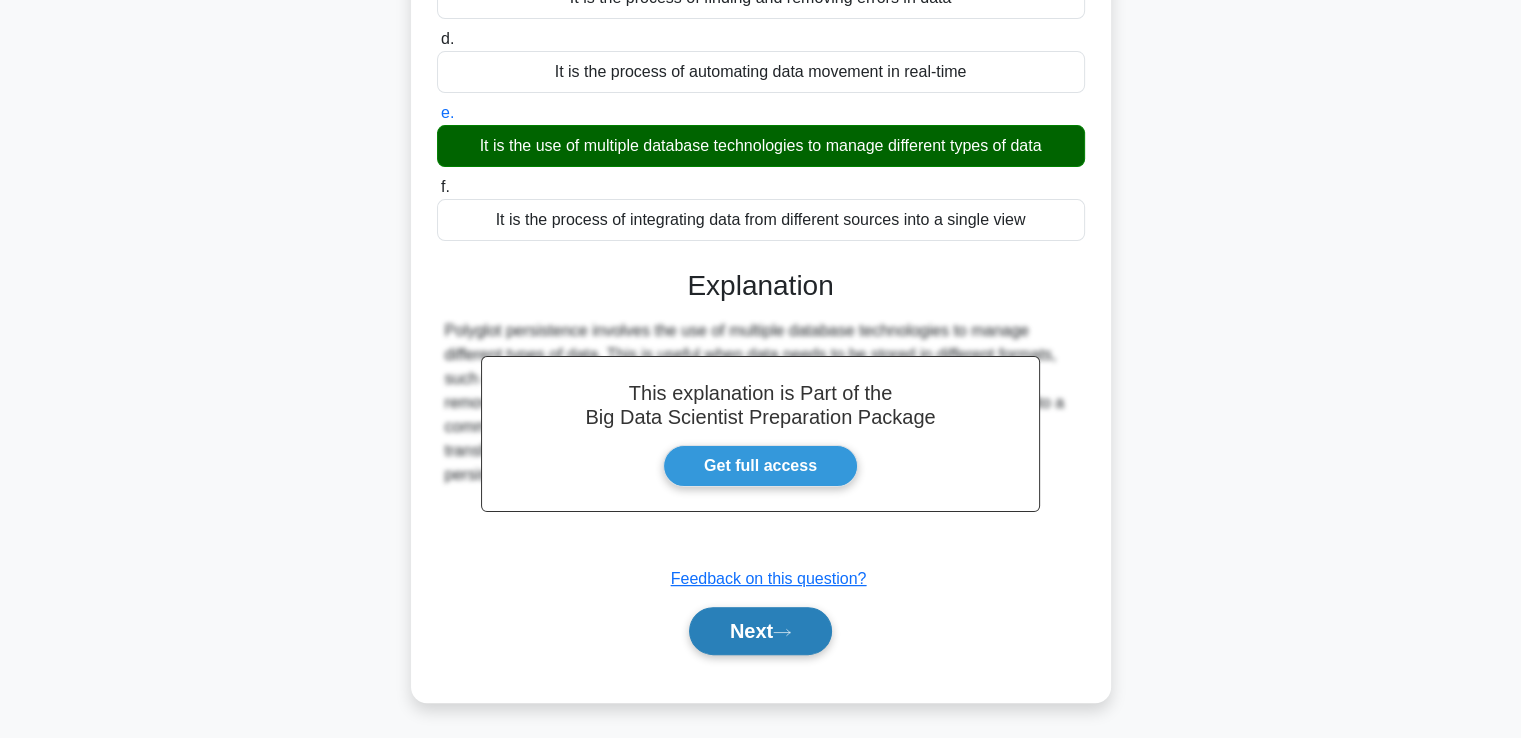 click on "Next" at bounding box center [760, 631] 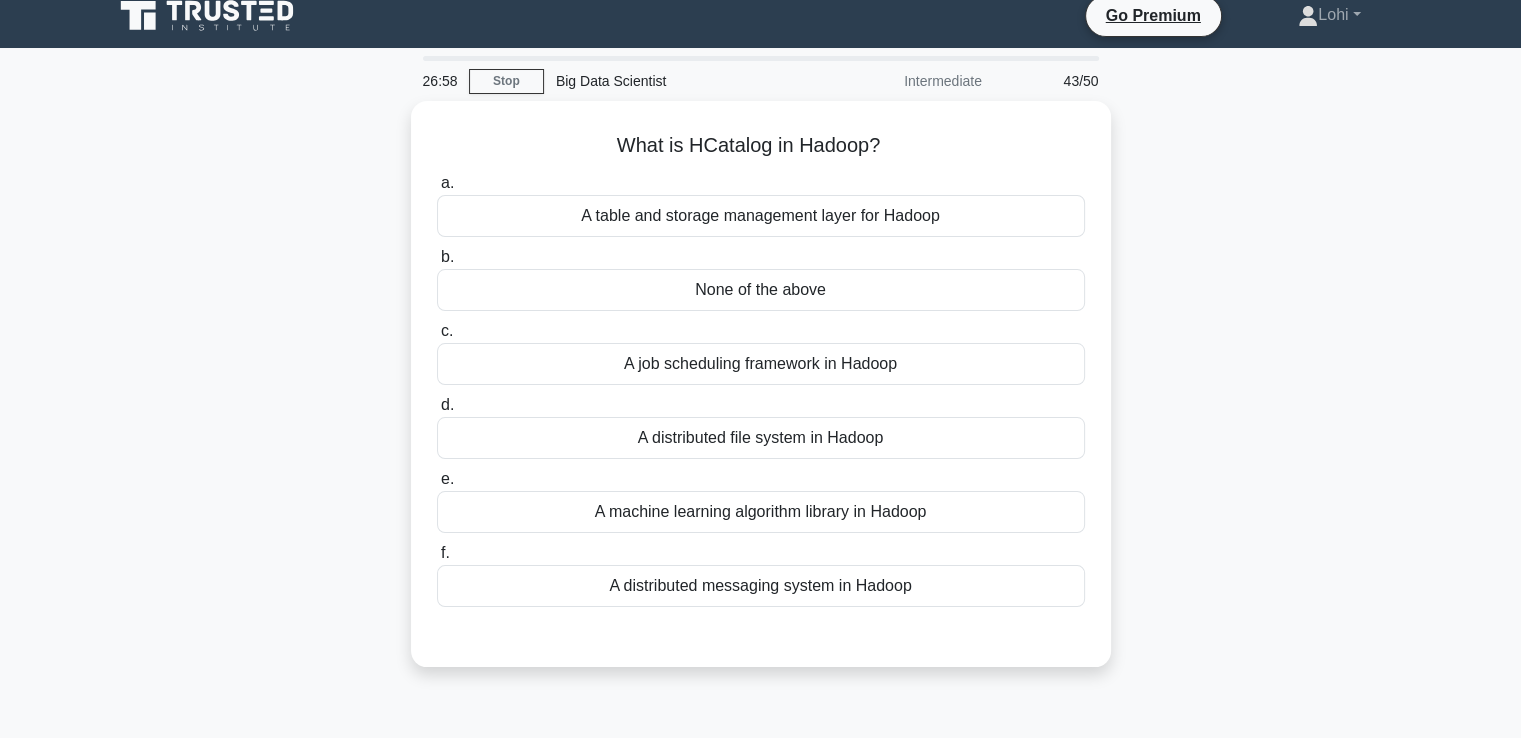scroll, scrollTop: 0, scrollLeft: 0, axis: both 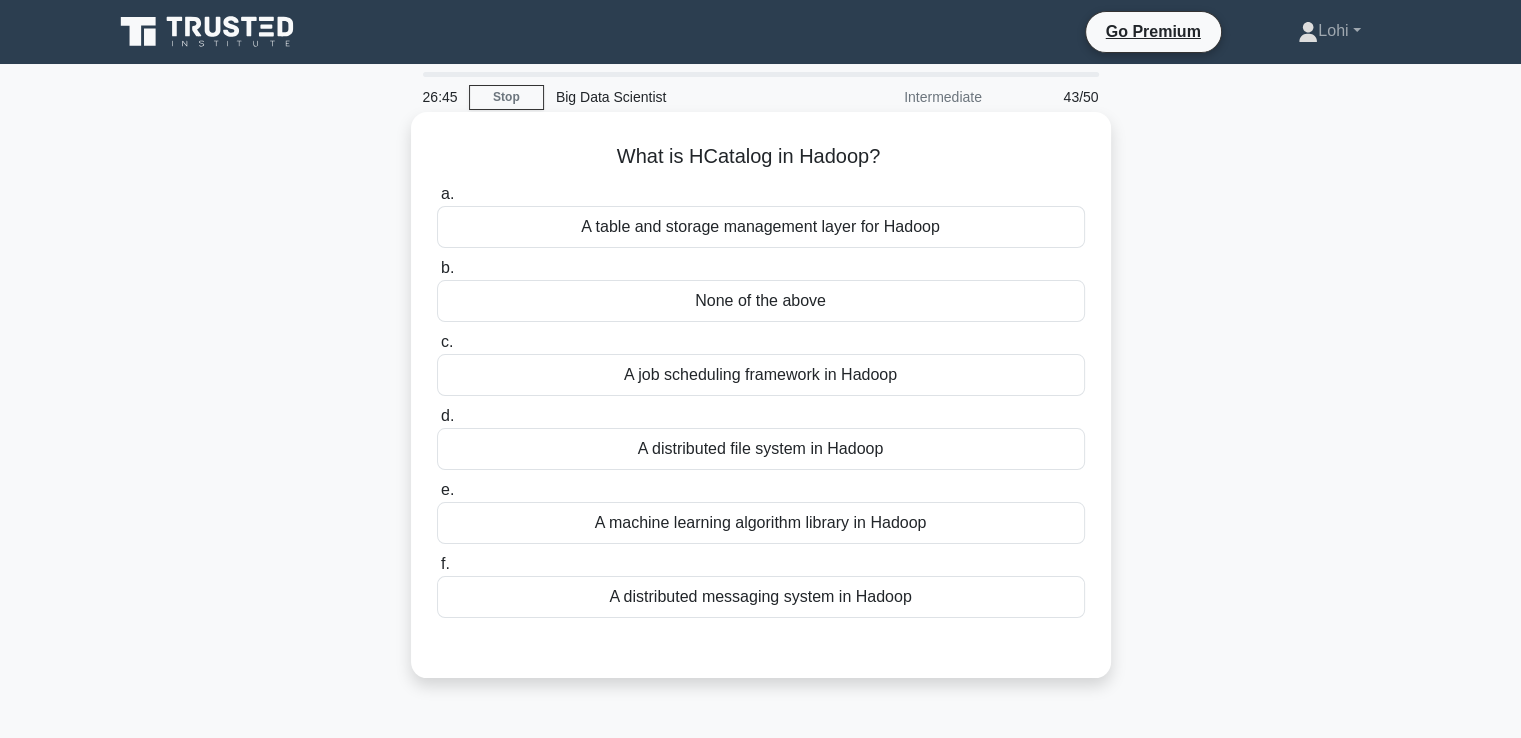 click on "A table and storage management layer for Hadoop" at bounding box center (761, 227) 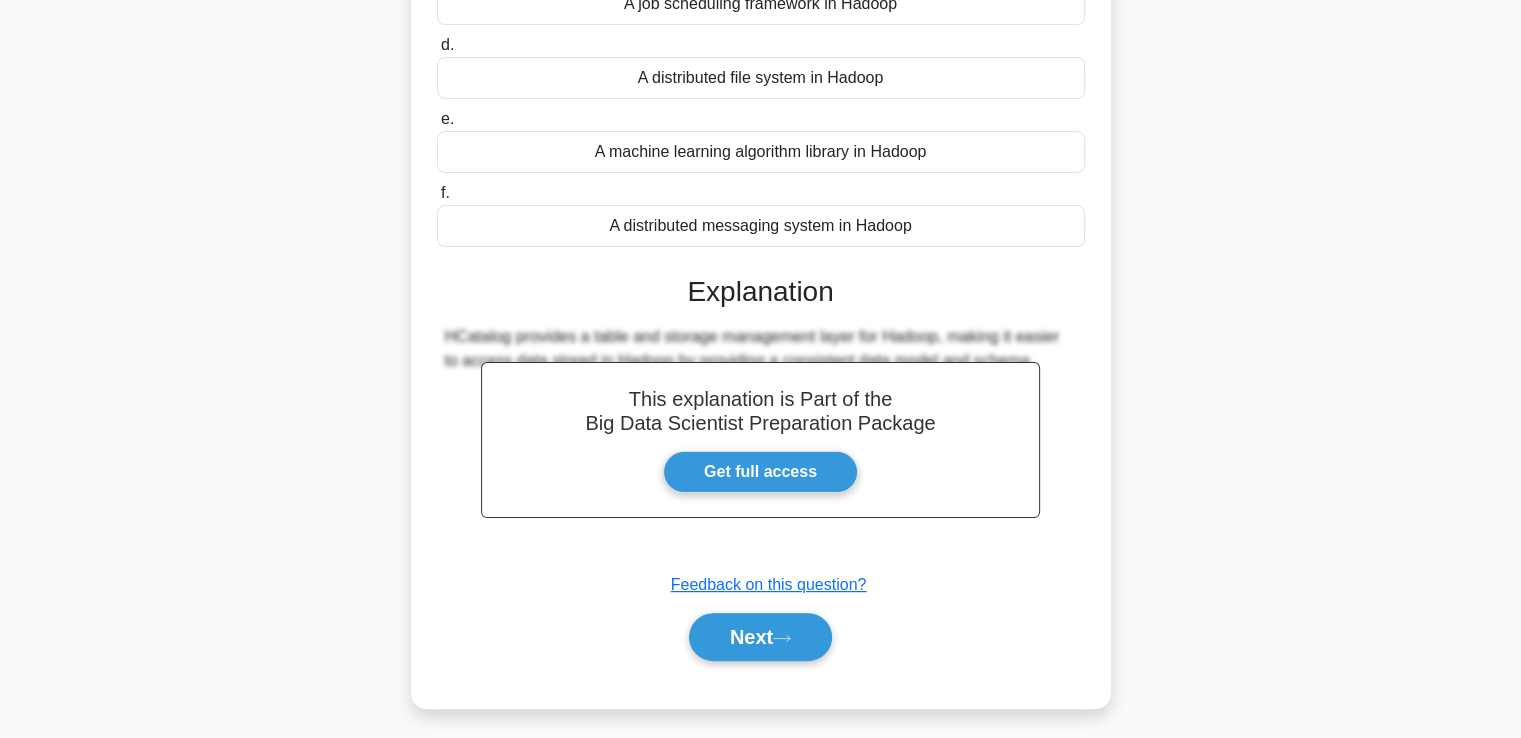 scroll, scrollTop: 377, scrollLeft: 0, axis: vertical 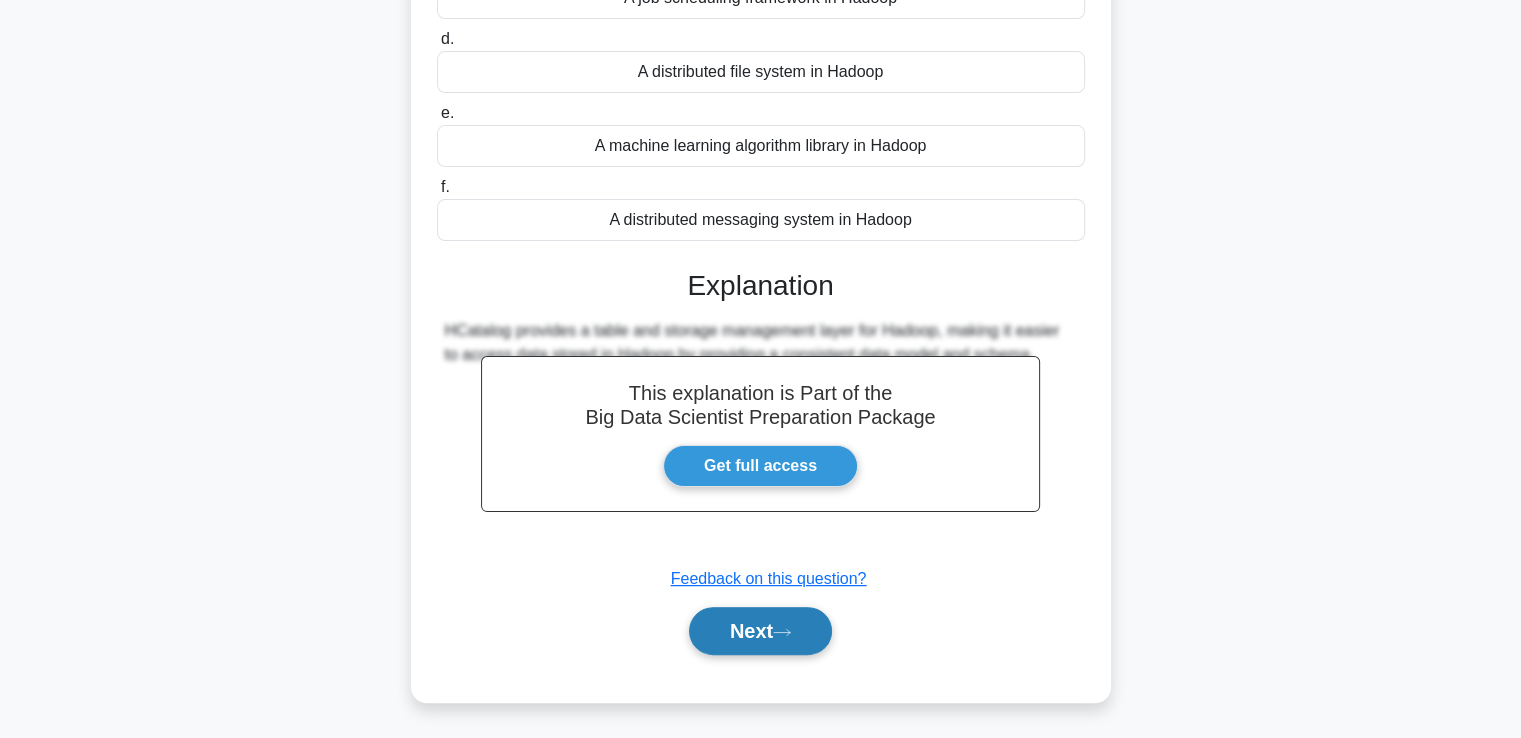 click on "Next" at bounding box center [760, 631] 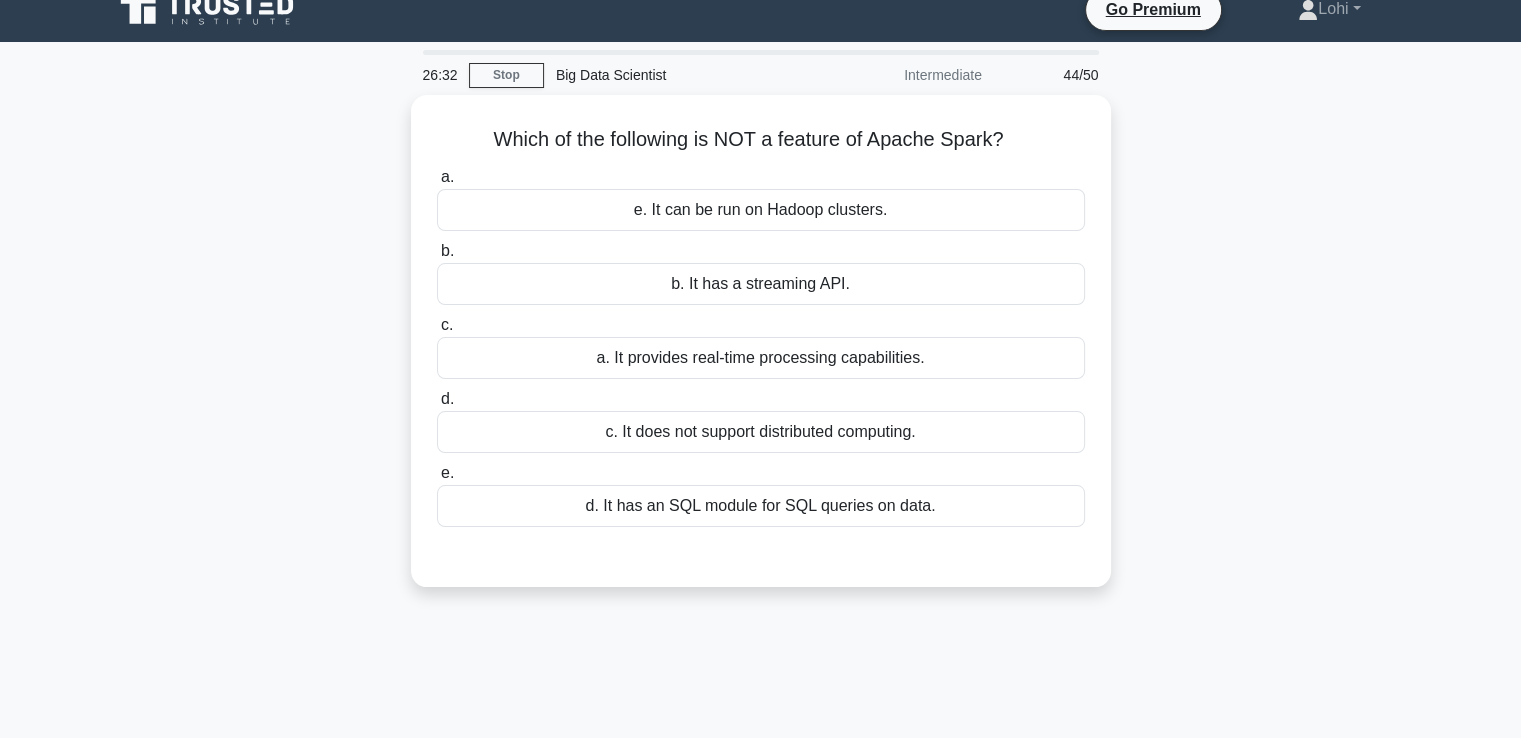 scroll, scrollTop: 0, scrollLeft: 0, axis: both 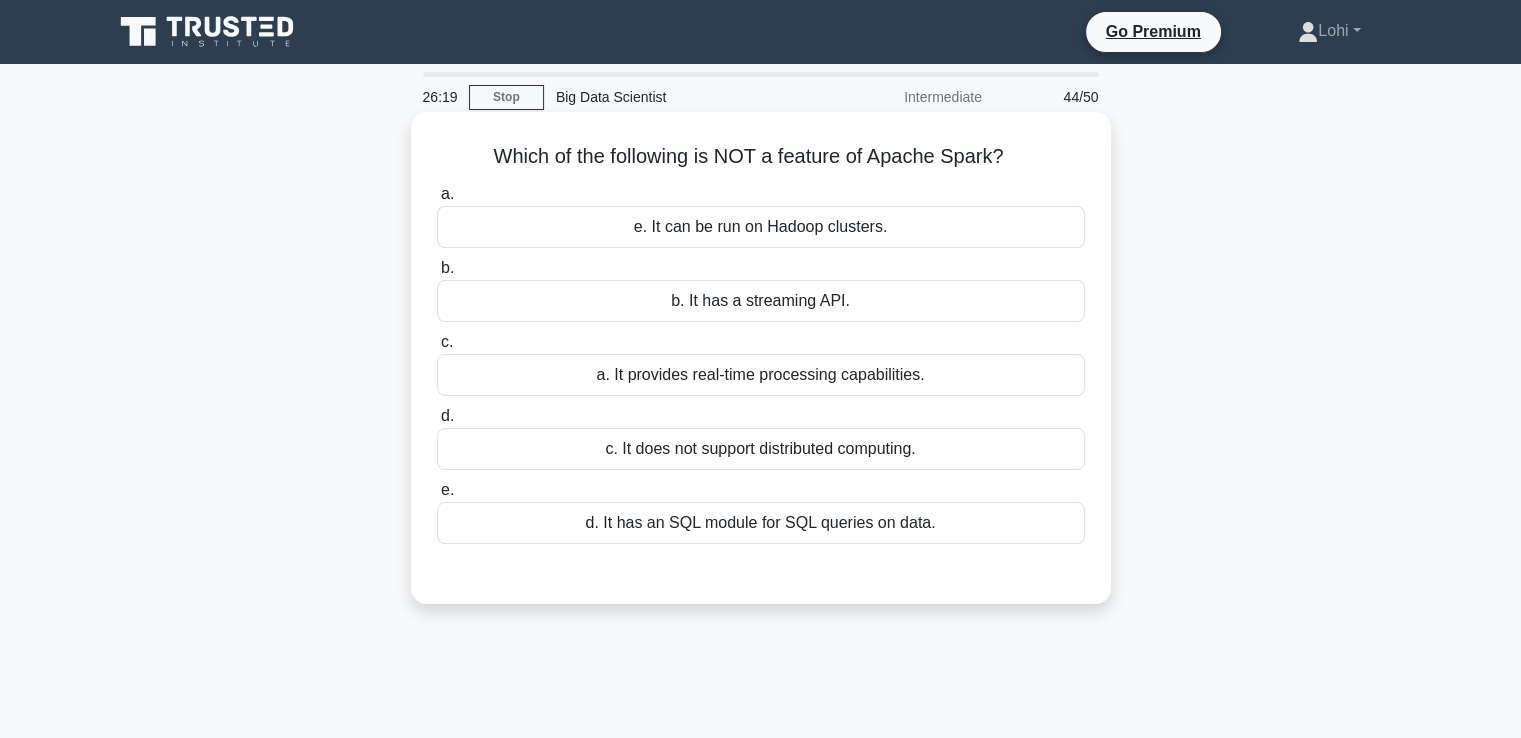 click on "a. It provides real-time processing capabilities." at bounding box center [761, 375] 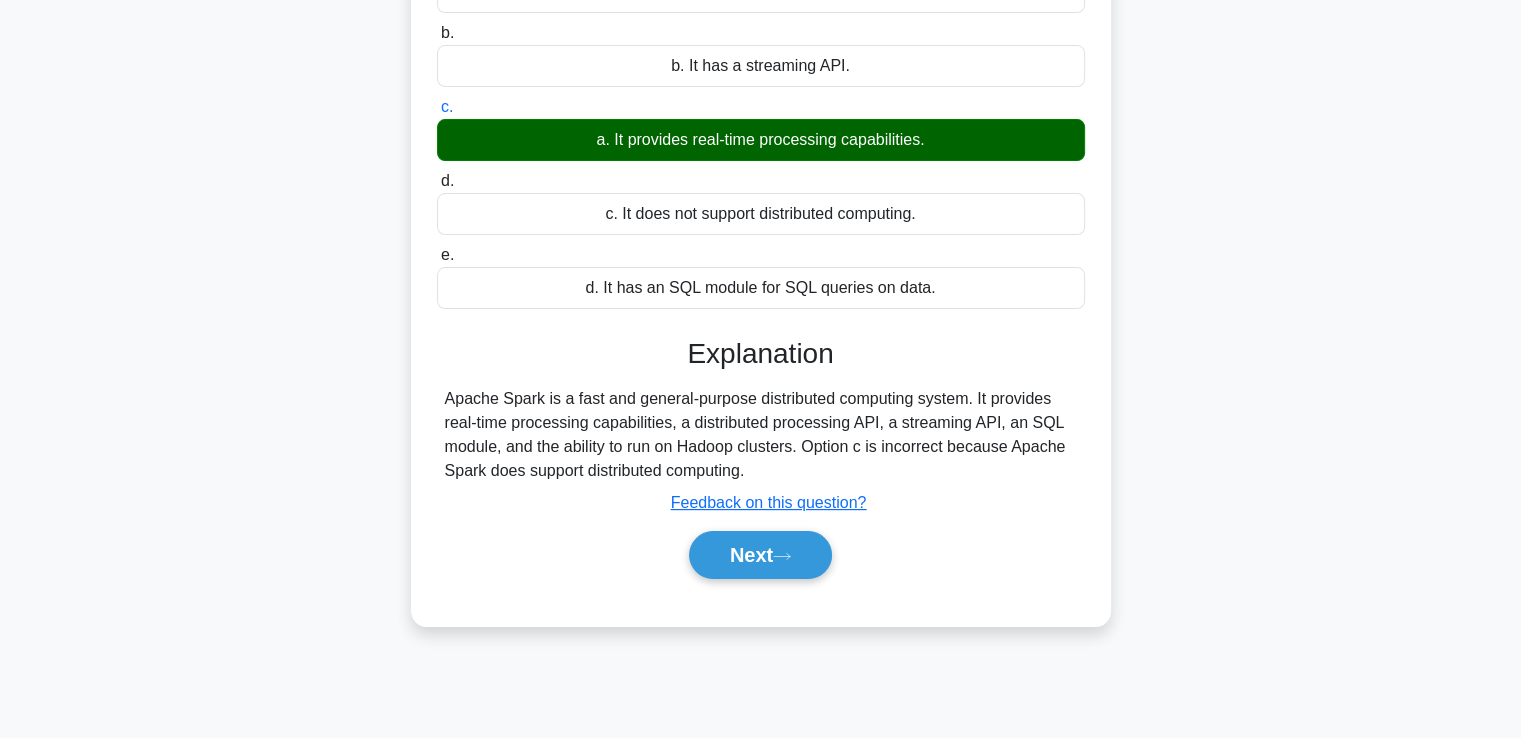 scroll, scrollTop: 343, scrollLeft: 0, axis: vertical 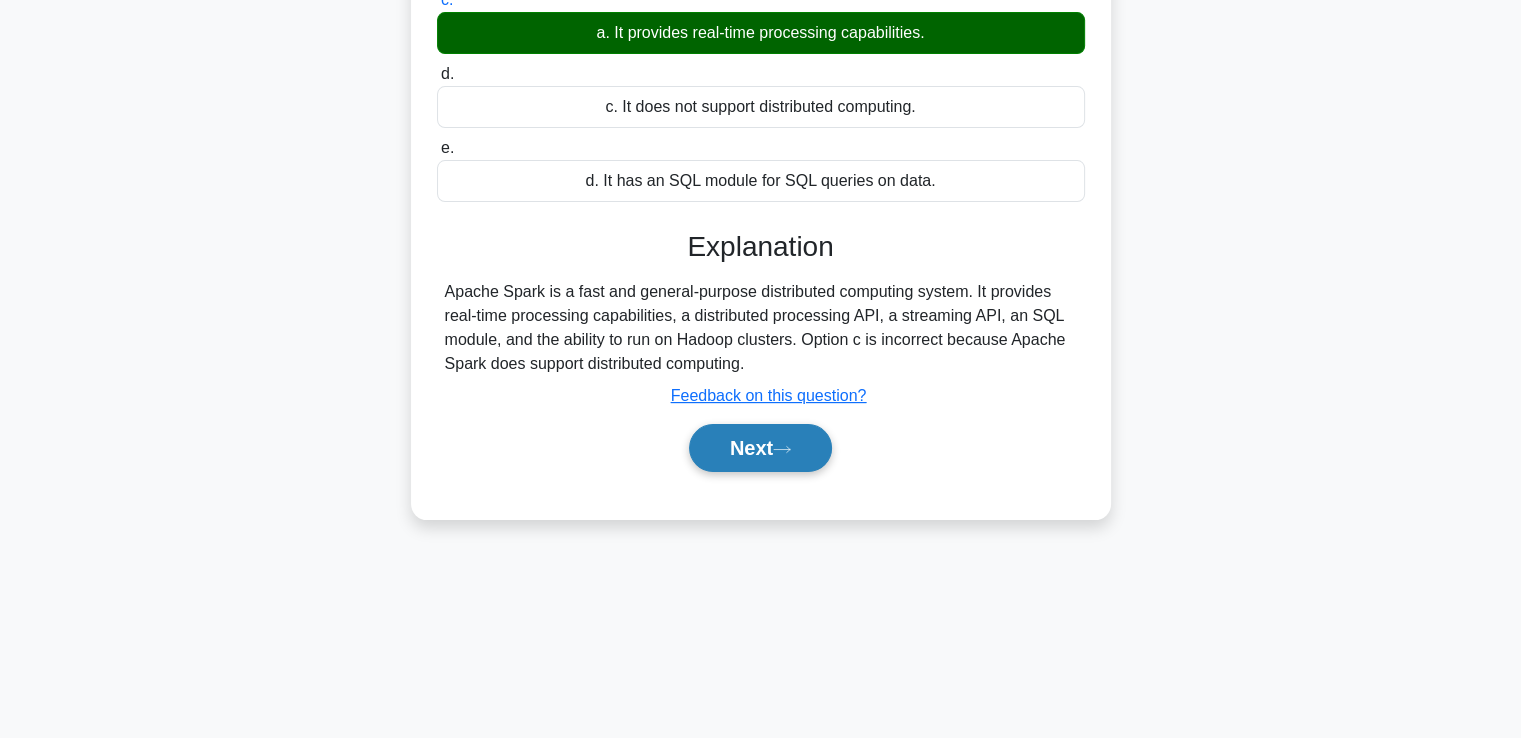 click on "Next" at bounding box center [760, 448] 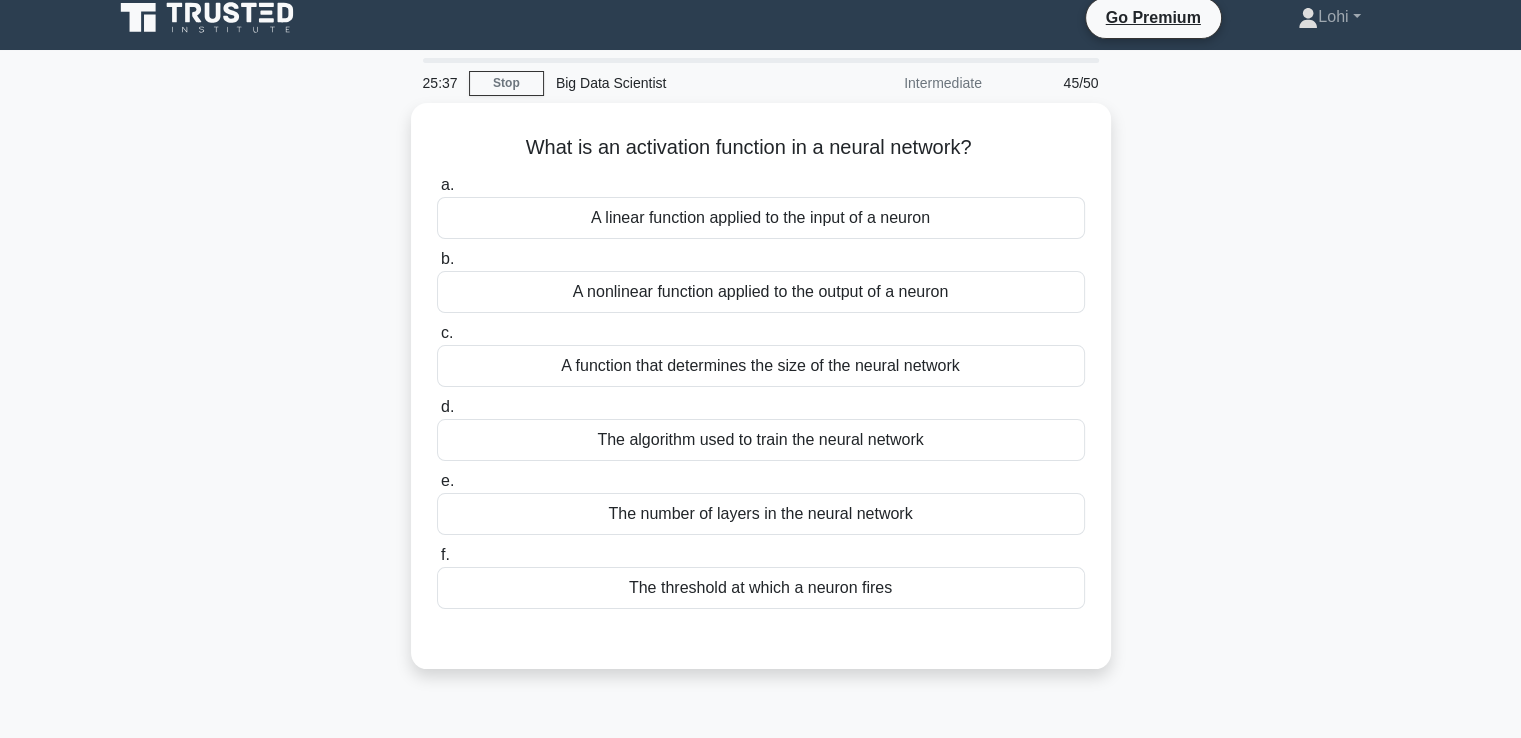 scroll, scrollTop: 0, scrollLeft: 0, axis: both 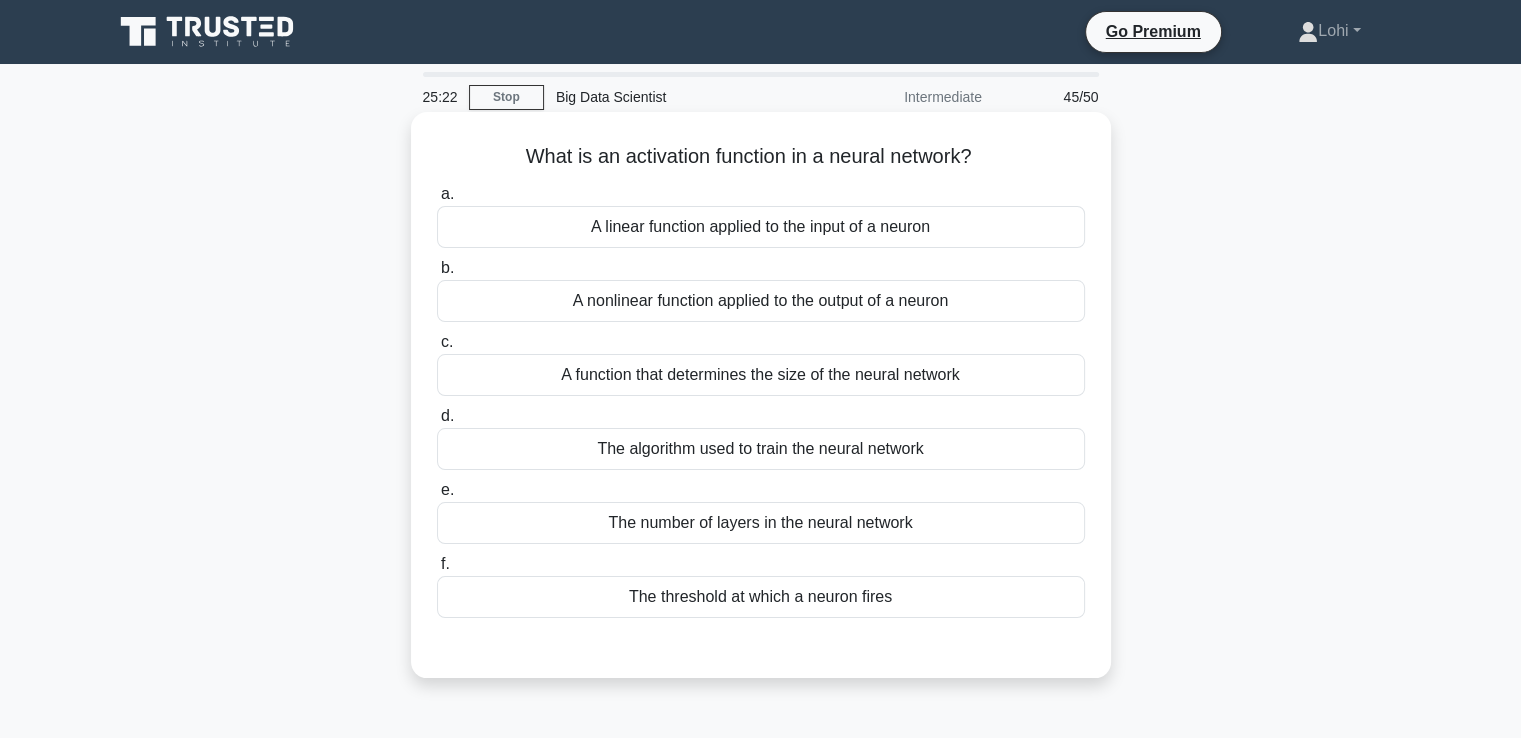 click on "A nonlinear function applied to the output of a neuron" at bounding box center [761, 301] 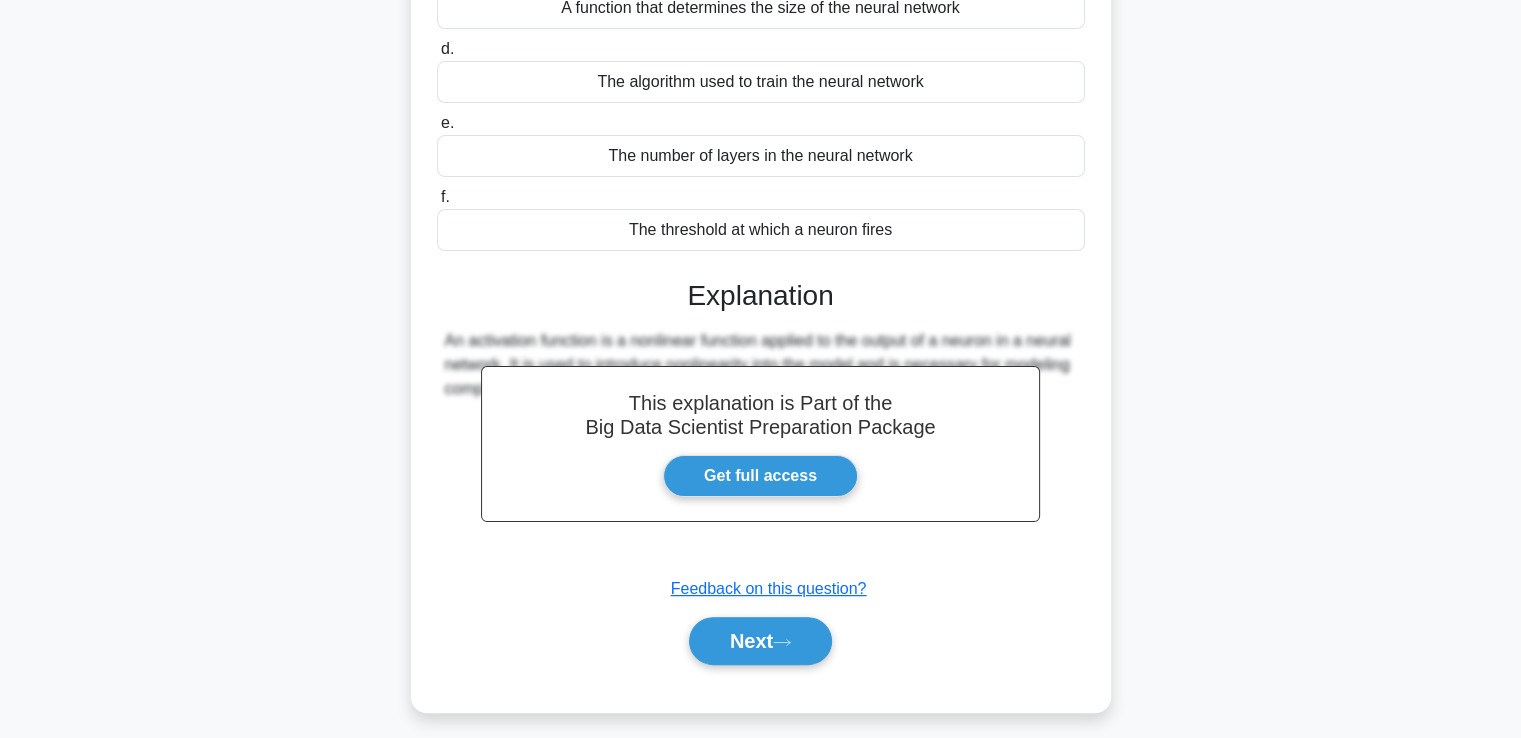 scroll, scrollTop: 377, scrollLeft: 0, axis: vertical 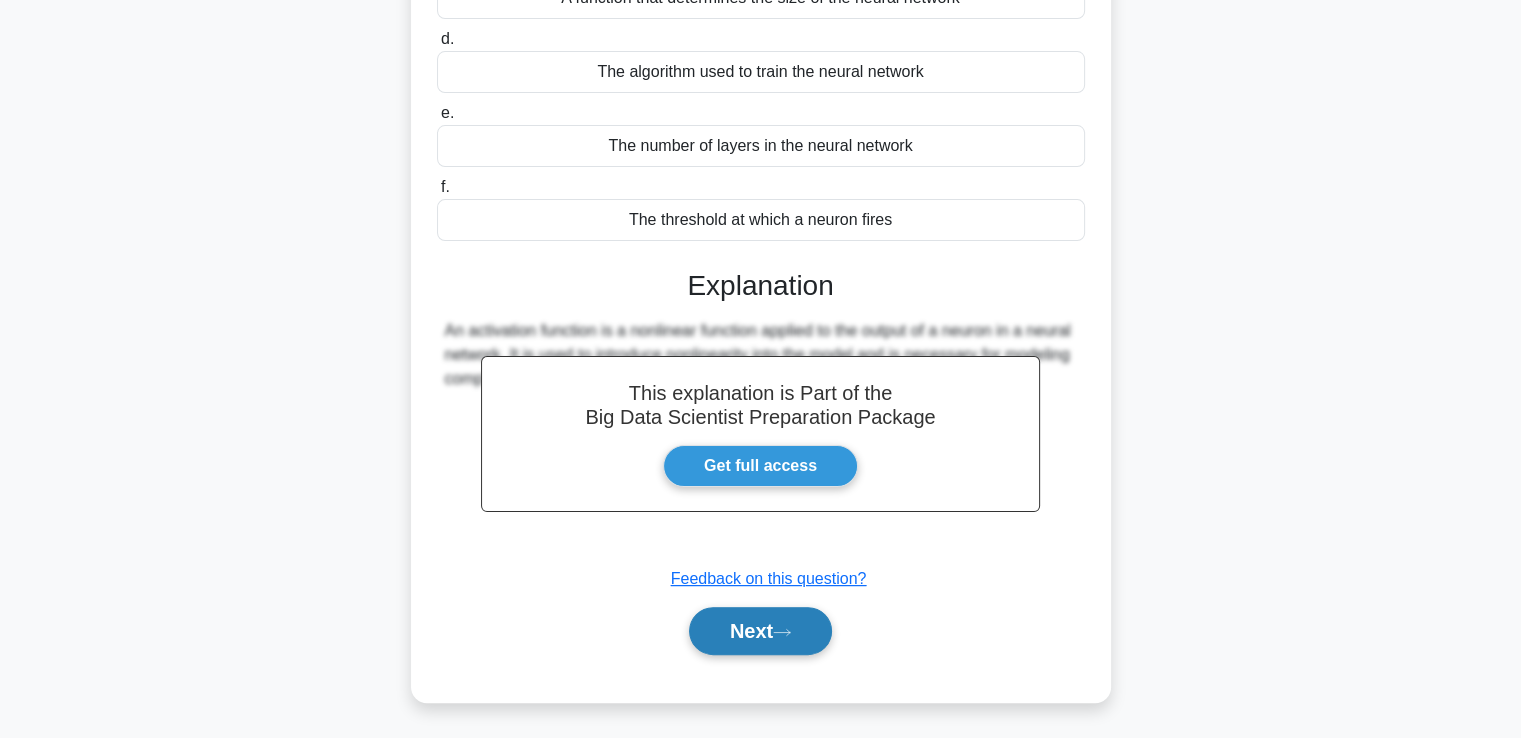 click on "Next" at bounding box center [760, 631] 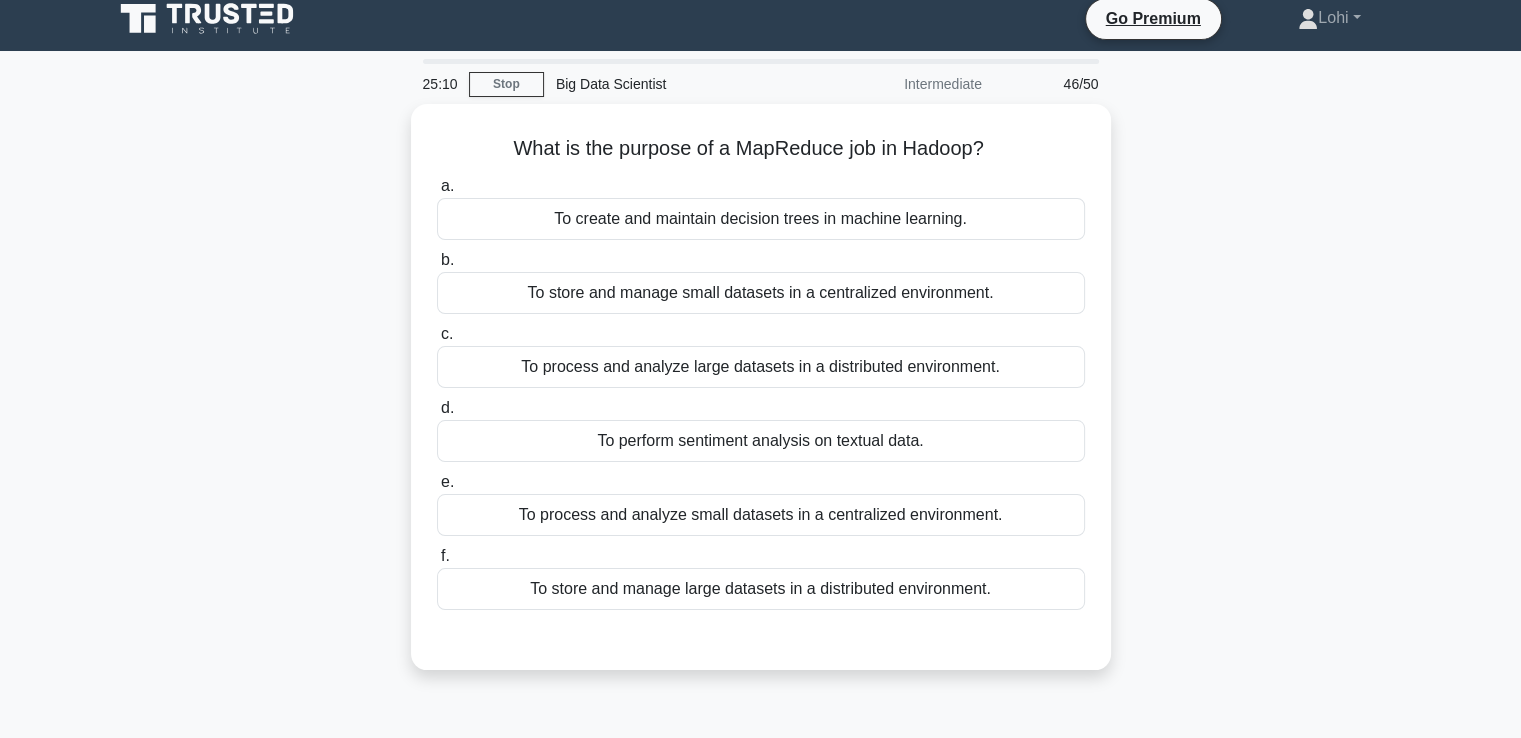 scroll, scrollTop: 0, scrollLeft: 0, axis: both 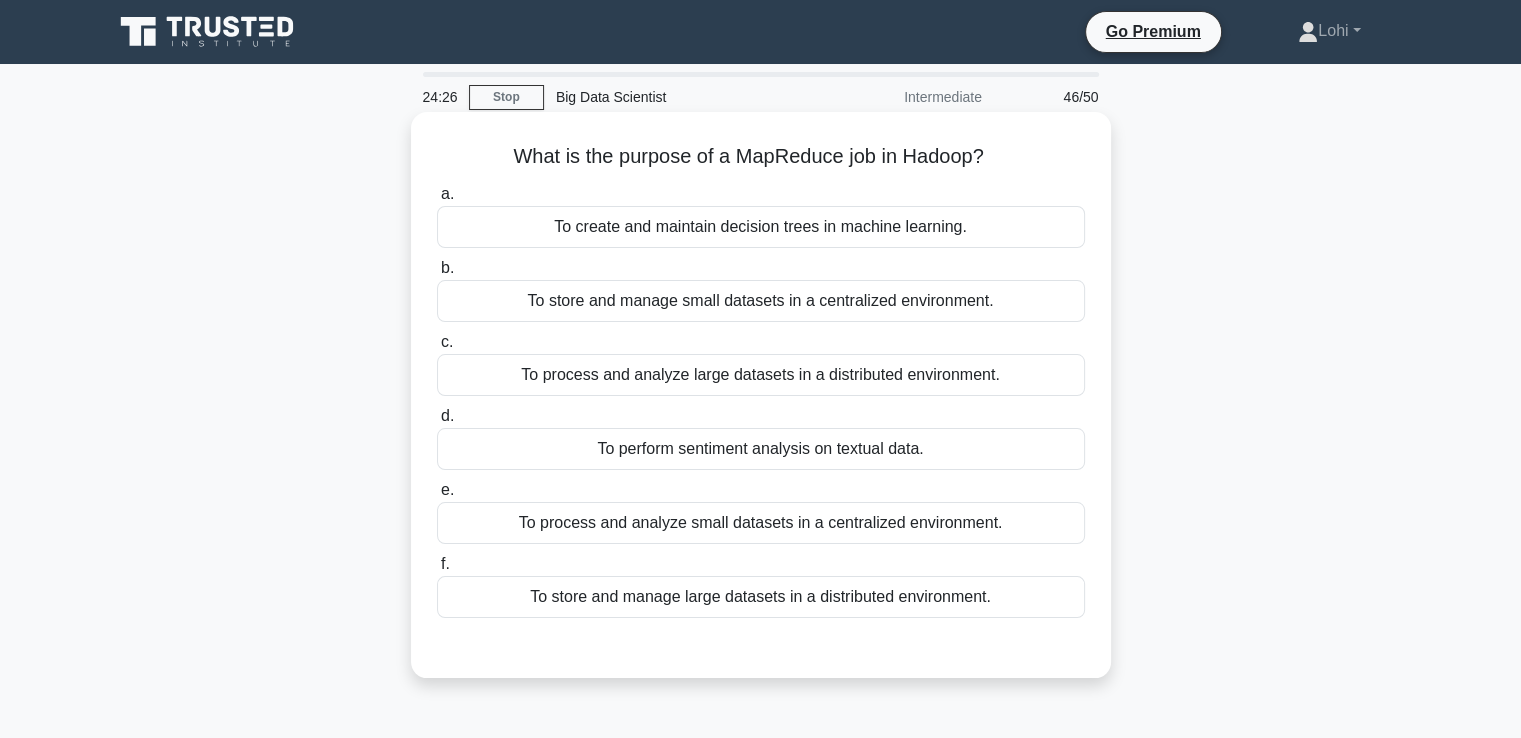 click on "To process and analyze large datasets in a distributed environment." at bounding box center (761, 375) 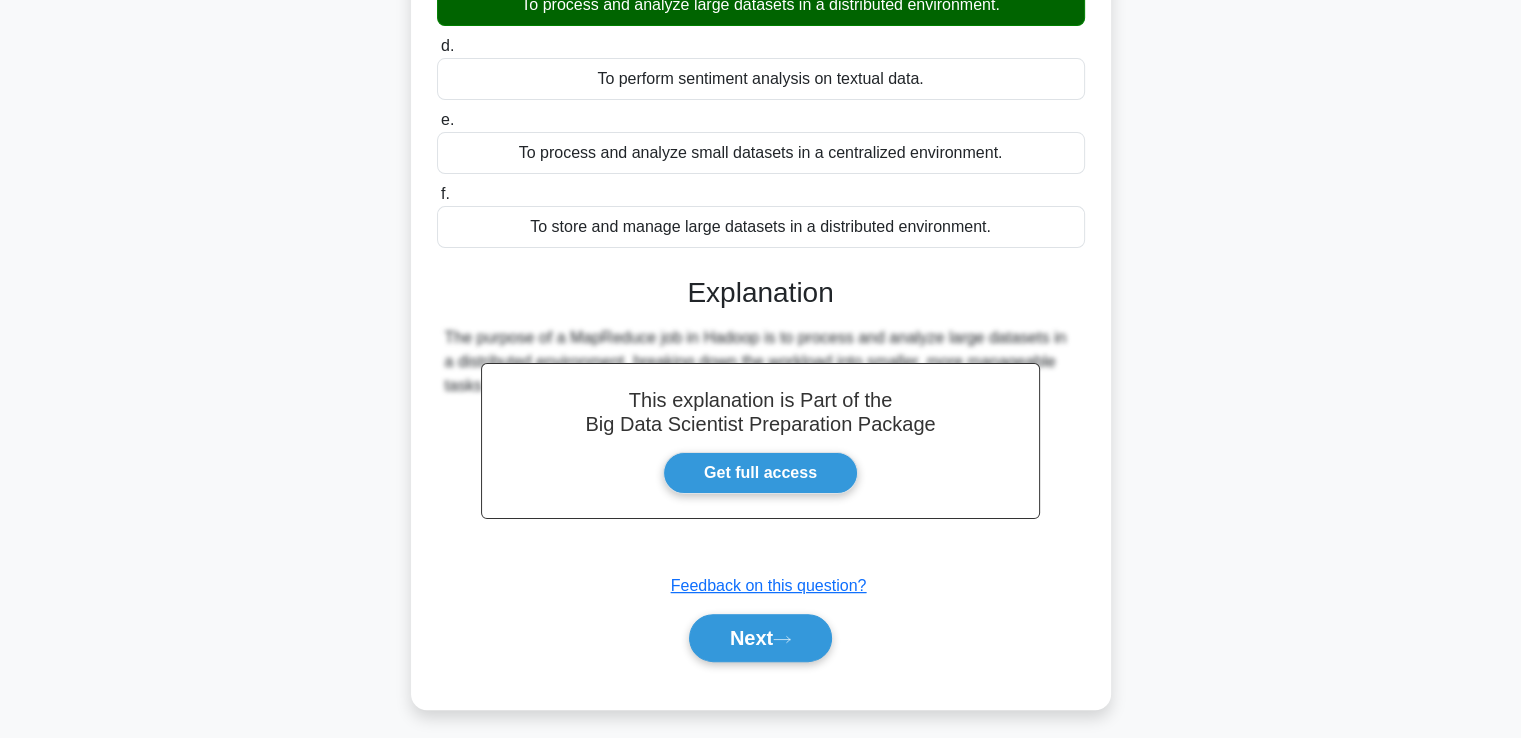 scroll, scrollTop: 377, scrollLeft: 0, axis: vertical 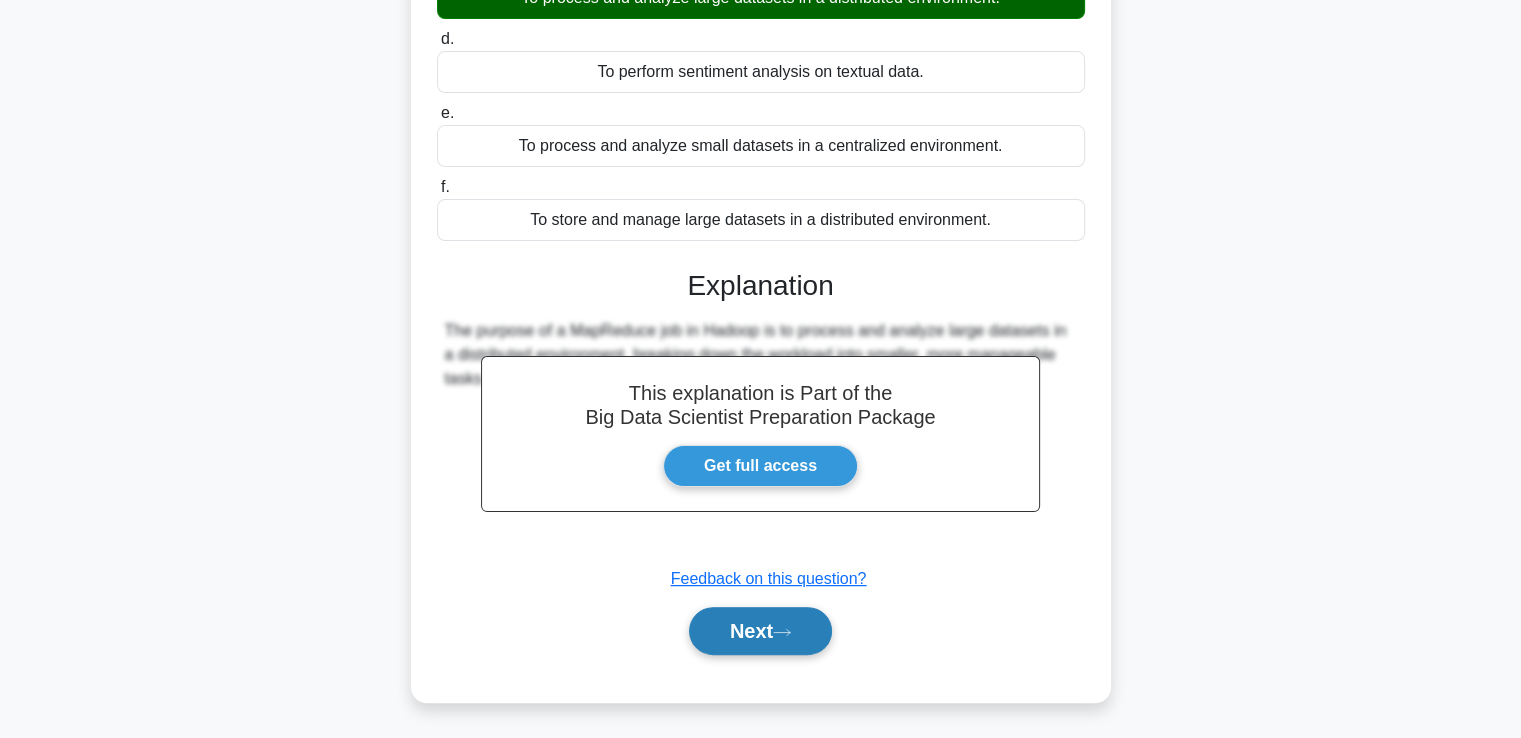click on "Next" at bounding box center [760, 631] 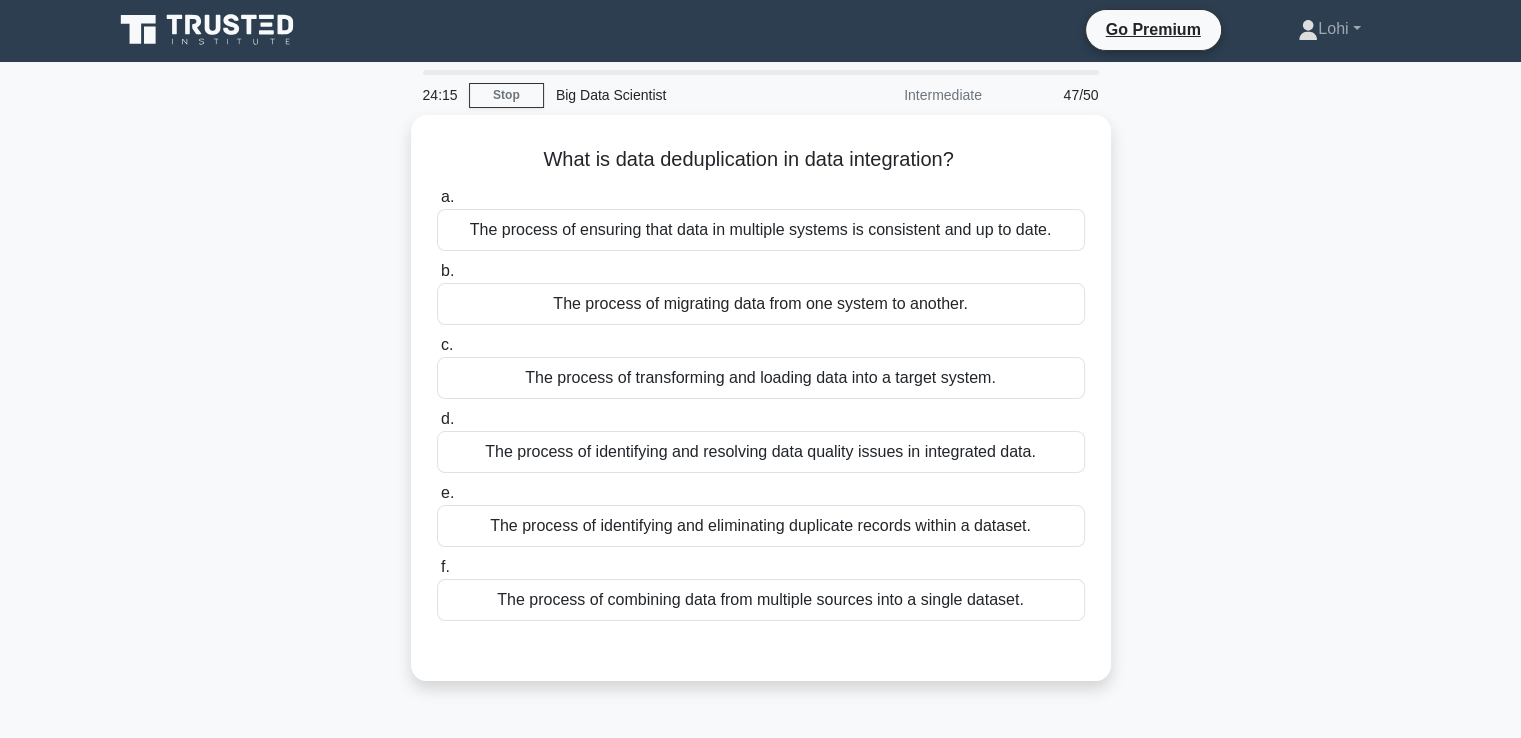 scroll, scrollTop: 0, scrollLeft: 0, axis: both 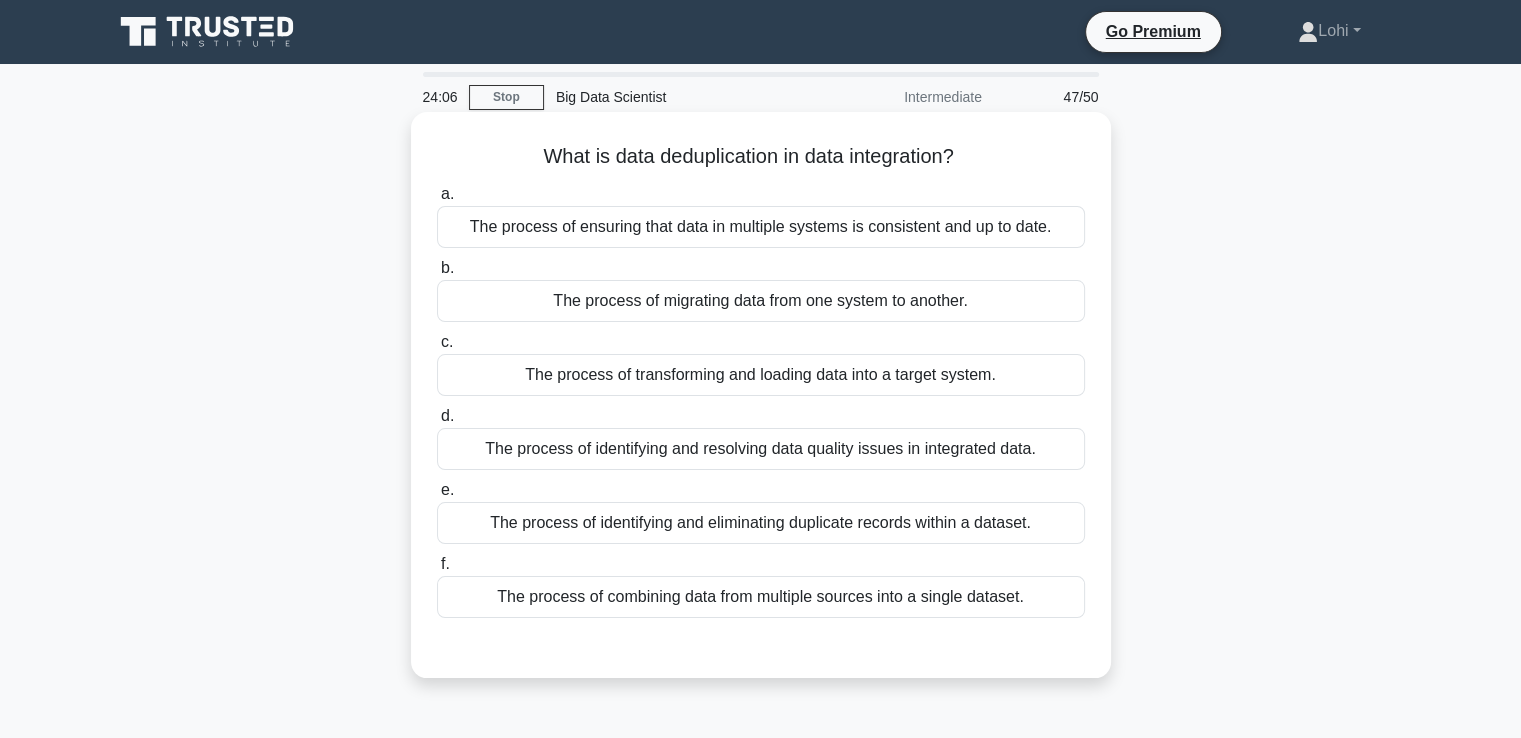 click on "The process of identifying and eliminating duplicate records within a dataset." at bounding box center (761, 523) 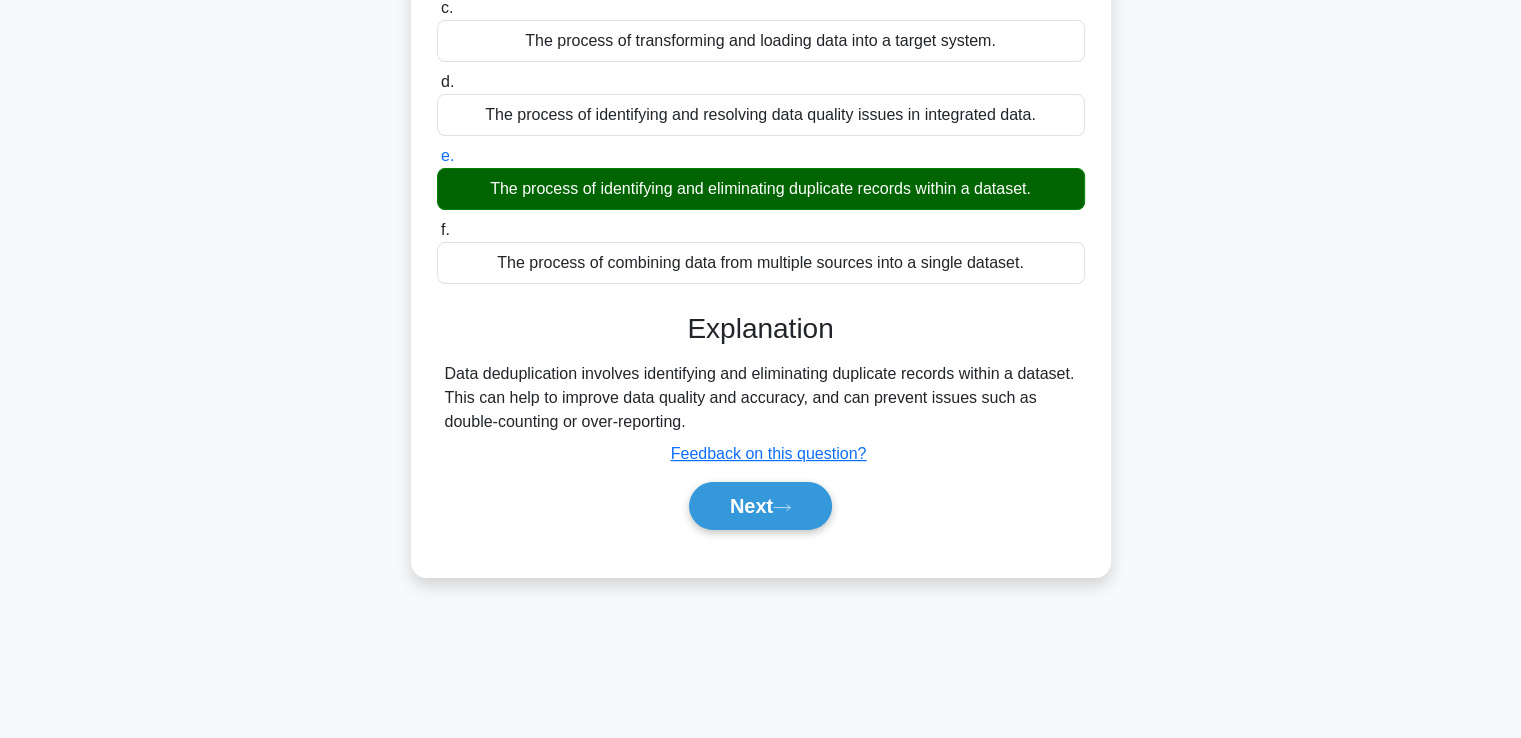 scroll, scrollTop: 343, scrollLeft: 0, axis: vertical 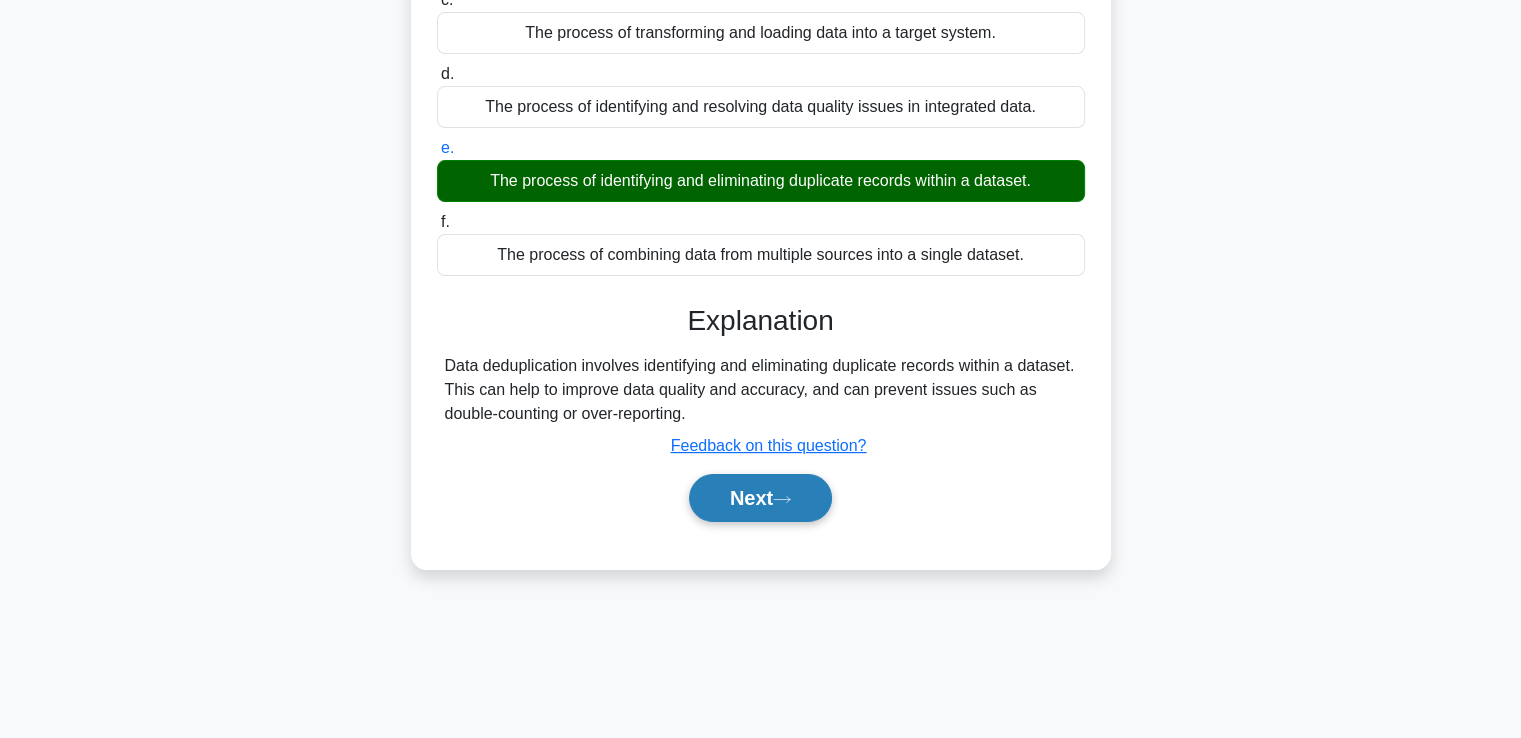 click on "Next" at bounding box center (760, 498) 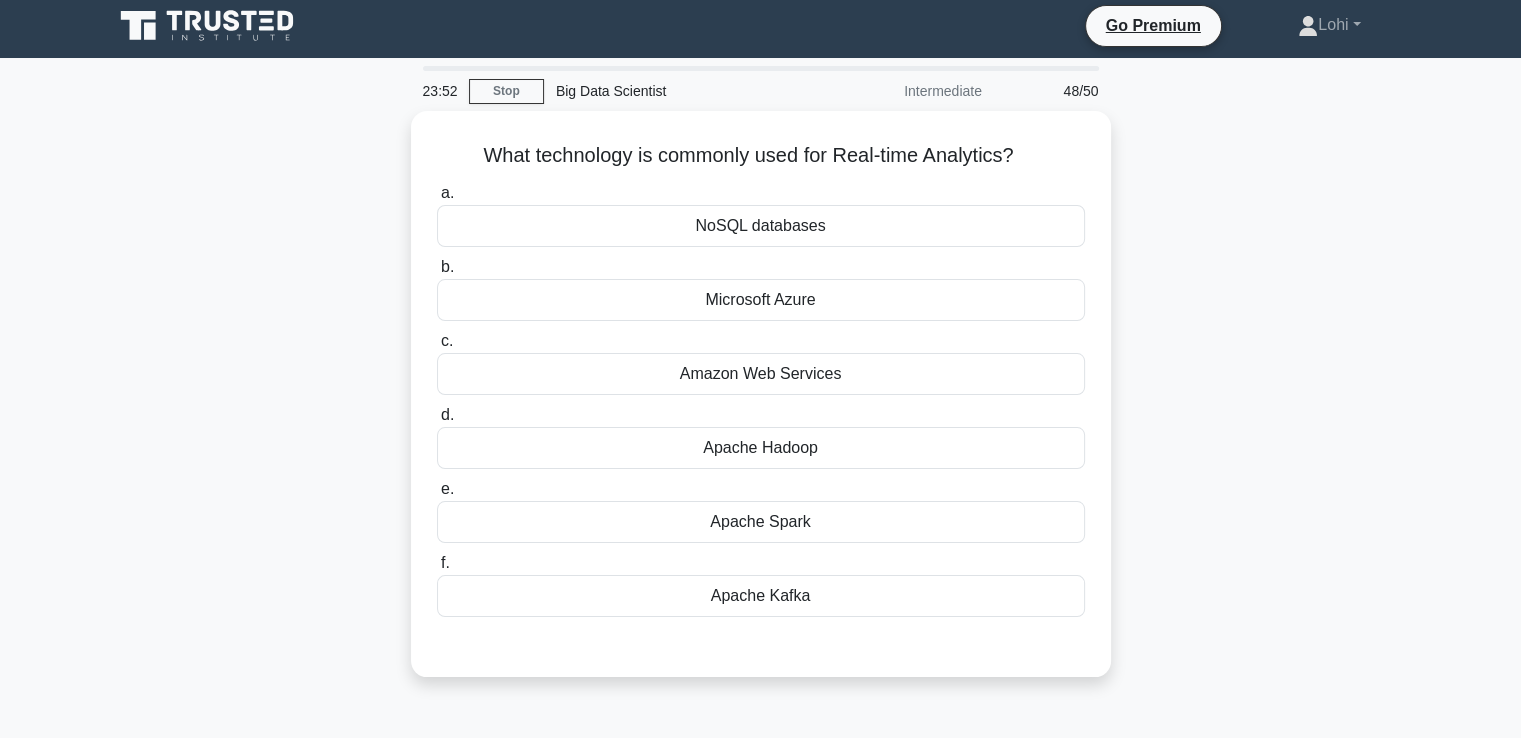 scroll, scrollTop: 0, scrollLeft: 0, axis: both 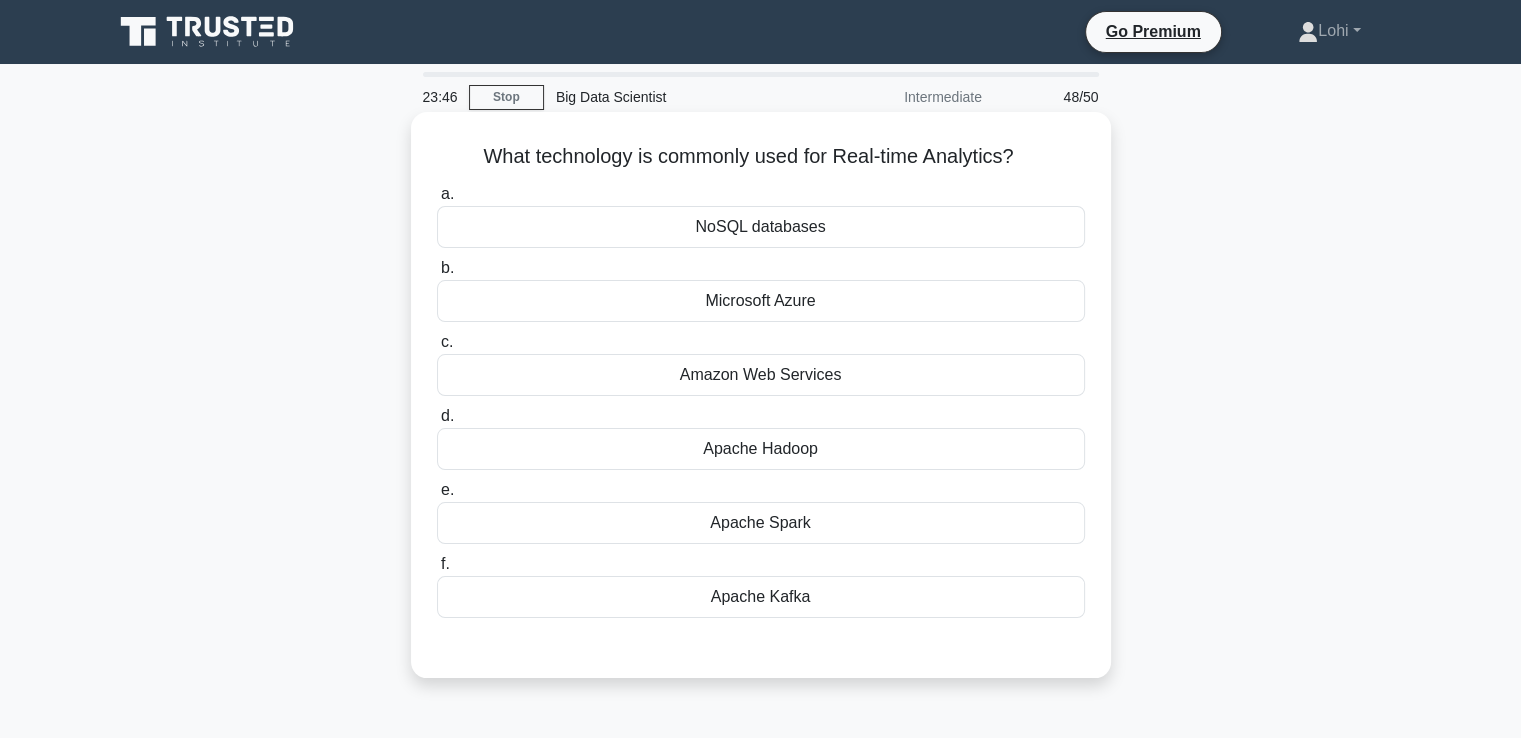 click on "Apache Kafka" at bounding box center [761, 597] 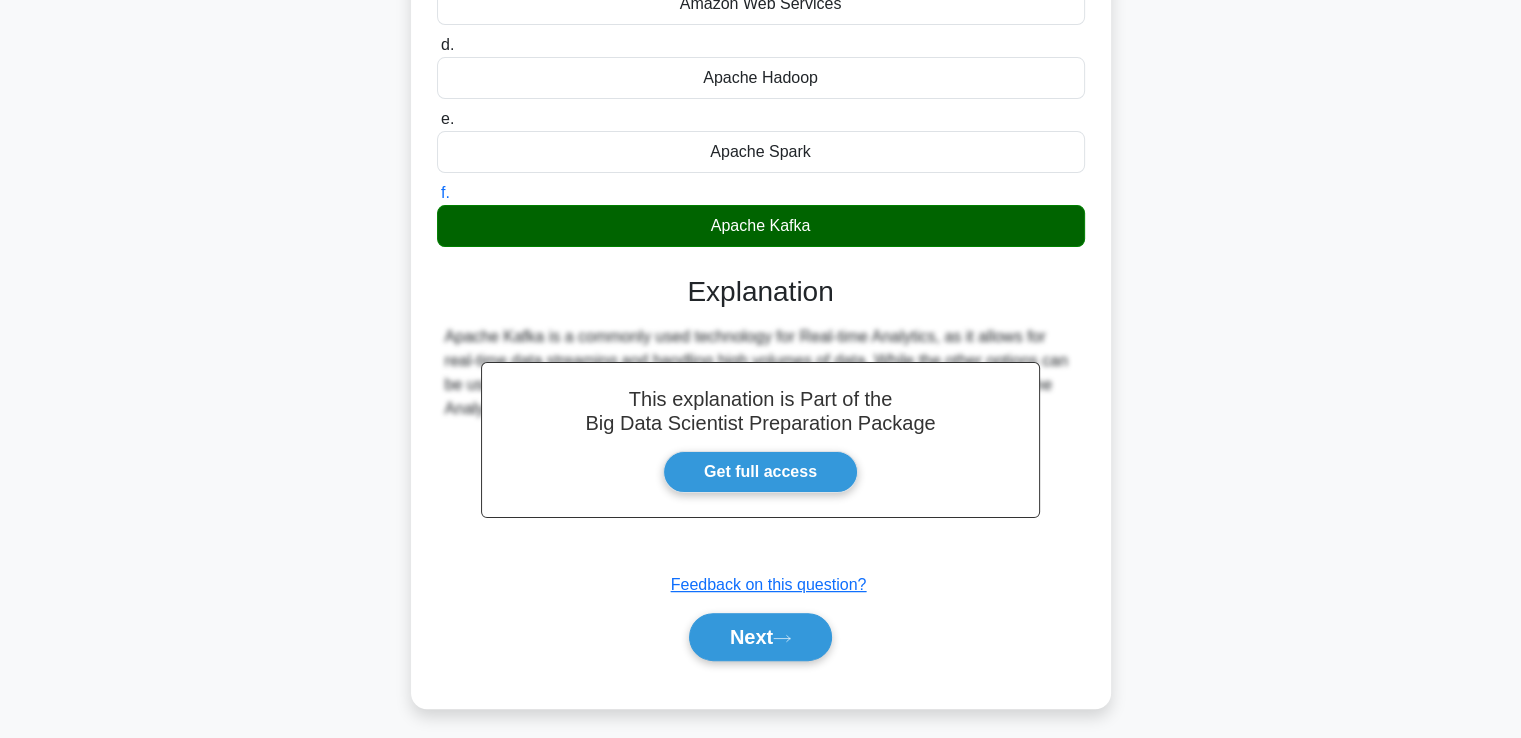 scroll, scrollTop: 377, scrollLeft: 0, axis: vertical 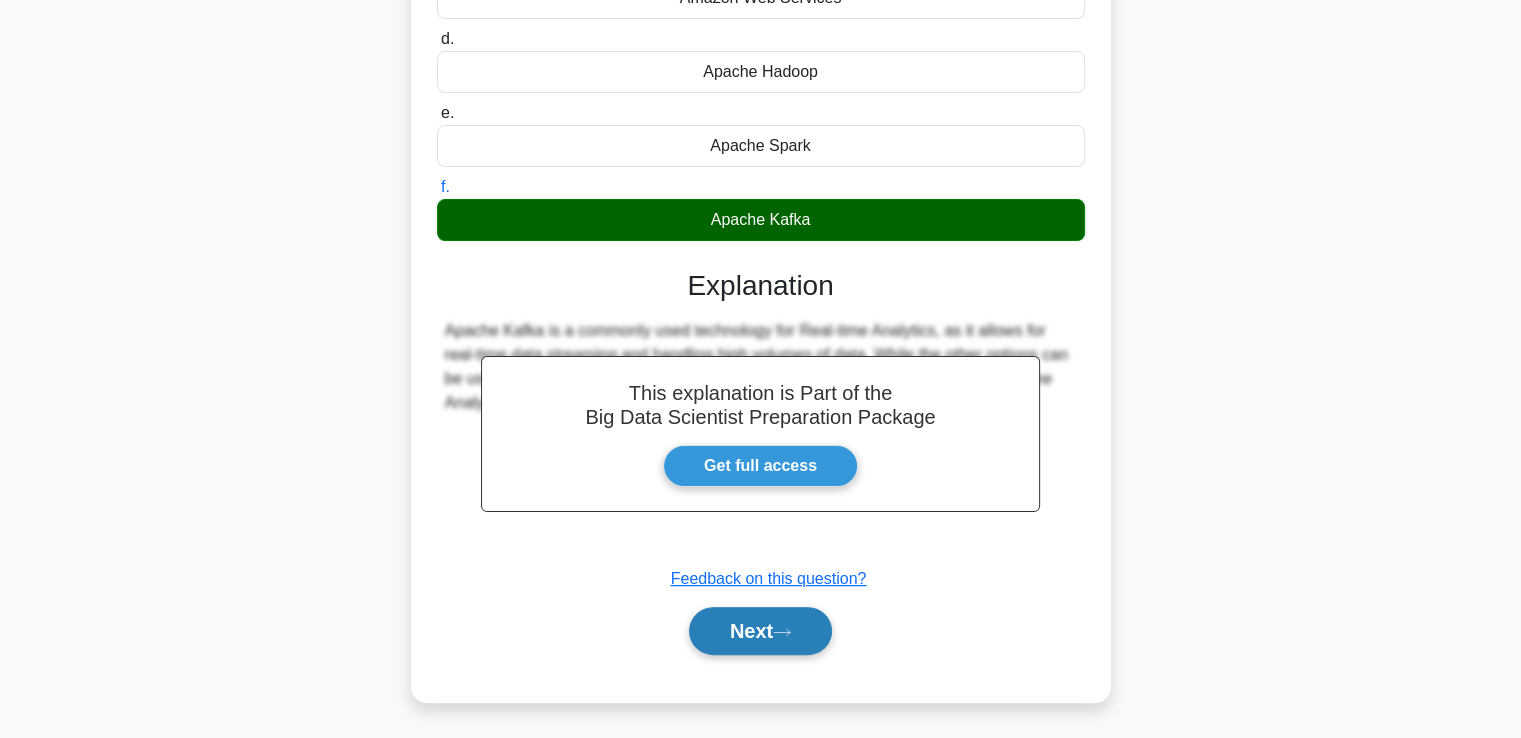 click on "Next" at bounding box center [760, 631] 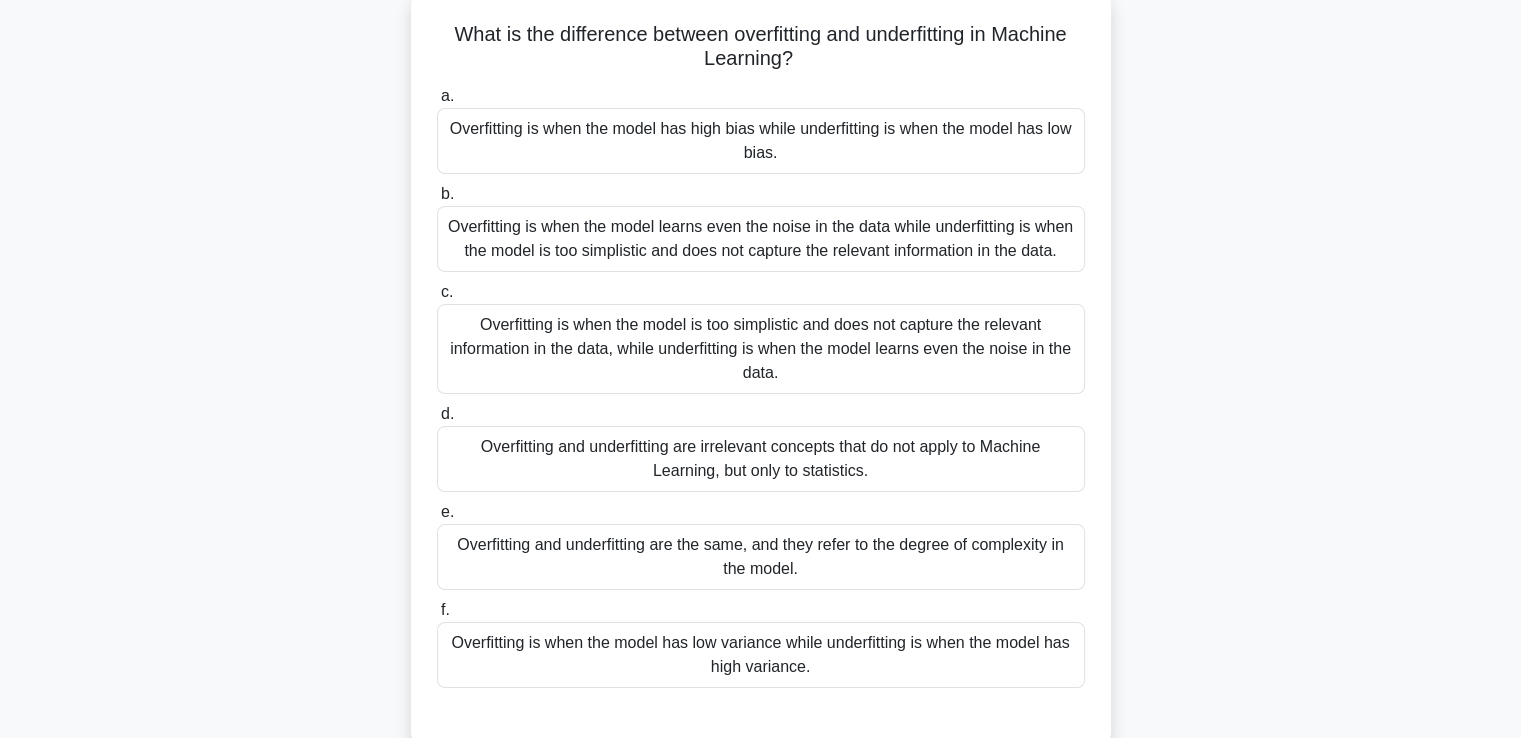 scroll, scrollTop: 160, scrollLeft: 0, axis: vertical 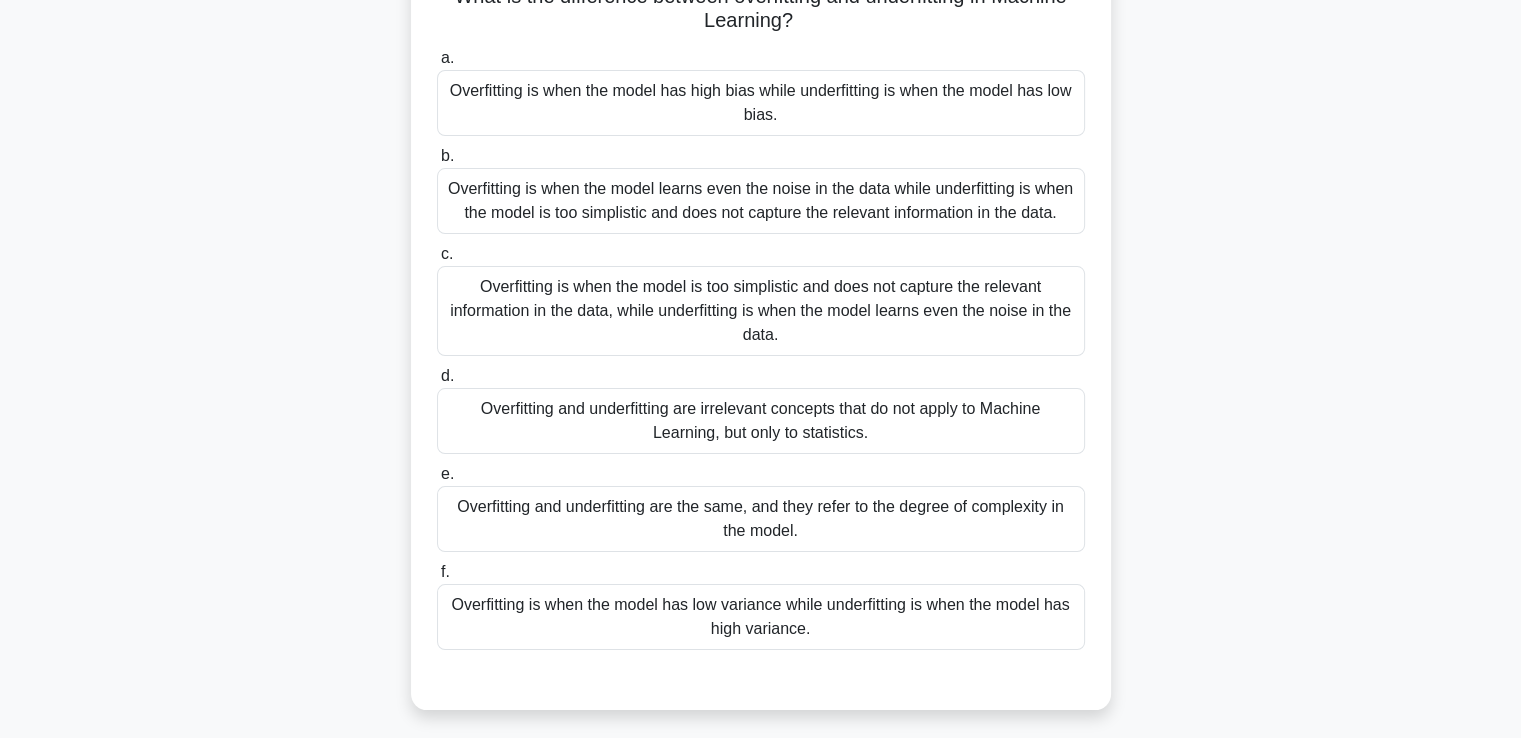click on "Overfitting is when the model learns even the noise in the data while underfitting is when the model is too simplistic and does not capture the relevant information in the data." at bounding box center [761, 201] 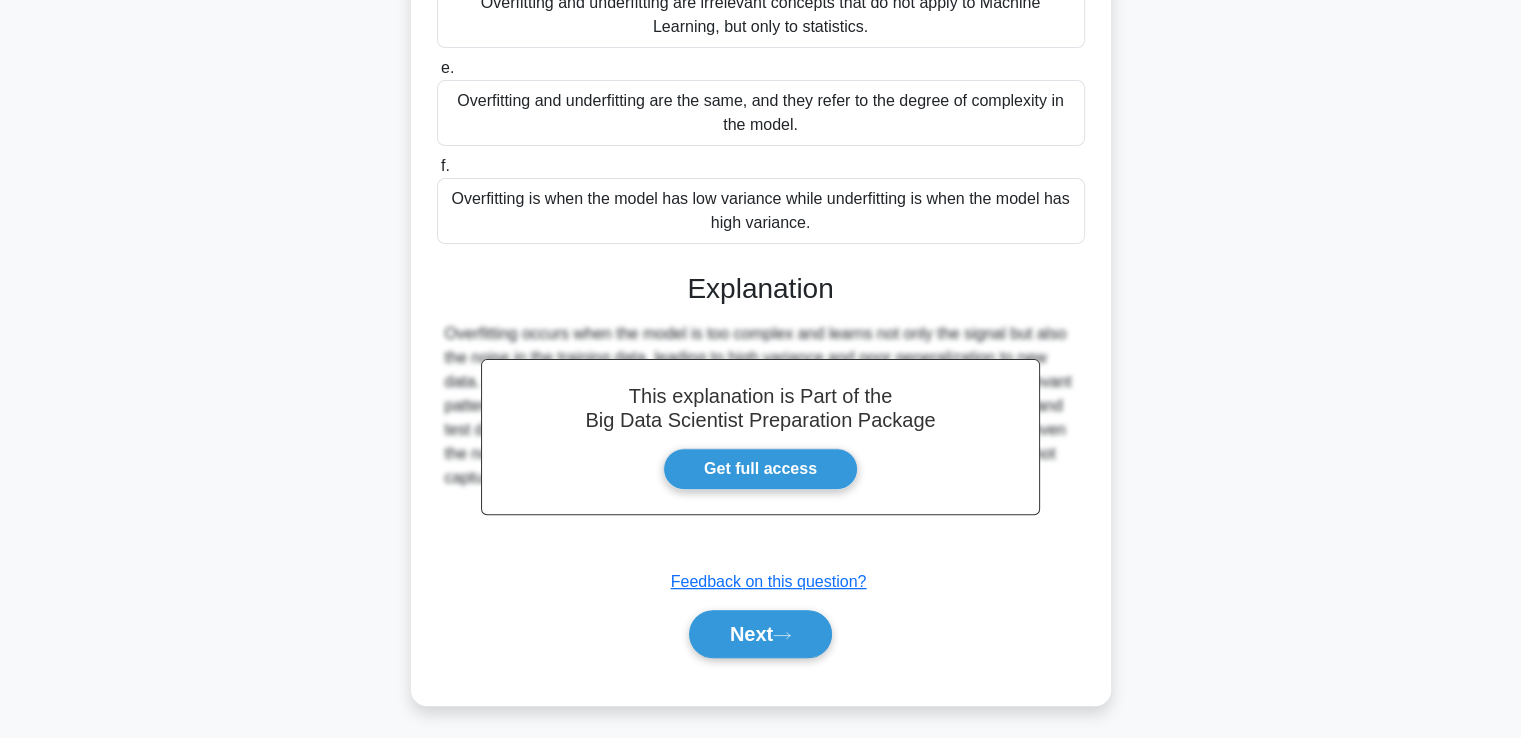 scroll, scrollTop: 593, scrollLeft: 0, axis: vertical 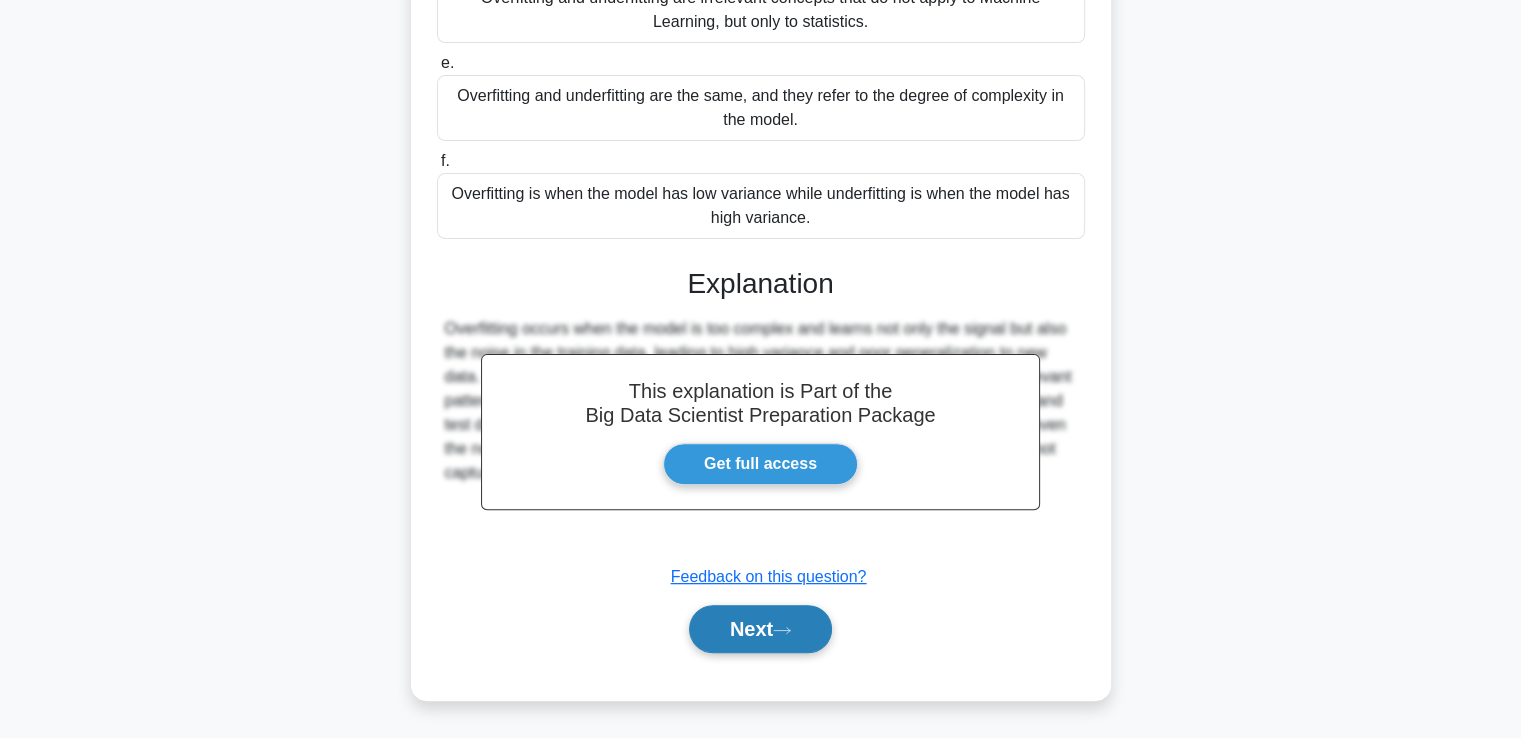 click on "Next" at bounding box center [760, 629] 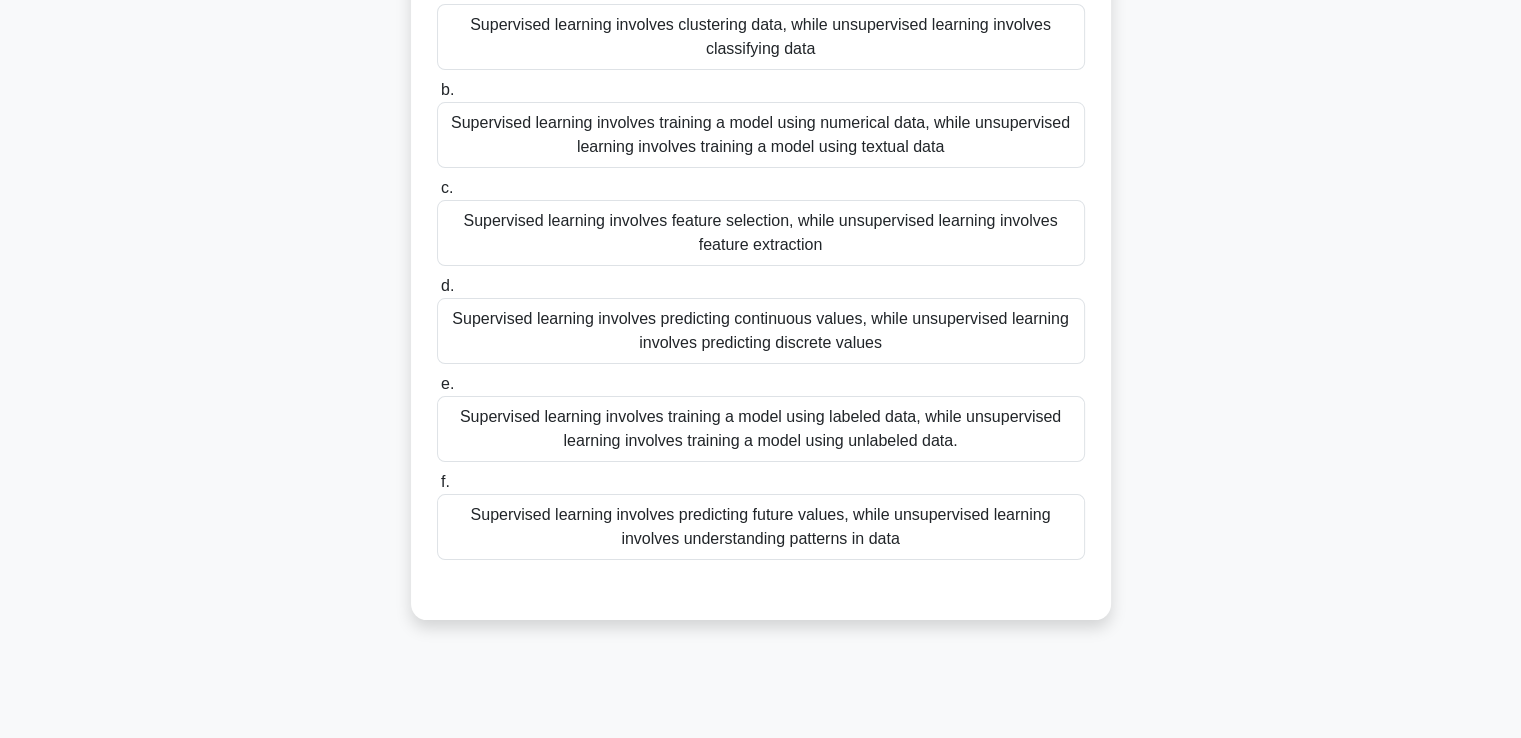 scroll, scrollTop: 240, scrollLeft: 0, axis: vertical 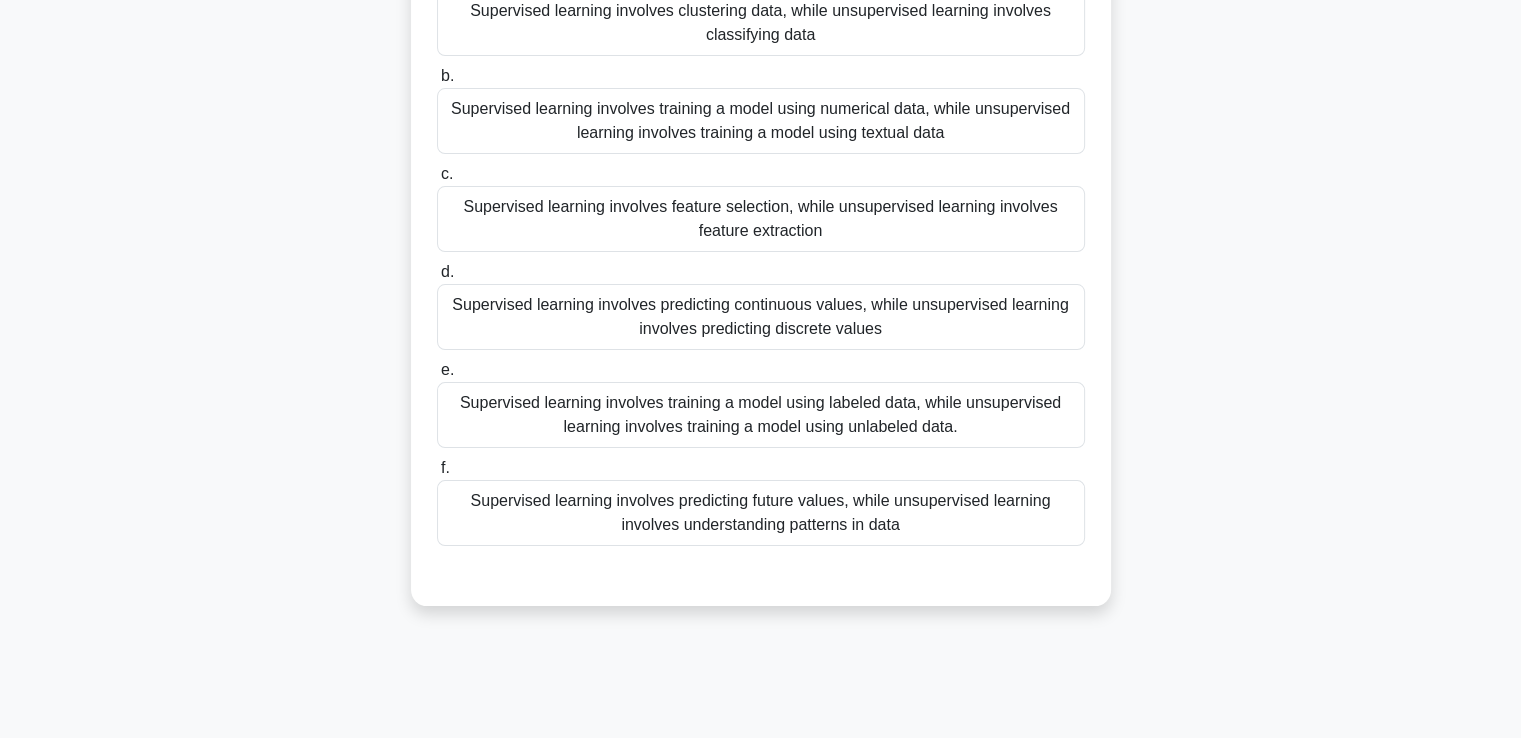 click on "Supervised learning involves training a model using labeled data, while unsupervised learning involves training a model using unlabeled data." at bounding box center [761, 415] 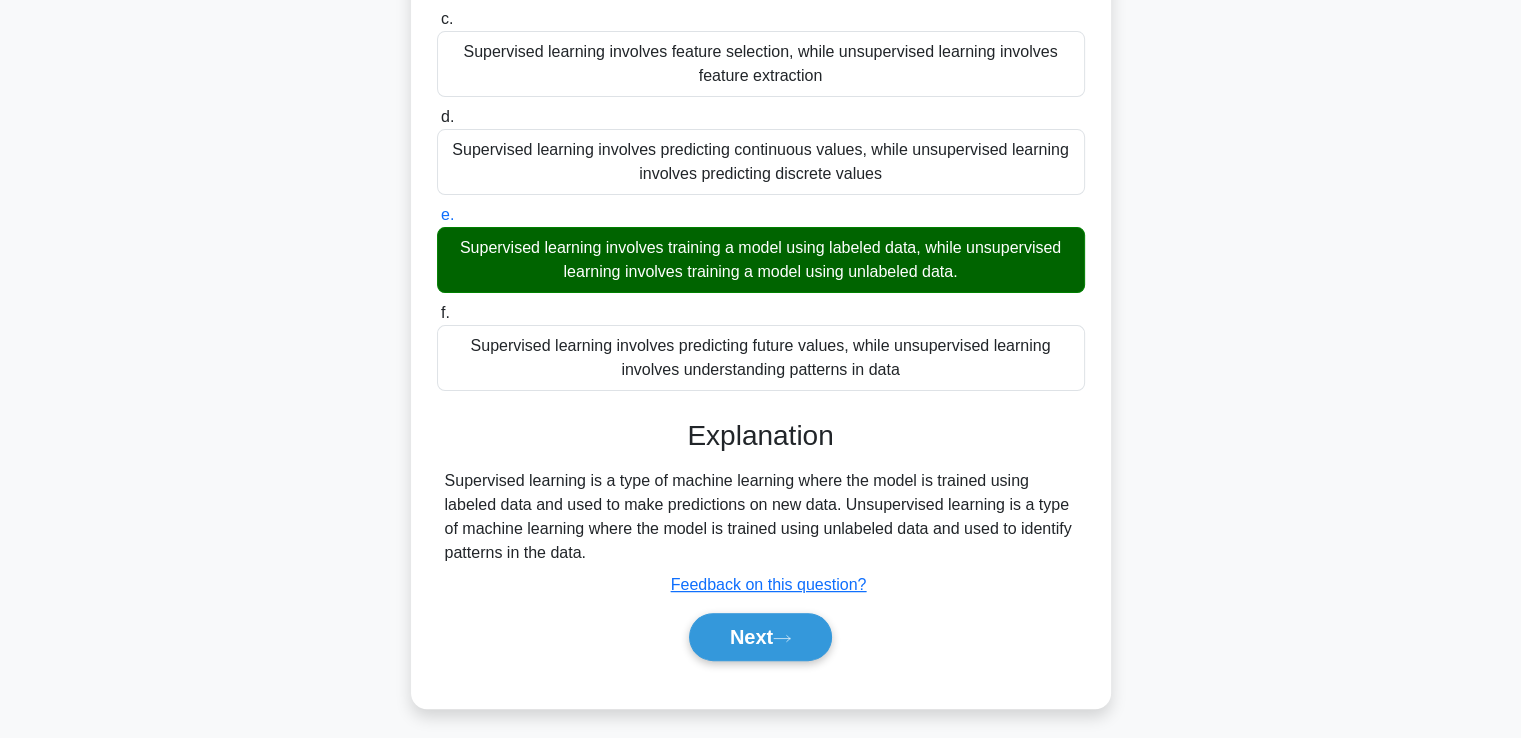 scroll, scrollTop: 401, scrollLeft: 0, axis: vertical 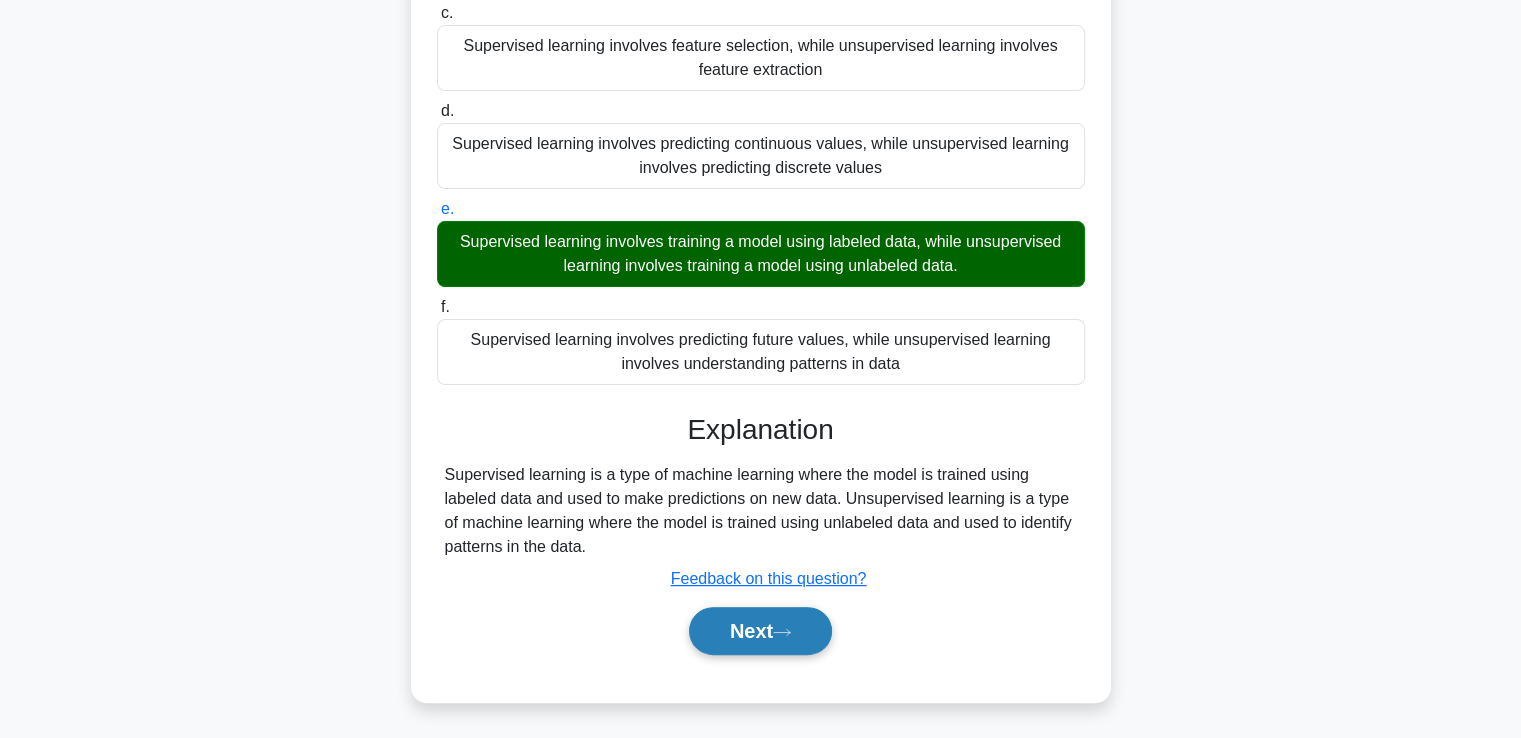 click on "Next" at bounding box center [760, 631] 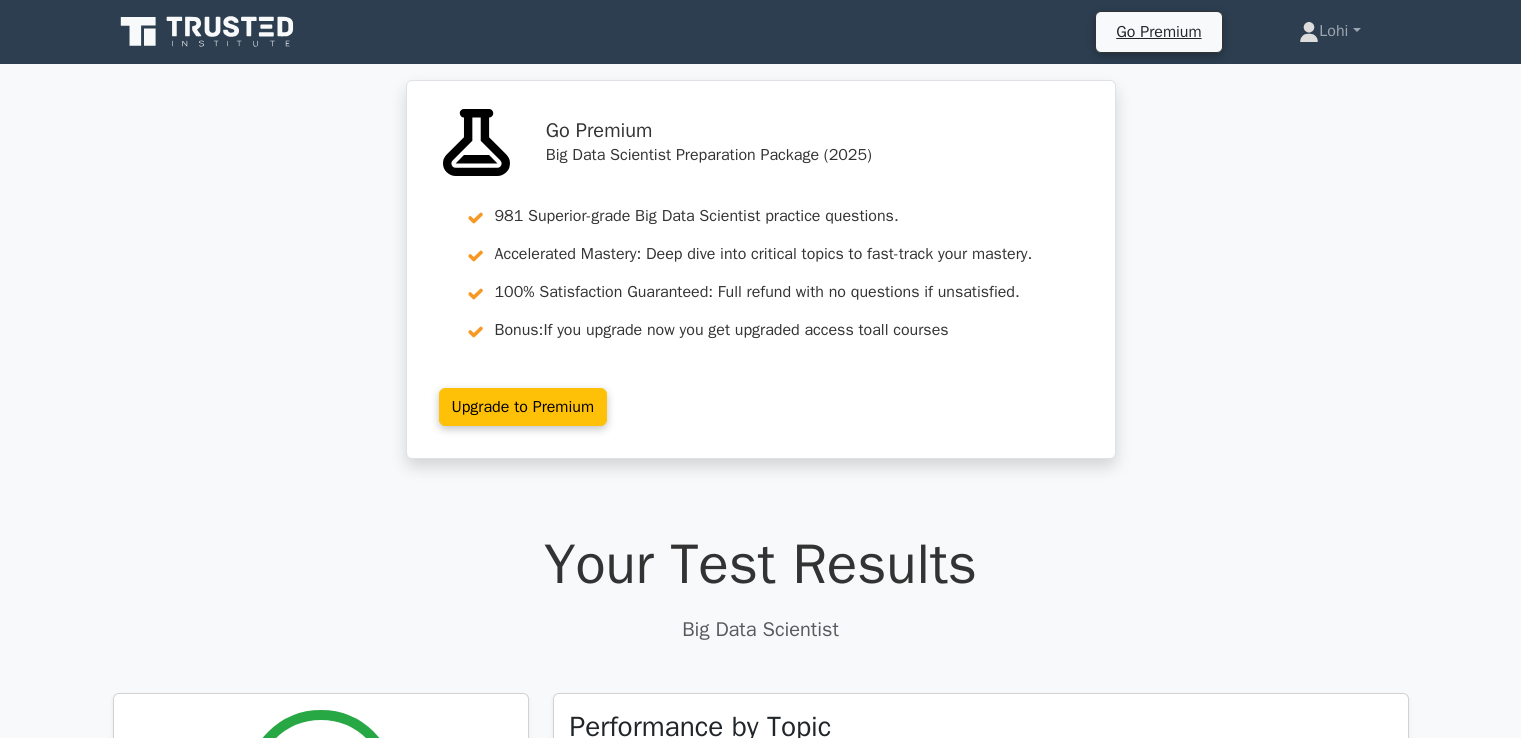 scroll, scrollTop: 0, scrollLeft: 0, axis: both 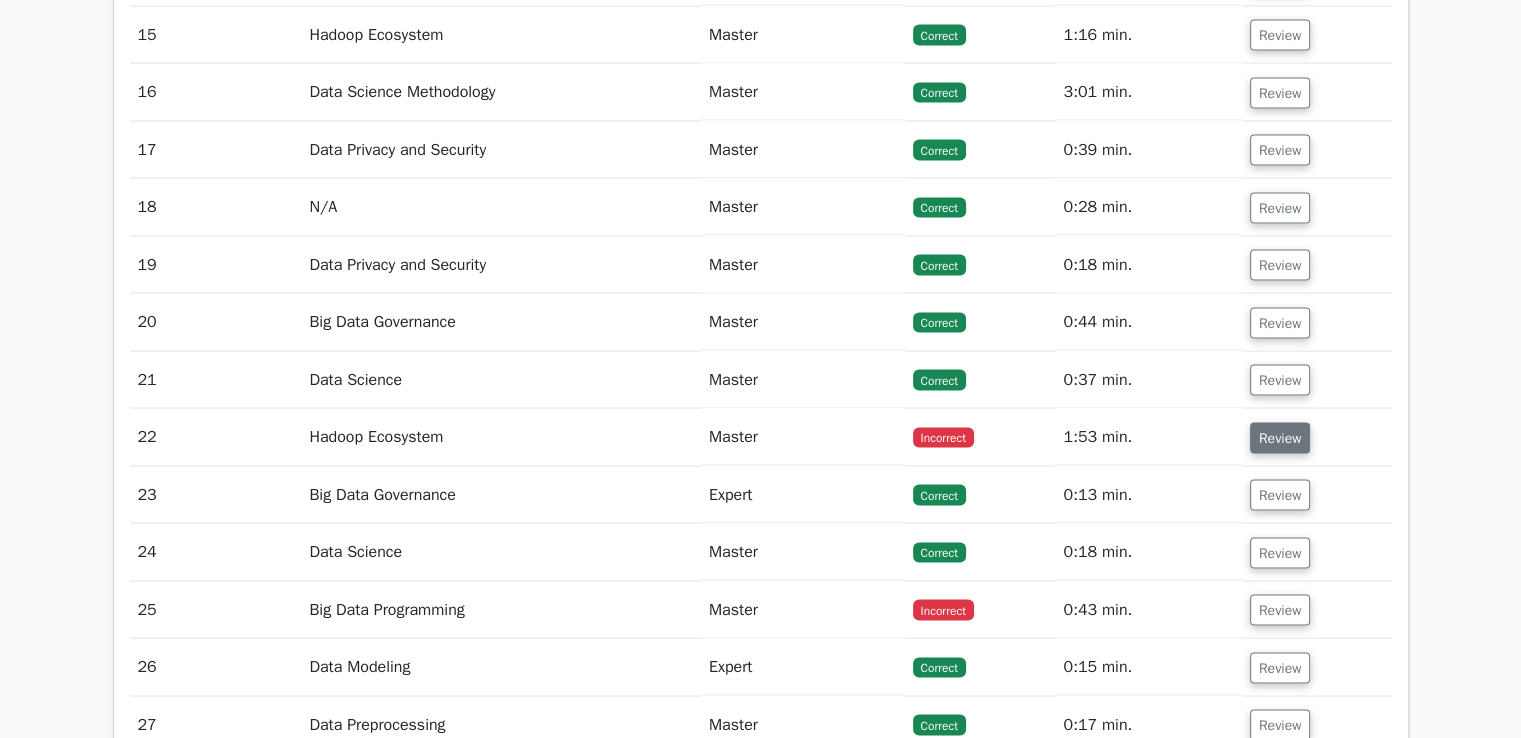 click on "Review" at bounding box center (1280, 438) 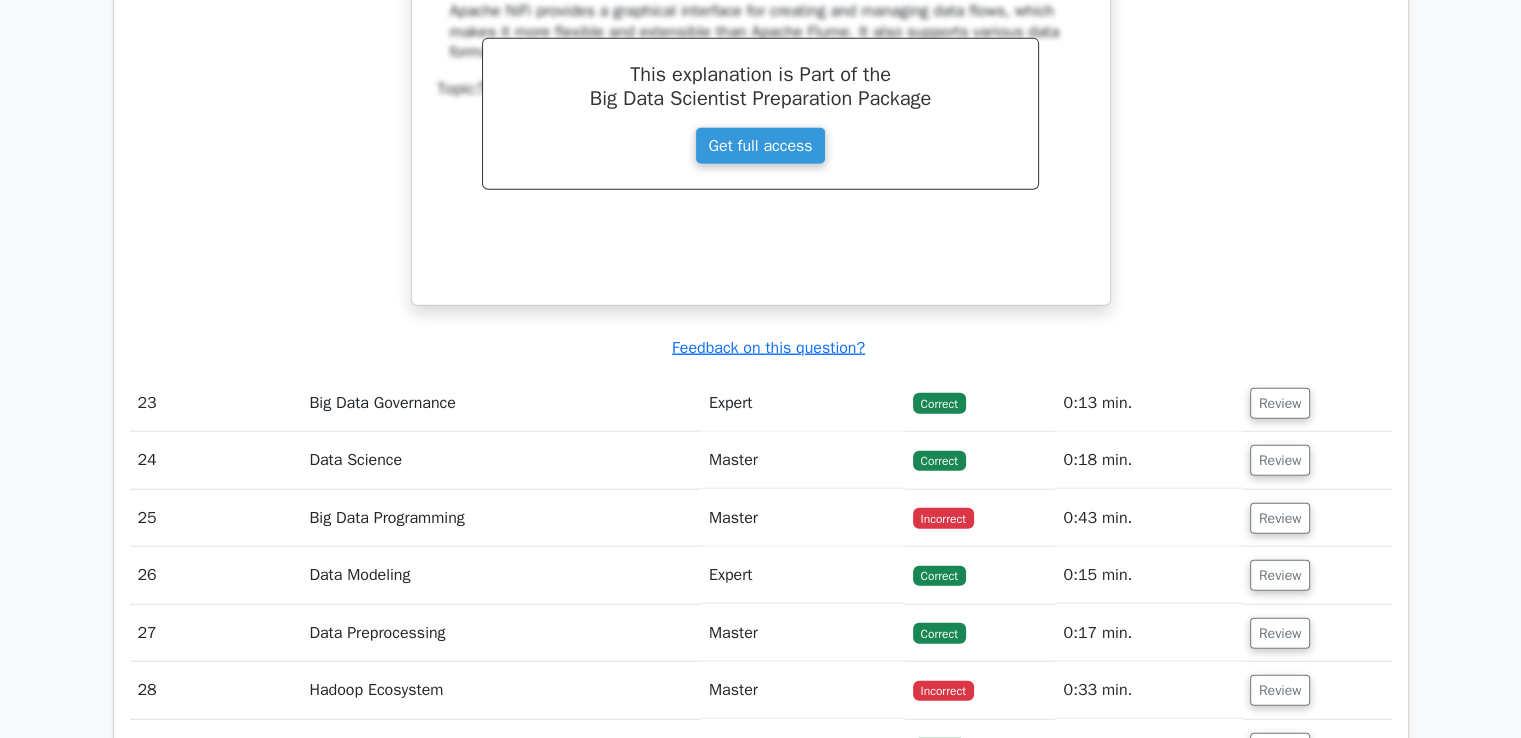 scroll, scrollTop: 4982, scrollLeft: 0, axis: vertical 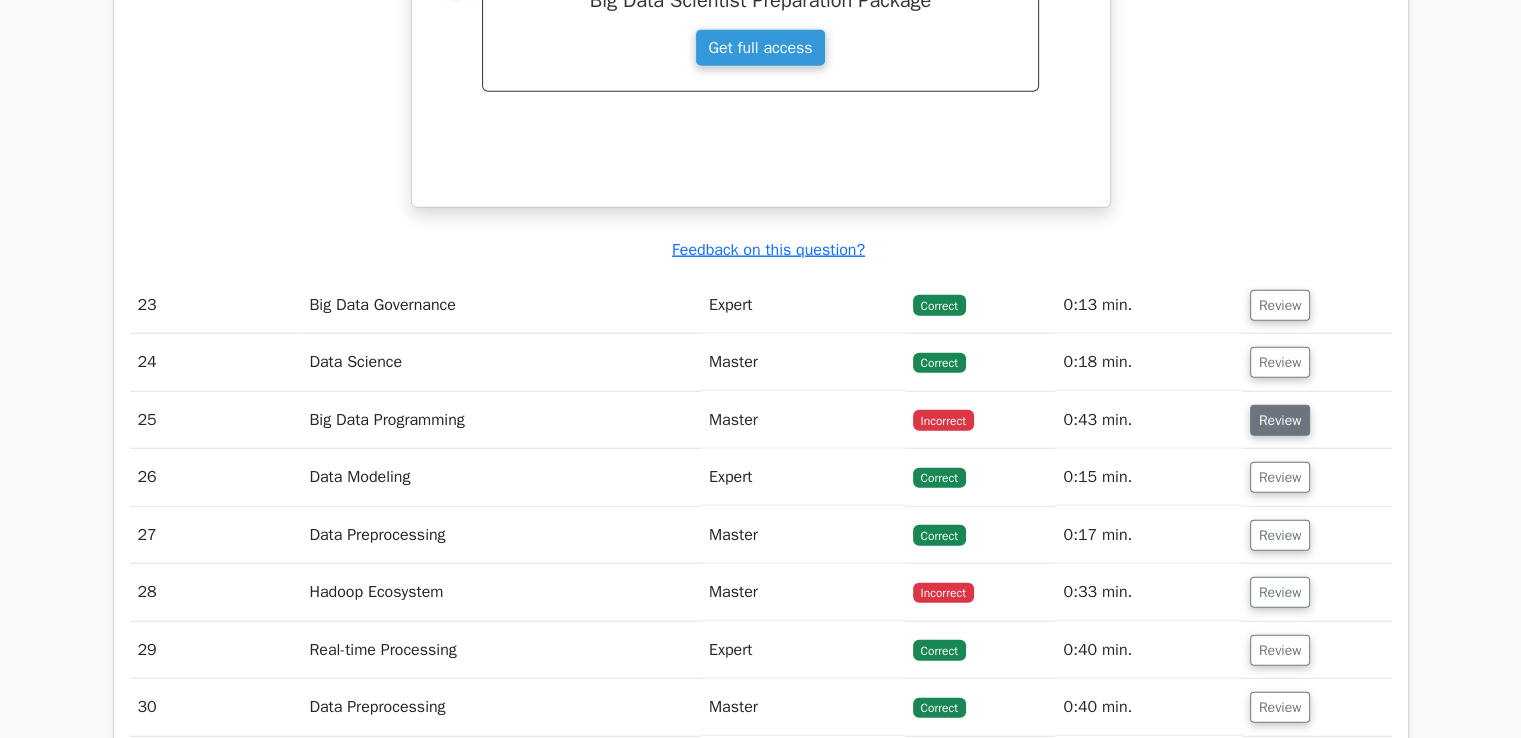 click on "Review" at bounding box center [1280, 420] 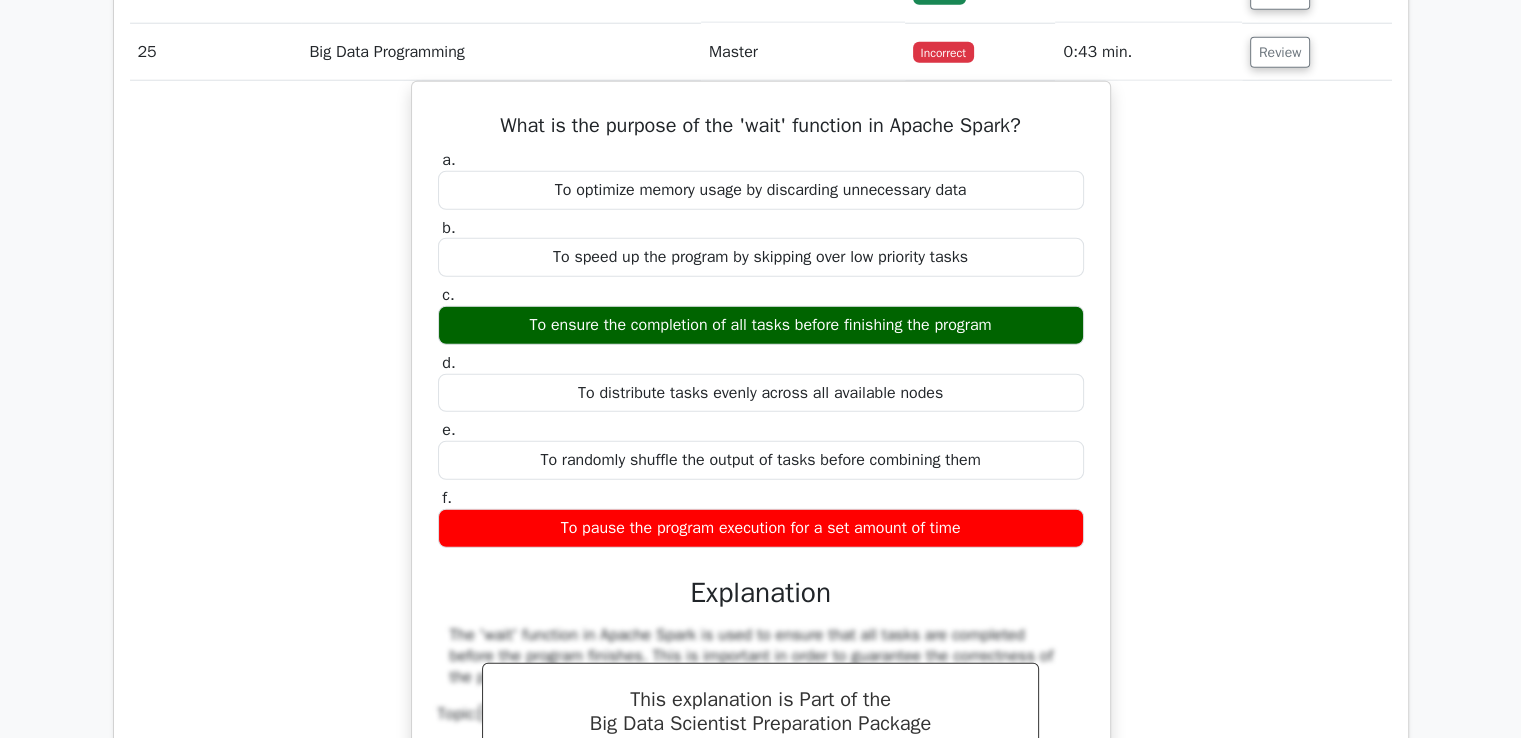 scroll, scrollTop: 5528, scrollLeft: 0, axis: vertical 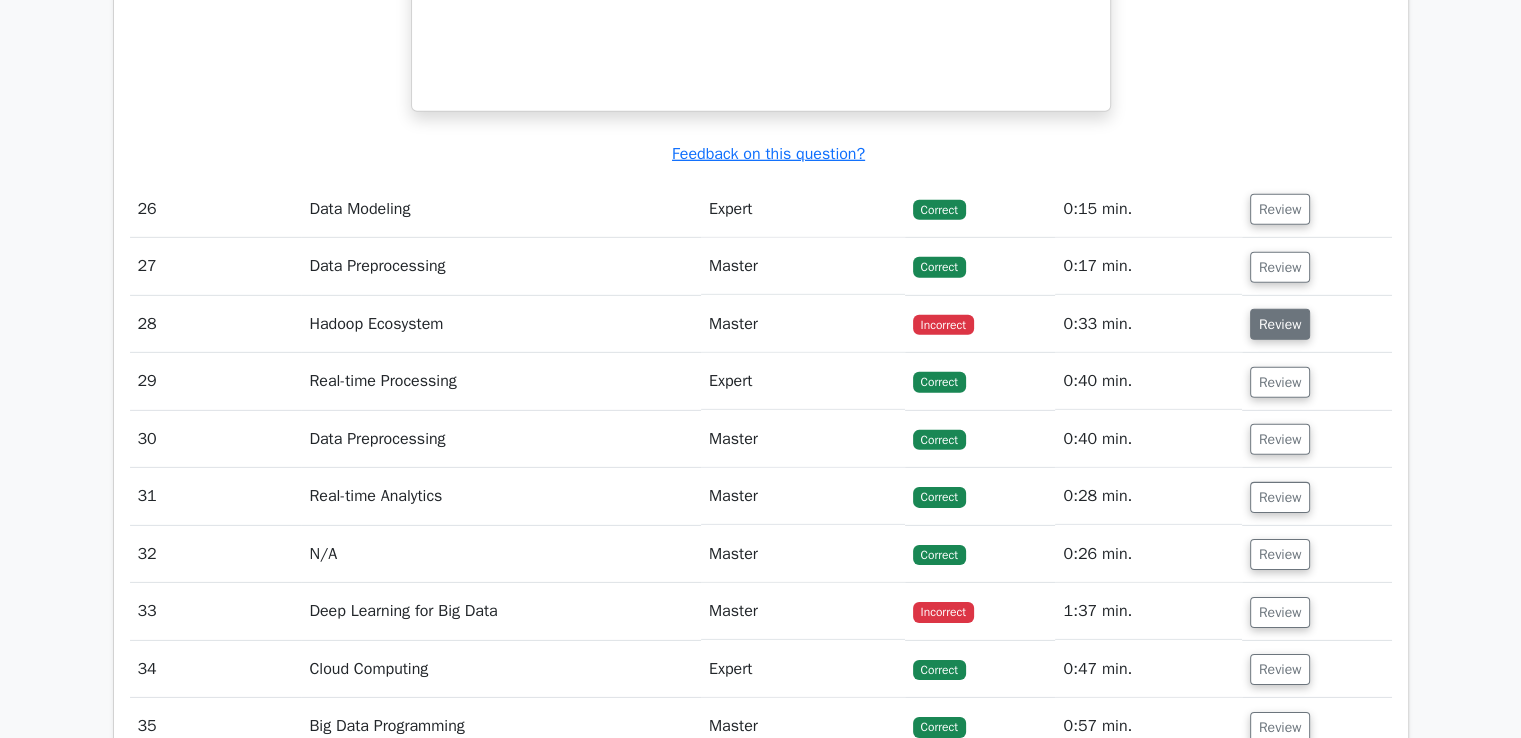 click on "Review" at bounding box center [1280, 324] 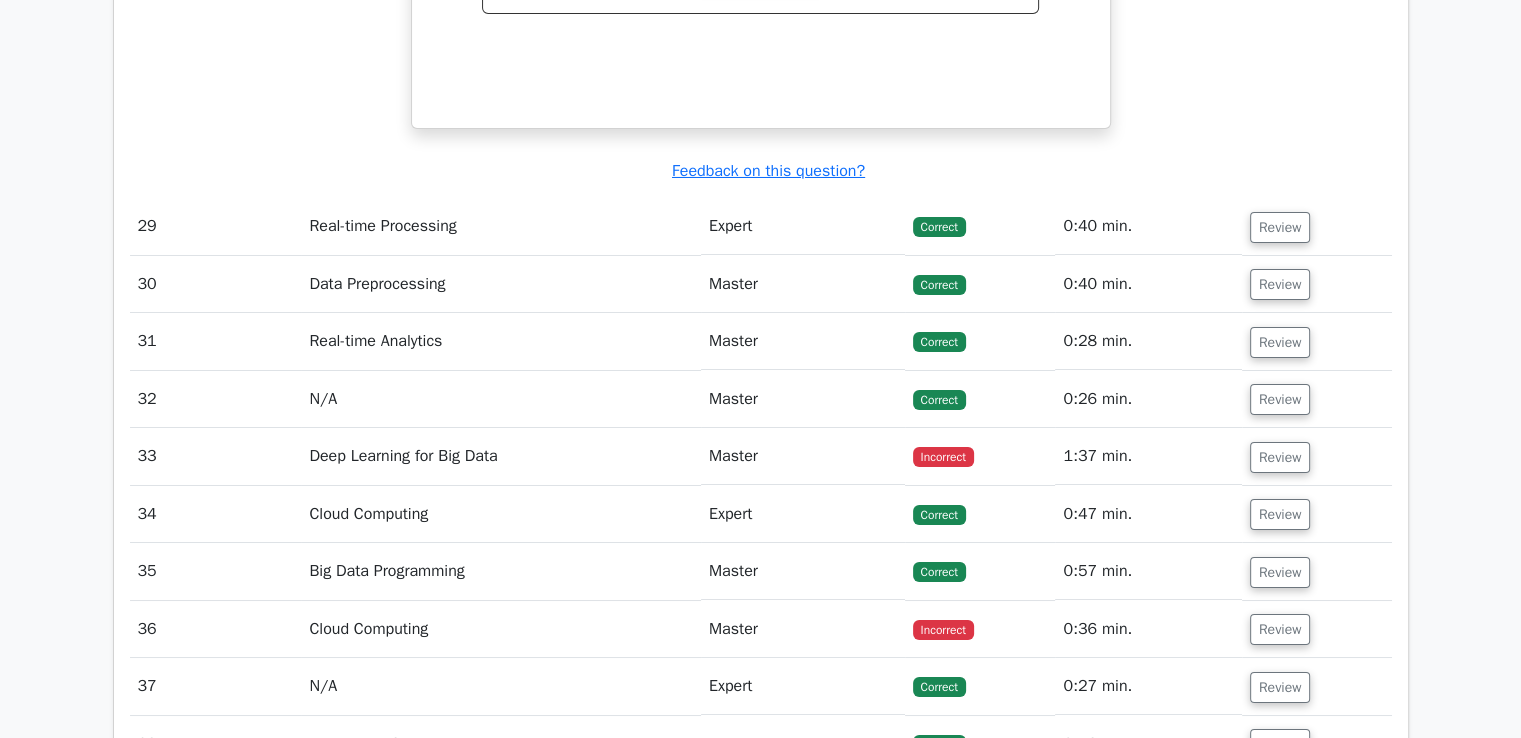 scroll, scrollTop: 7274, scrollLeft: 0, axis: vertical 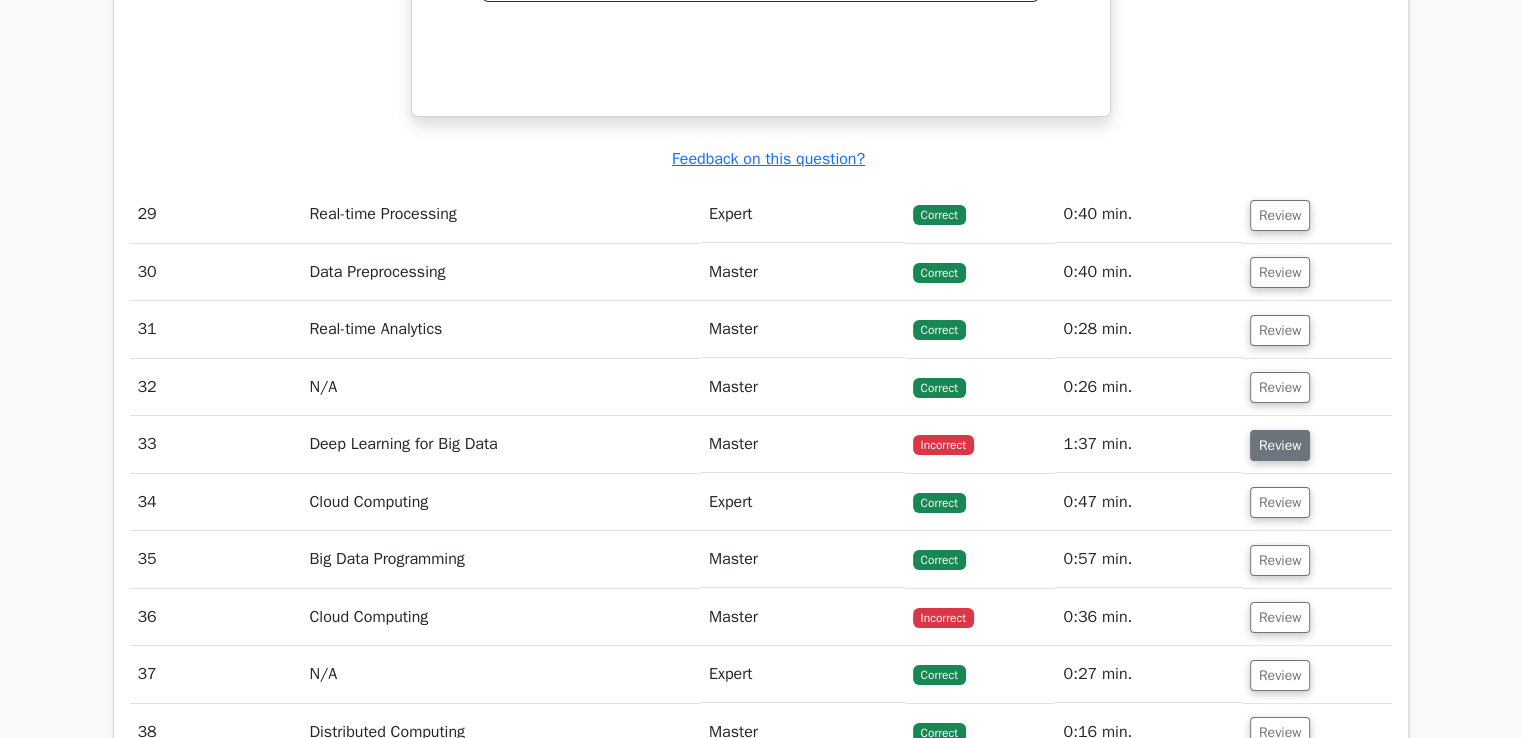 click on "Review" at bounding box center (1280, 445) 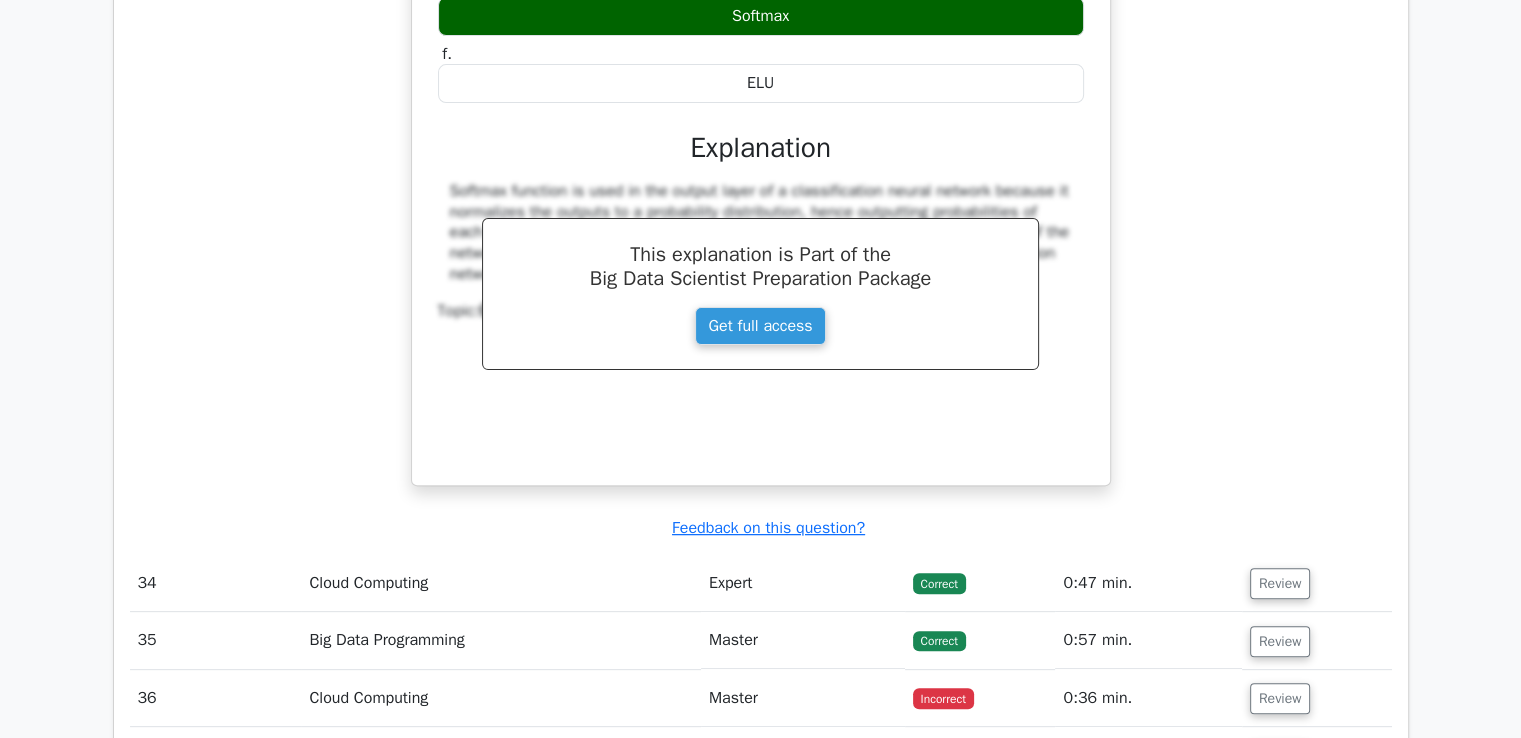scroll, scrollTop: 8220, scrollLeft: 0, axis: vertical 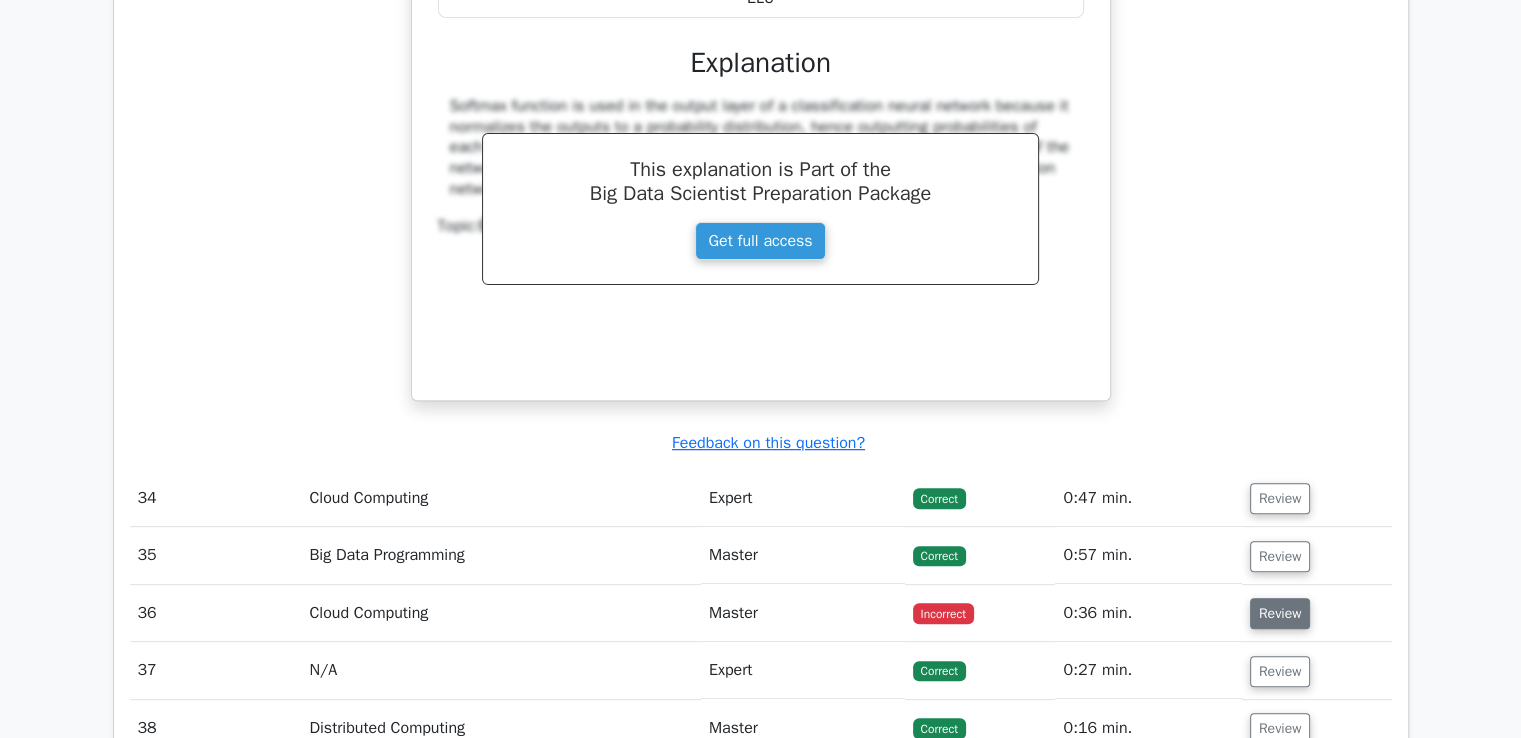 click on "Review" at bounding box center (1280, 613) 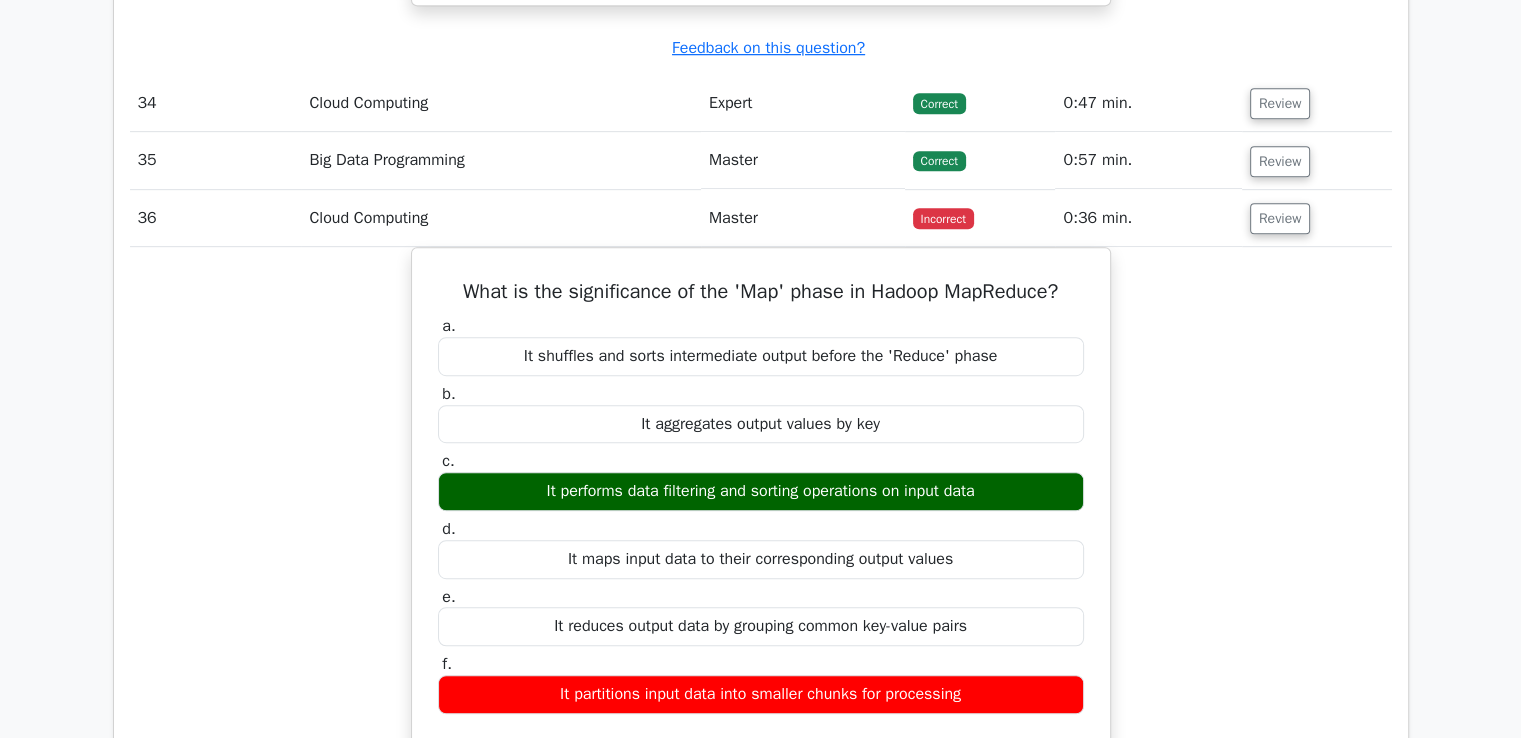 scroll, scrollTop: 8659, scrollLeft: 0, axis: vertical 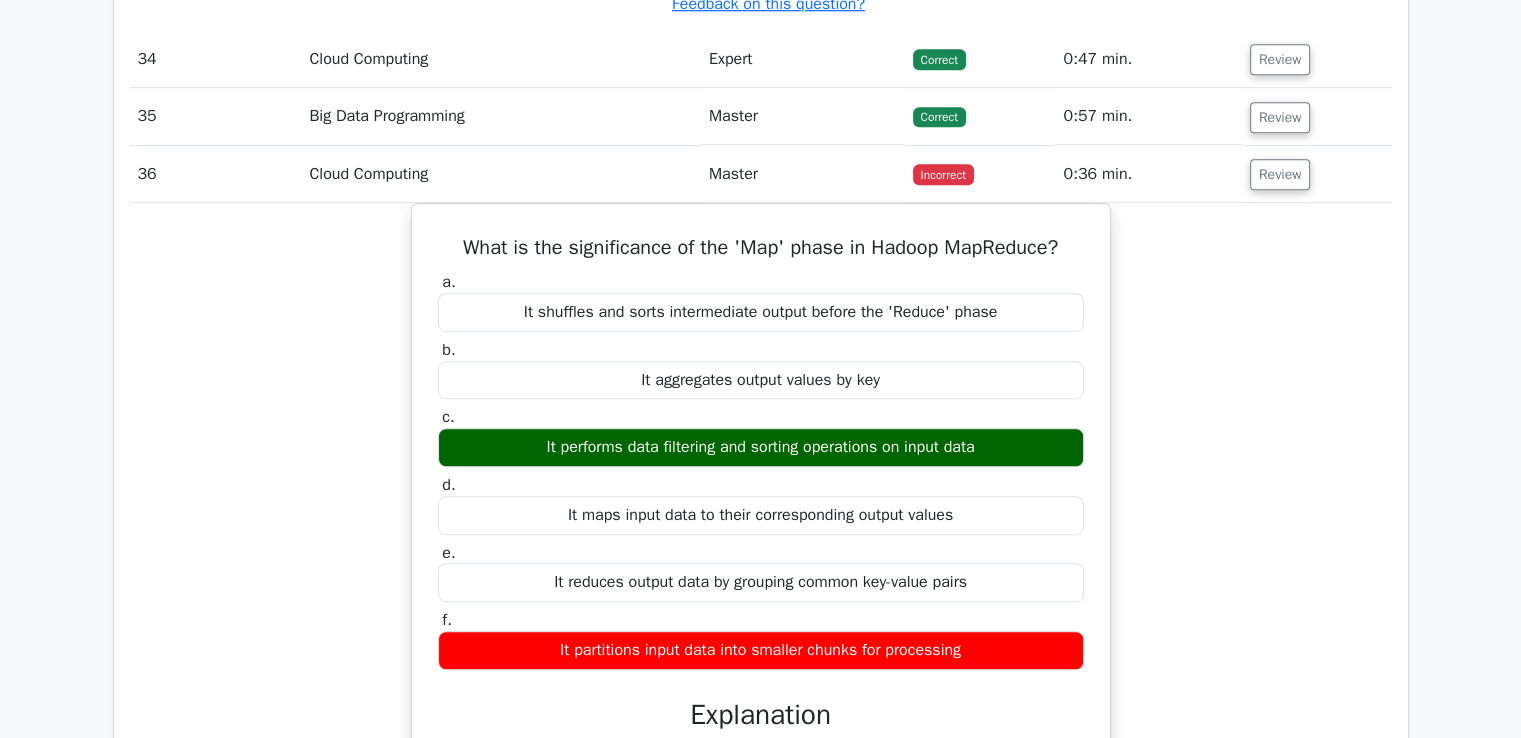 type 